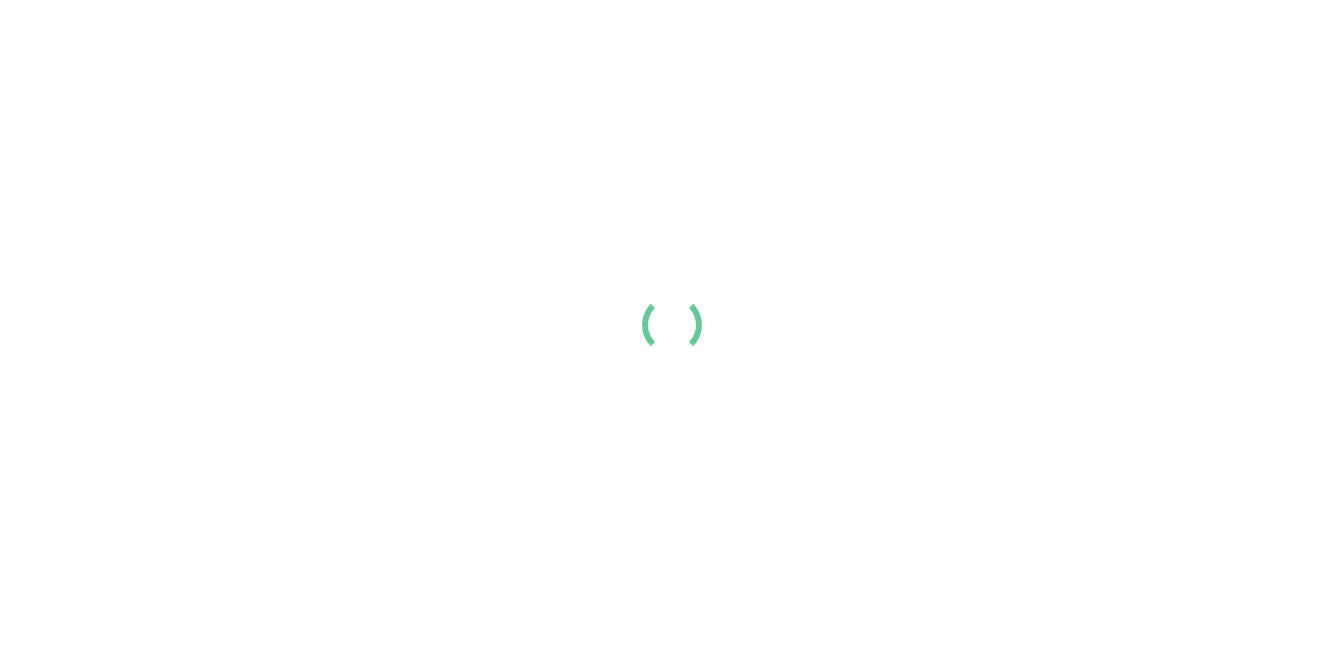 scroll, scrollTop: 0, scrollLeft: 0, axis: both 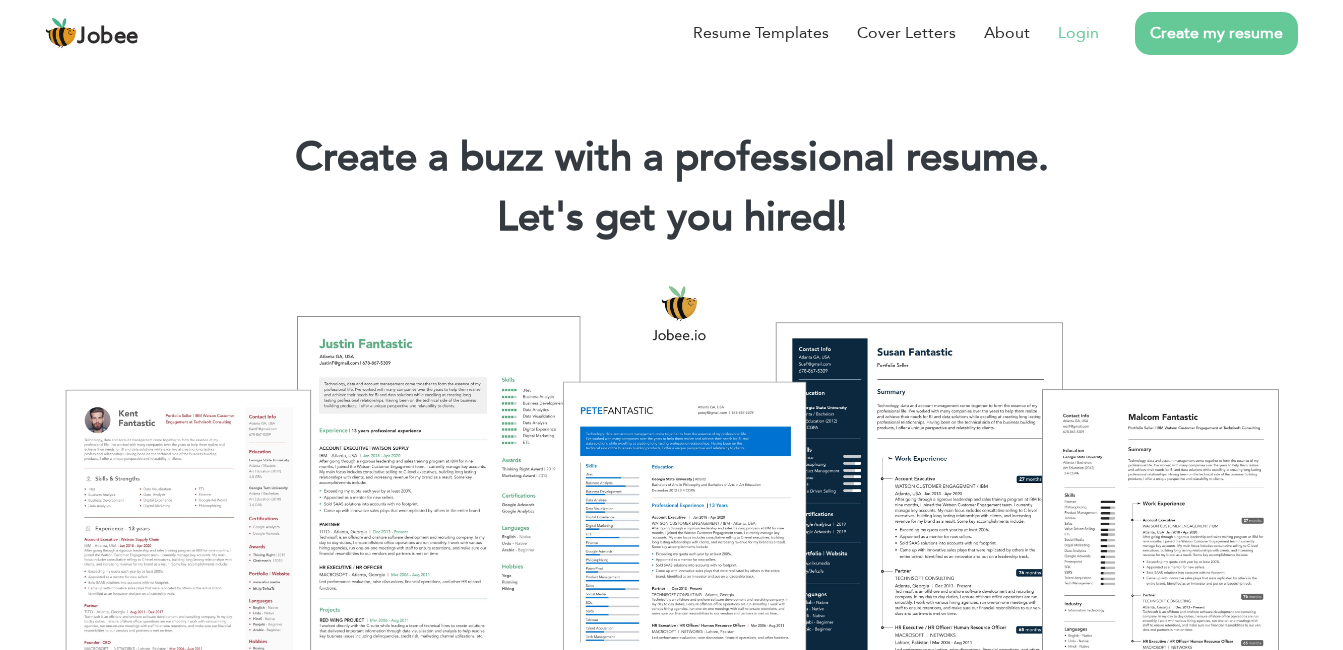 click on "Login" at bounding box center (1078, 33) 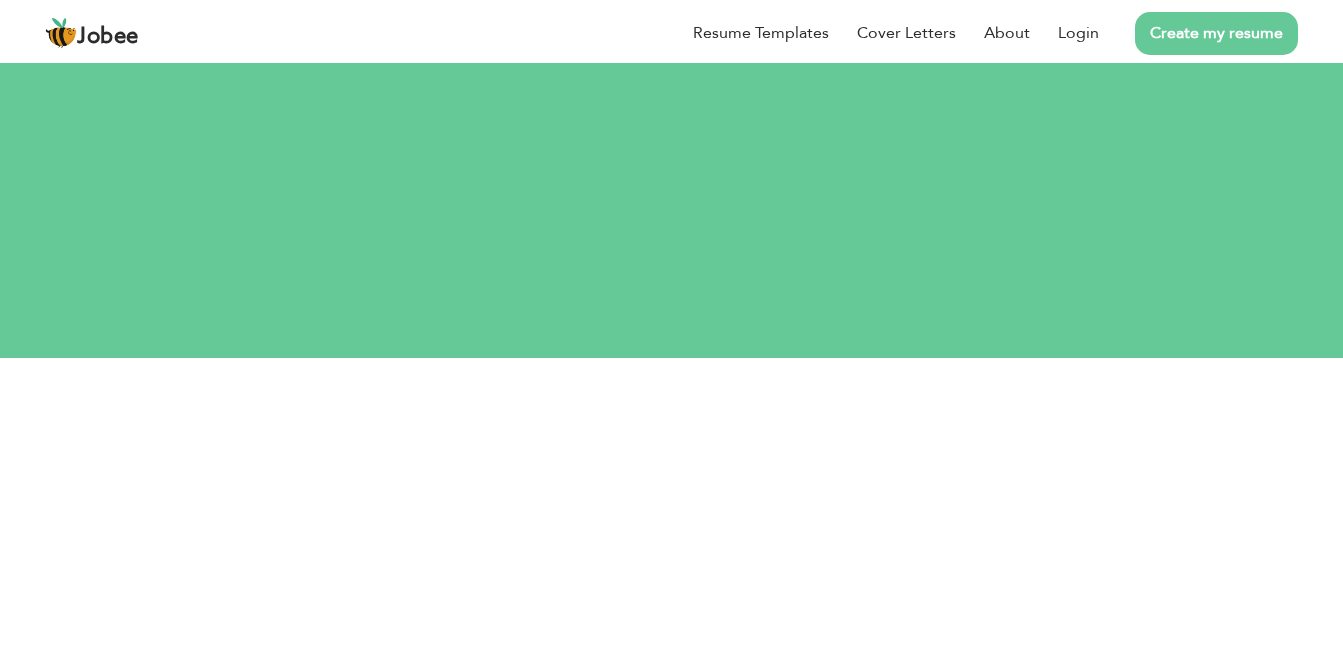 scroll, scrollTop: 0, scrollLeft: 0, axis: both 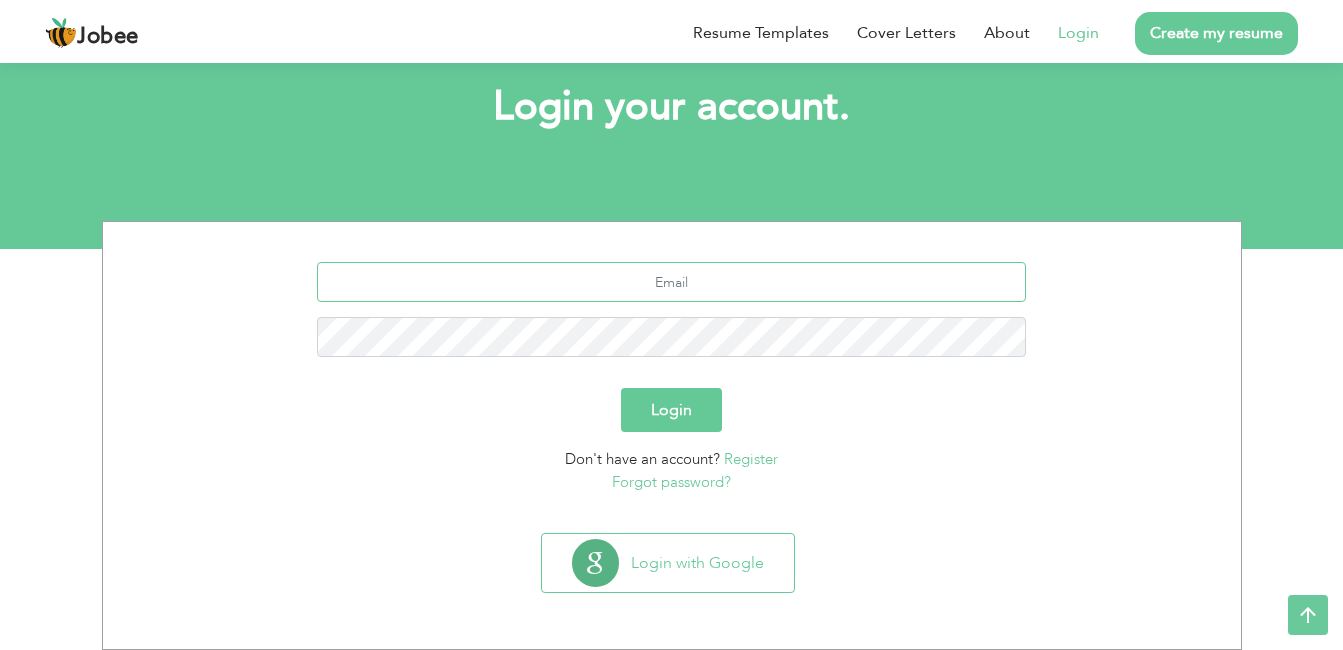 click at bounding box center [671, 282] 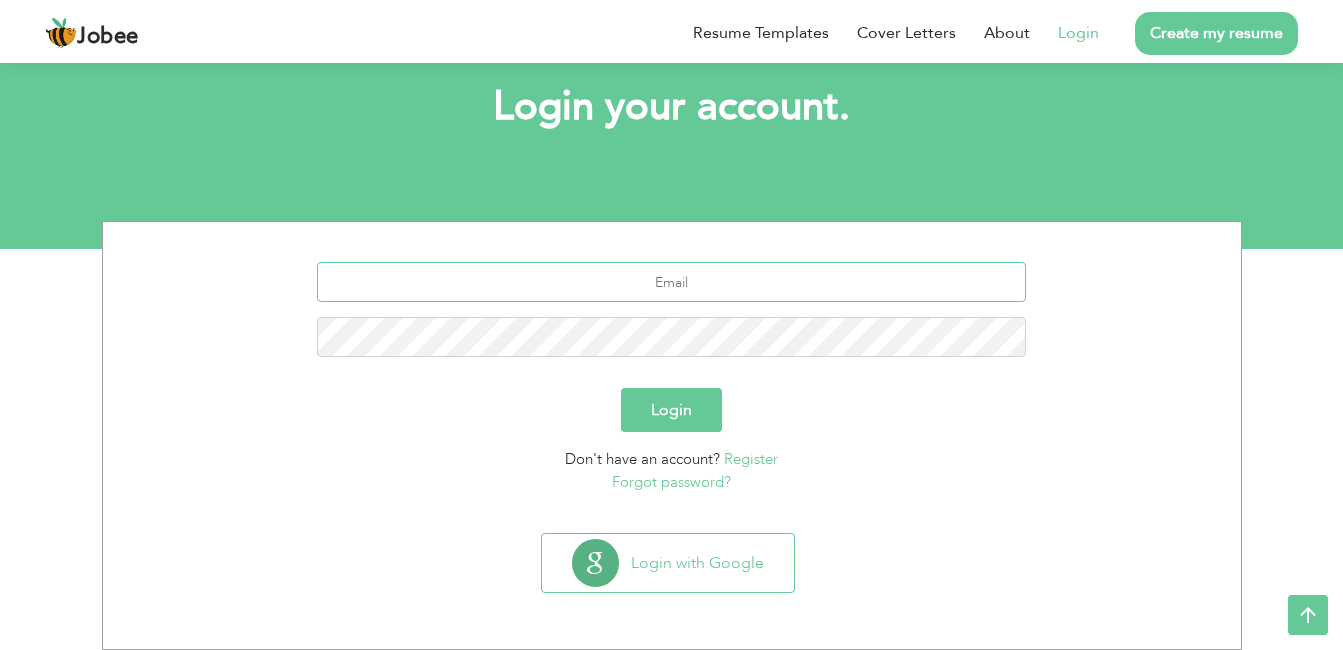 type on "[EMAIL_ADDRESS][DOMAIN_NAME]" 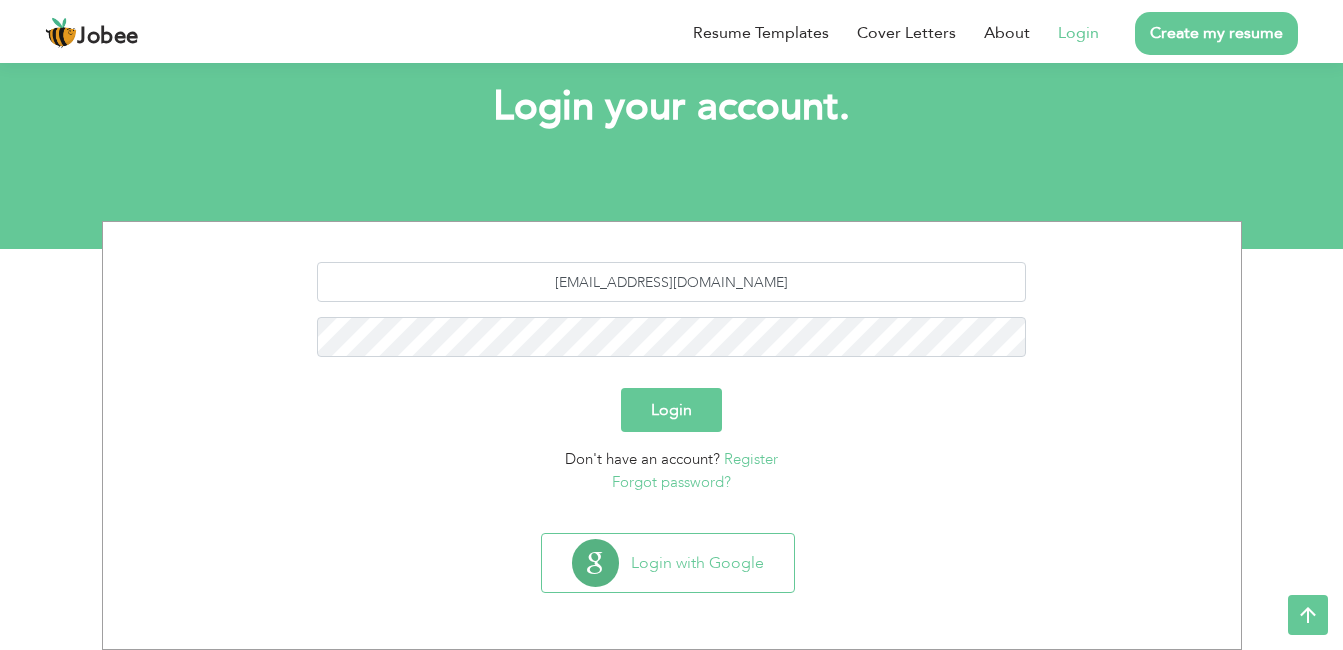 click on "Login" at bounding box center (671, 410) 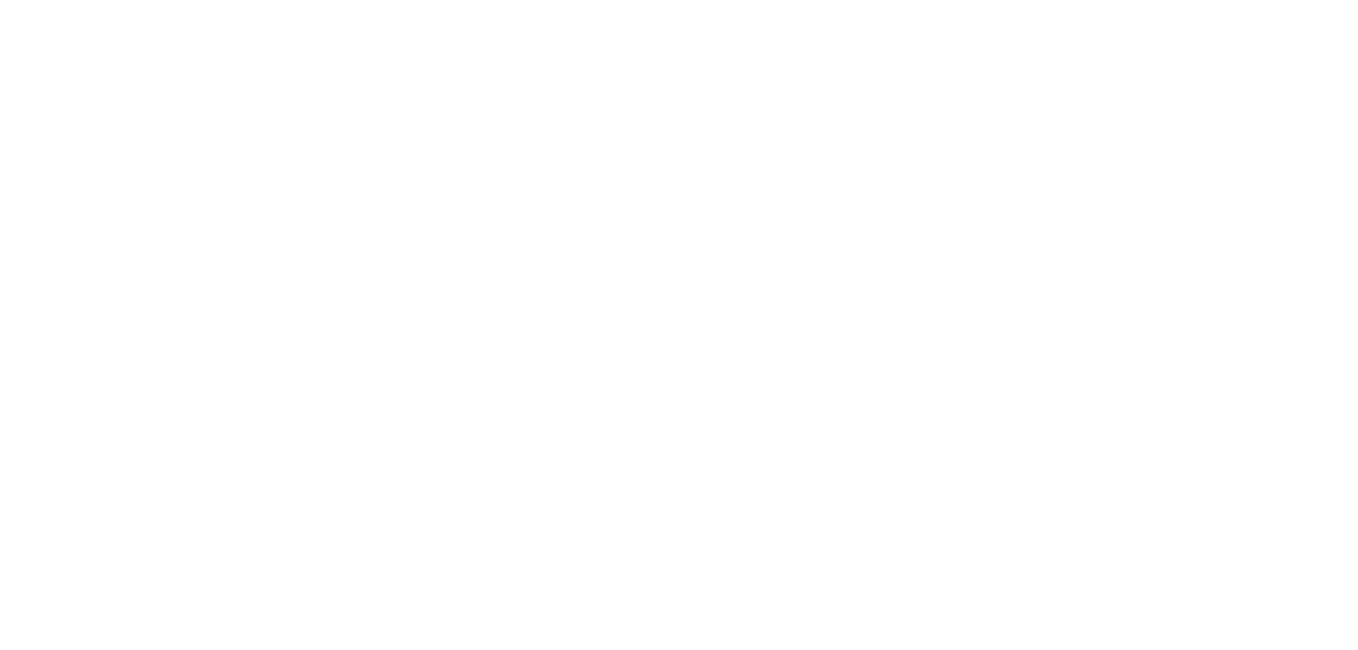 scroll, scrollTop: 0, scrollLeft: 0, axis: both 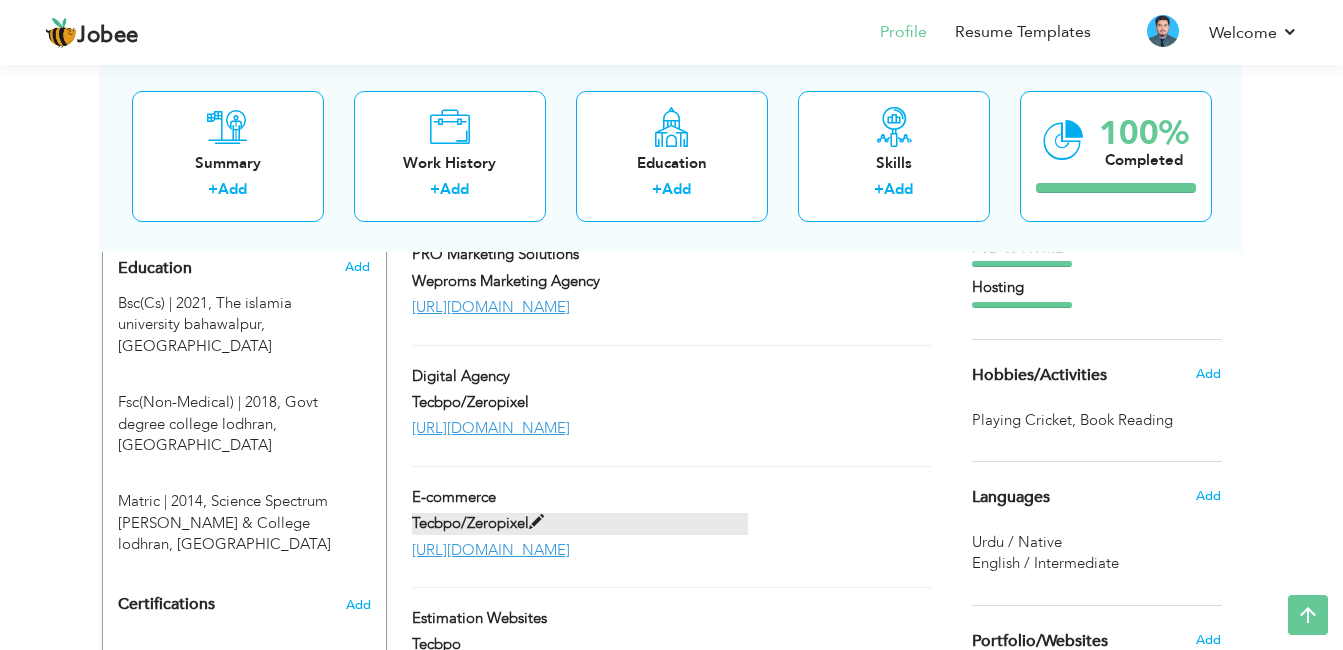 click at bounding box center [536, 522] 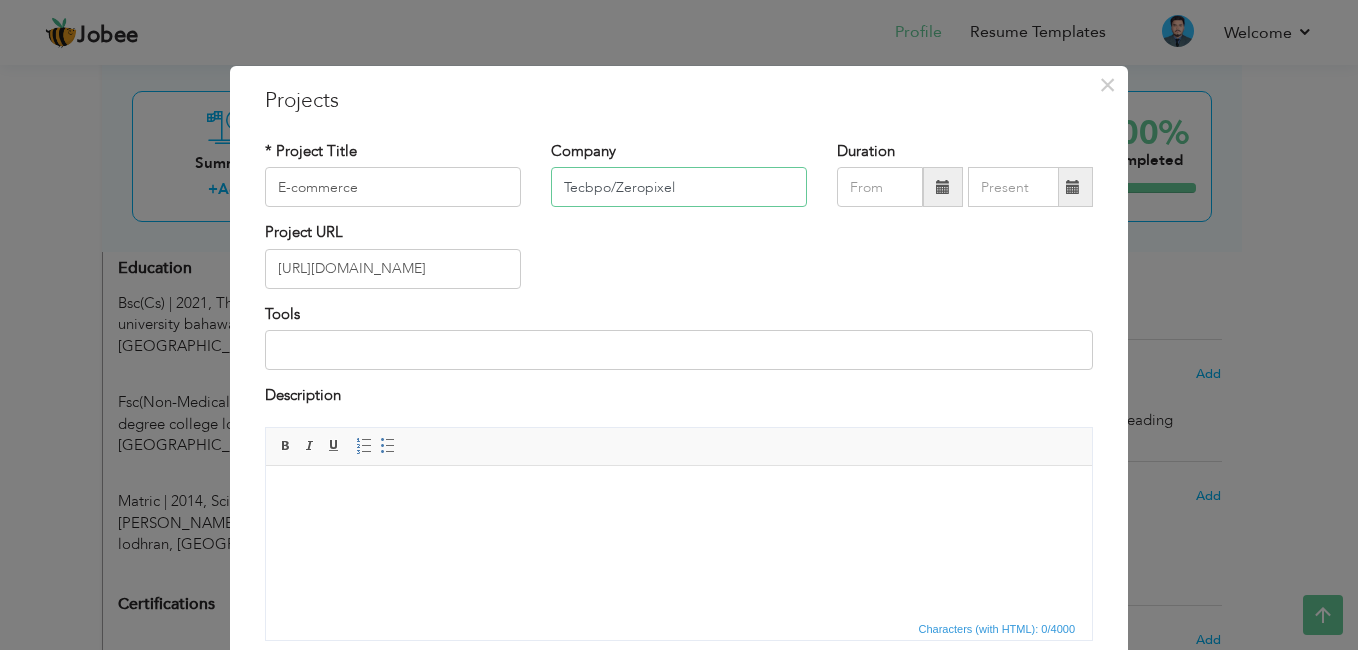 click on "Tecbpo/Zeropixel" at bounding box center [679, 187] 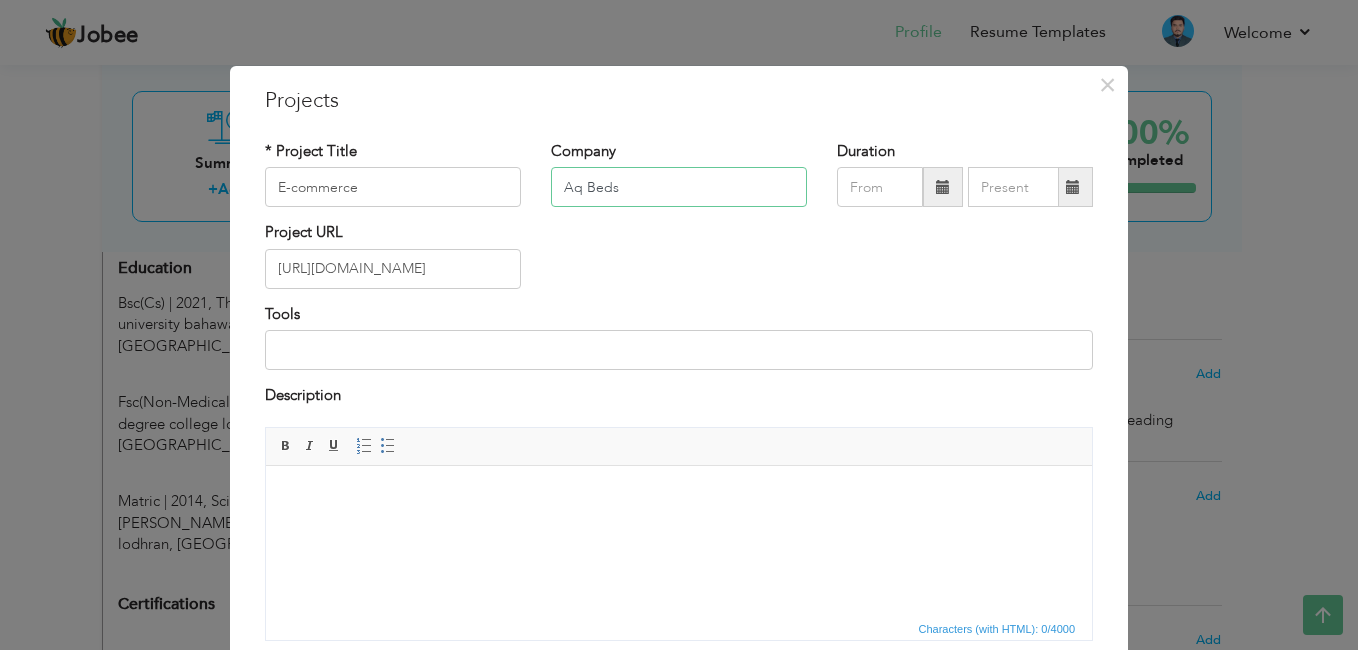 type on "Aq Beds" 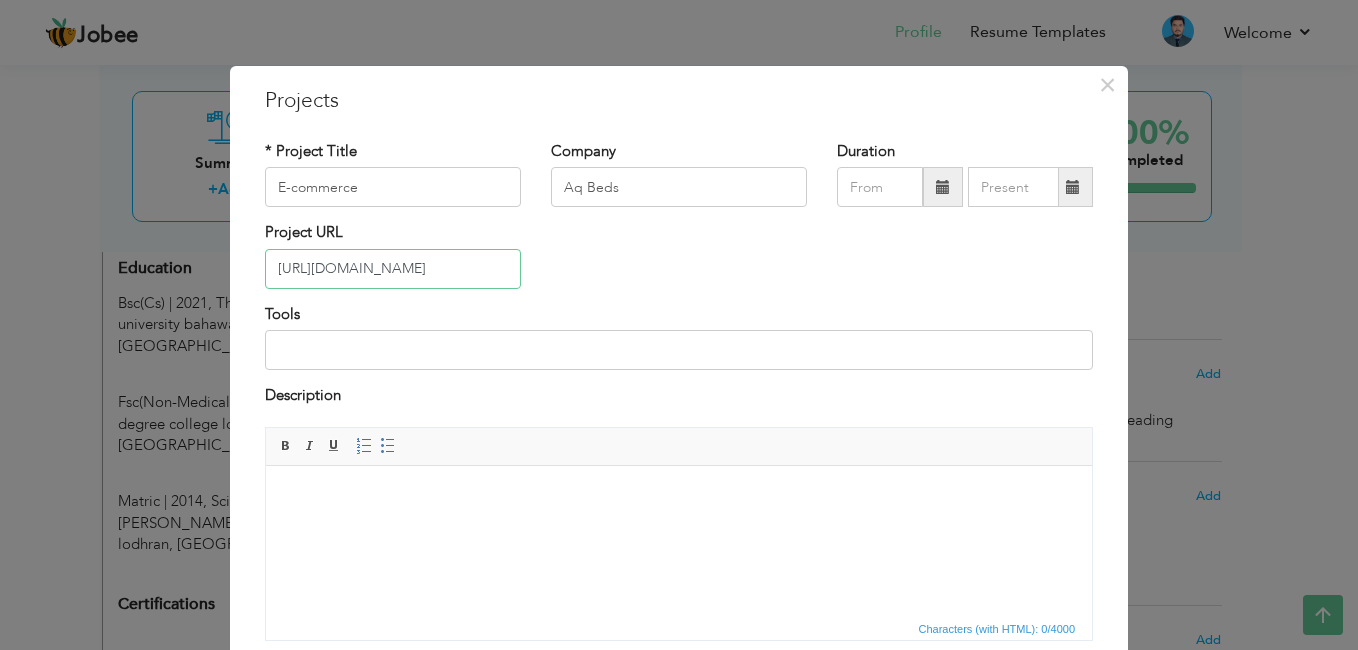click on "https://omegalights.pk/" at bounding box center (393, 269) 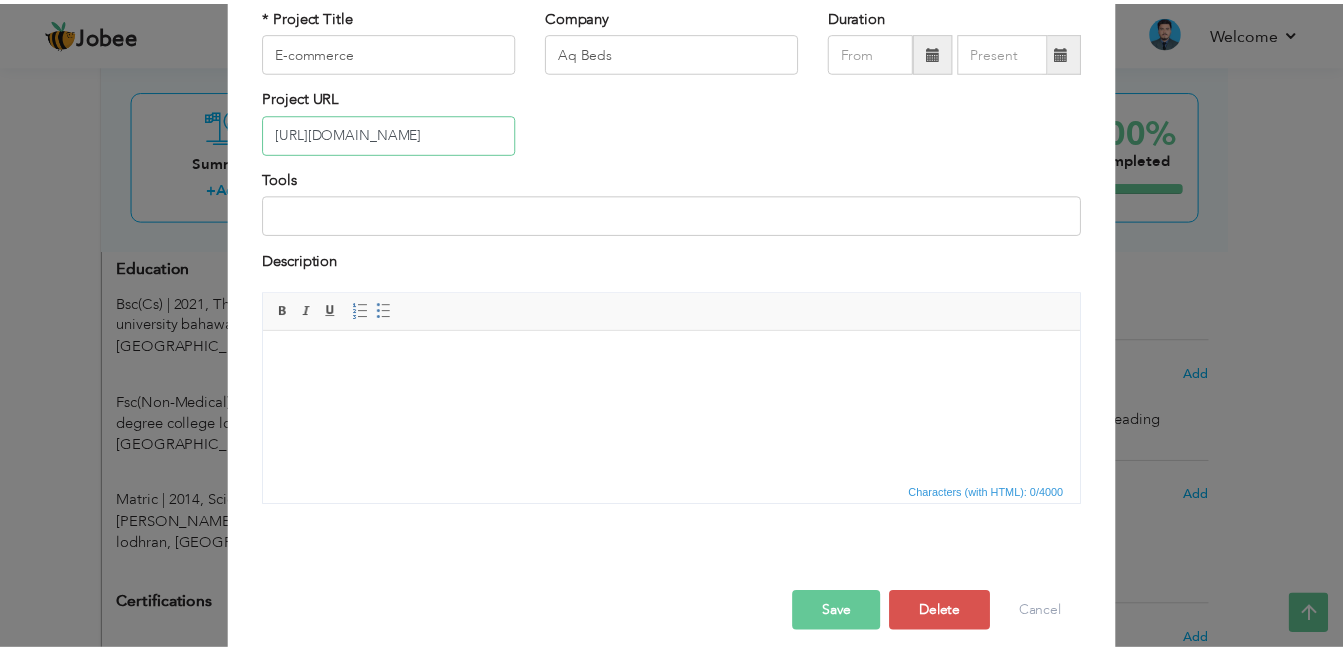 scroll, scrollTop: 153, scrollLeft: 0, axis: vertical 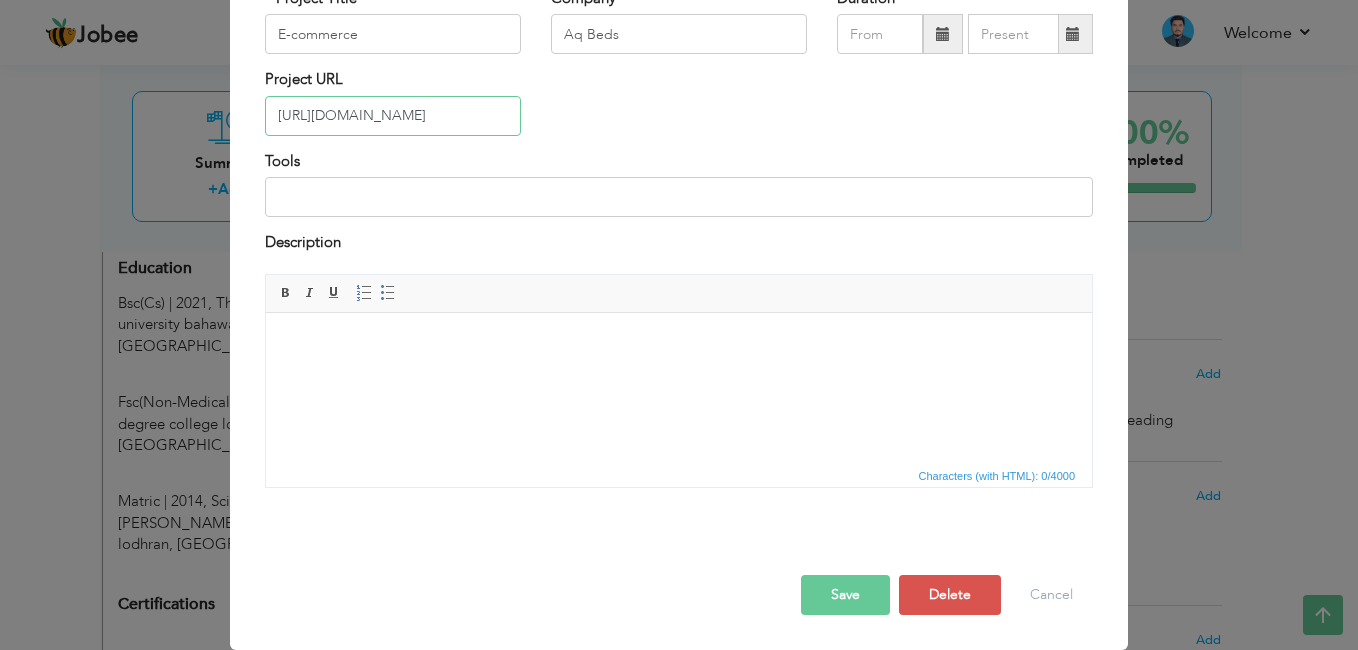 type on "[URL][DOMAIN_NAME]" 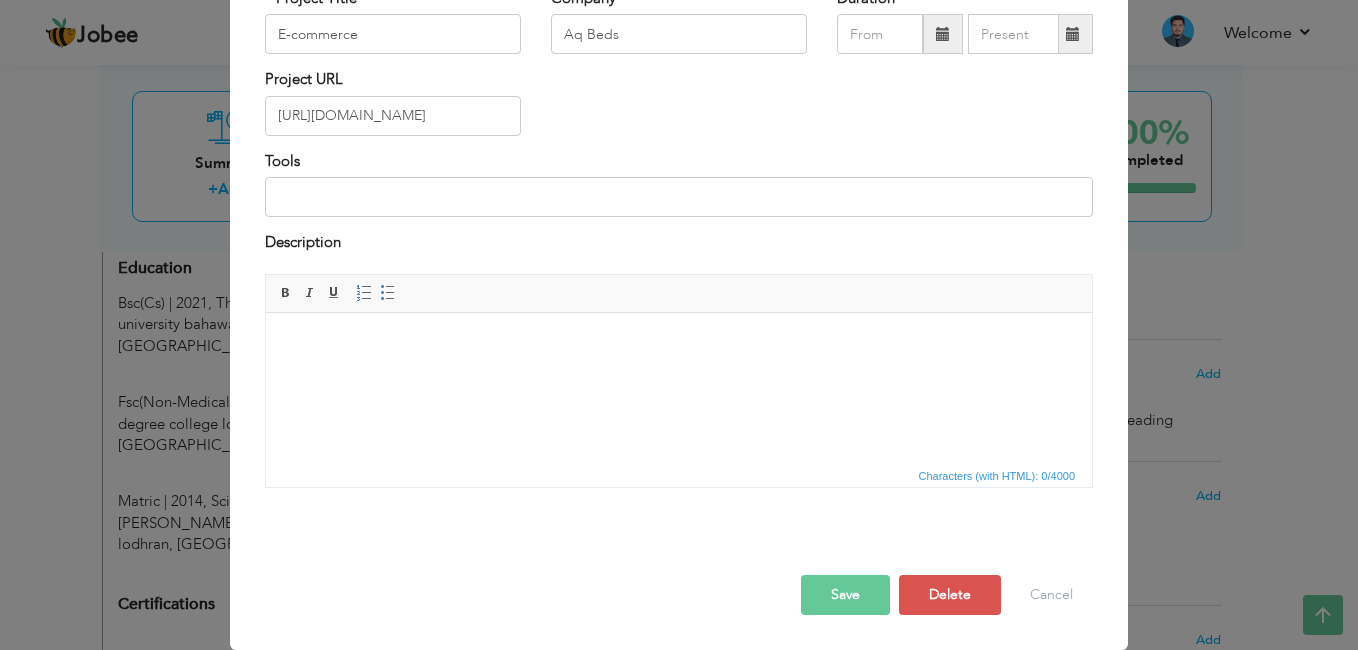 click on "Save" at bounding box center [845, 595] 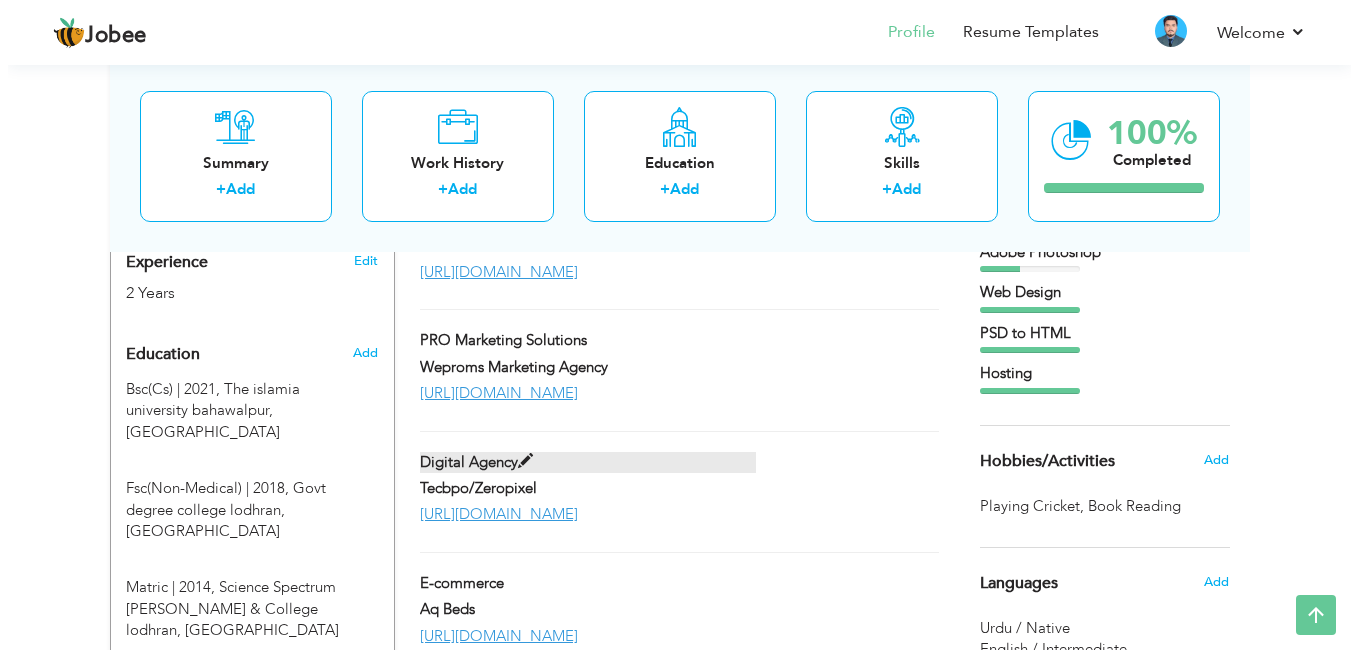 scroll, scrollTop: 700, scrollLeft: 0, axis: vertical 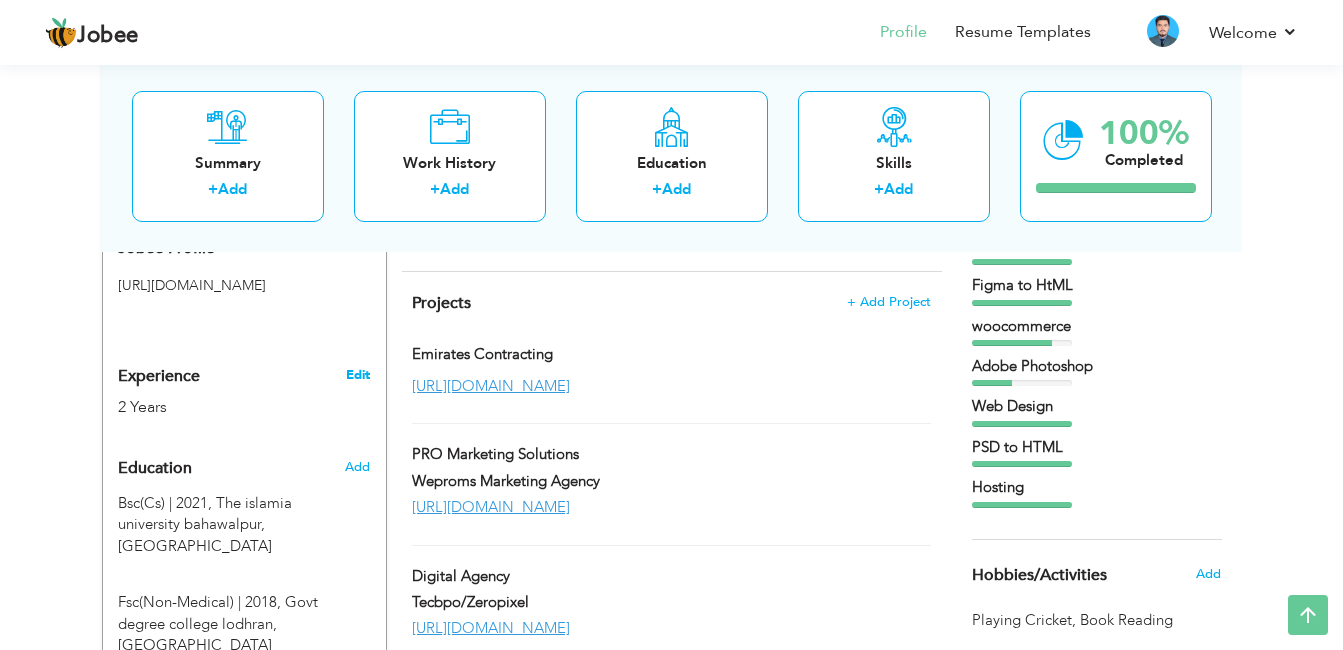 click on "Edit" at bounding box center (358, 375) 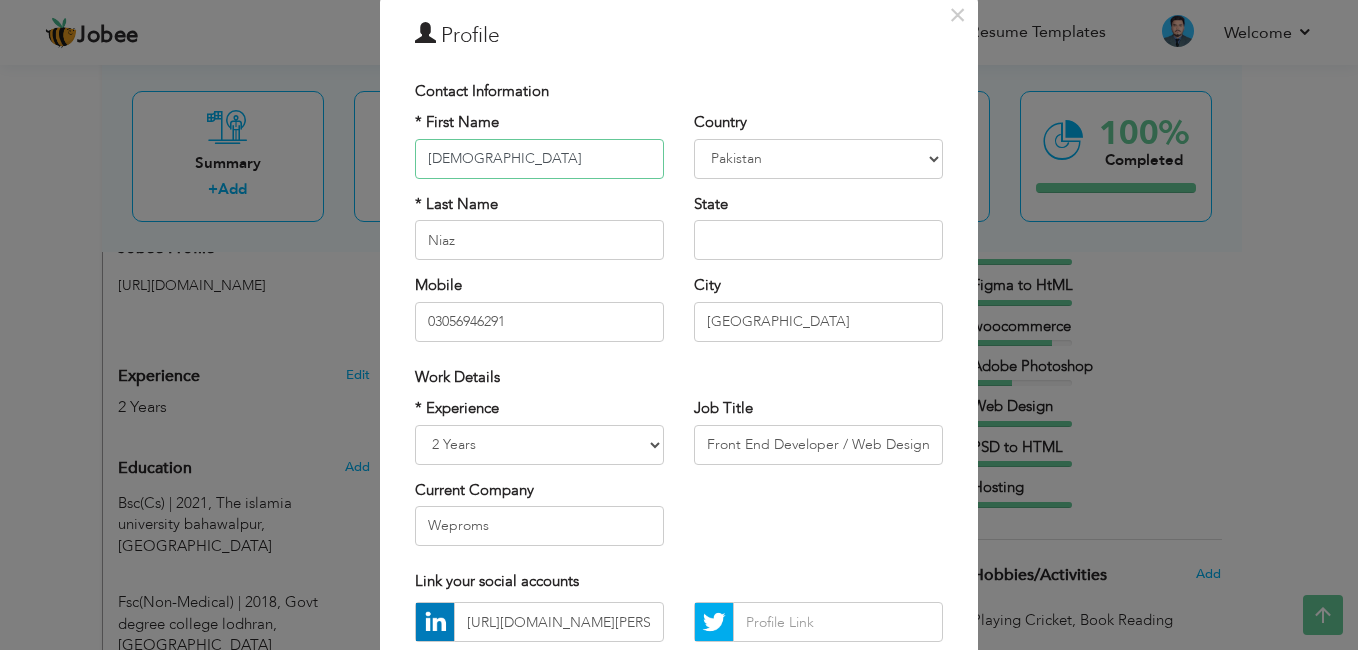 scroll, scrollTop: 100, scrollLeft: 0, axis: vertical 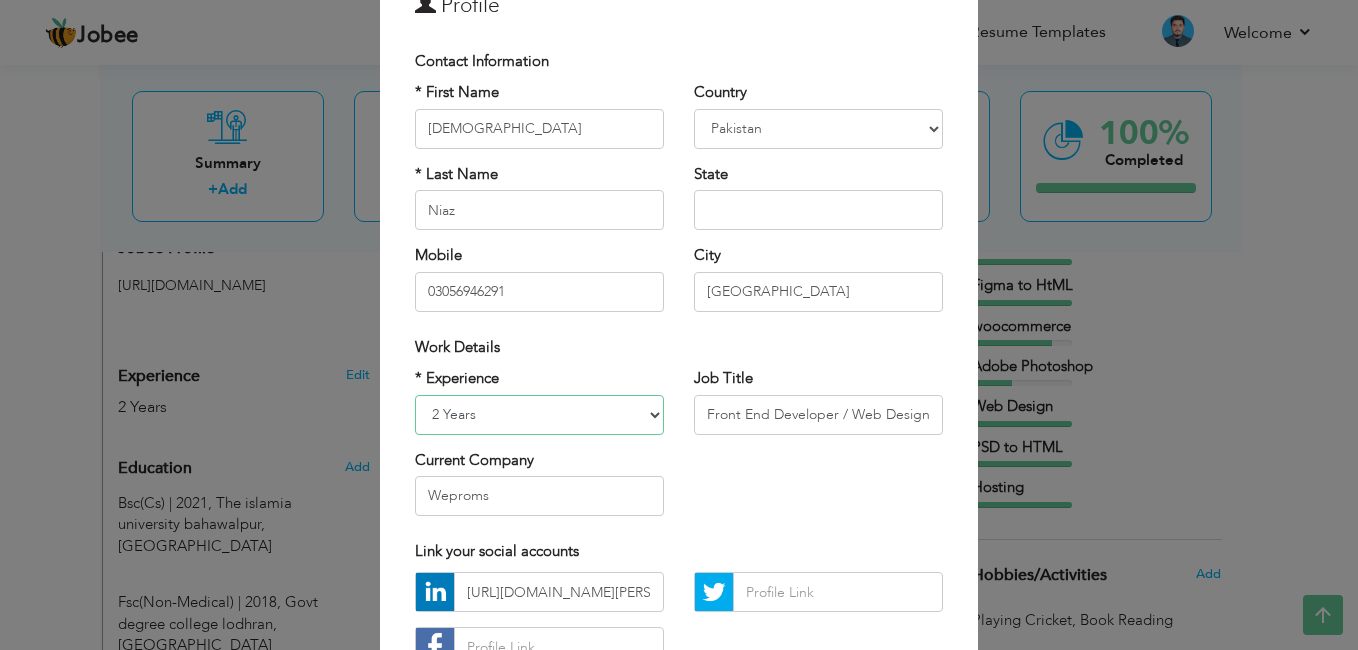 click on "Entry Level Less than 1 Year 1 Year 2 Years 3 Years 4 Years 5 Years 6 Years 7 Years 8 Years 9 Years 10 Years 11 Years 12 Years 13 Years 14 Years 15 Years 16 Years 17 Years 18 Years 19 Years 20 Years 21 Years 22 Years 23 Years 24 Years 25 Years 26 Years 27 Years 28 Years 29 Years 30 Years 31 Years 32 Years 33 Years 34 Years 35 Years More than 35 Years" at bounding box center (539, 415) 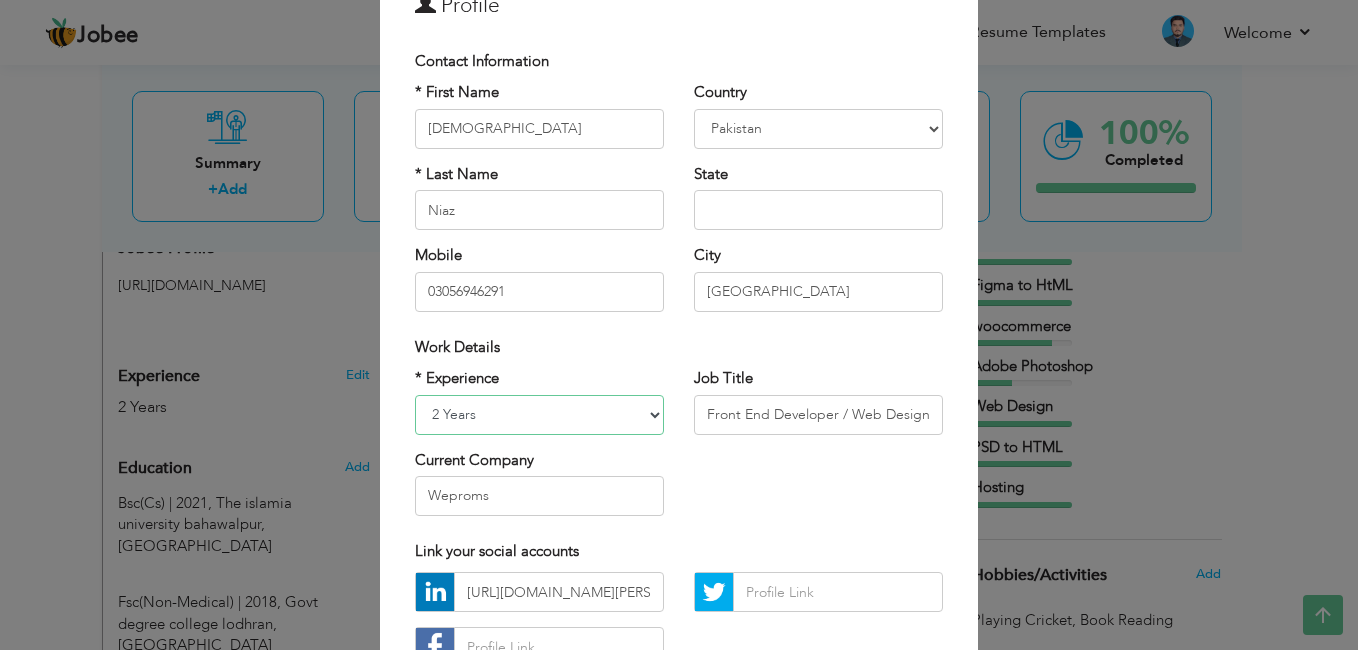 select on "number:5" 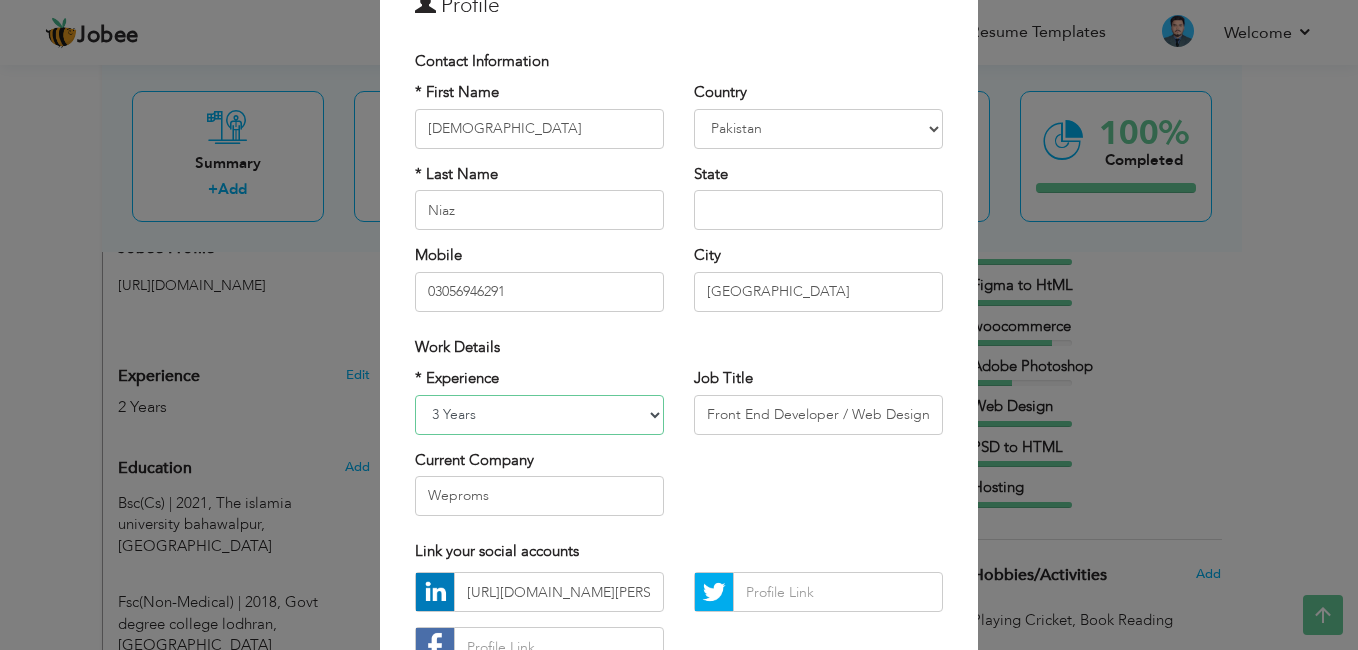 click on "Entry Level Less than 1 Year 1 Year 2 Years 3 Years 4 Years 5 Years 6 Years 7 Years 8 Years 9 Years 10 Years 11 Years 12 Years 13 Years 14 Years 15 Years 16 Years 17 Years 18 Years 19 Years 20 Years 21 Years 22 Years 23 Years 24 Years 25 Years 26 Years 27 Years 28 Years 29 Years 30 Years 31 Years 32 Years 33 Years 34 Years 35 Years More than 35 Years" at bounding box center (539, 415) 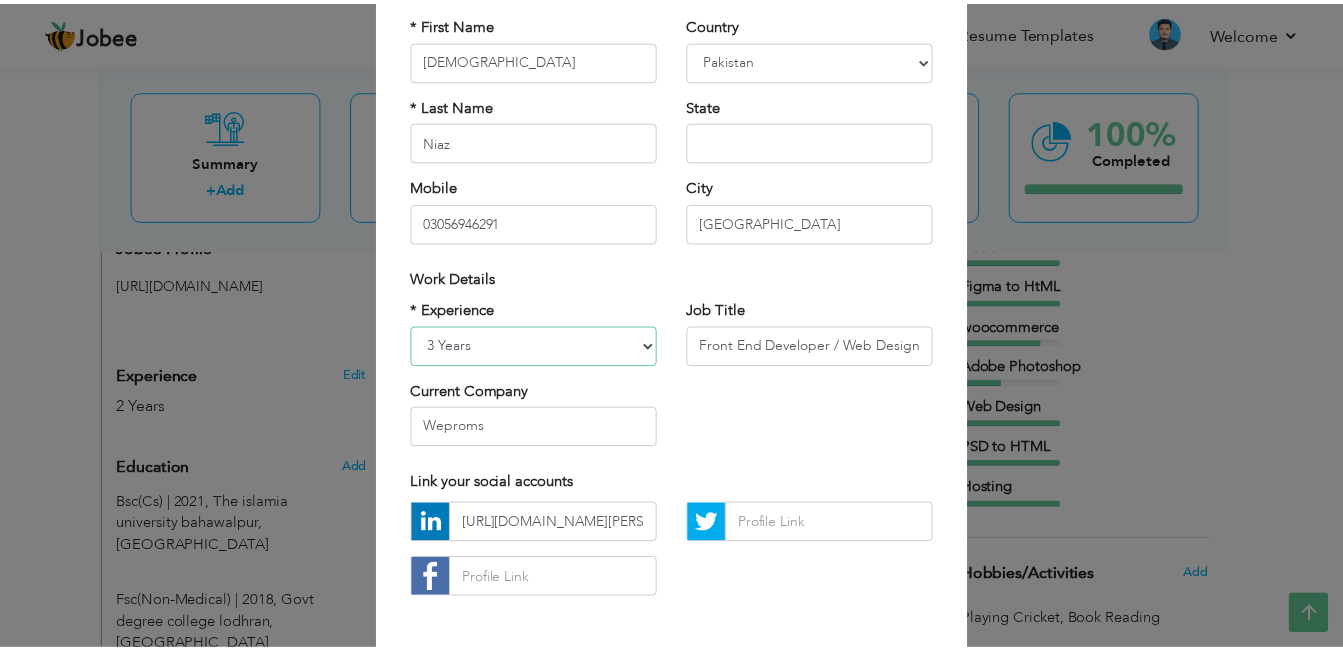 scroll, scrollTop: 253, scrollLeft: 0, axis: vertical 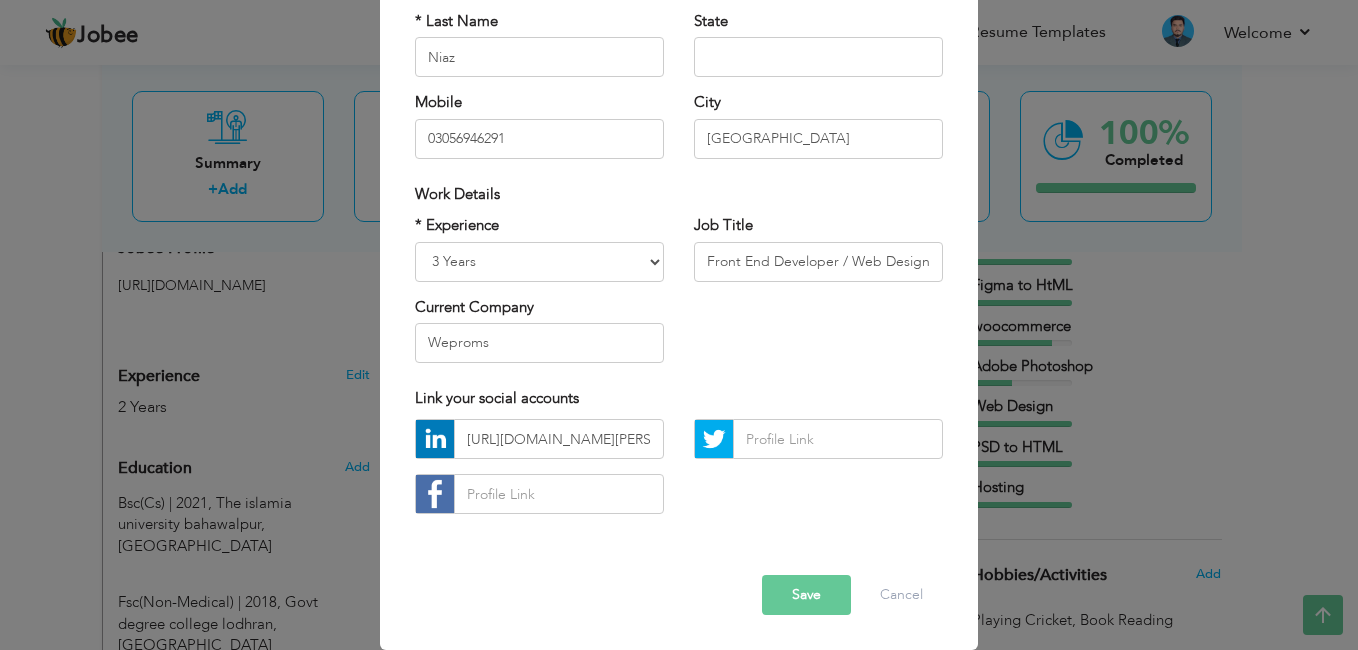 click on "Save" at bounding box center [806, 595] 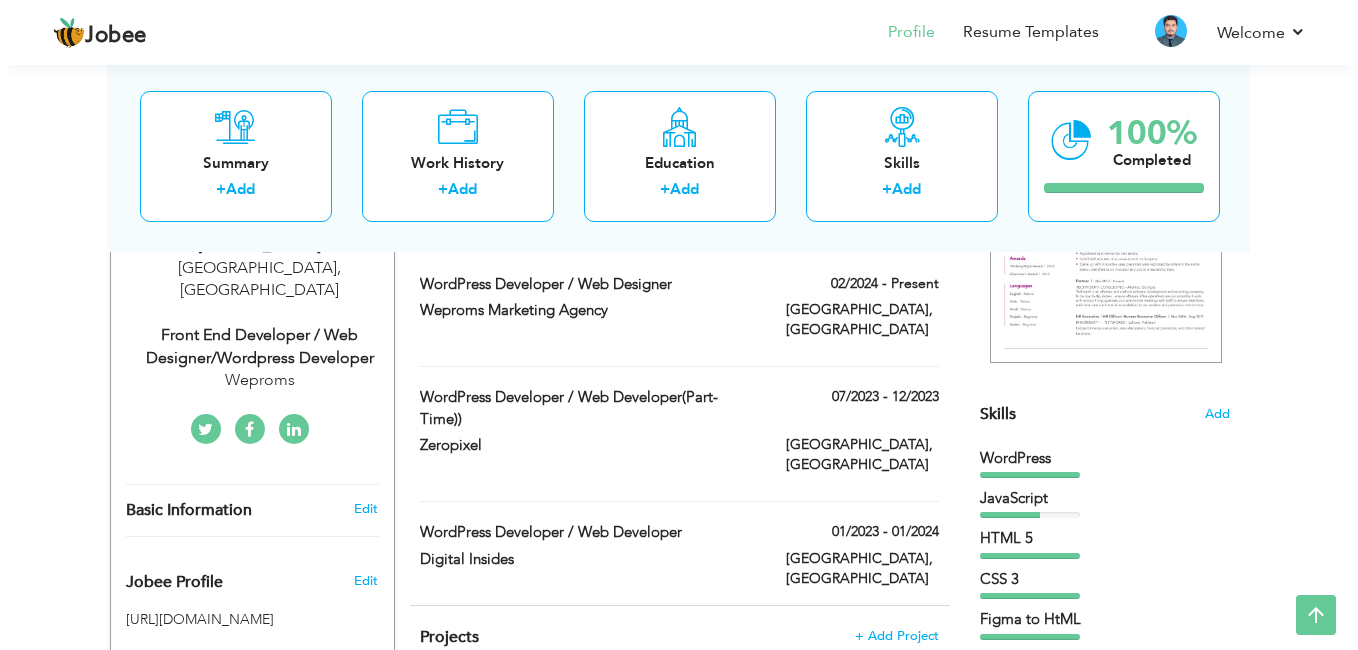 scroll, scrollTop: 400, scrollLeft: 0, axis: vertical 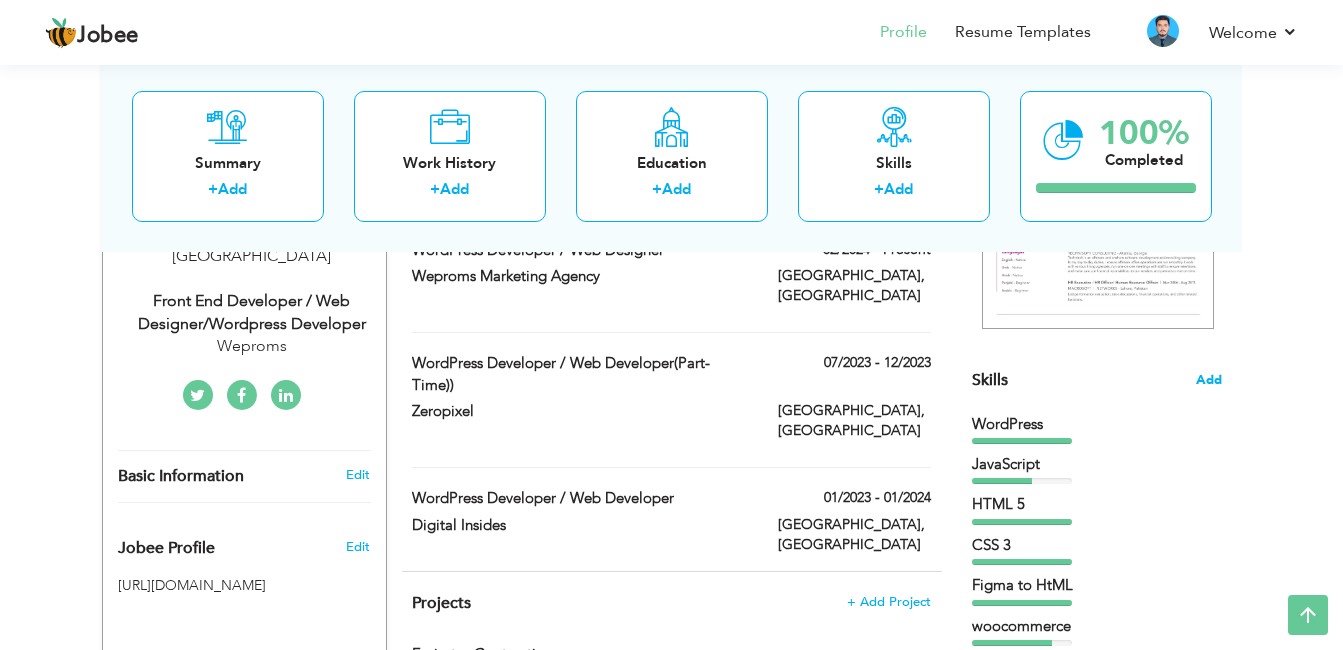 click on "Add" at bounding box center [1209, 380] 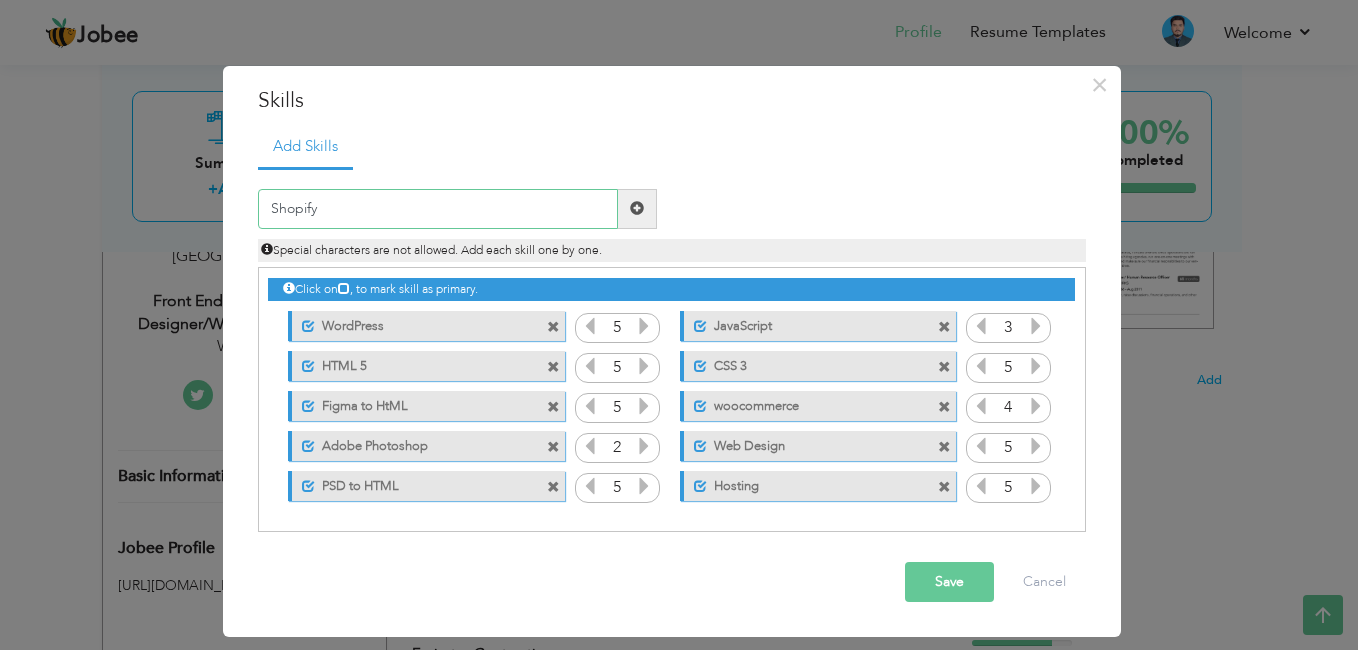 click on "Shopify" at bounding box center [438, 209] 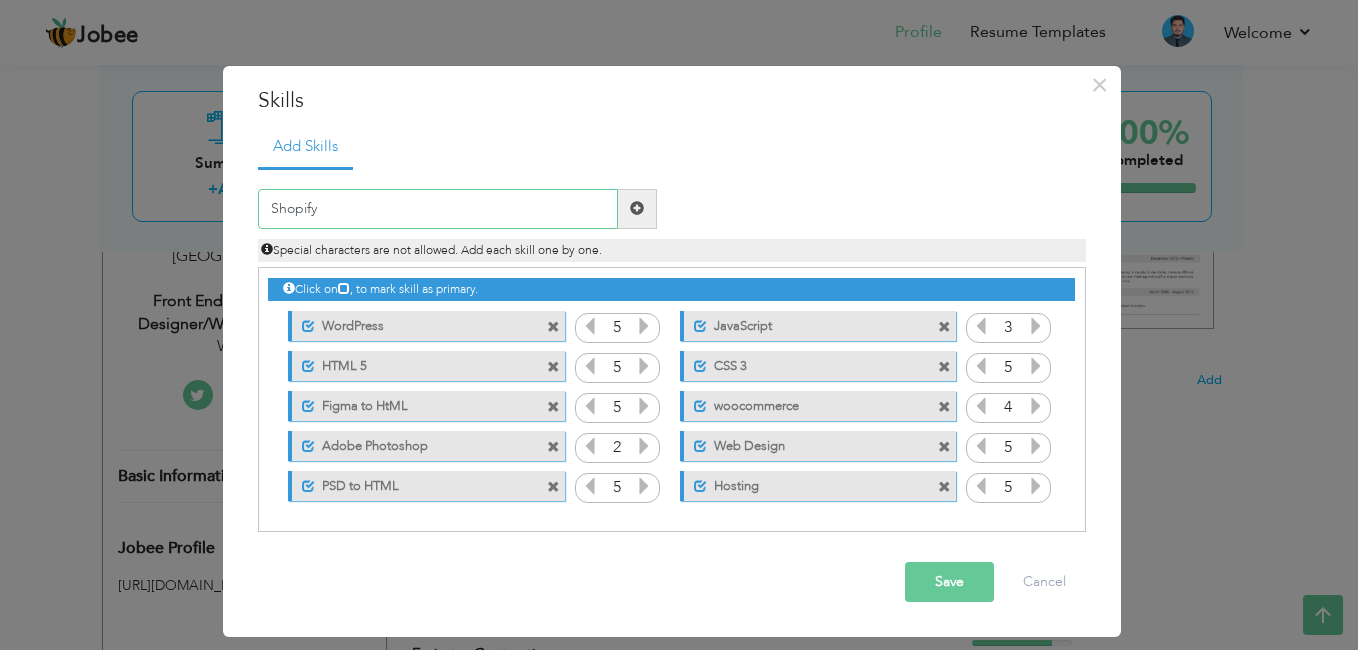 type on "Shopify" 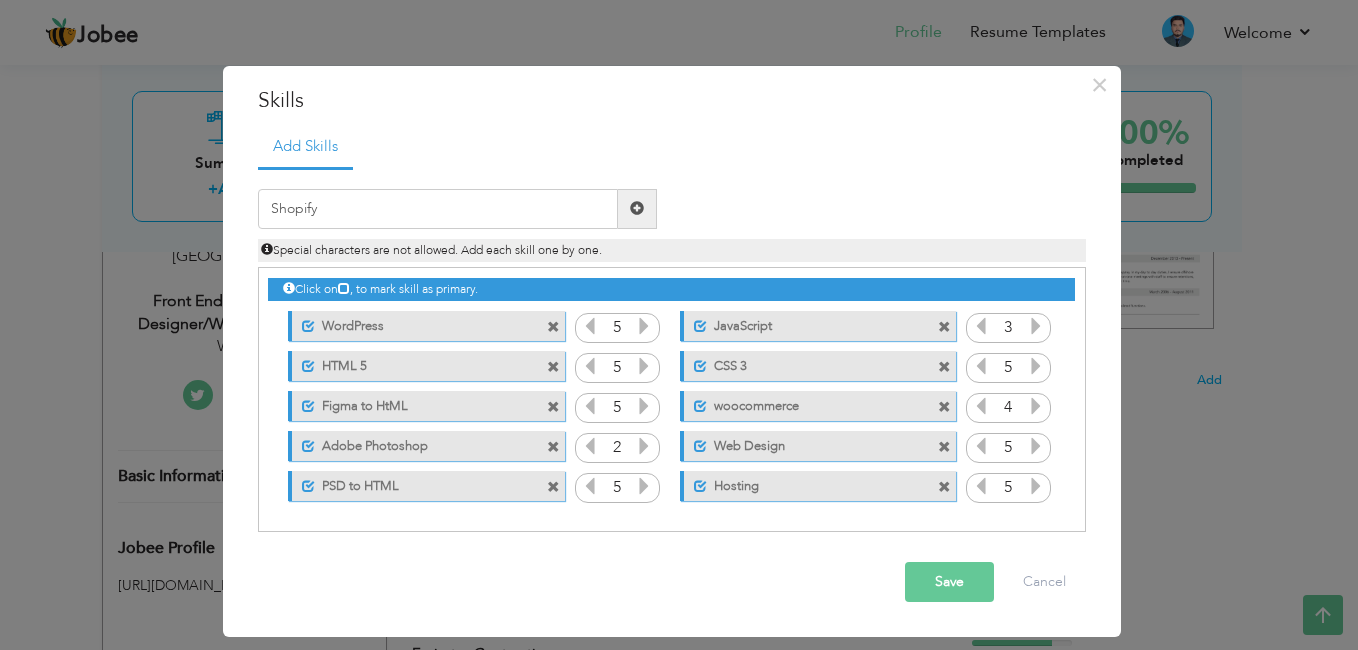 click at bounding box center (637, 208) 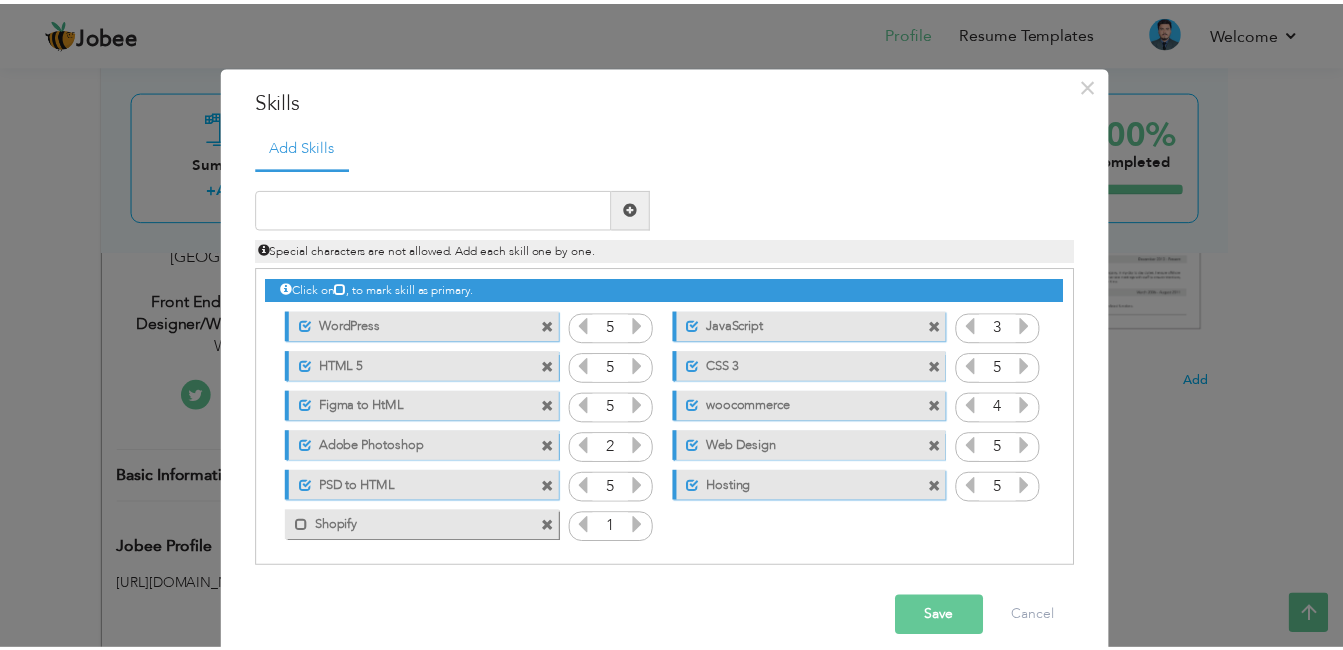 scroll, scrollTop: 22, scrollLeft: 0, axis: vertical 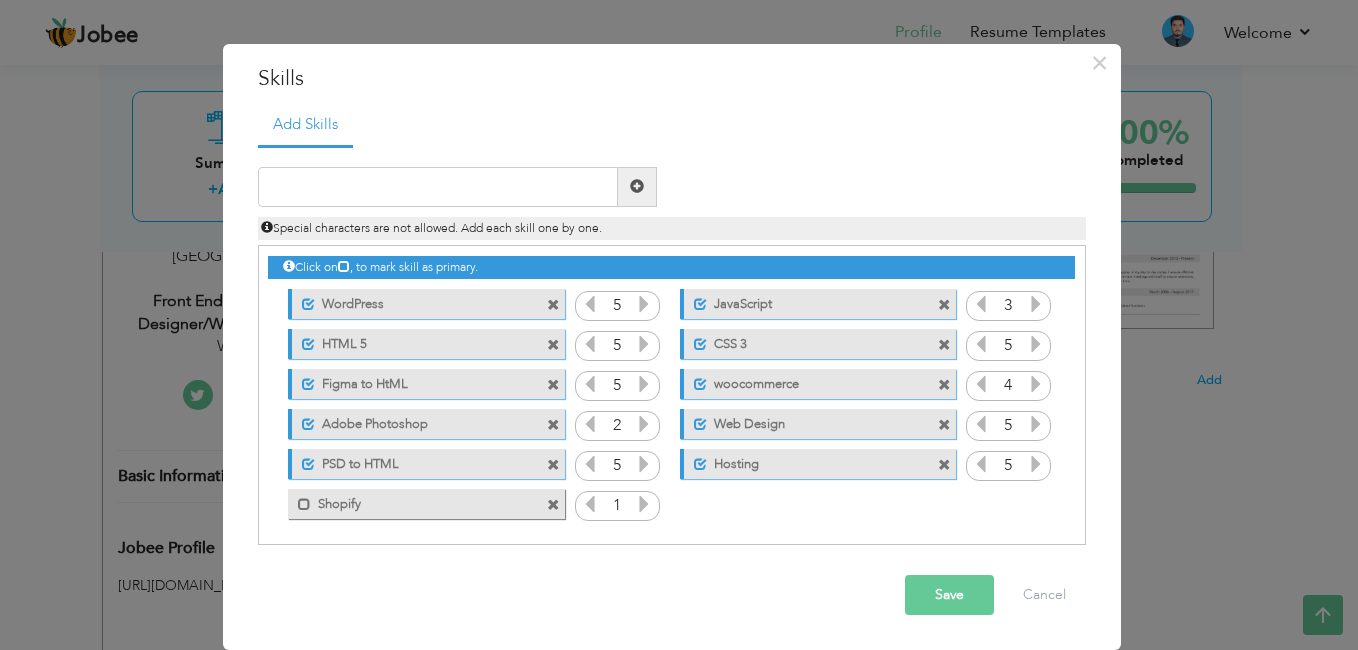 click at bounding box center (644, 504) 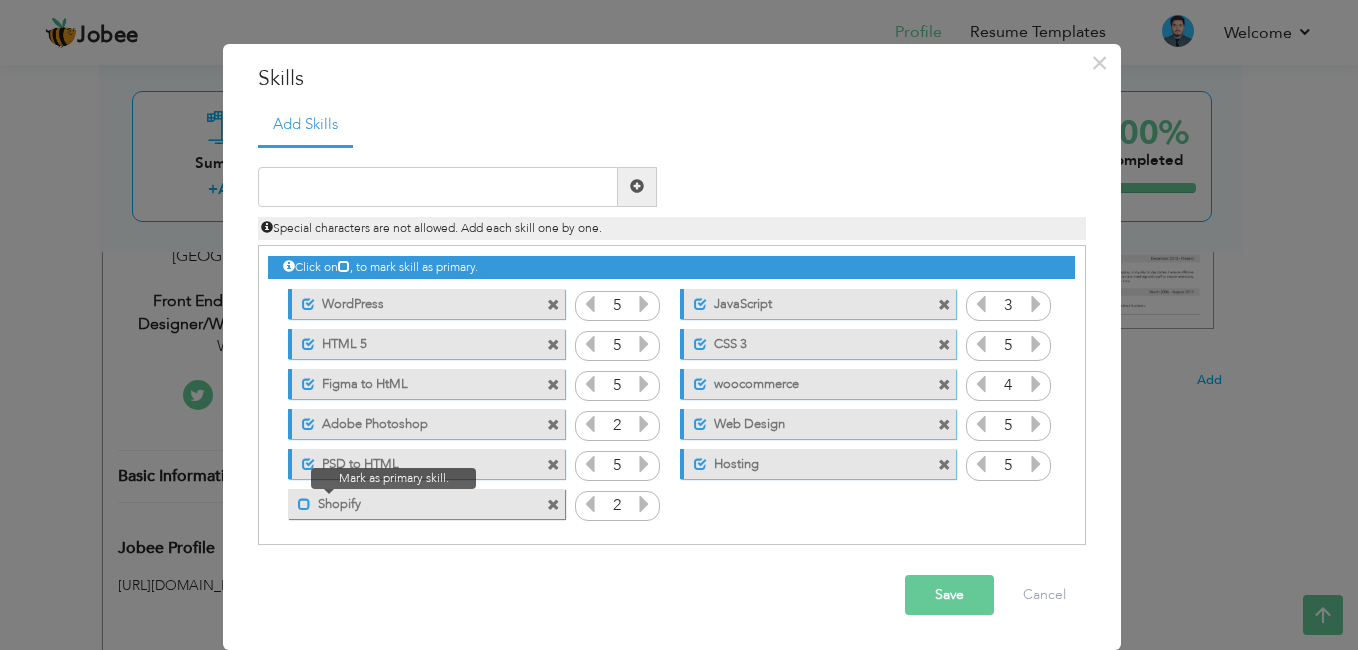 click at bounding box center [304, 504] 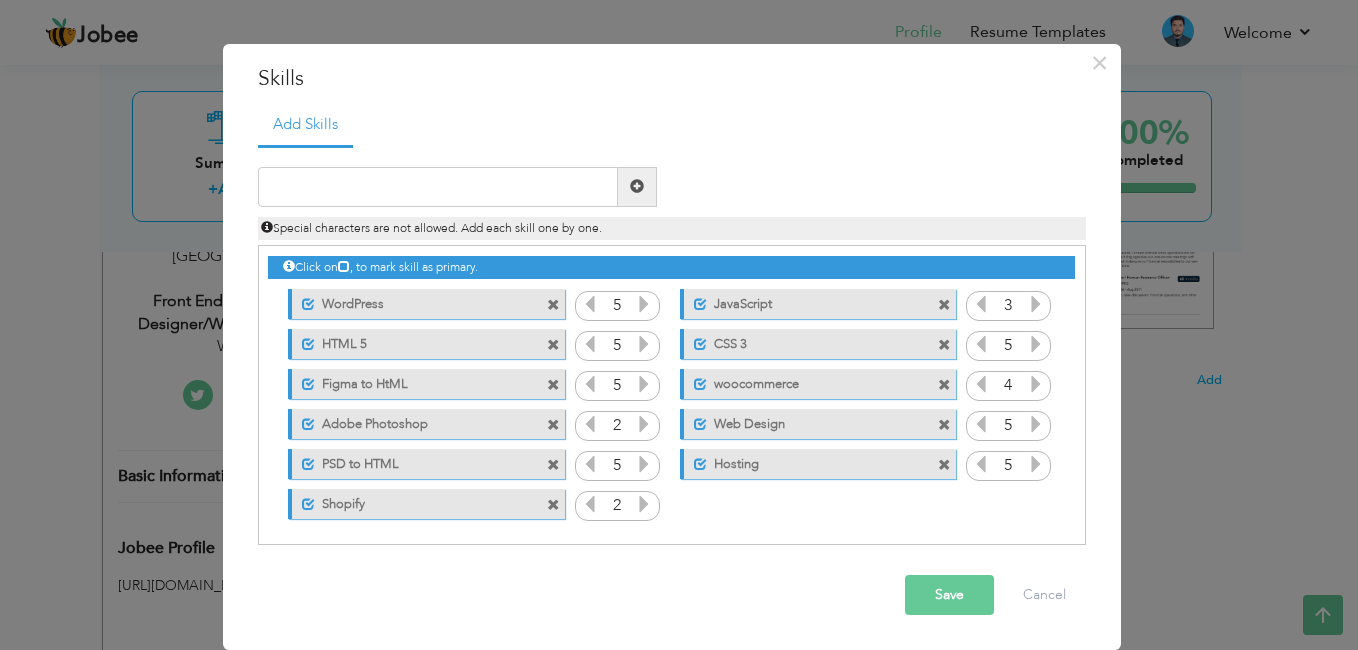 click at bounding box center [644, 504] 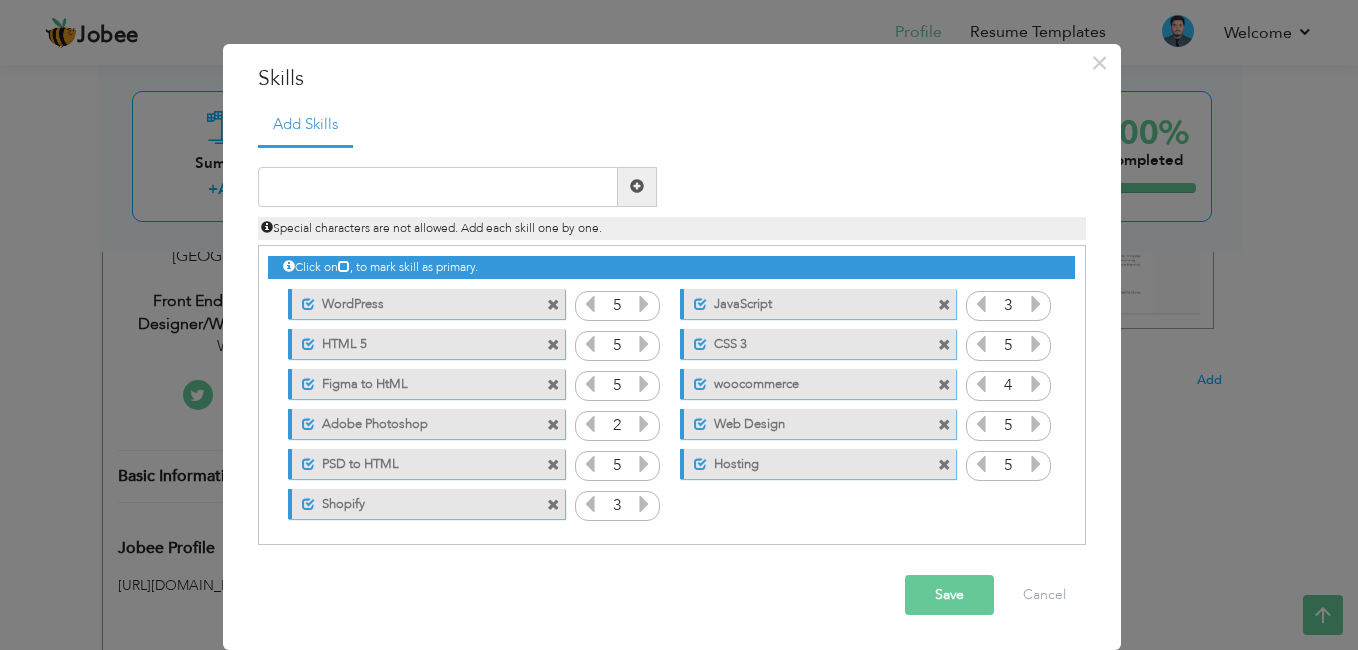 click at bounding box center (1036, 304) 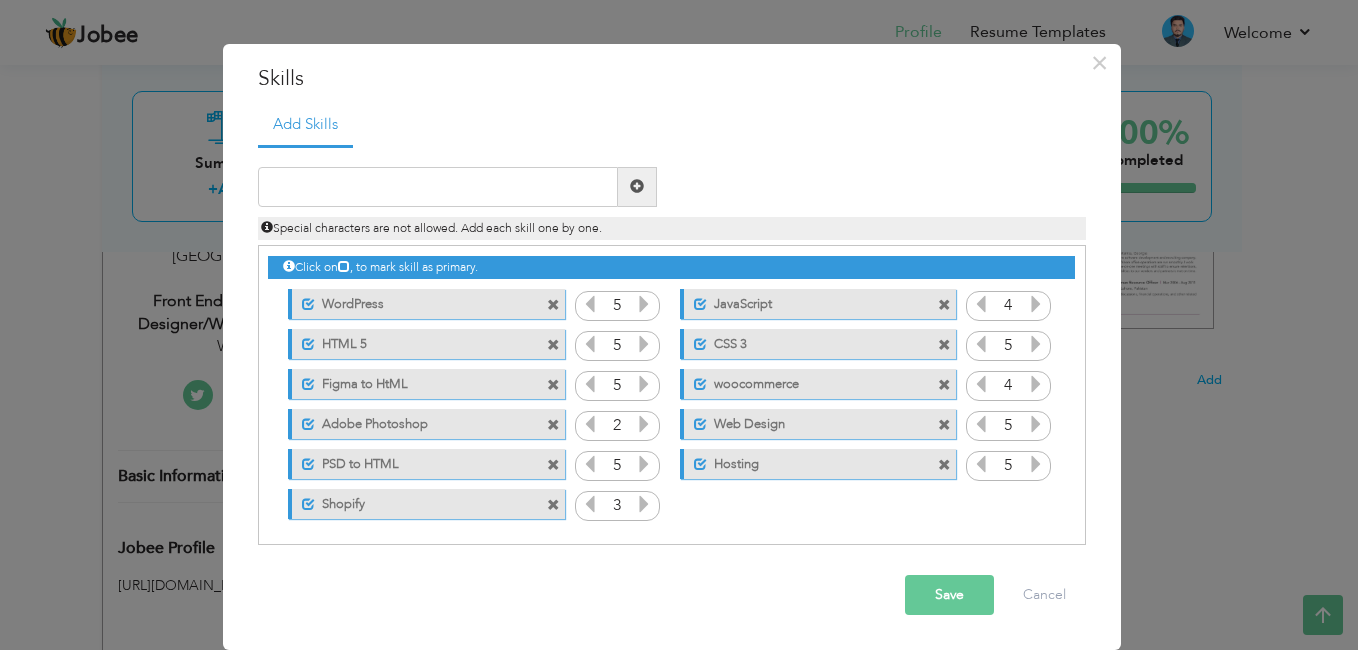click at bounding box center [1036, 384] 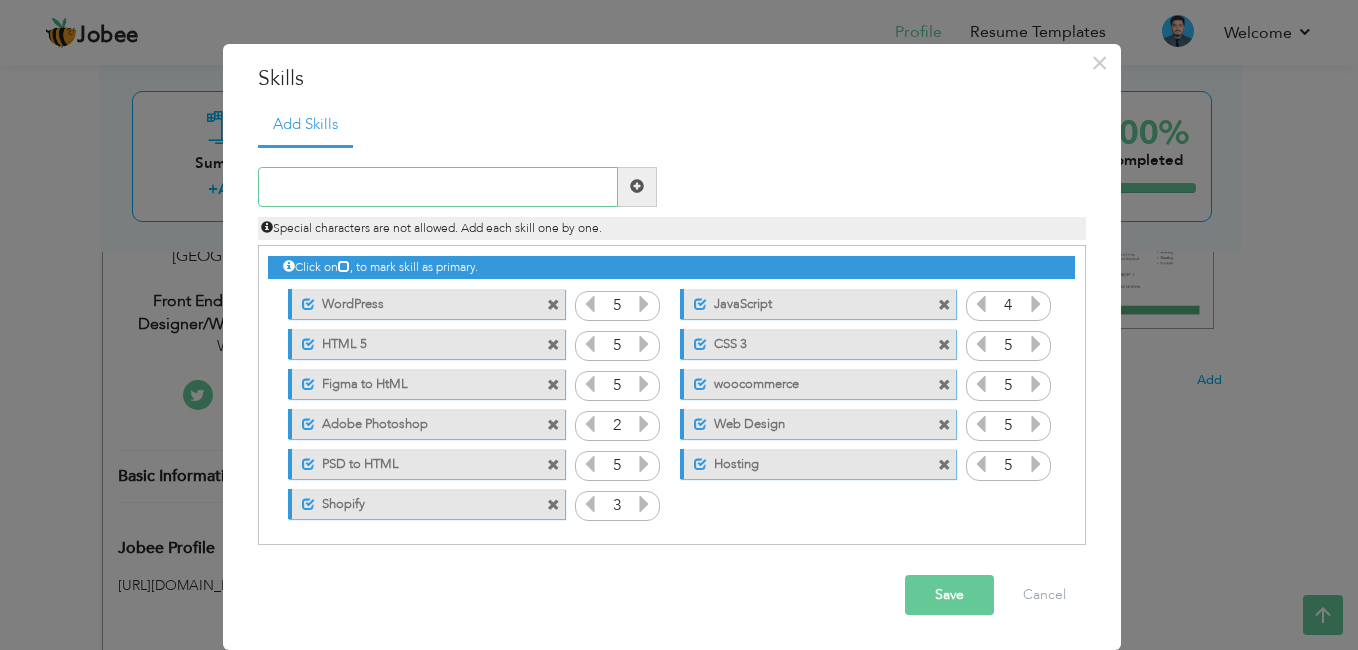click at bounding box center (438, 187) 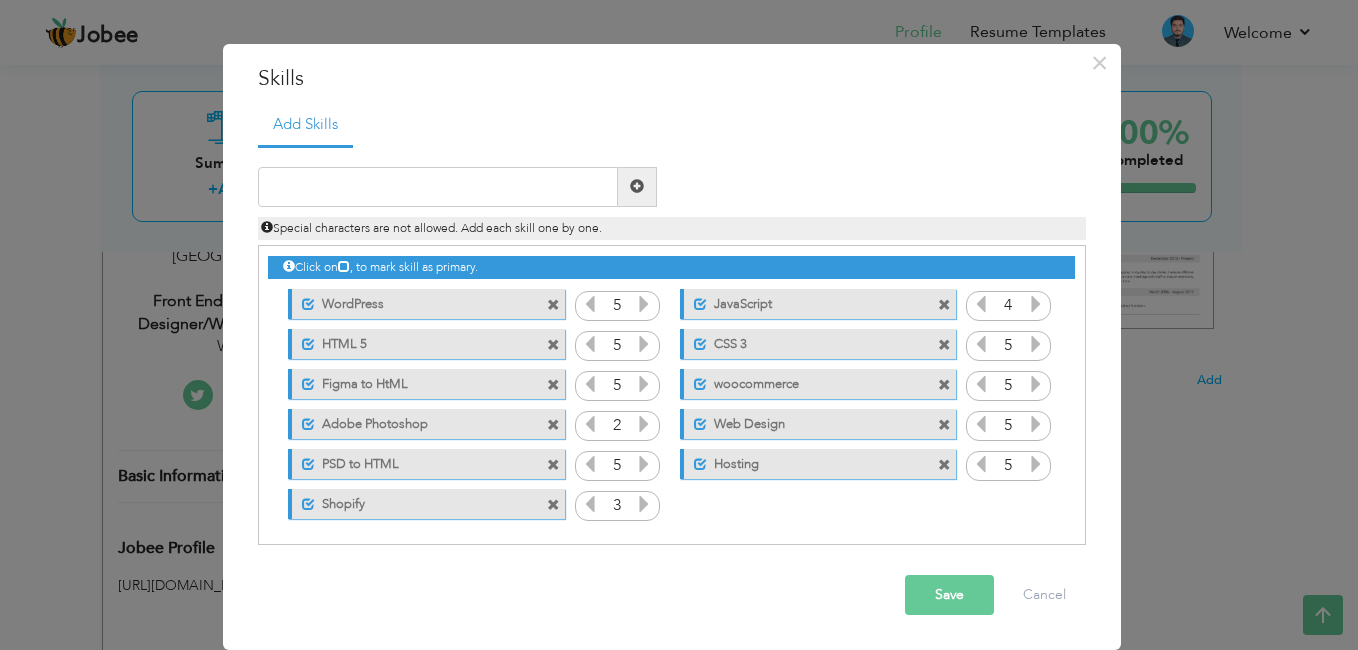 click on "Save
Cancel" at bounding box center [672, 595] 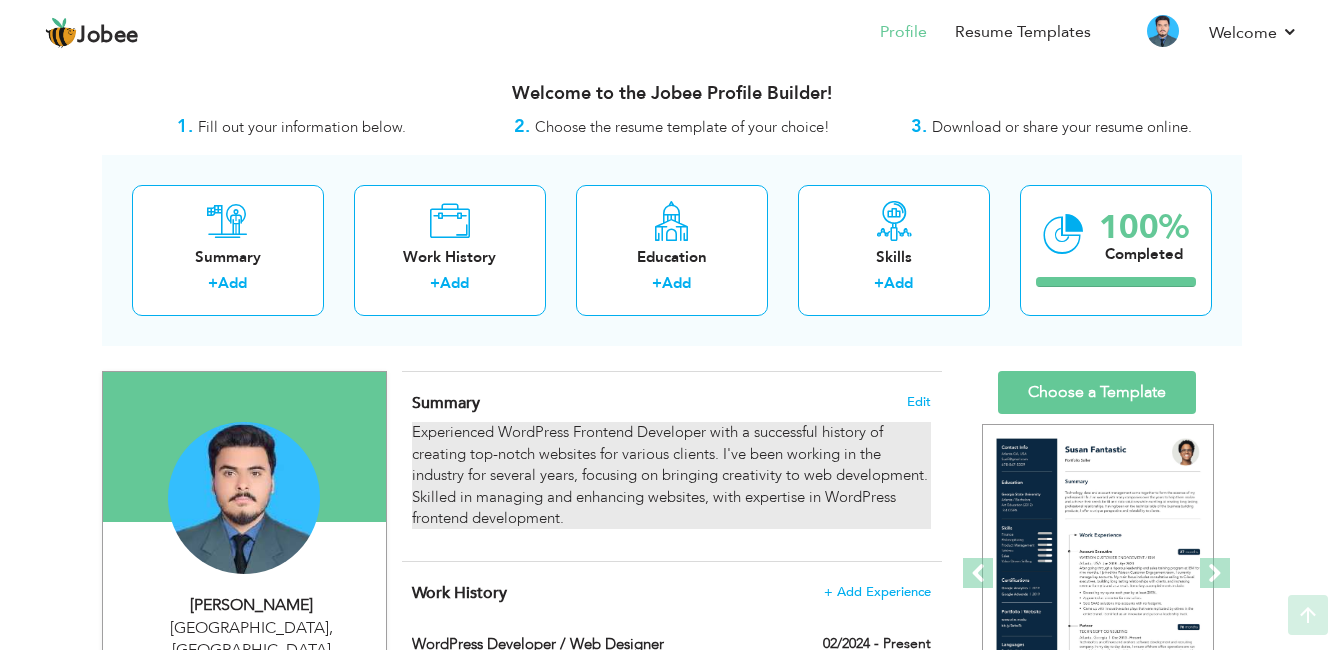 scroll, scrollTop: 0, scrollLeft: 0, axis: both 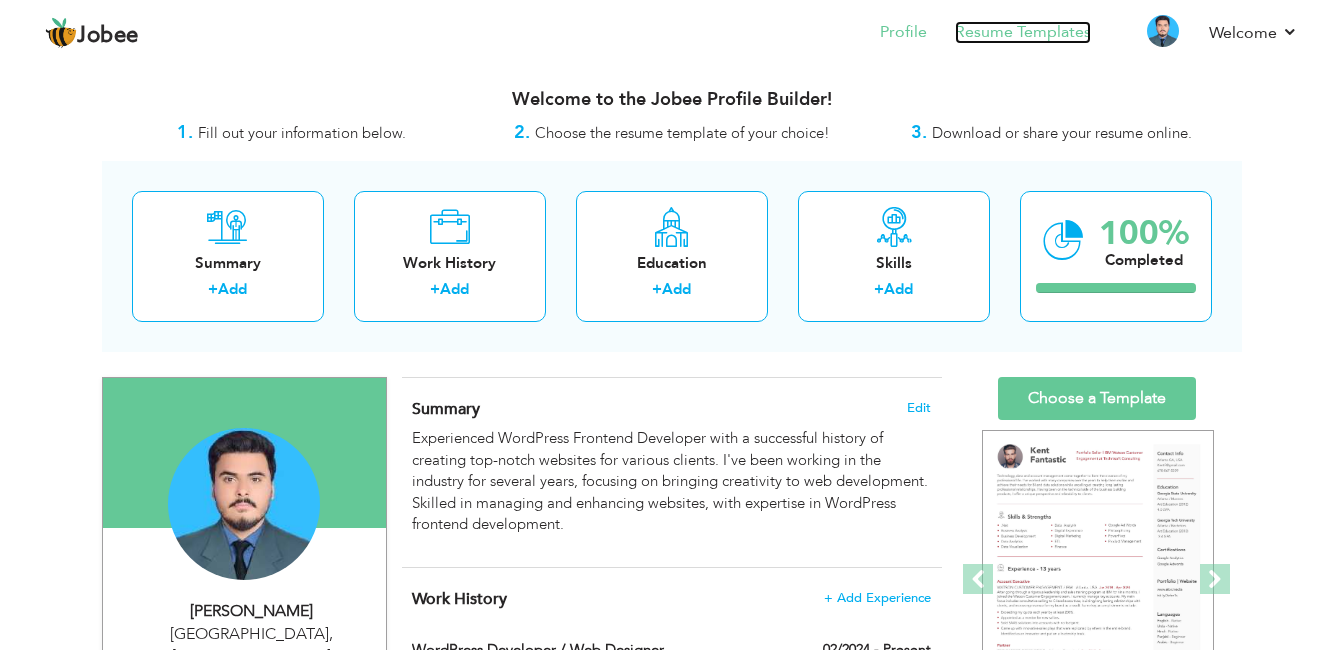 click on "Resume Templates" at bounding box center (1023, 32) 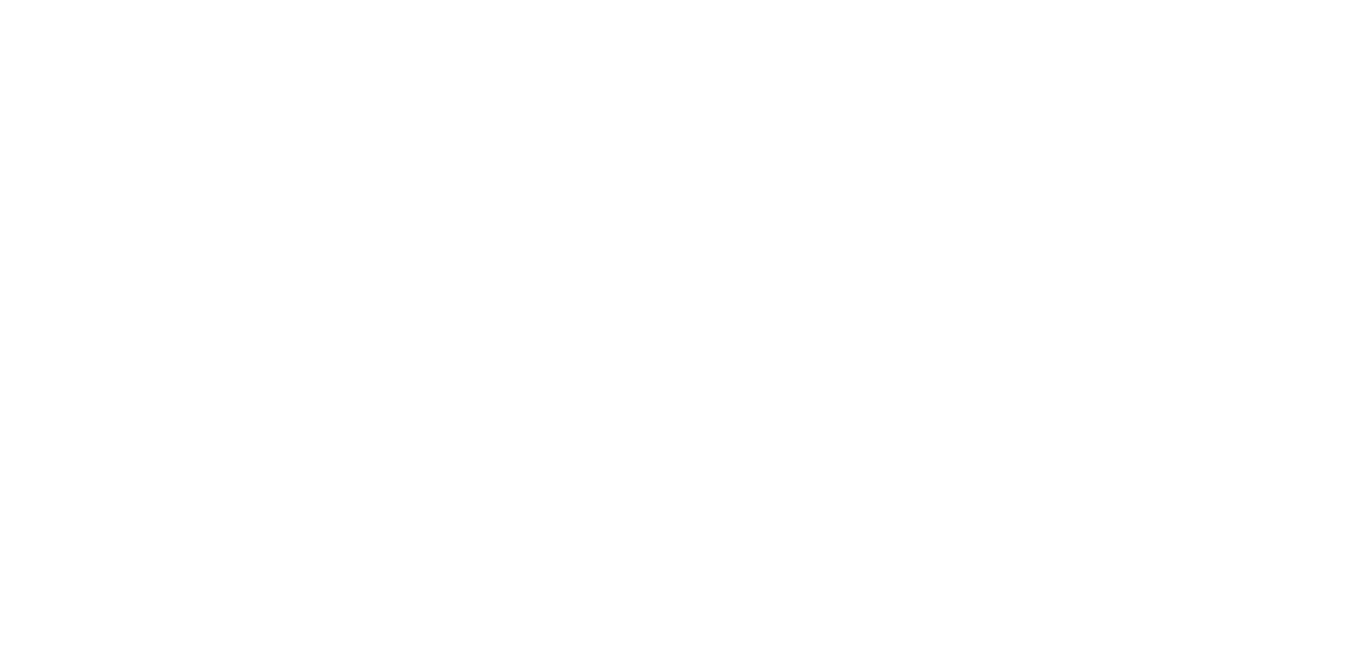 scroll, scrollTop: 0, scrollLeft: 0, axis: both 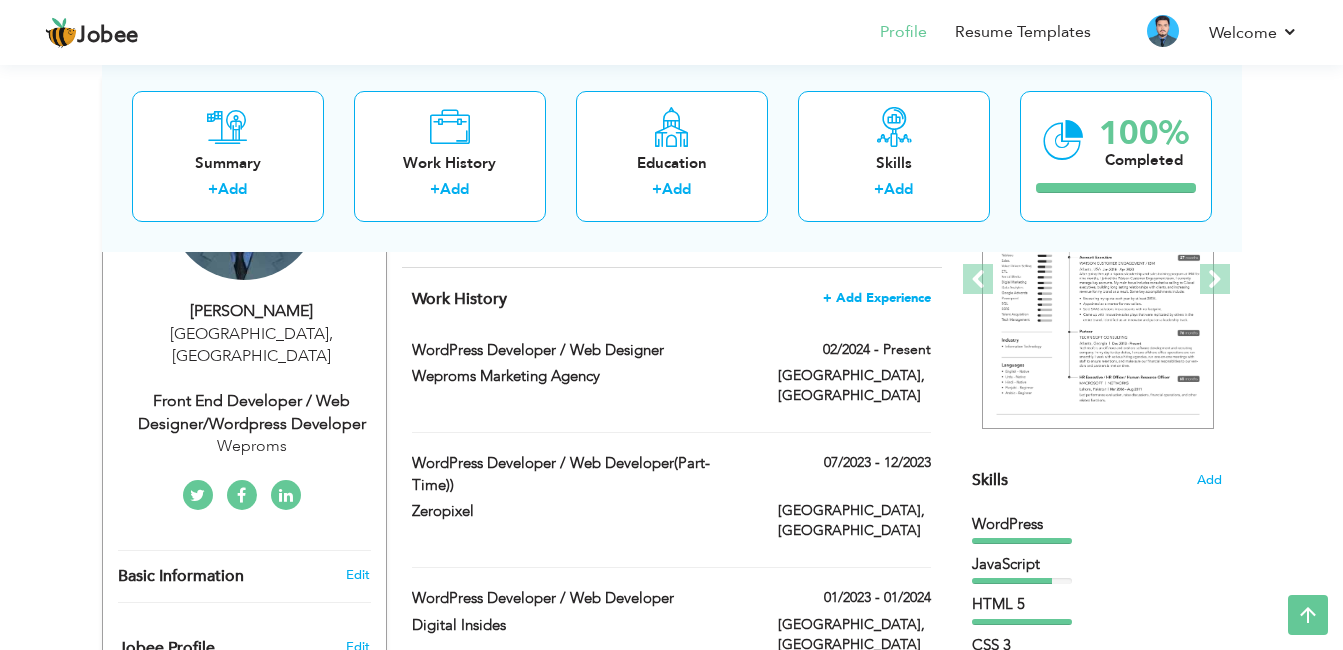 click on "+ Add Experience" at bounding box center (877, 298) 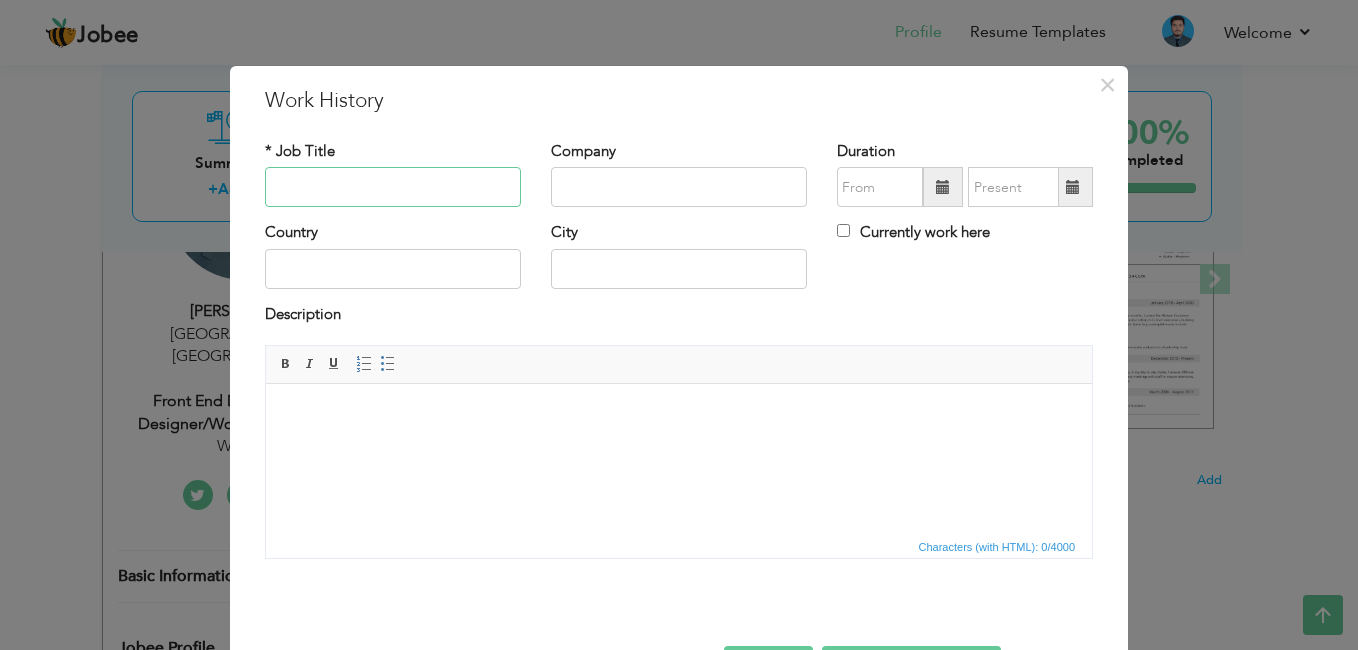 type on "W" 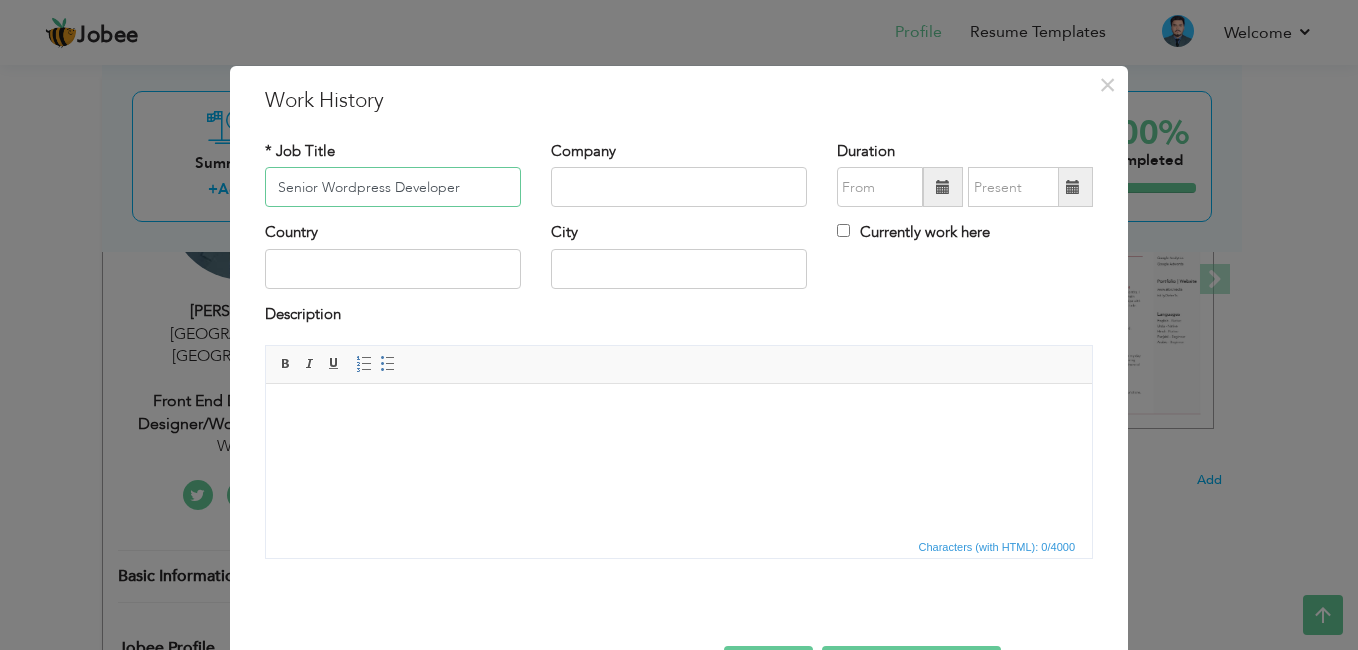 type on "Senior Wordpress Developer" 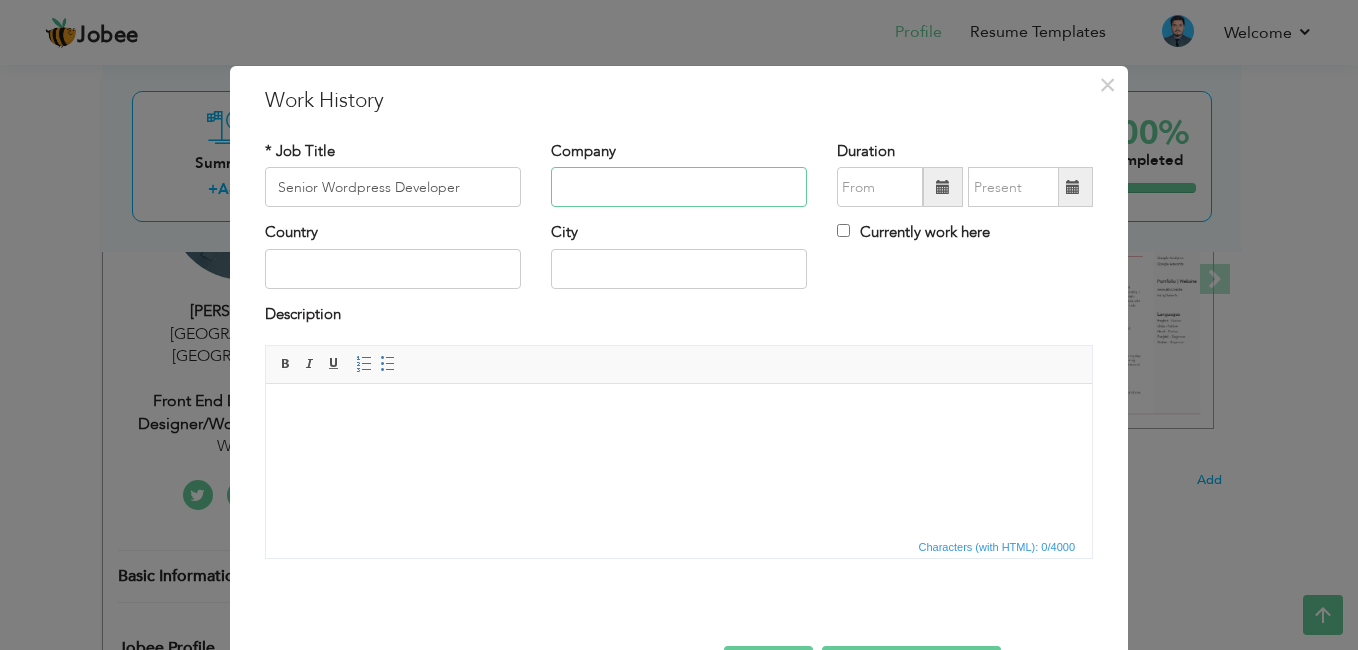 click at bounding box center [679, 187] 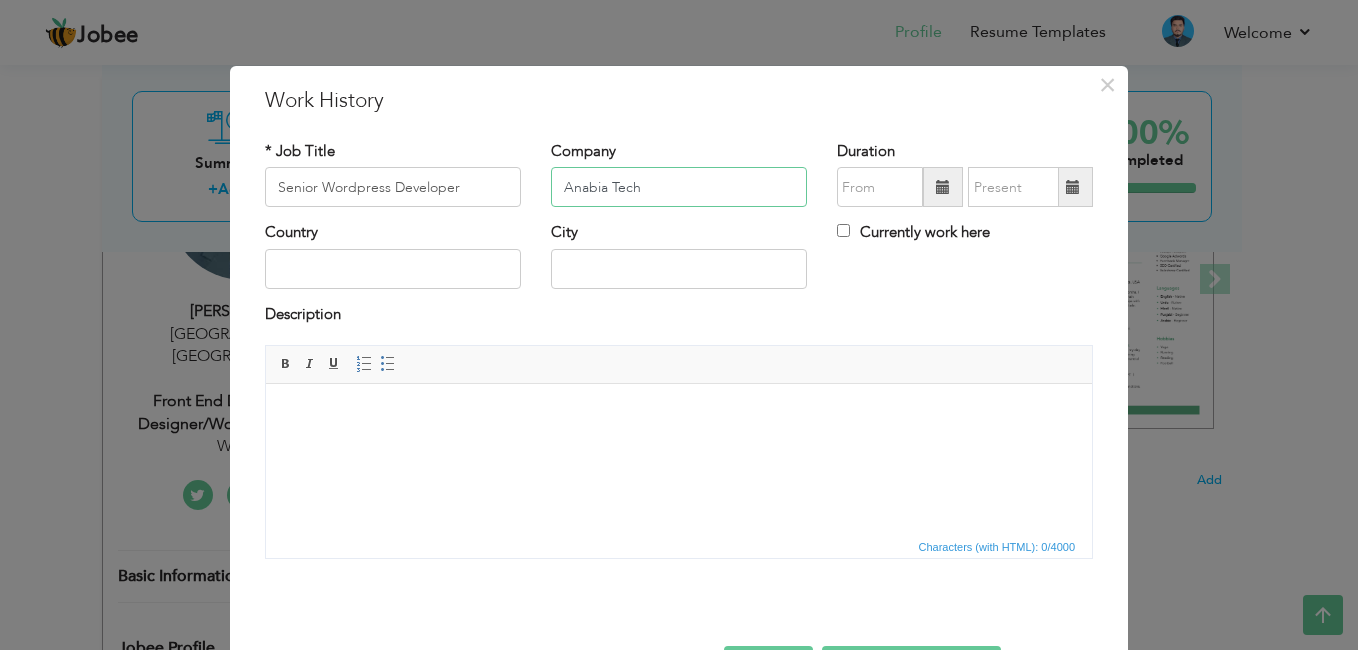 type on "Anabia Tech" 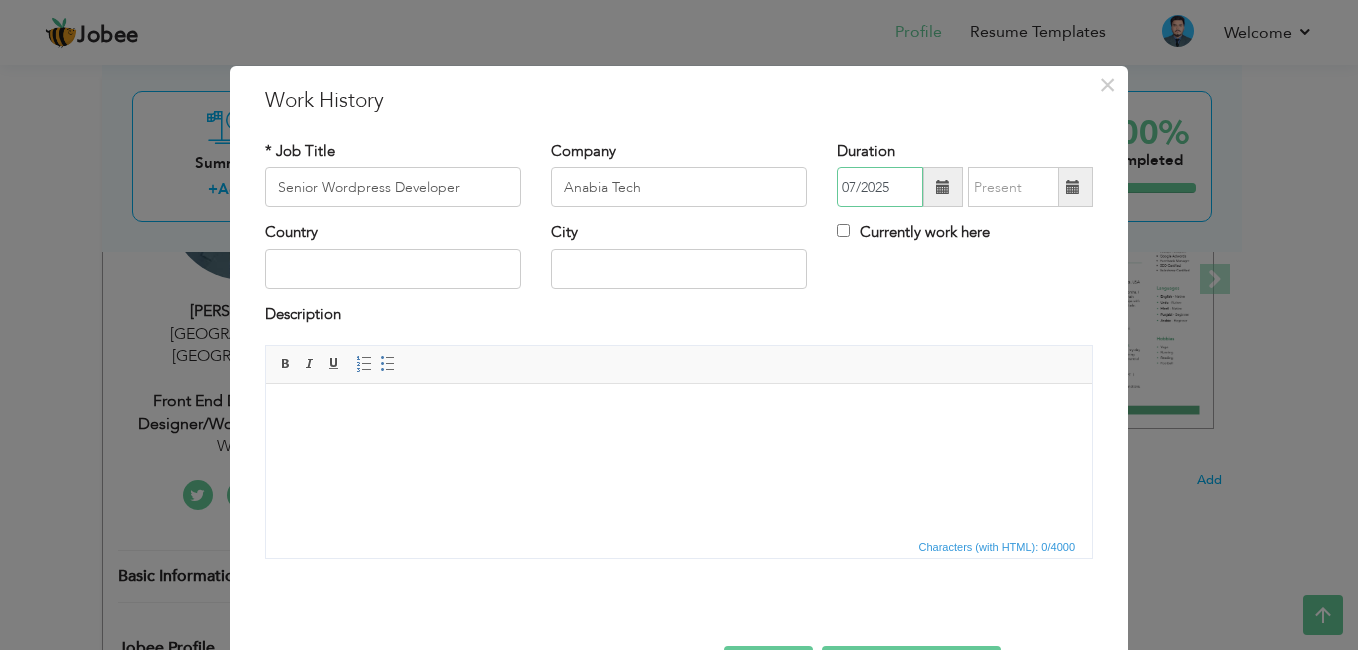 click on "07/2025" at bounding box center [880, 187] 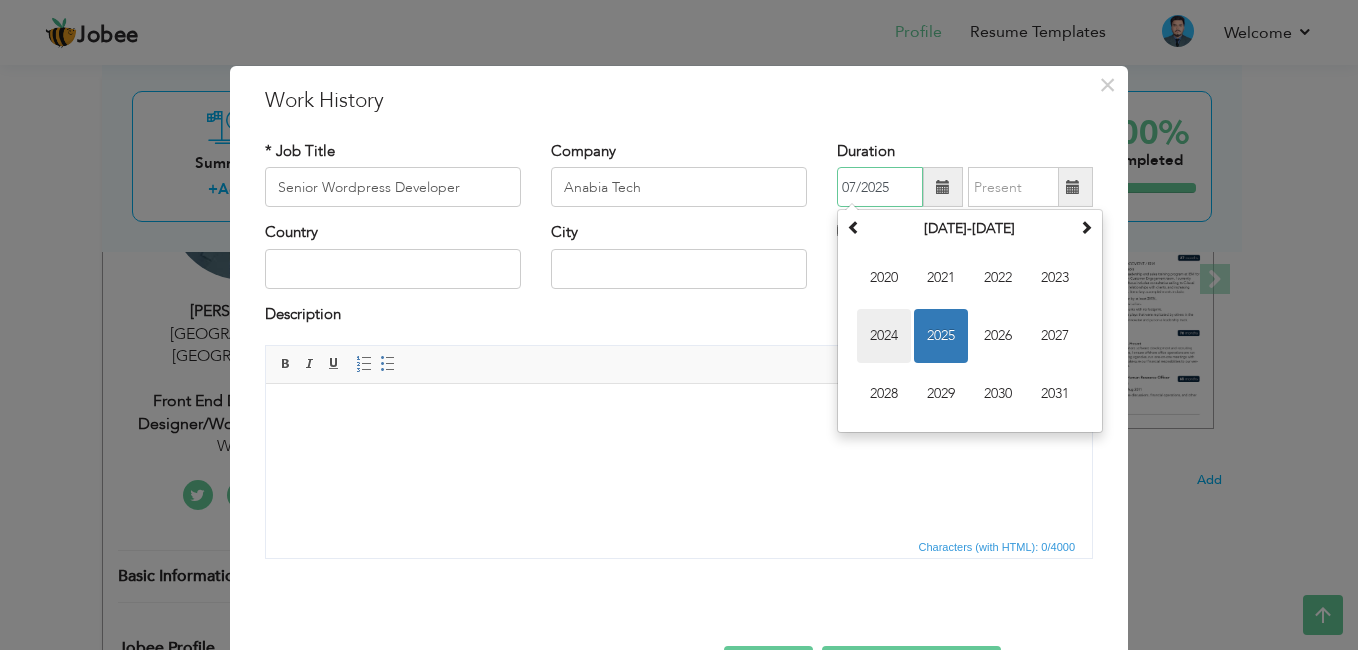 click on "2024" at bounding box center [884, 336] 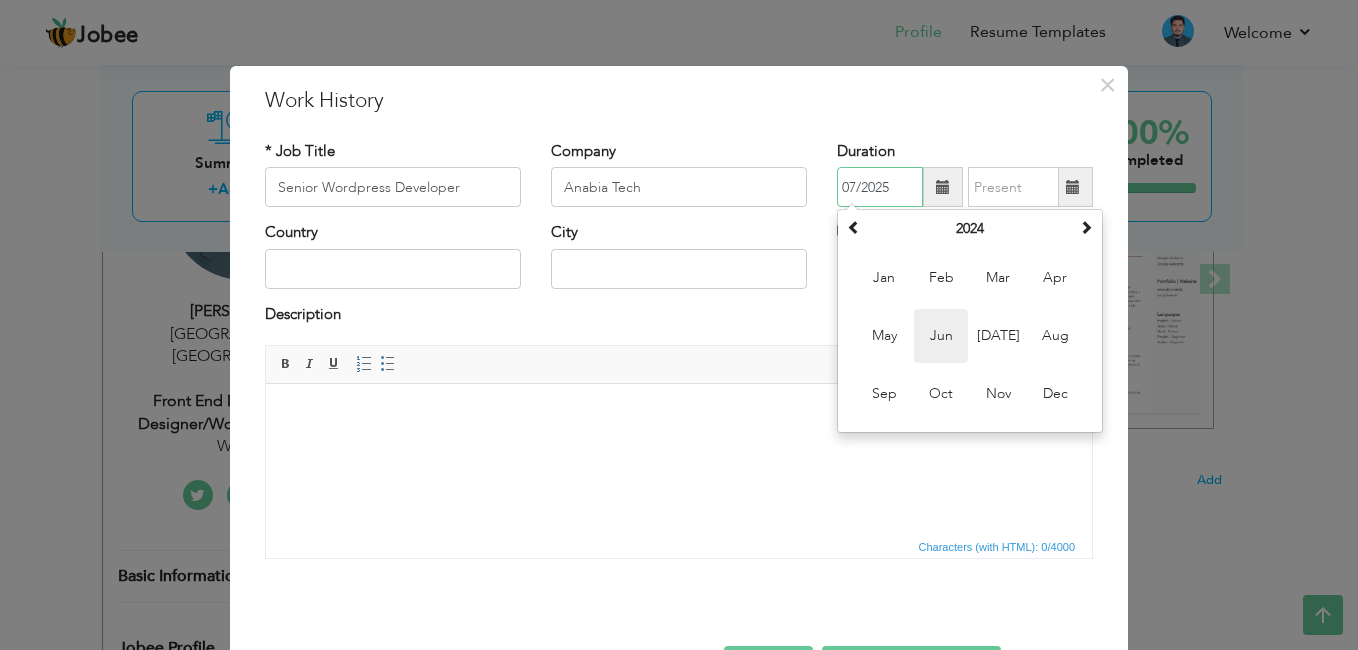 click on "Jun" at bounding box center [941, 336] 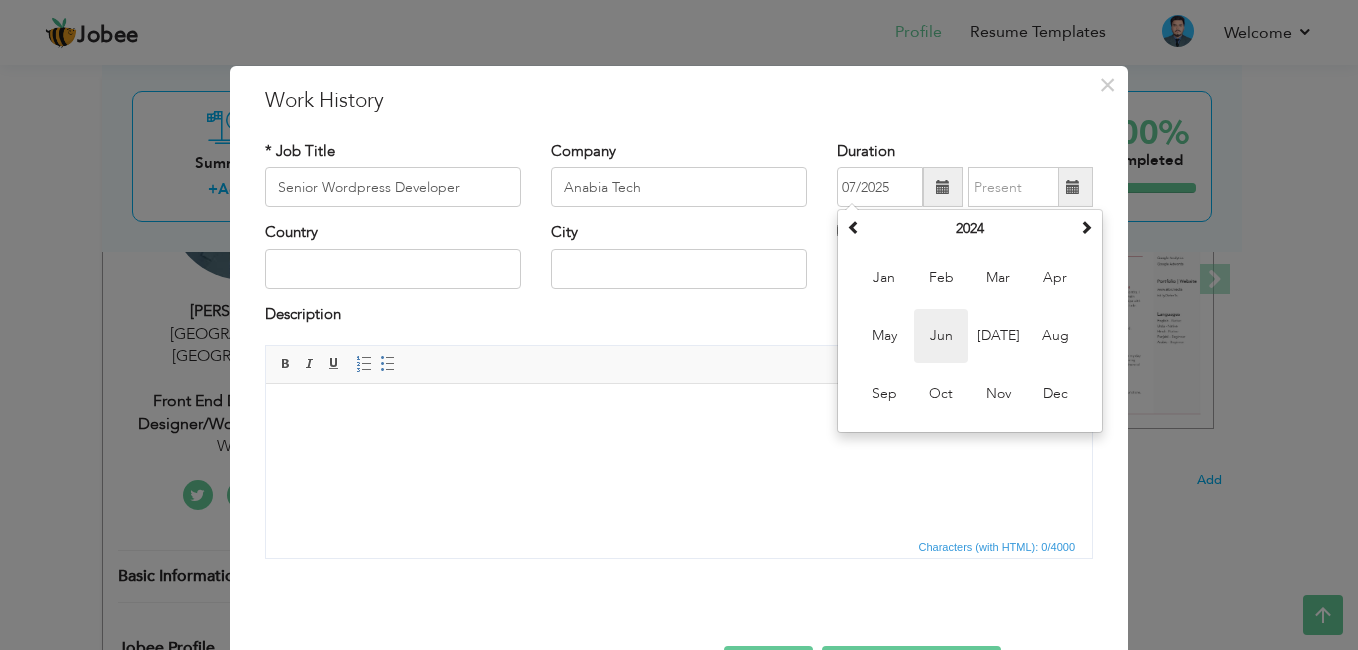 type on "06/2024" 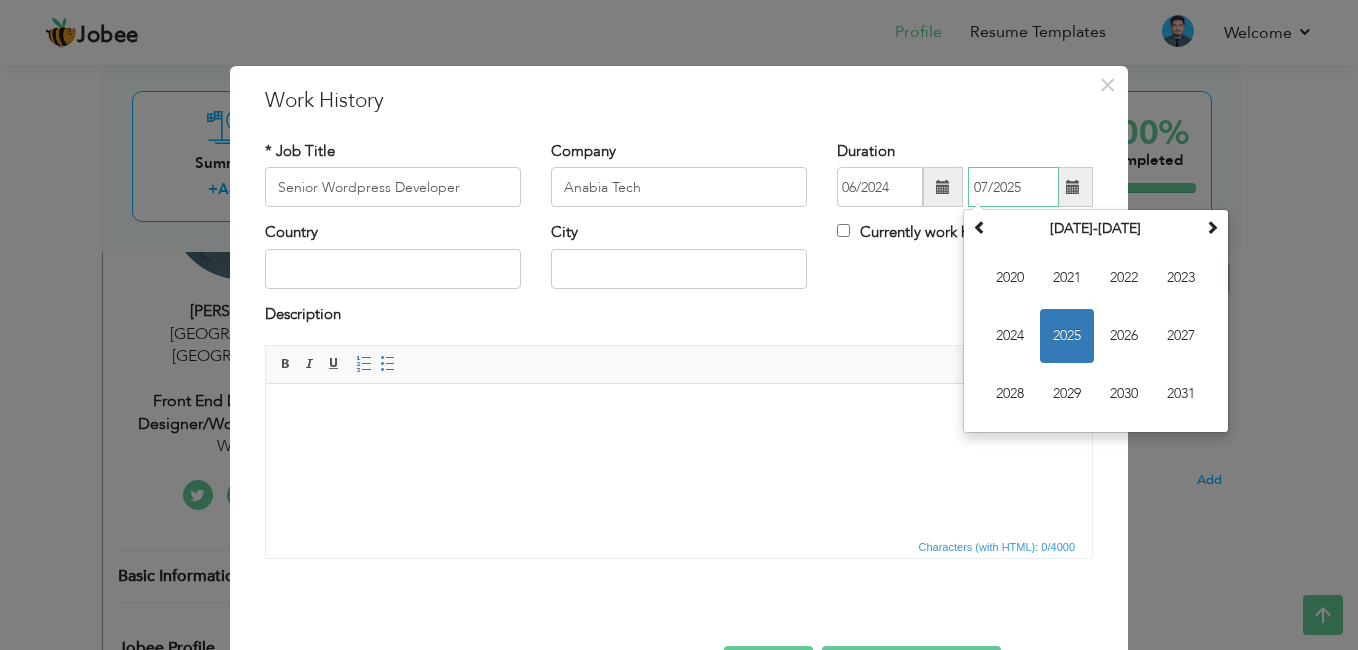 click on "07/2025" at bounding box center (1013, 187) 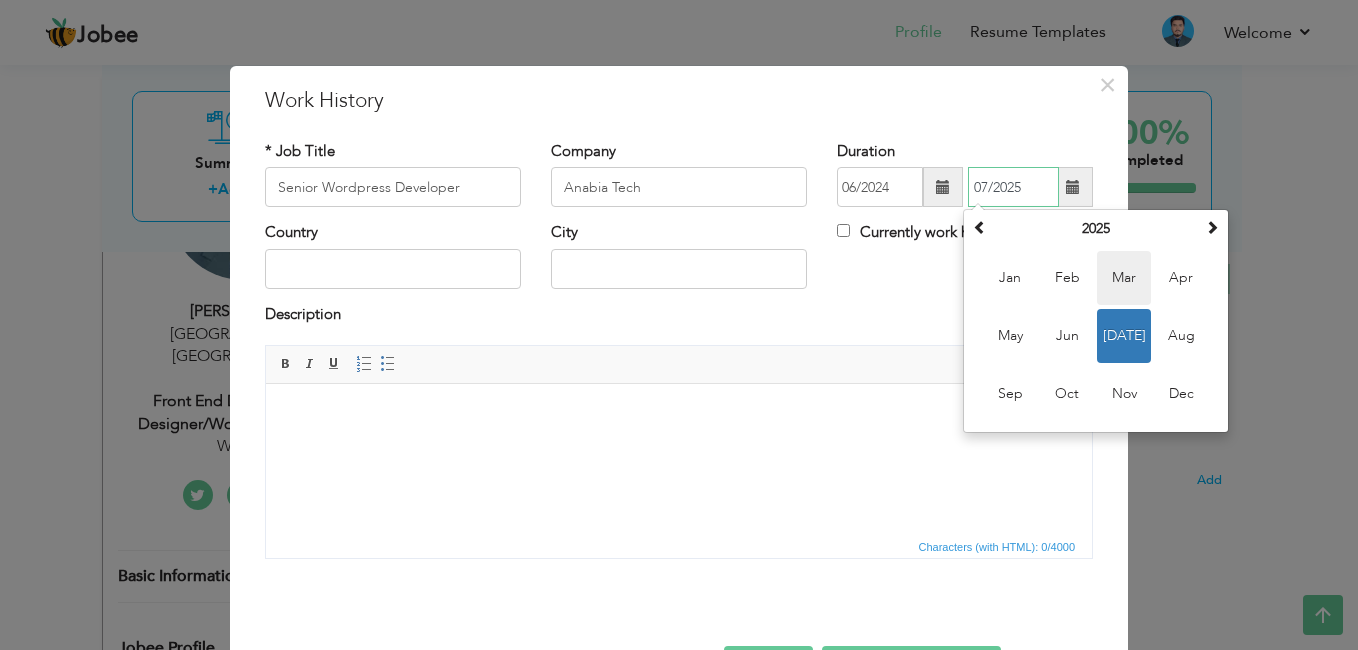click on "Mar" at bounding box center [1124, 278] 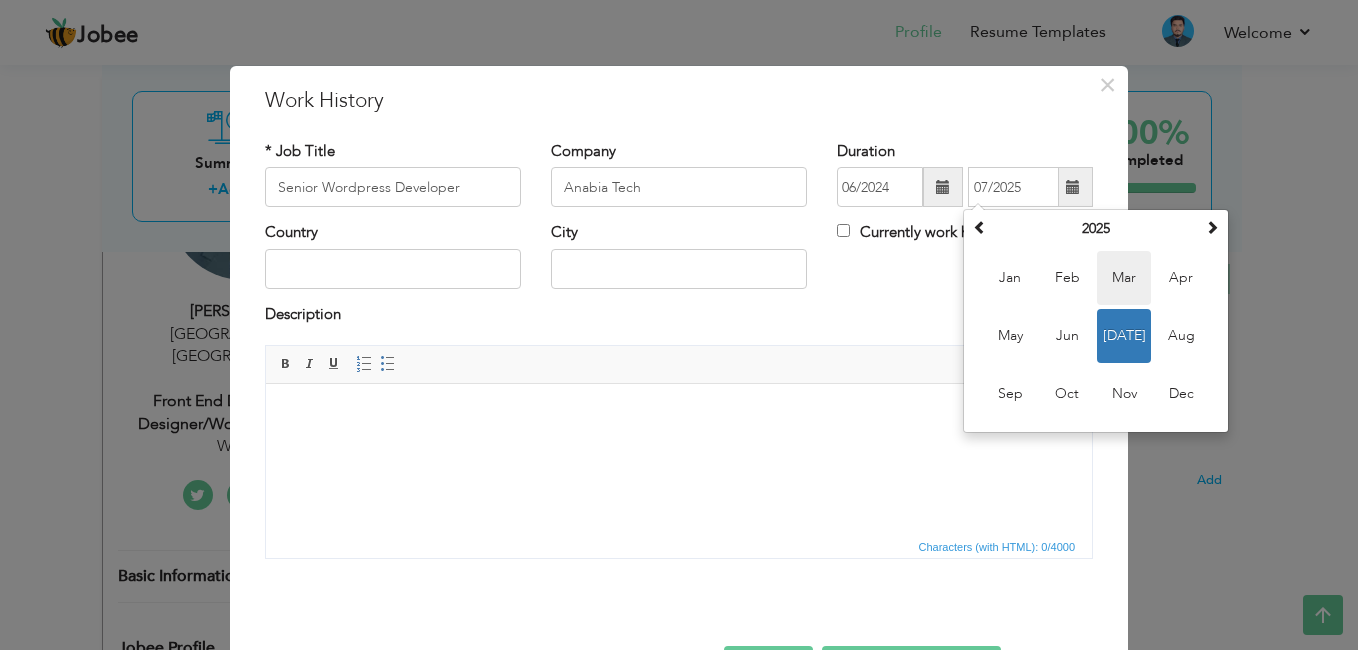 type on "03/2025" 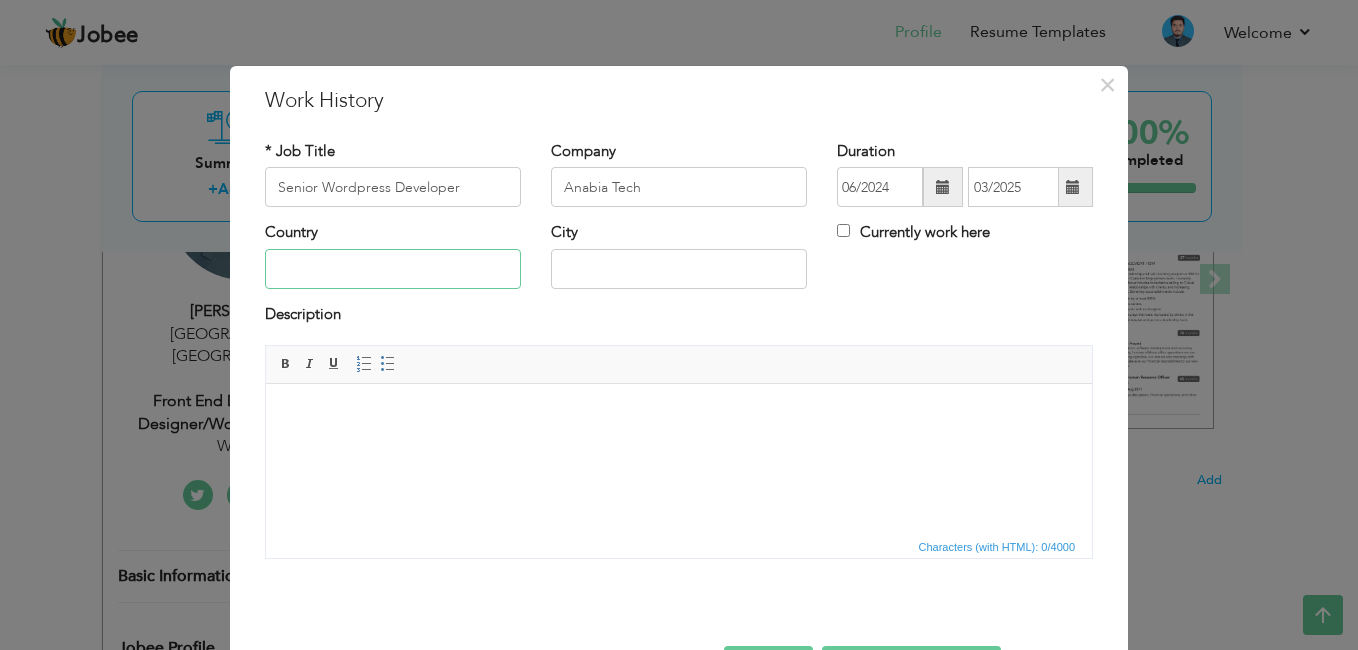 click at bounding box center (393, 269) 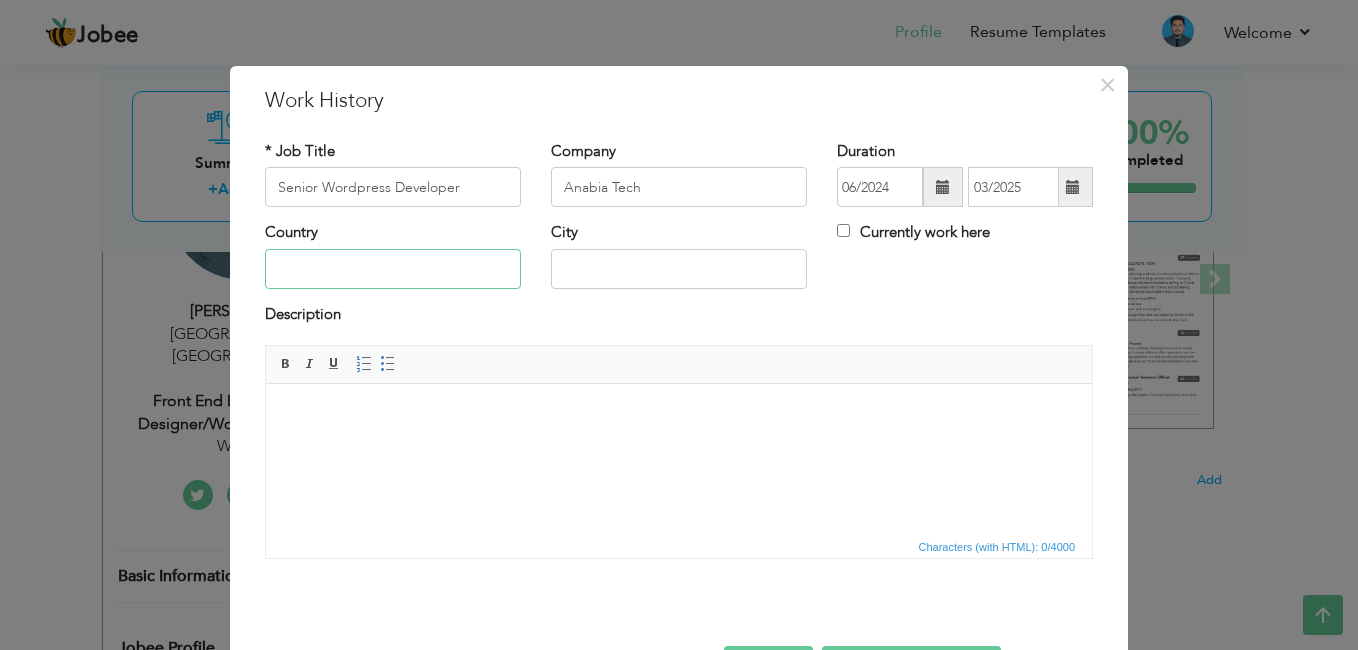 type on "[GEOGRAPHIC_DATA]" 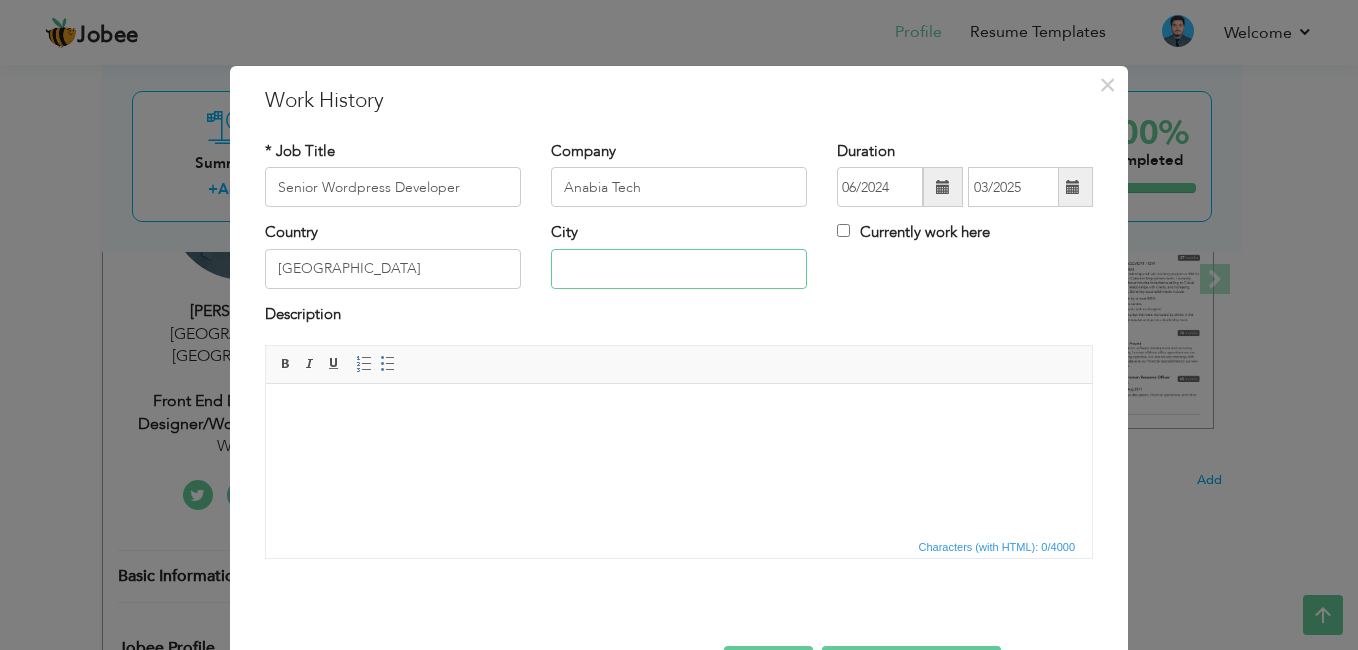 click at bounding box center [679, 269] 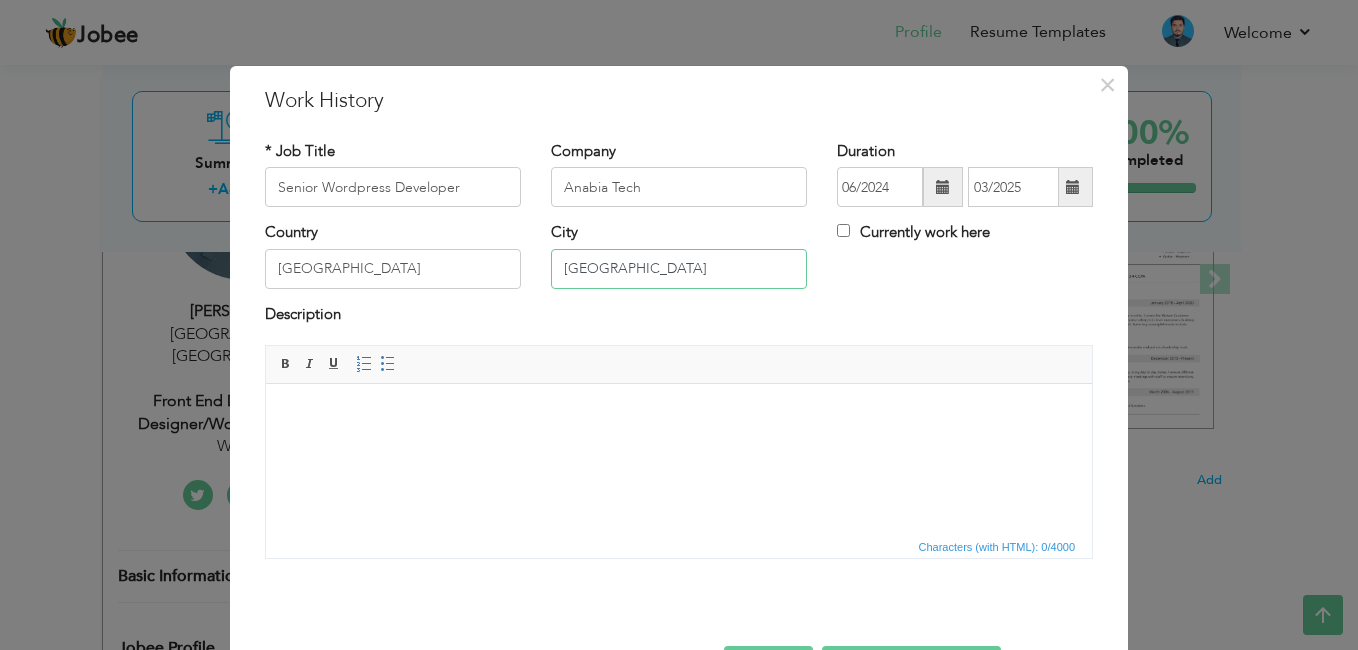 type on "[GEOGRAPHIC_DATA]" 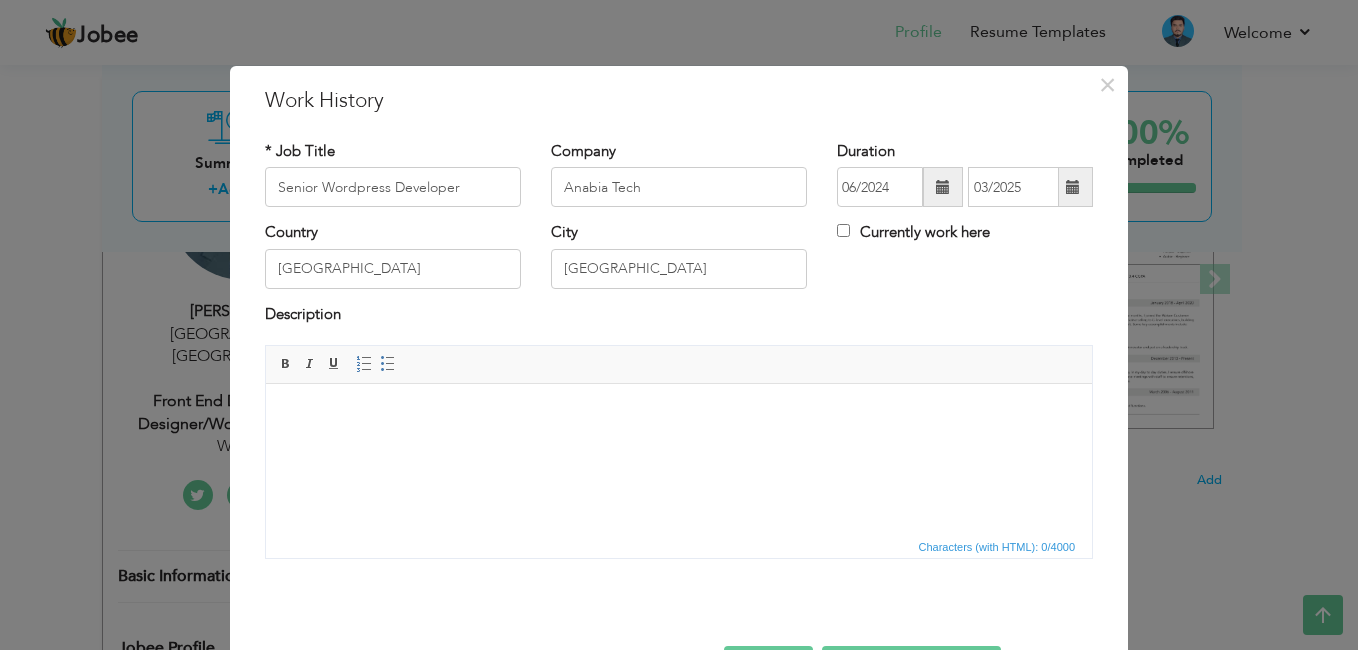 click at bounding box center [679, 414] 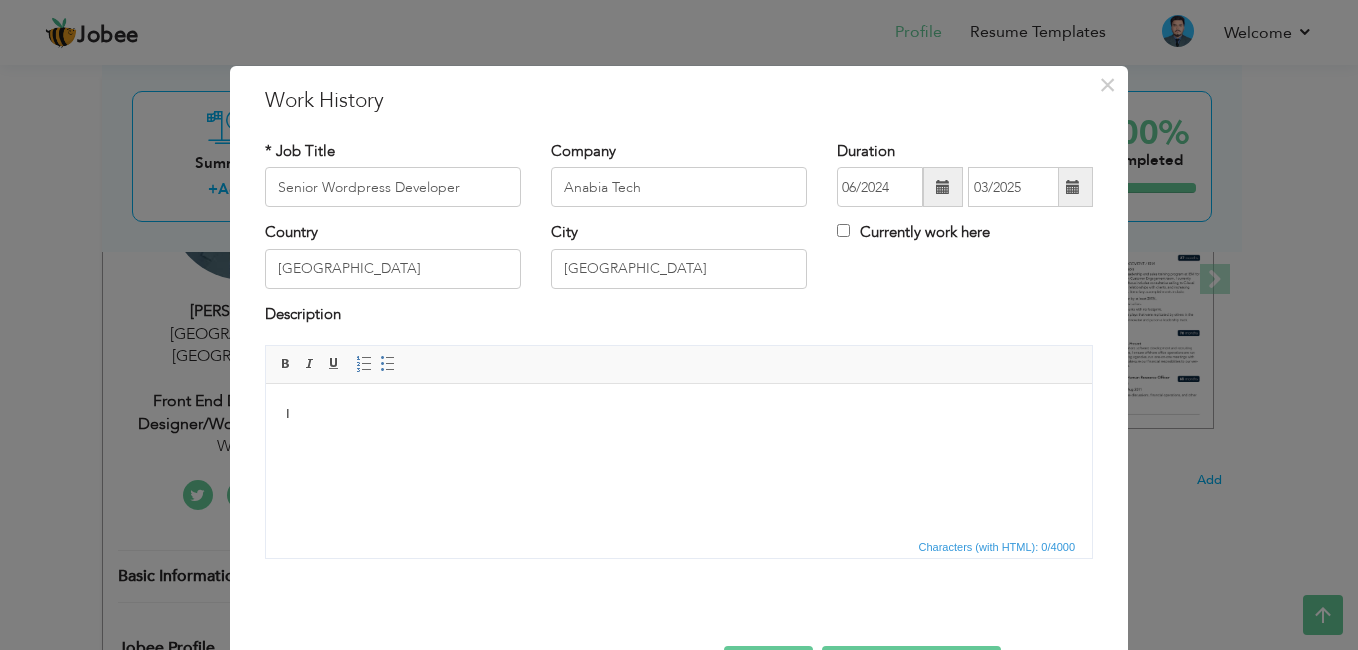 type 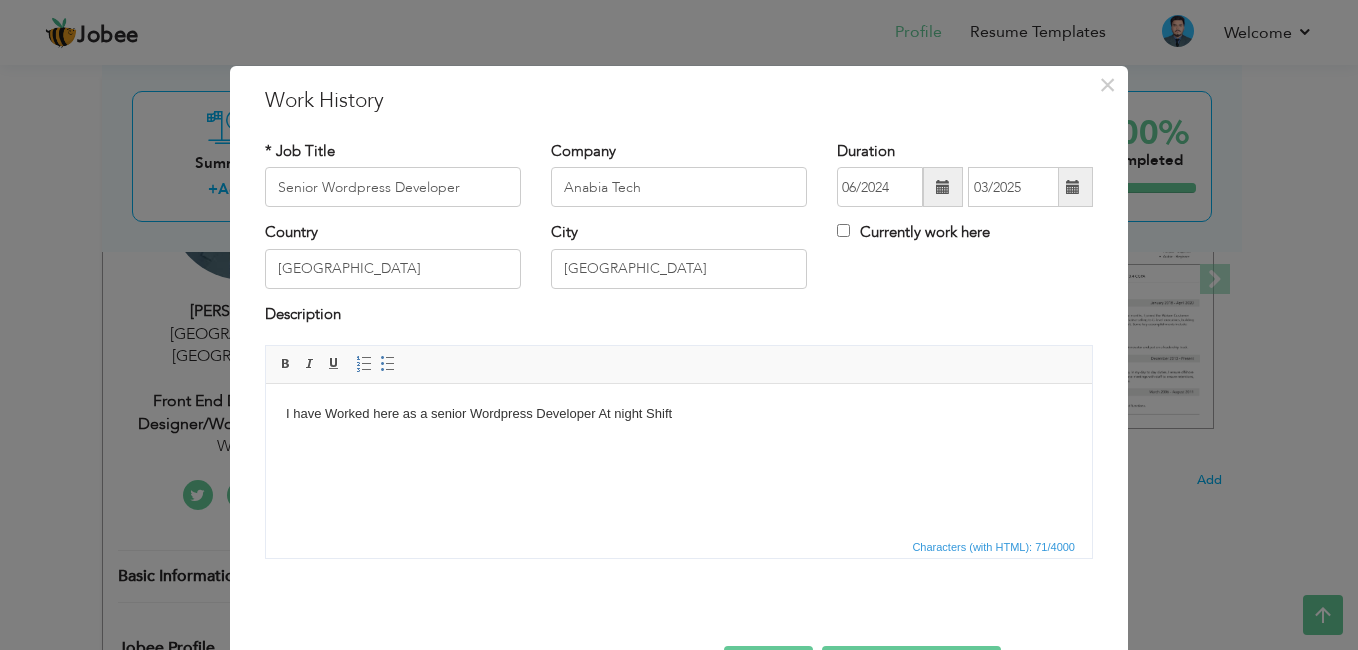 click on "I have Worked here as a senior Wordpress Developer At night Shift" at bounding box center (679, 414) 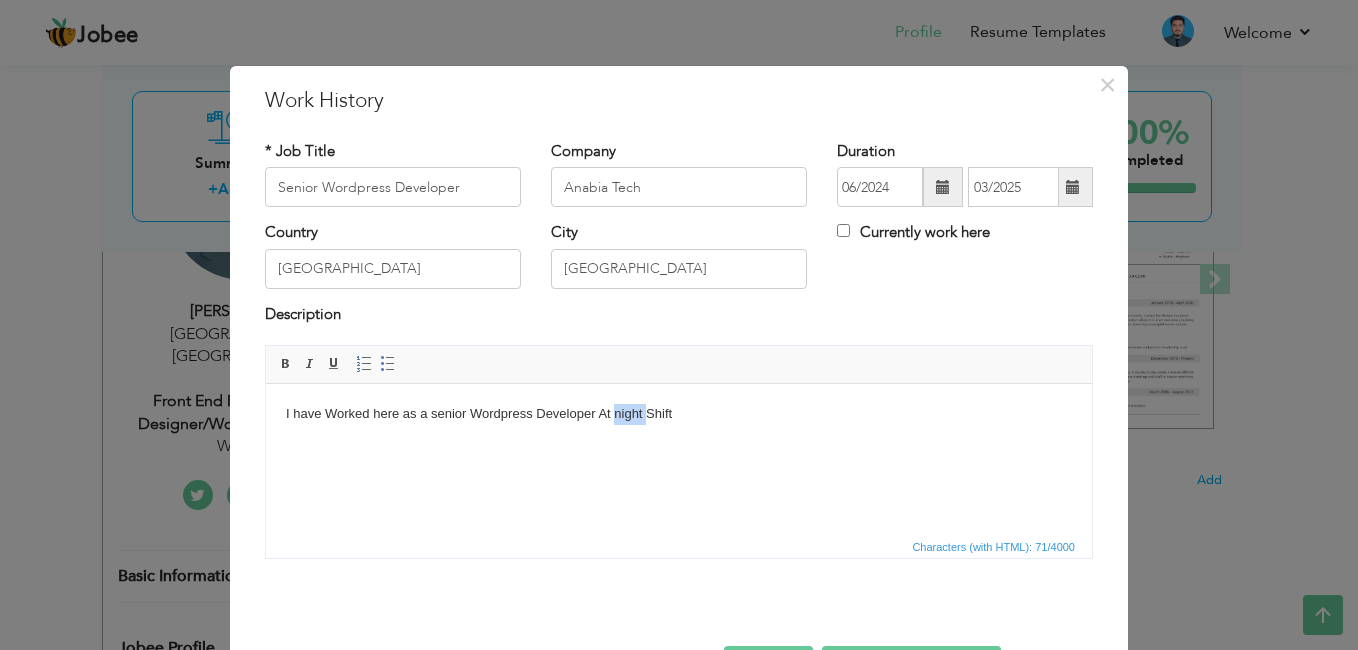 click on "I have Worked here as a senior Wordpress Developer At night Shift" at bounding box center (679, 414) 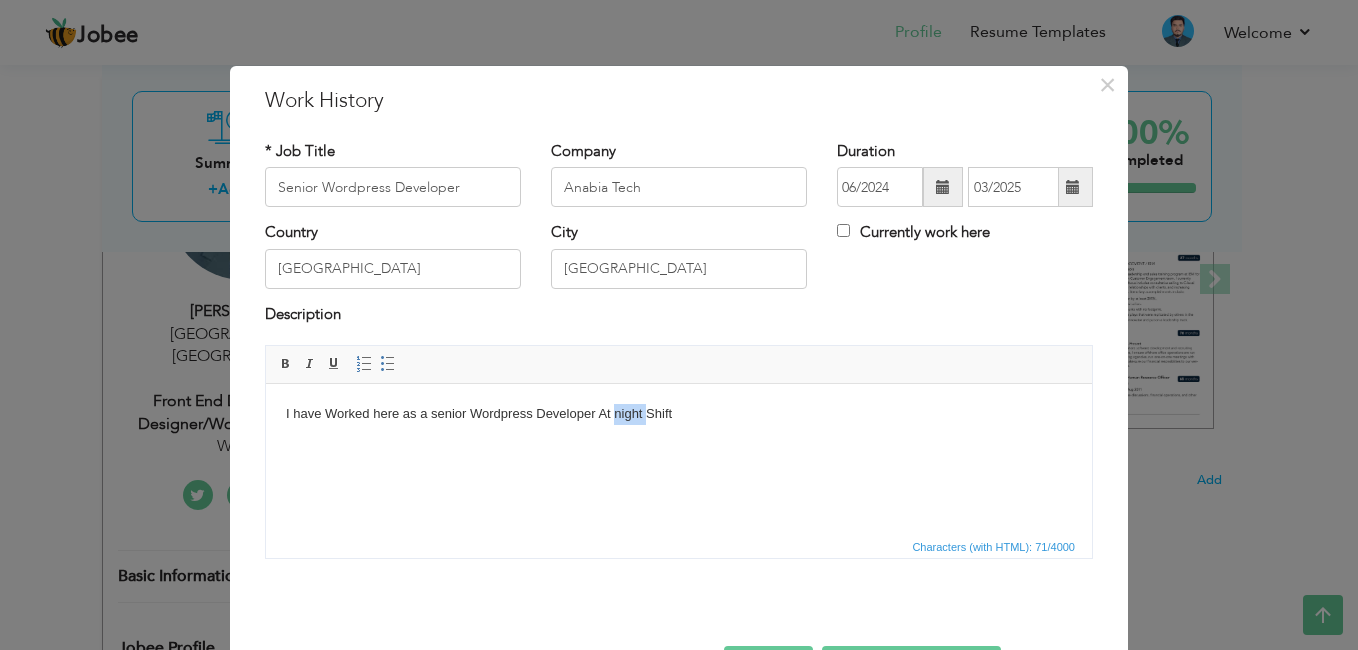 copy on "I have Worked here as a senior Wordpress Developer At night Shift" 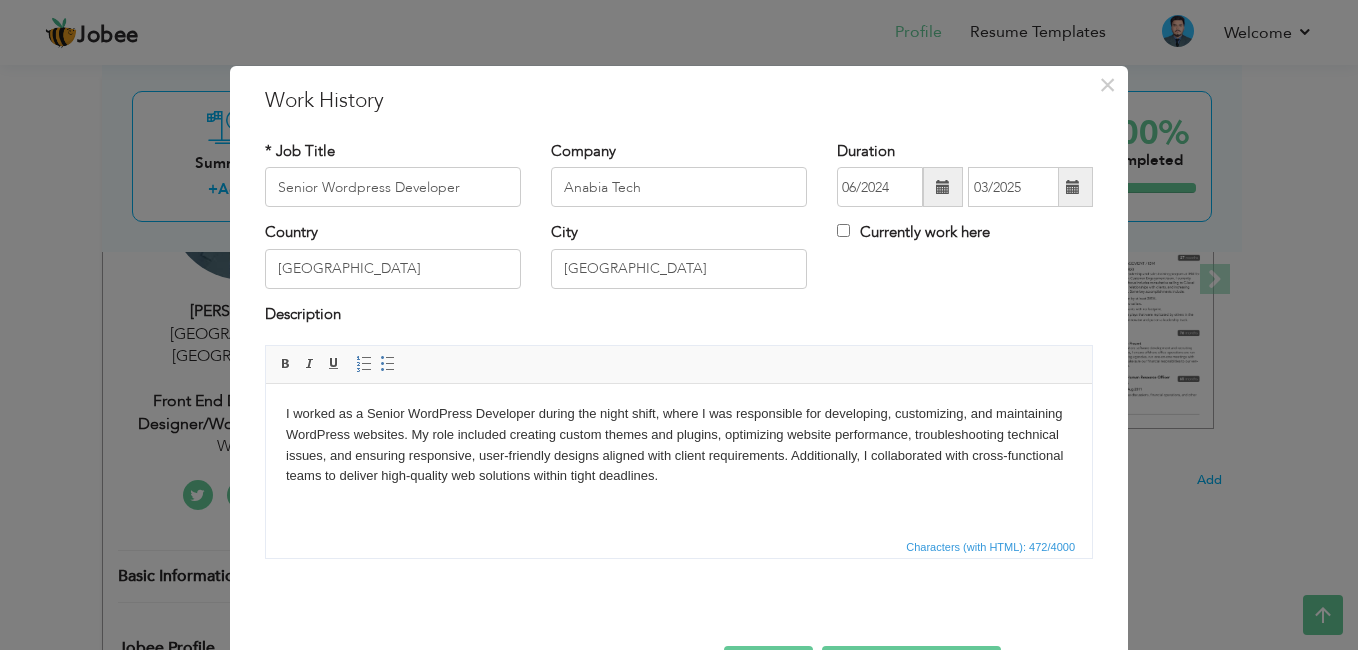 click on "I worked as a Senior WordPress Developer during the night shift, where I was responsible for developing, customizing, and maintaining WordPress websites. My role included creating custom themes and plugins, optimizing website performance, troubleshooting technical issues, and ensuring responsive, user-friendly designs aligned with client requirements. Additionally, I collaborated with cross-functional teams to deliver high-quality web solutions within tight deadlines." at bounding box center (679, 445) 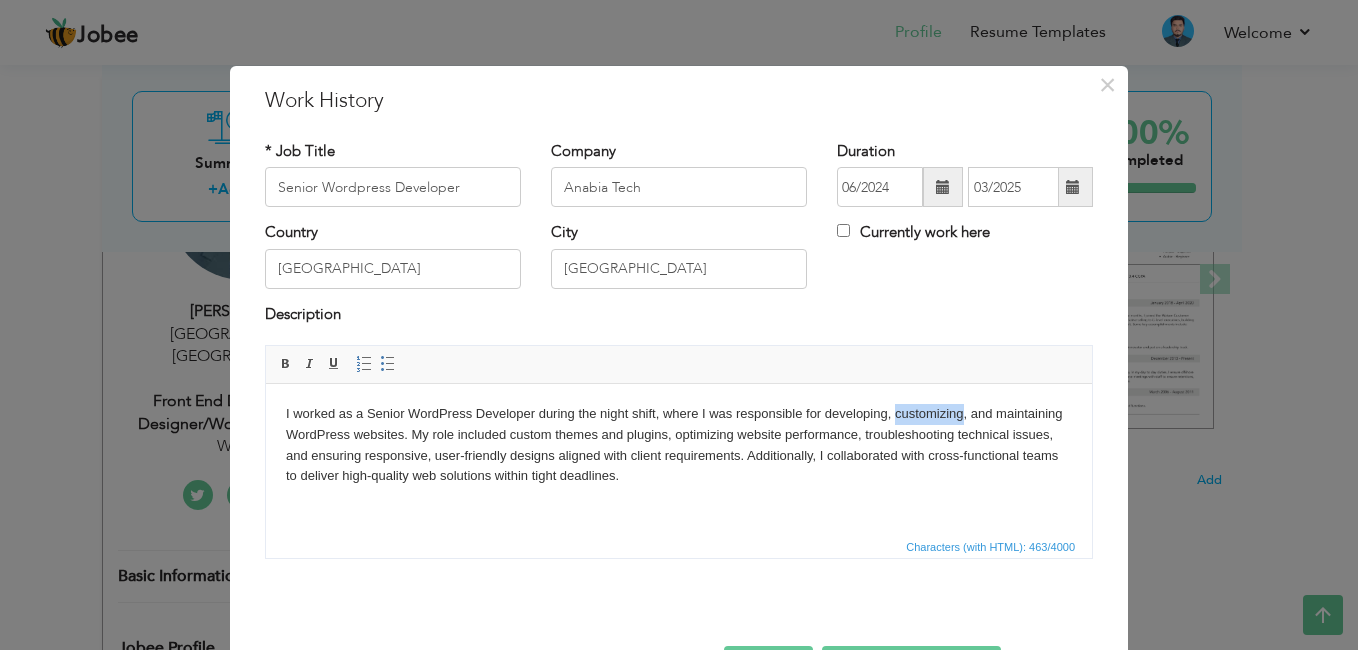 drag, startPoint x: 896, startPoint y: 412, endPoint x: 962, endPoint y: 412, distance: 66 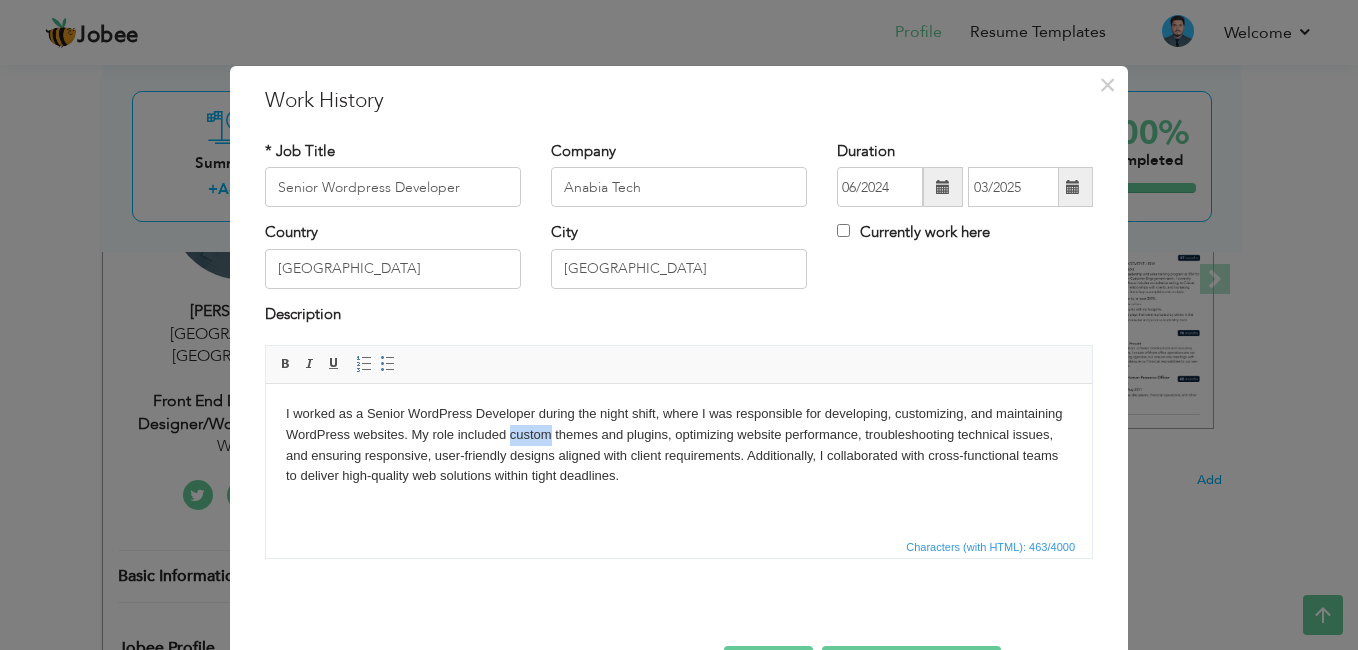 drag, startPoint x: 510, startPoint y: 433, endPoint x: 549, endPoint y: 432, distance: 39.012817 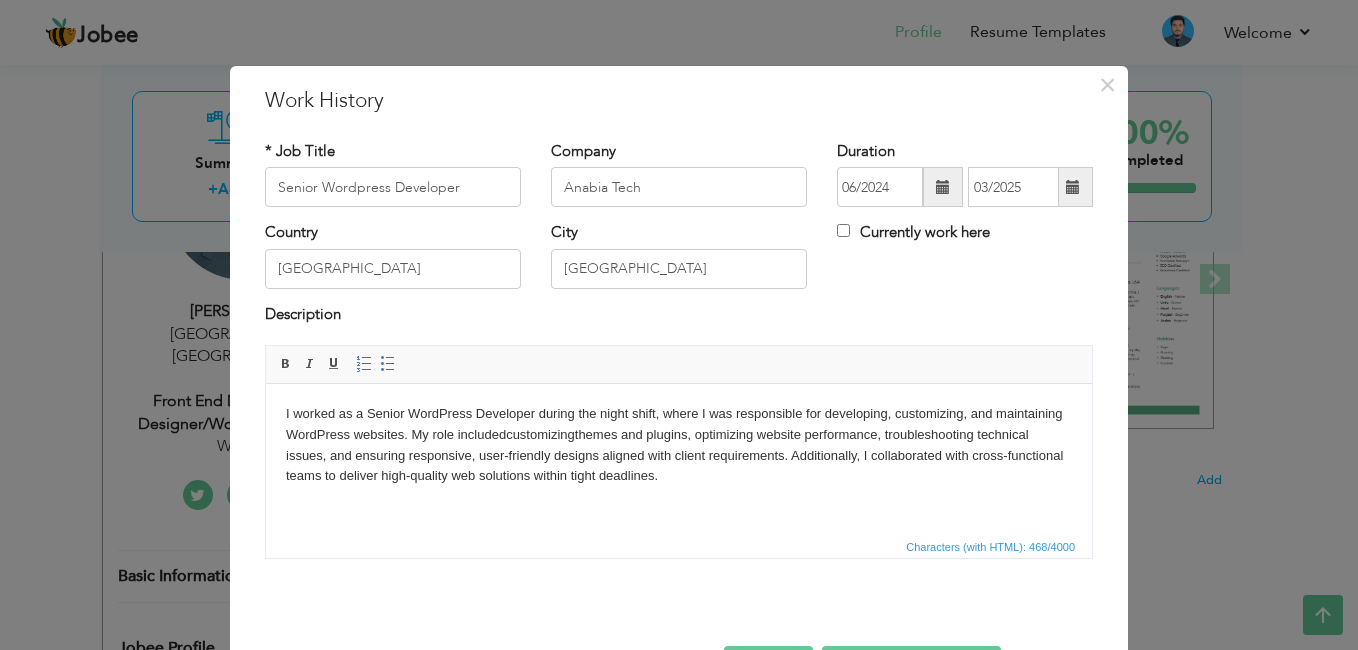 click on "I worked as a Senior WordPress Developer during the night shift, where I was responsible for developing, customizing, and maintaining WordPress websites. My role included  customizing  themes and plugins, optimizing website performance, troubleshooting technical issues, and ensuring responsive, user-friendly designs aligned with client requirements. Additionally, I collaborated with cross-functional teams to deliver high-quality web solutions within tight deadlines." at bounding box center [679, 445] 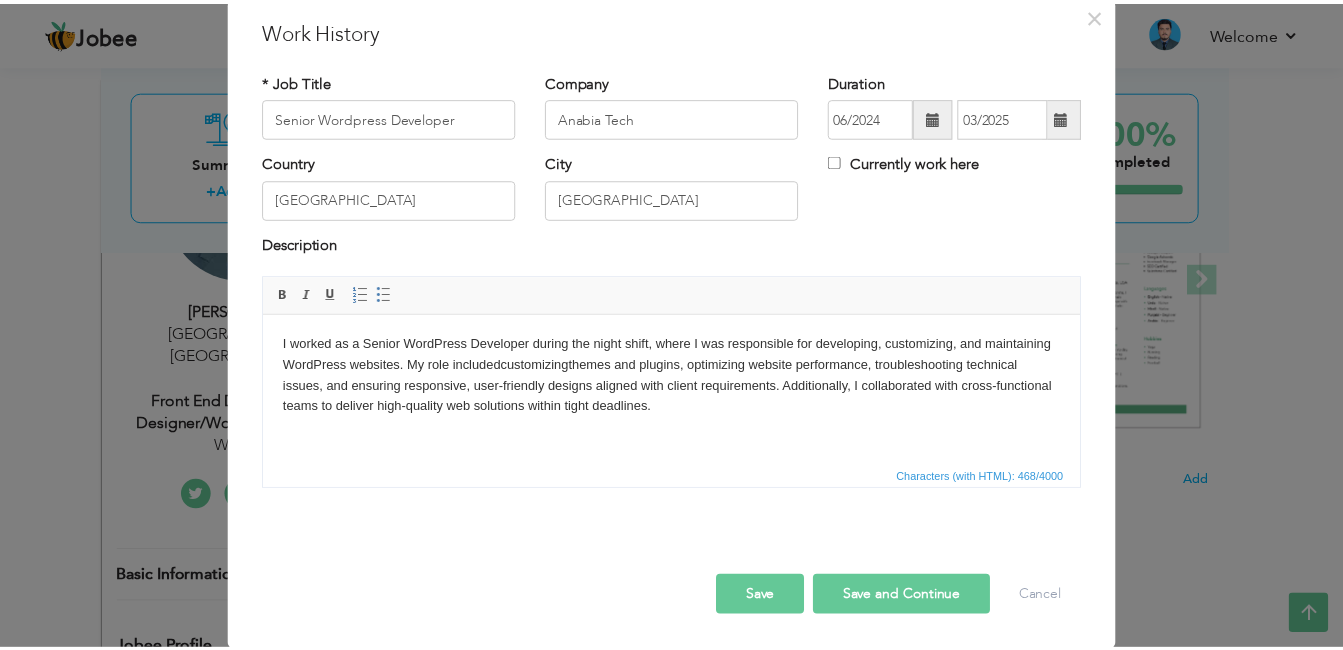 scroll, scrollTop: 71, scrollLeft: 0, axis: vertical 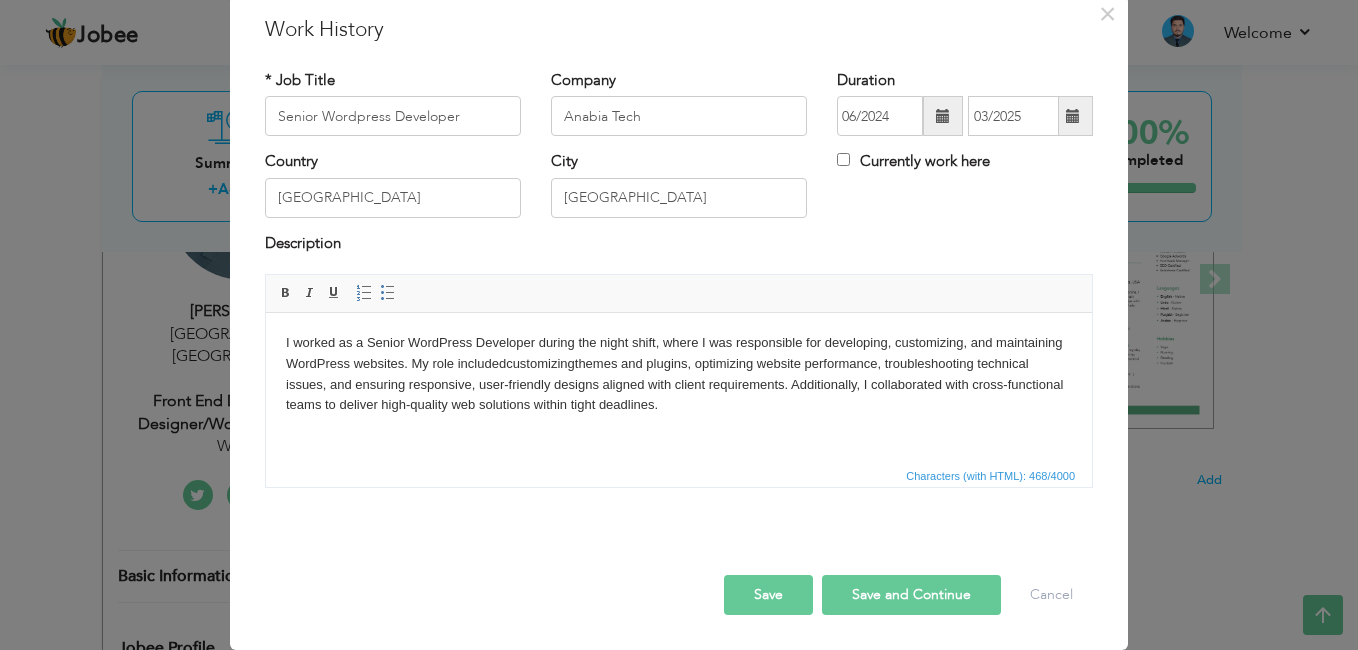 click on "Save and Continue" at bounding box center [911, 595] 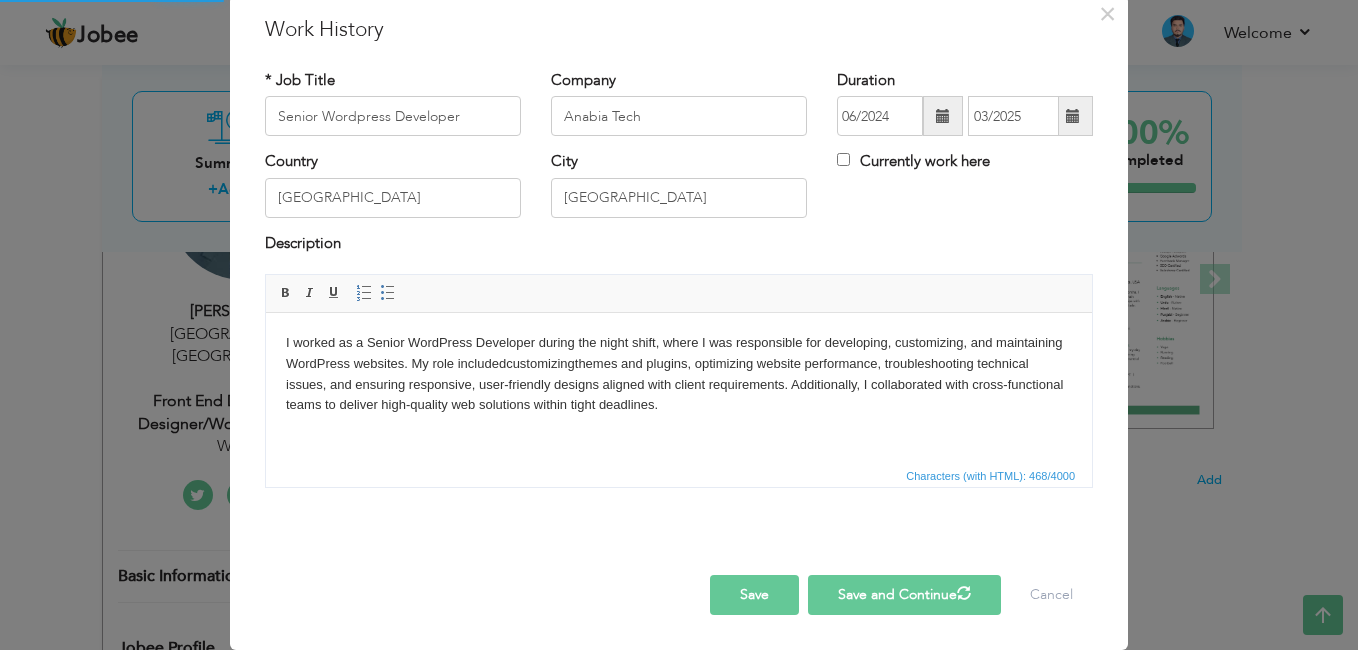 type 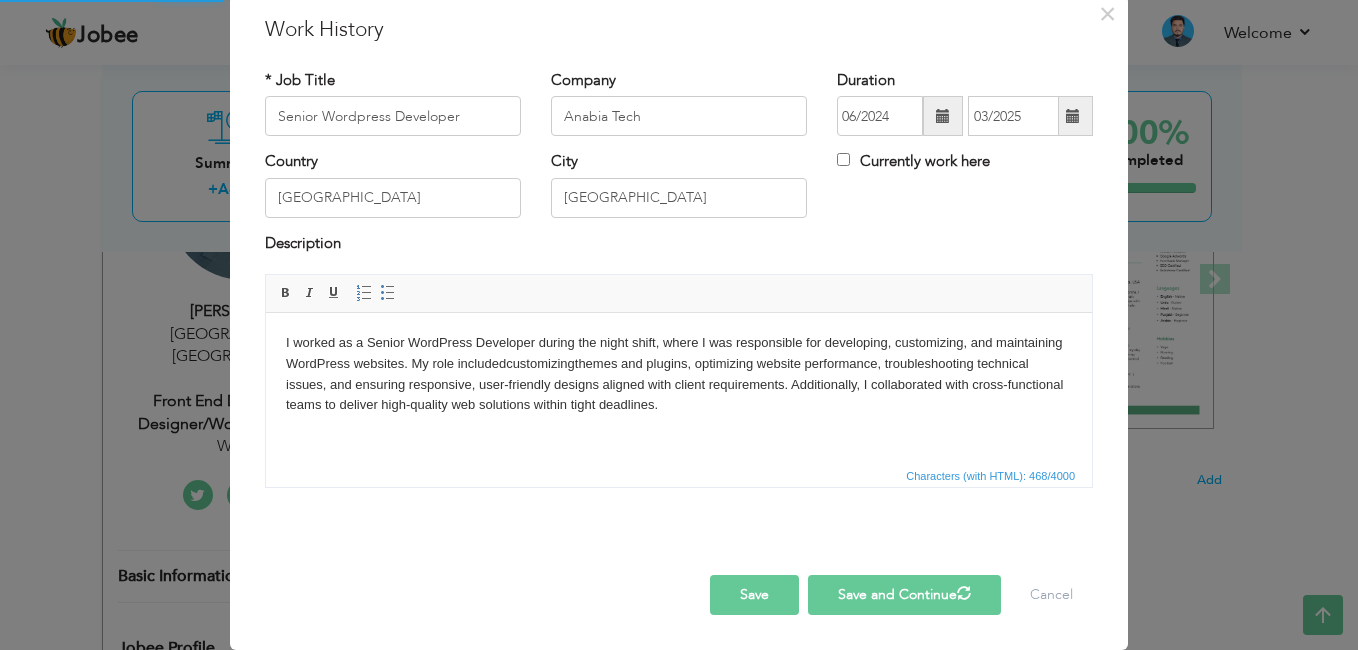 type 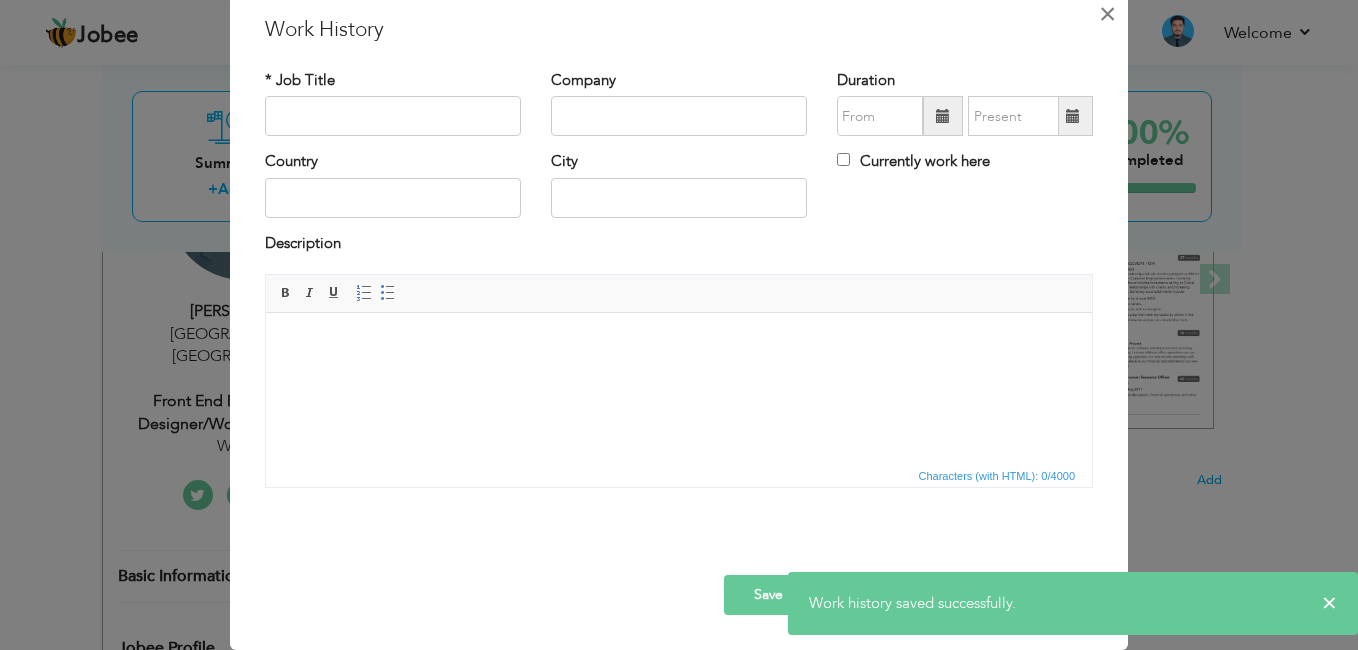 click on "×" at bounding box center [1107, 14] 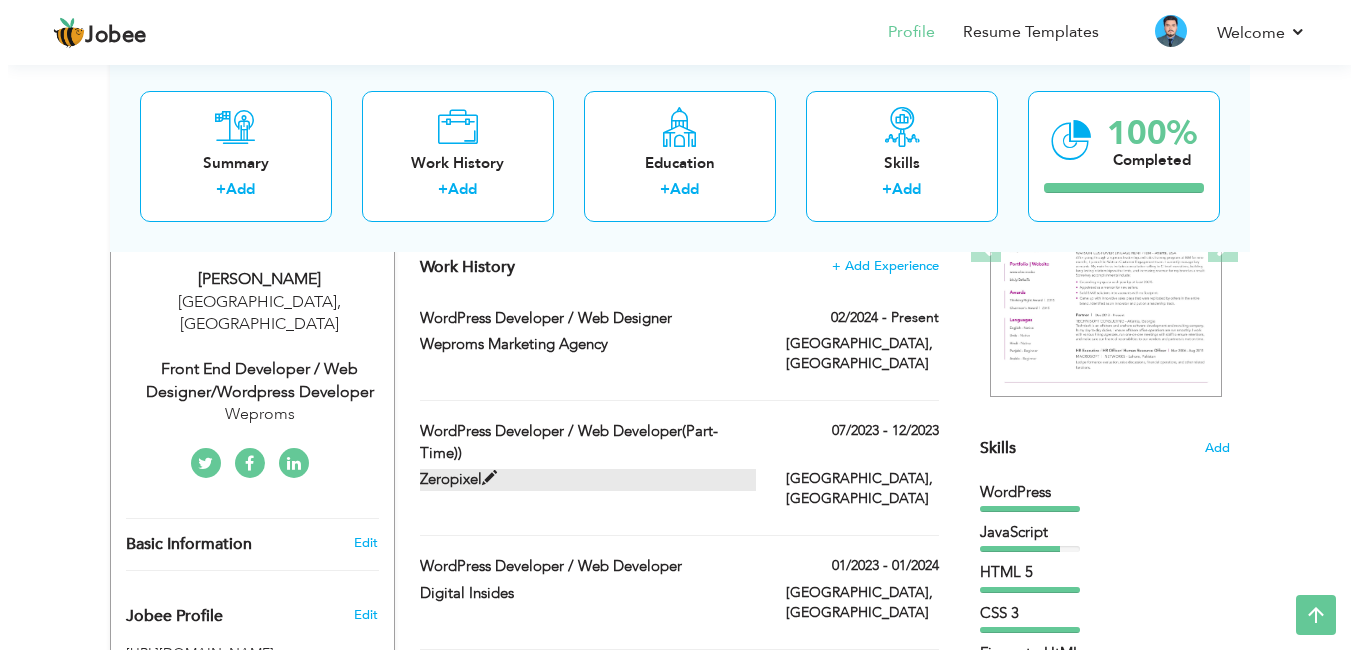 scroll, scrollTop: 300, scrollLeft: 0, axis: vertical 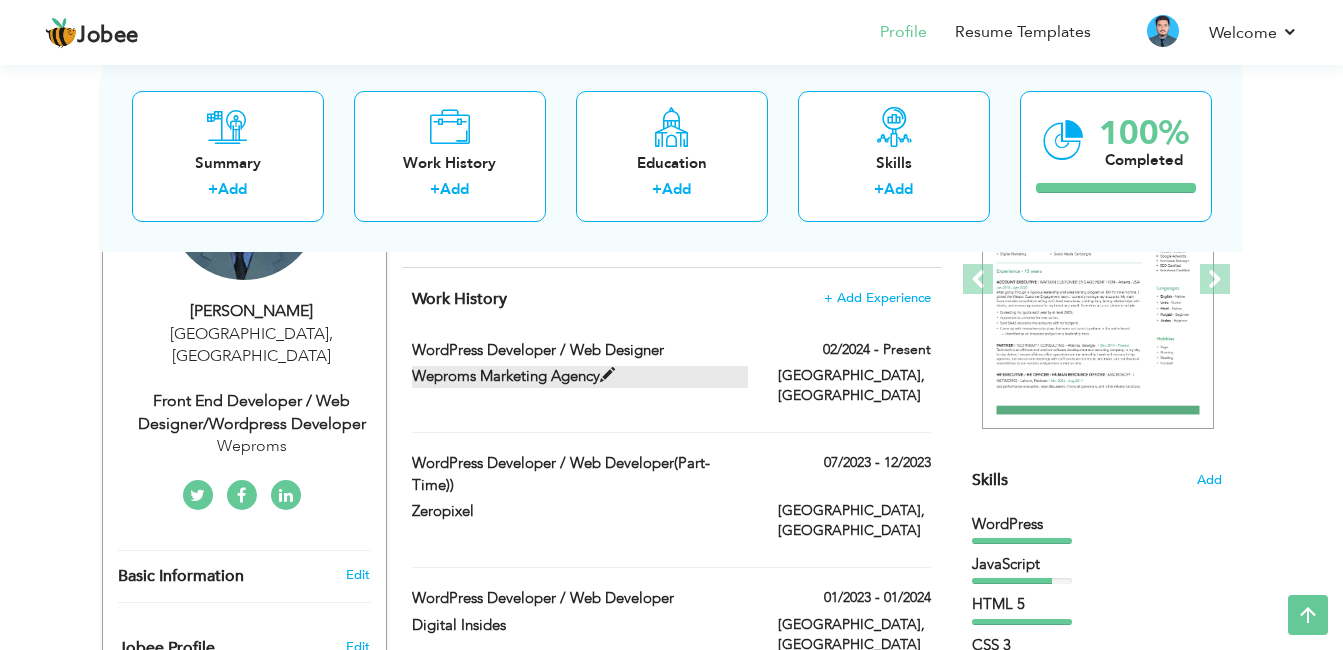 click at bounding box center [607, 375] 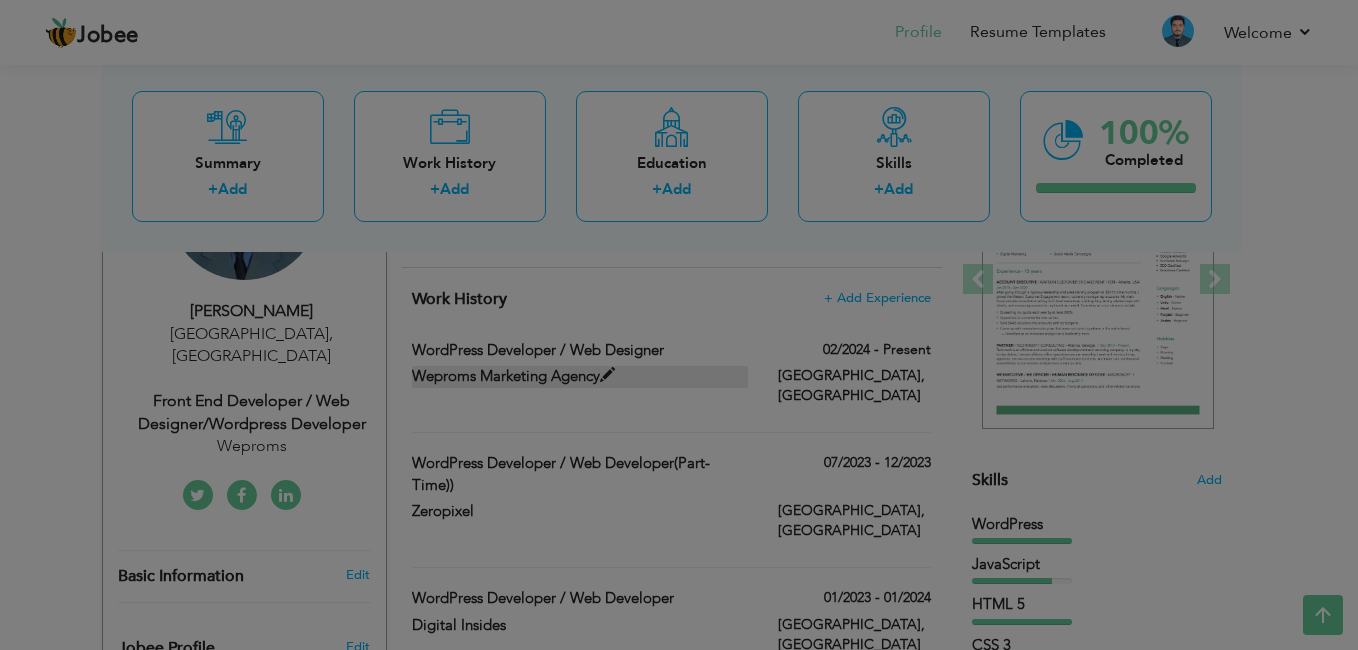 scroll, scrollTop: 0, scrollLeft: 0, axis: both 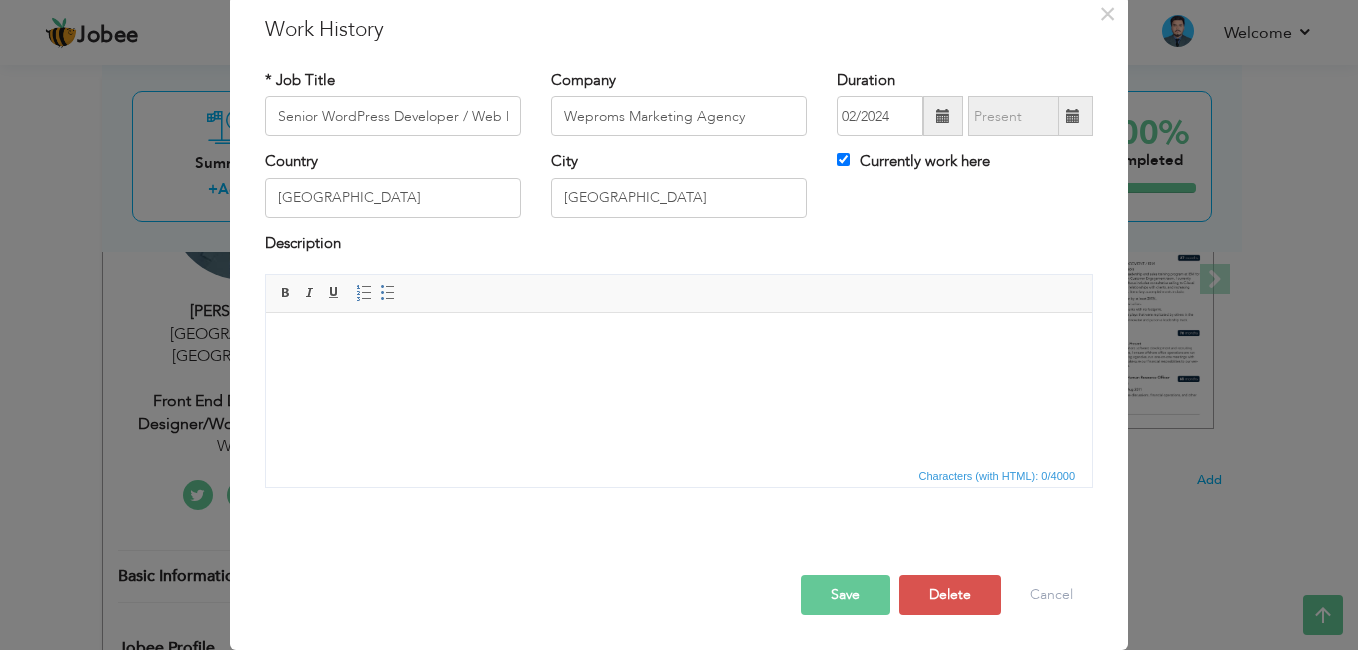 click at bounding box center [679, 343] 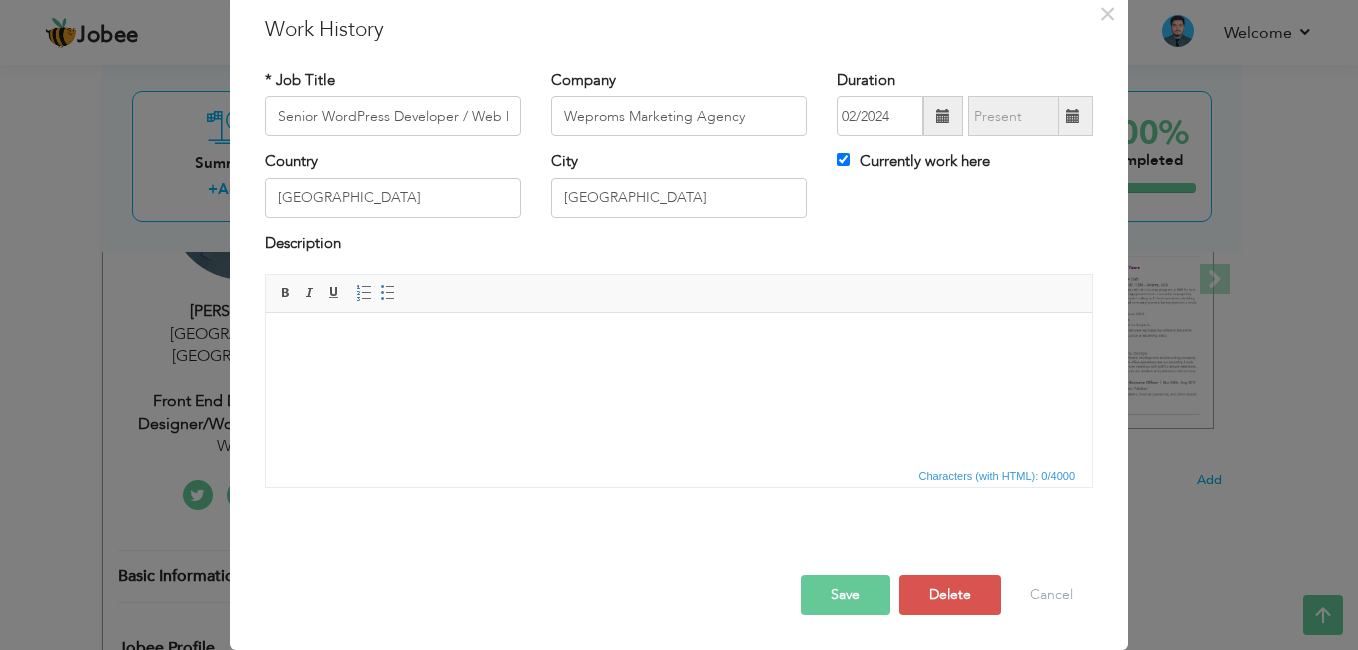 click at bounding box center [679, 343] 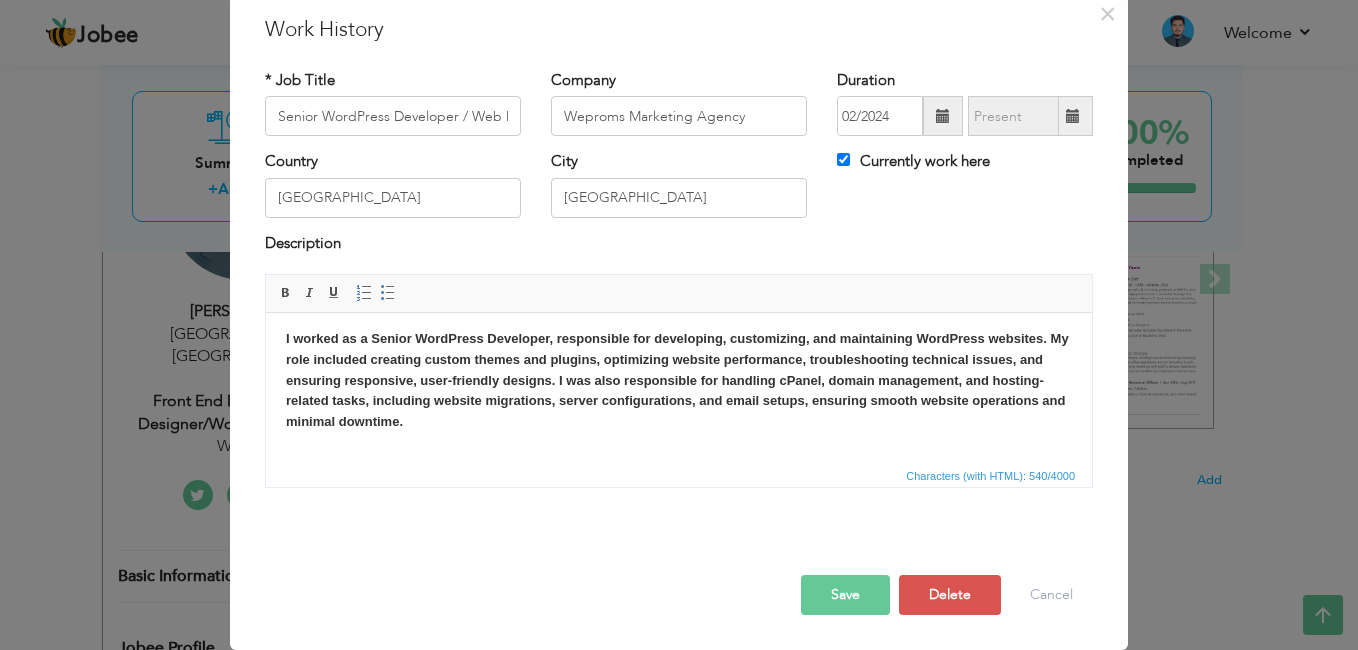 scroll, scrollTop: 0, scrollLeft: 0, axis: both 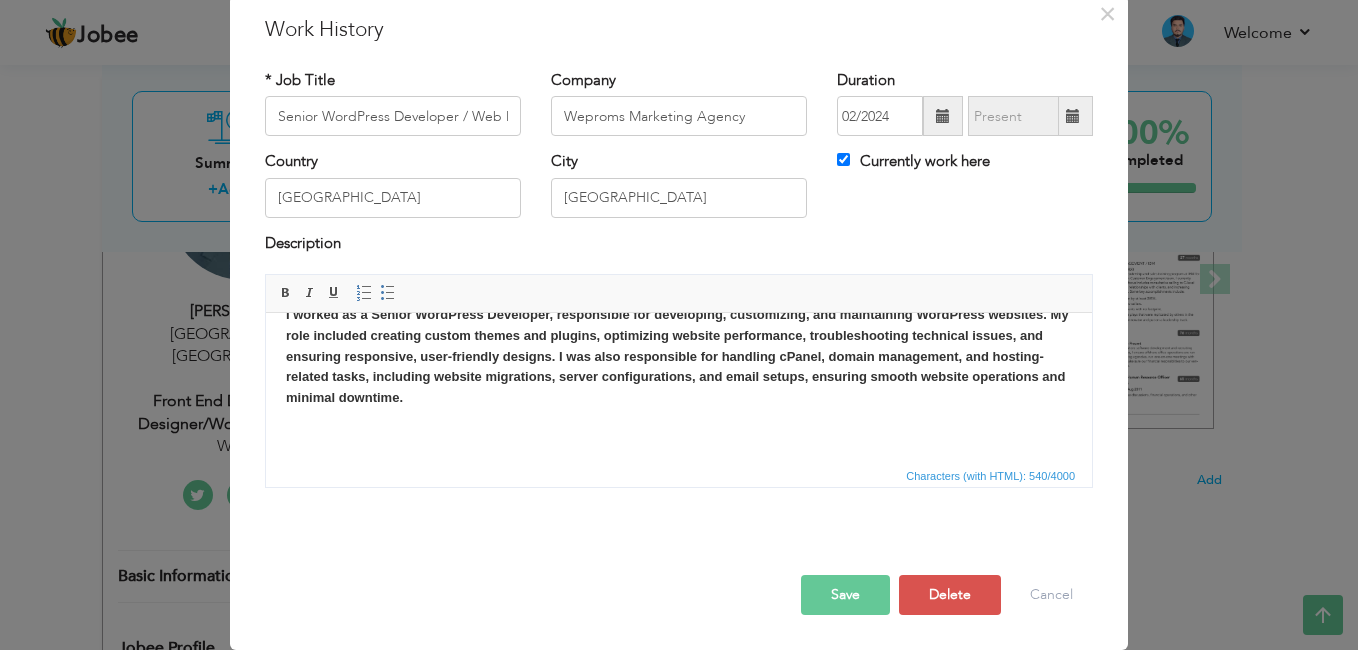click on "Save" at bounding box center [845, 595] 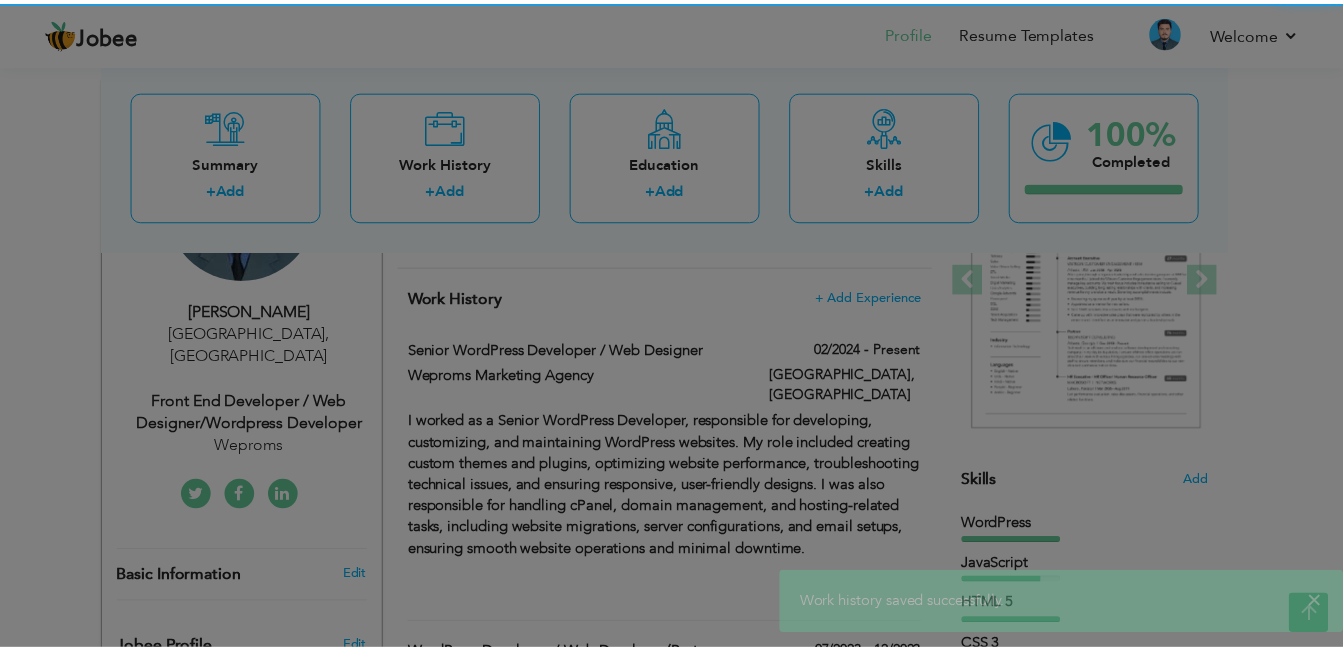 scroll, scrollTop: 0, scrollLeft: 0, axis: both 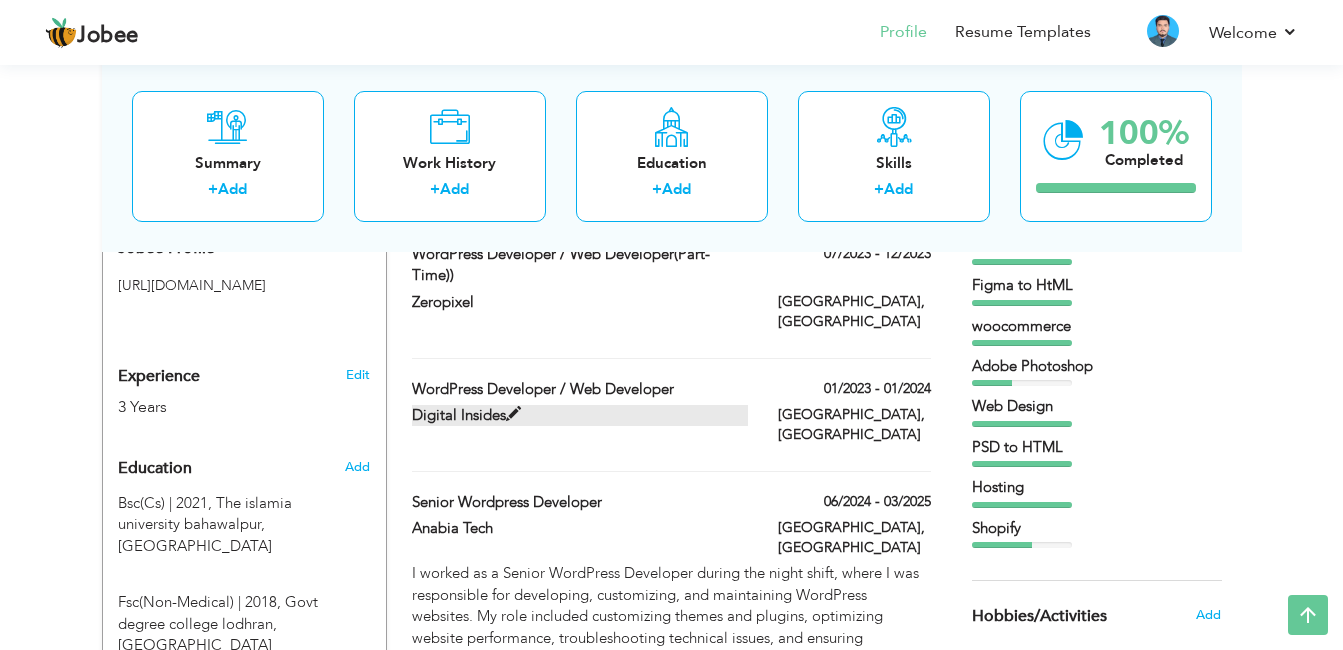 click at bounding box center [513, 414] 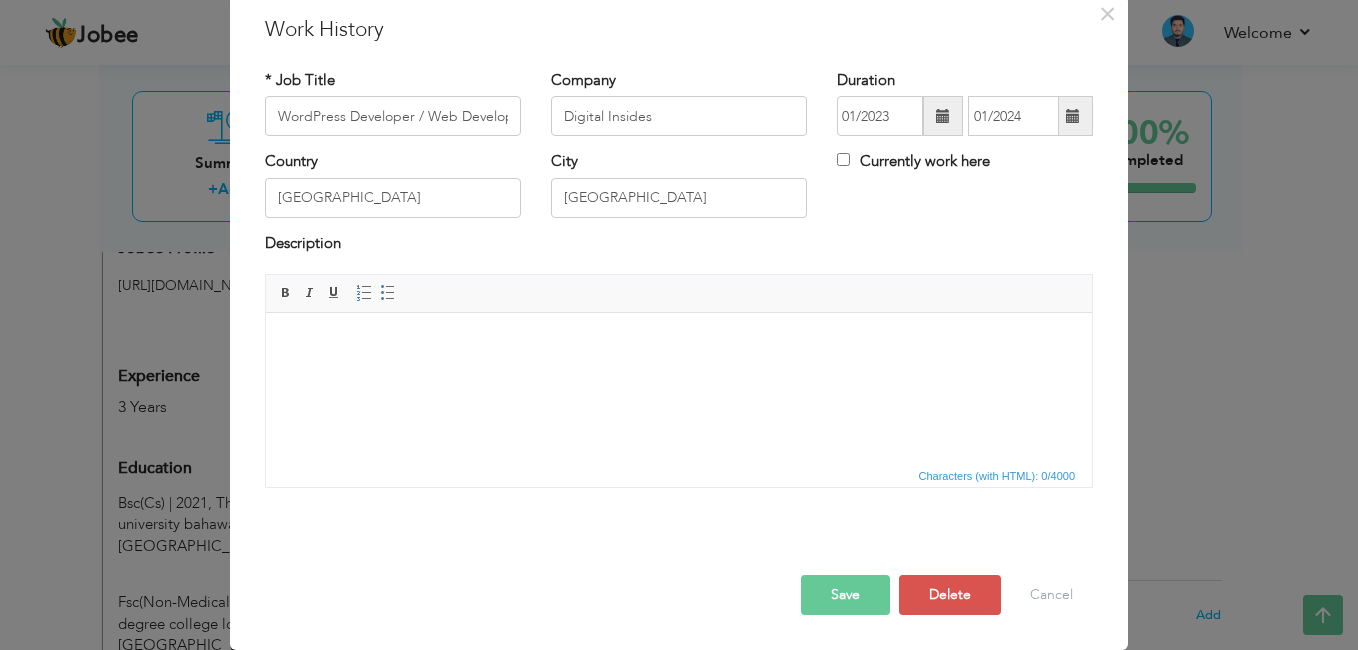 scroll, scrollTop: 0, scrollLeft: 0, axis: both 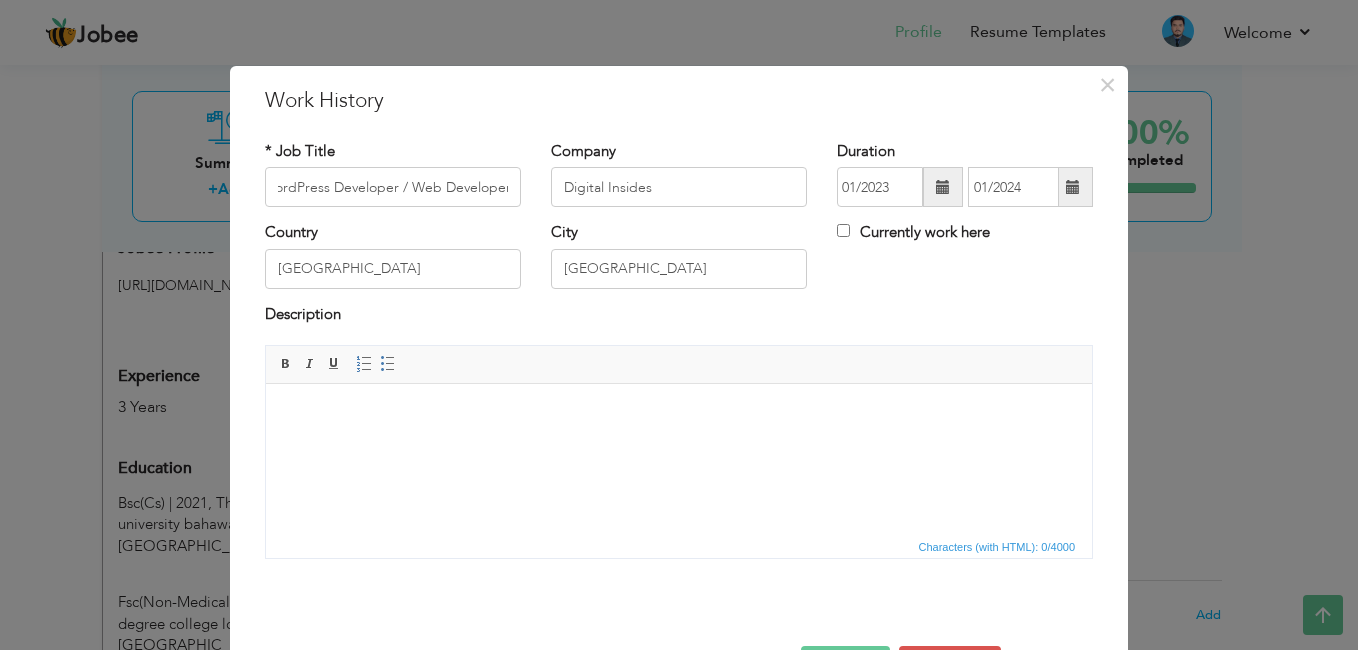 click at bounding box center (679, 414) 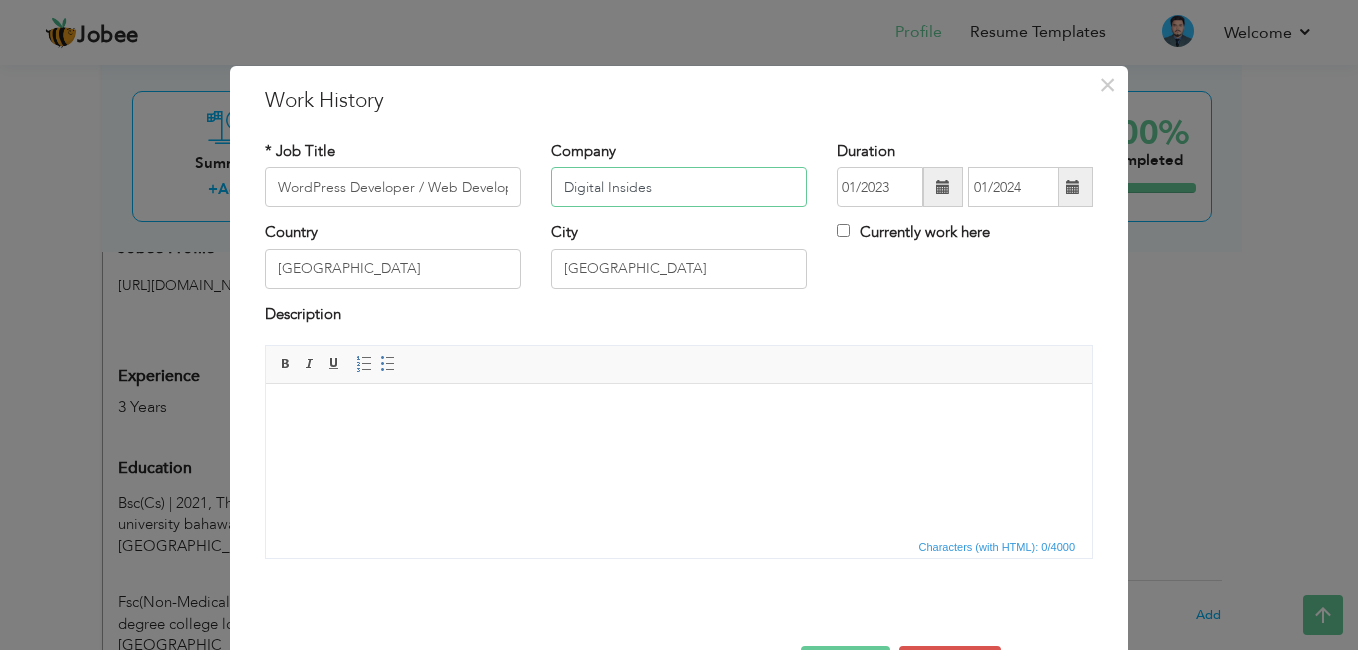 click on "Digital Insides" at bounding box center (679, 187) 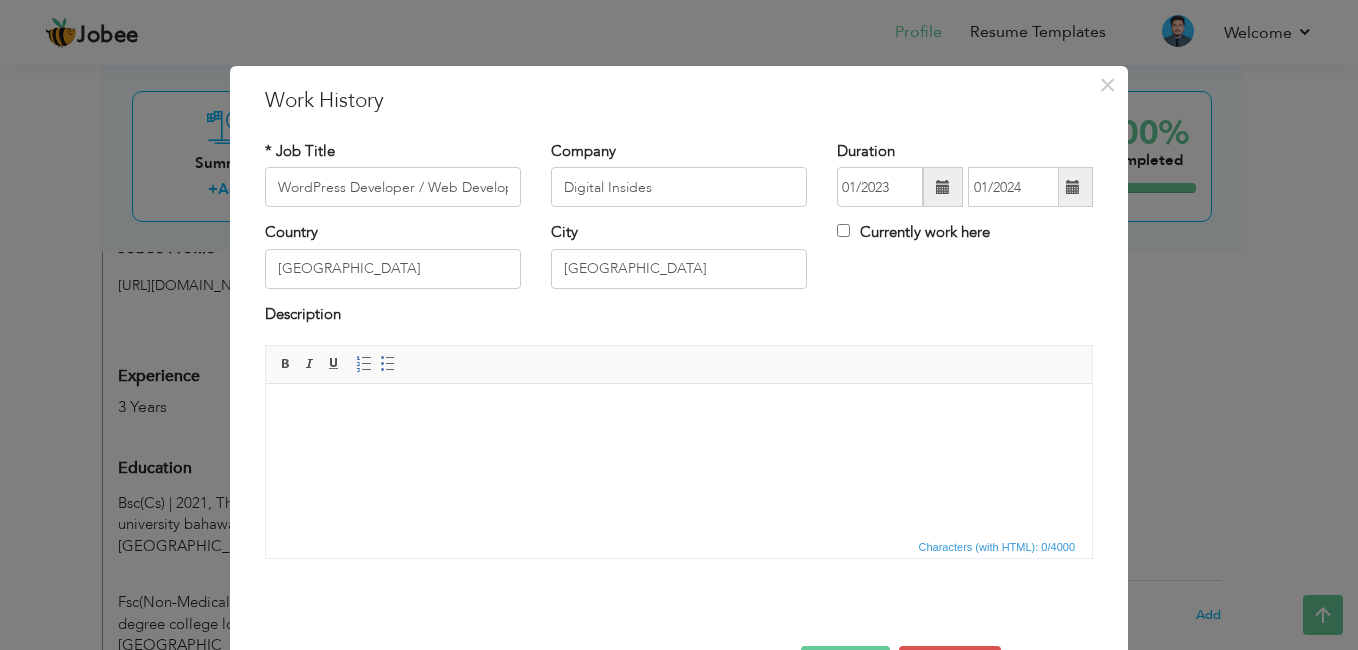 click at bounding box center (679, 414) 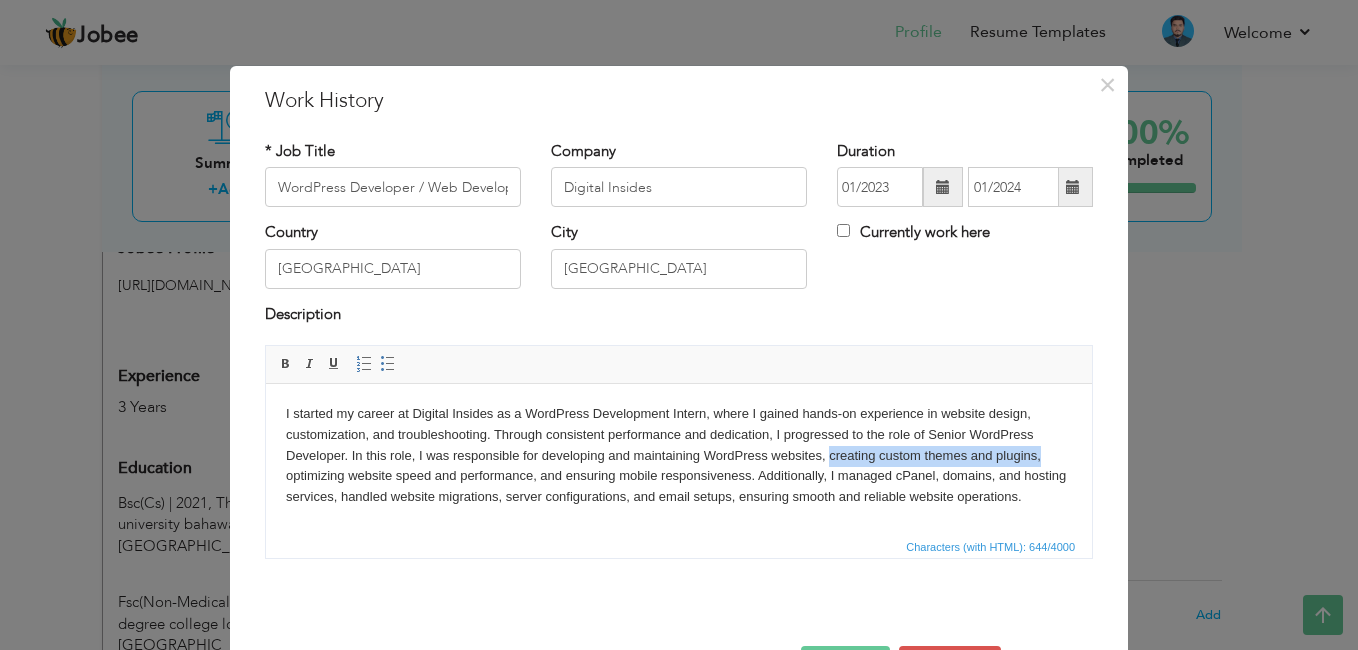 drag, startPoint x: 830, startPoint y: 456, endPoint x: 1052, endPoint y: 458, distance: 222.009 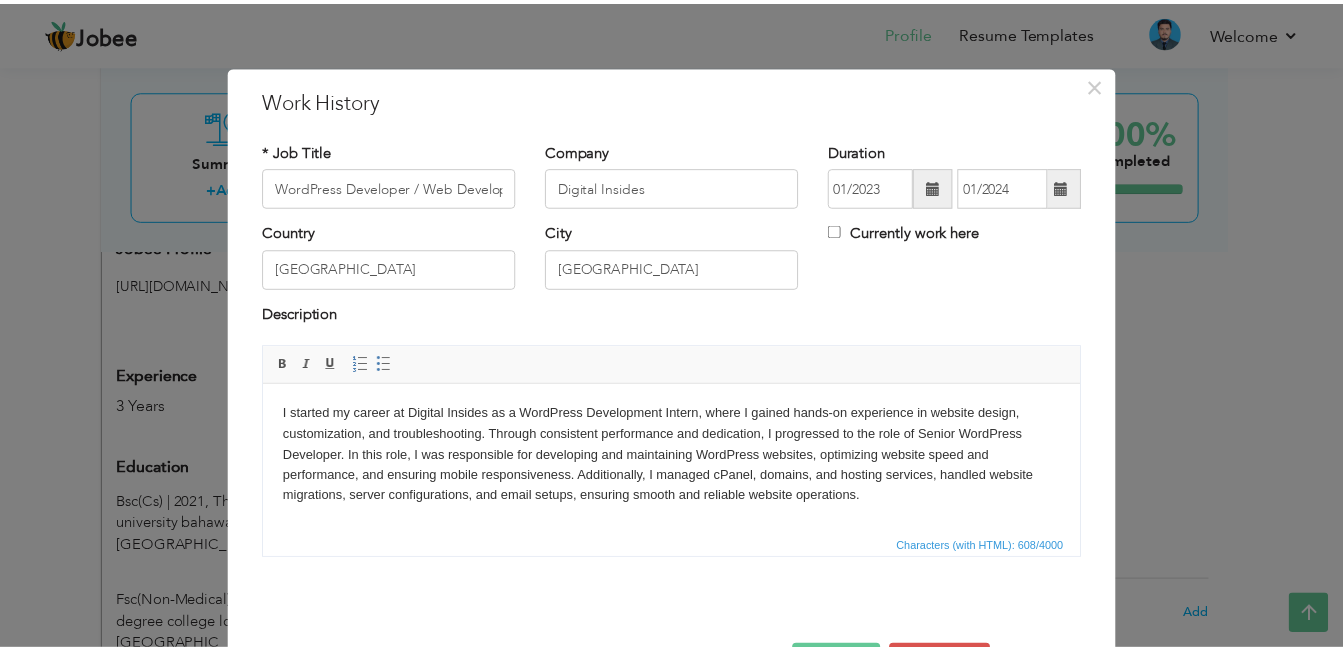 scroll, scrollTop: 71, scrollLeft: 0, axis: vertical 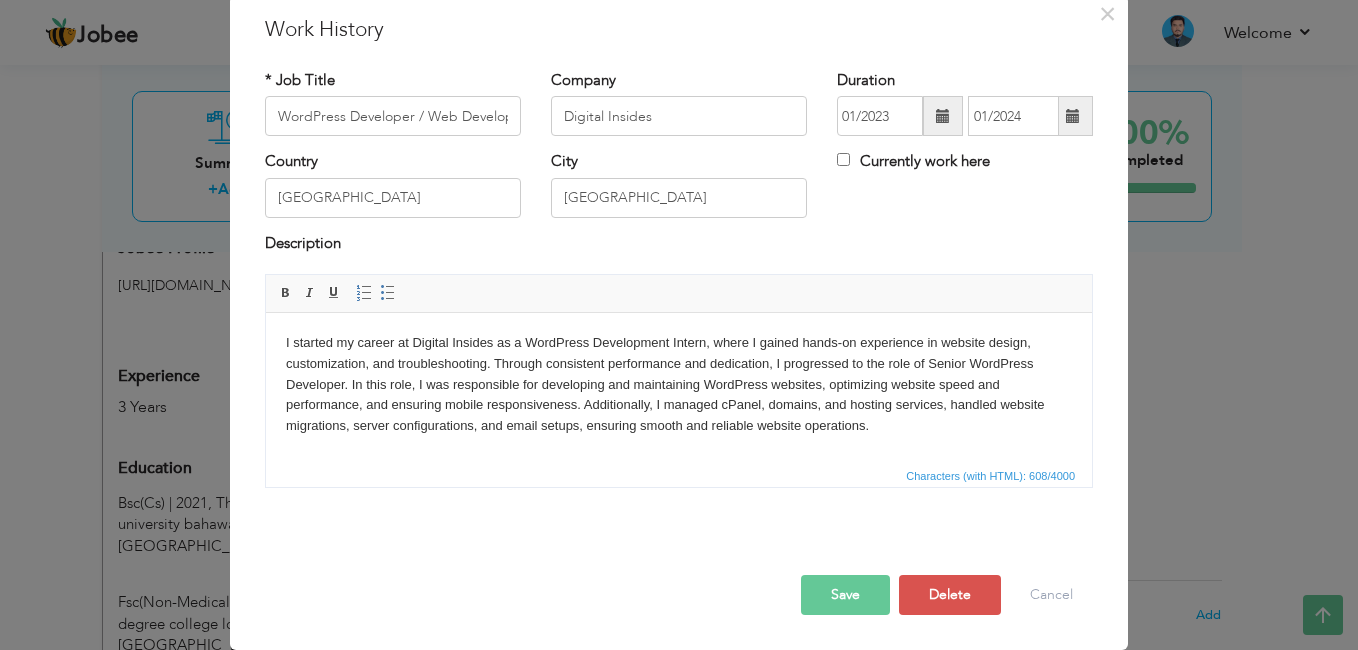 click on "Save" at bounding box center (845, 595) 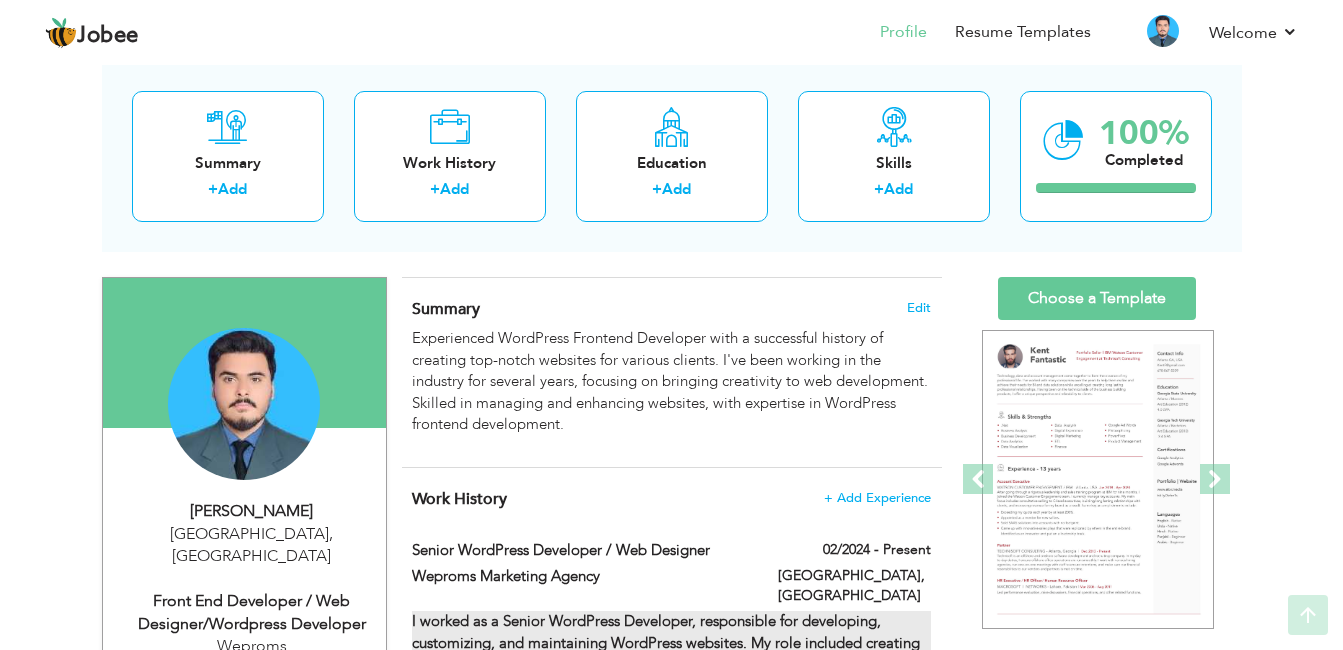 scroll, scrollTop: 0, scrollLeft: 0, axis: both 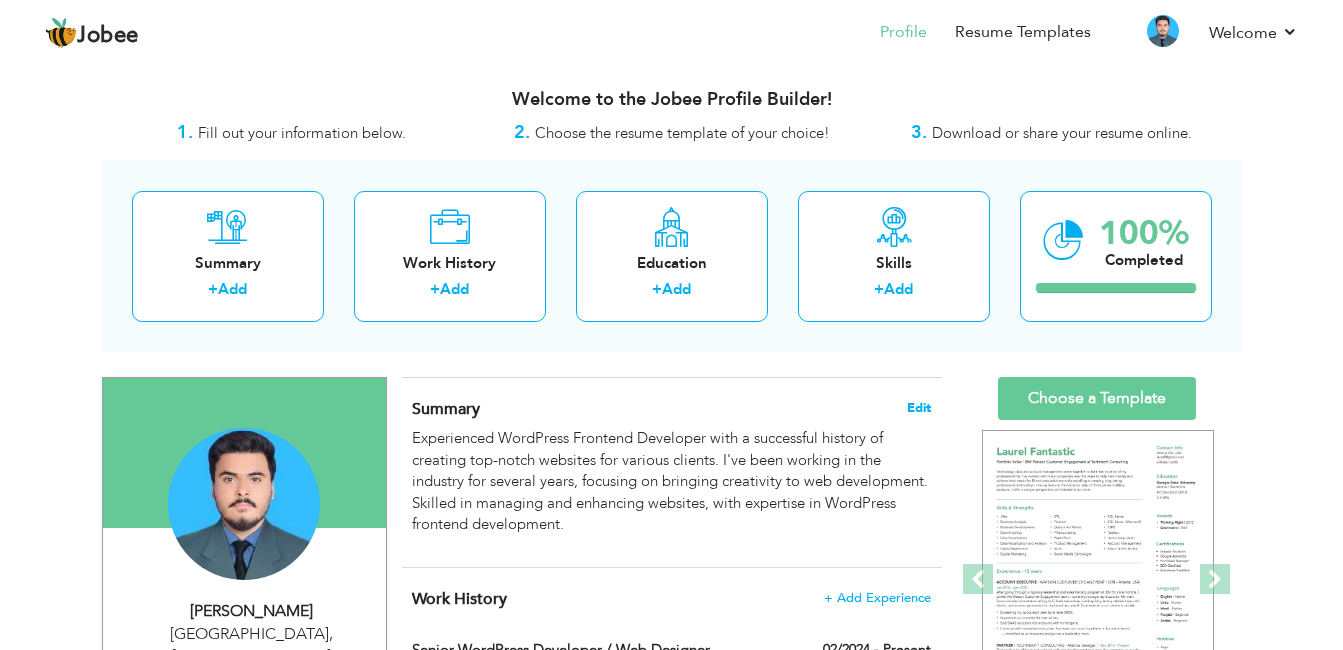 click on "Edit" at bounding box center [919, 408] 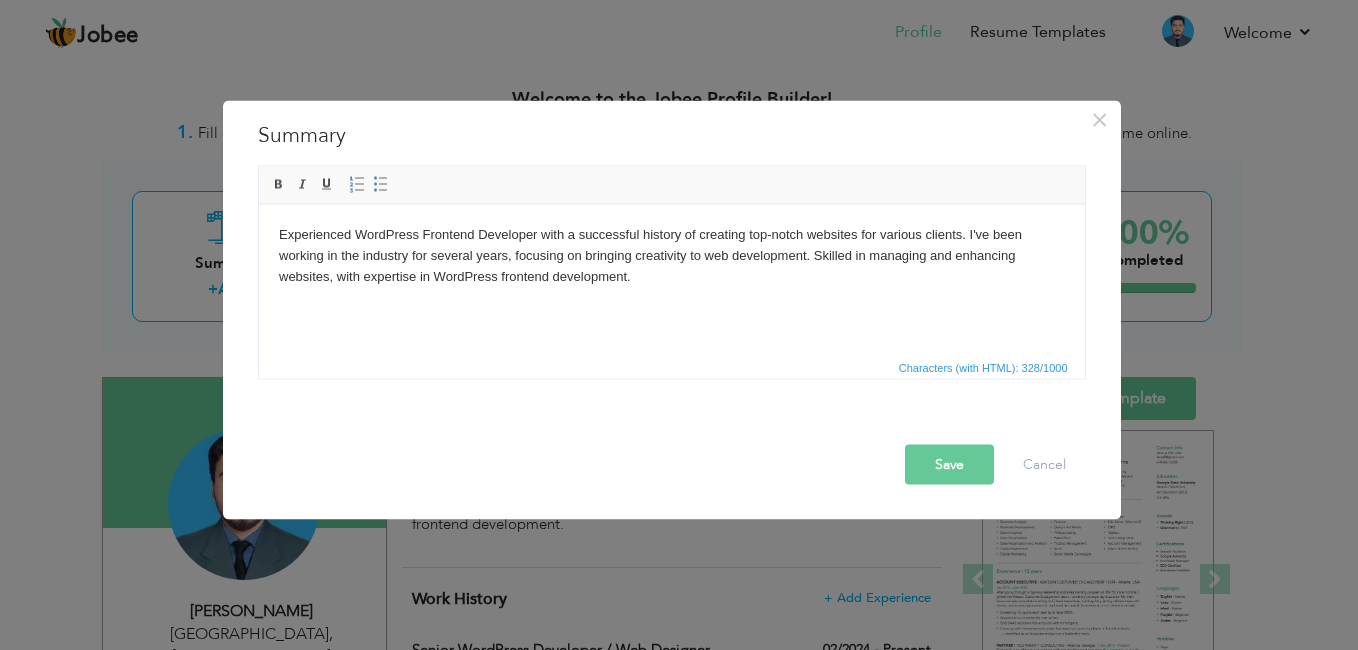 click on "Experienced WordPress Frontend Developer with a successful history of creating top-notch websites for various clients. I've been working in the industry for several years, focusing on bringing creativity to web development. Skilled in managing and enhancing websites, with expertise in WordPress frontend development." at bounding box center [671, 255] 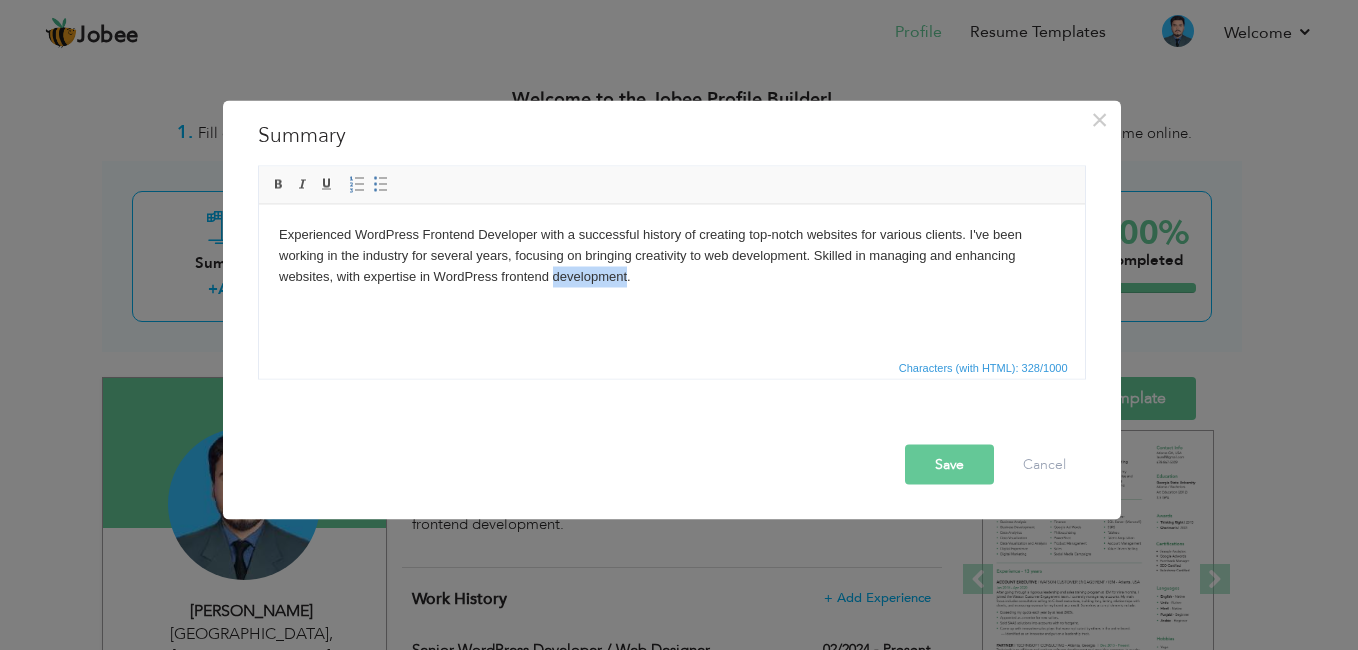 click on "Experienced WordPress Frontend Developer with a successful history of creating top-notch websites for various clients. I've been working in the industry for several years, focusing on bringing creativity to web development. Skilled in managing and enhancing websites, with expertise in WordPress frontend development." at bounding box center (671, 255) 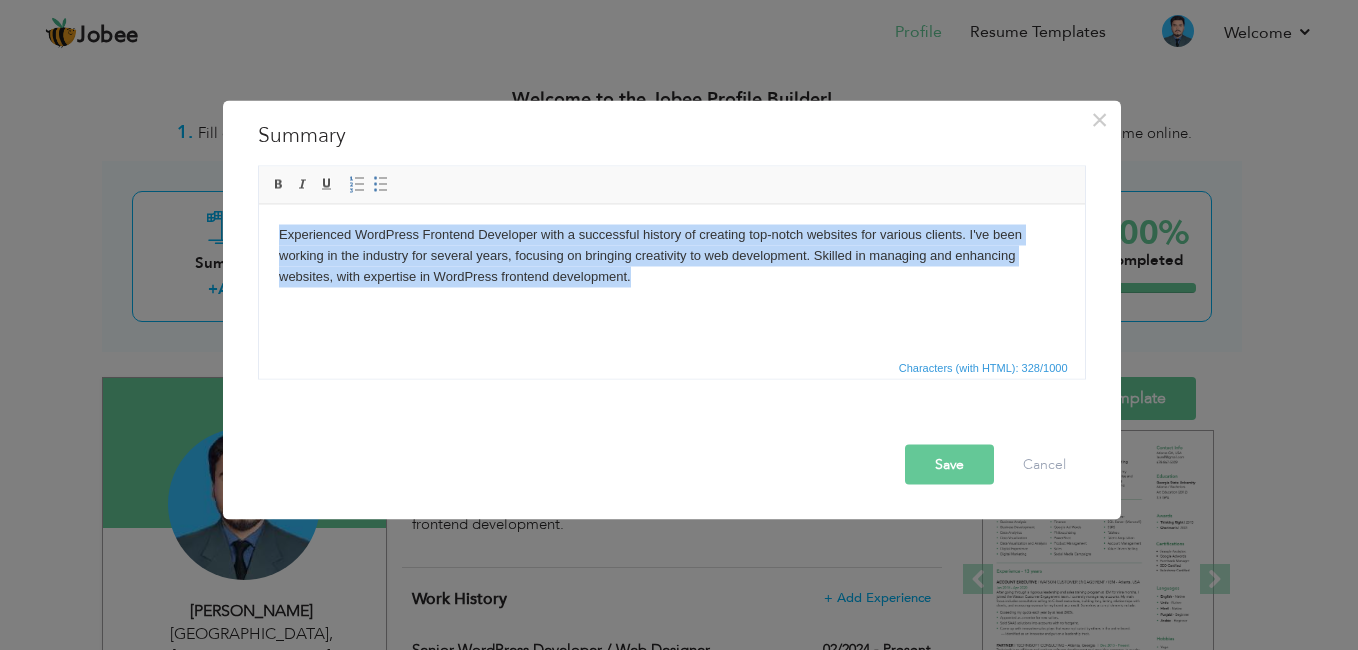 click on "Experienced WordPress Frontend Developer with a successful history of creating top-notch websites for various clients. I've been working in the industry for several years, focusing on bringing creativity to web development. Skilled in managing and enhancing websites, with expertise in WordPress frontend development." at bounding box center (671, 255) 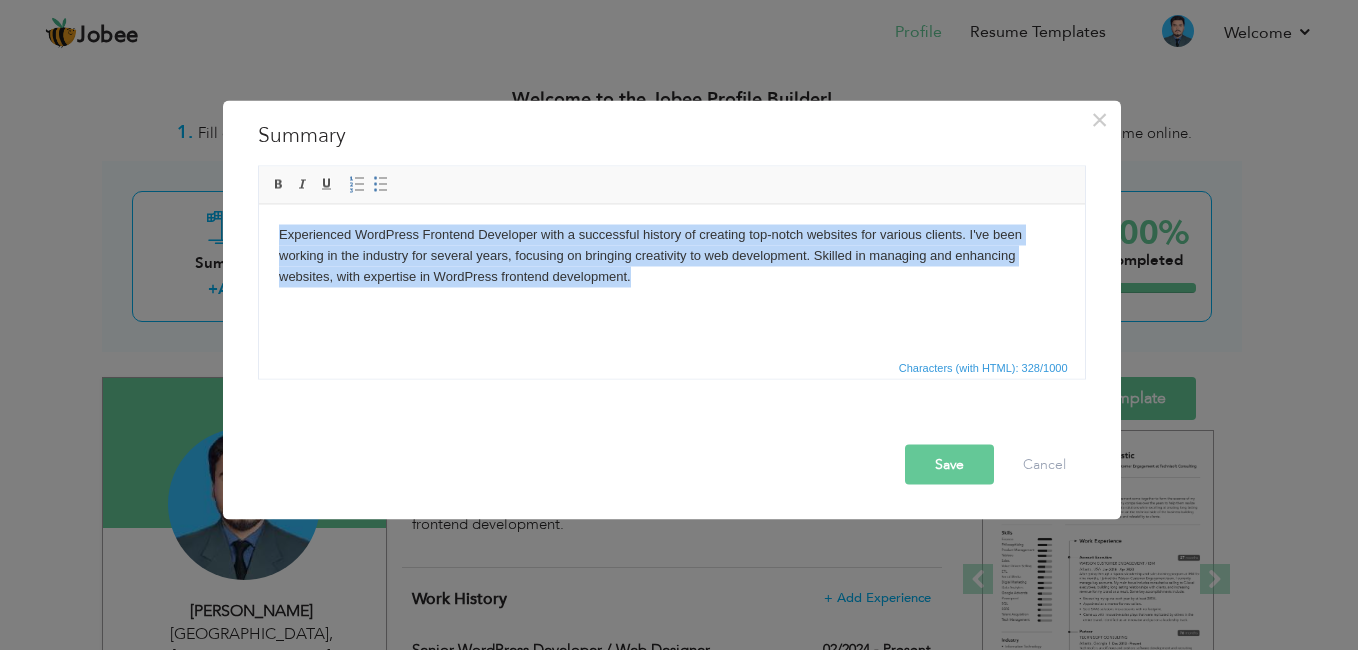 copy on "Experienced WordPress Frontend Developer with a successful history of creating top-notch websites for various clients. I've been working in the industry for several years, focusing on bringing creativity to web development. Skilled in managing and enhancing websites, with expertise in WordPress frontend development." 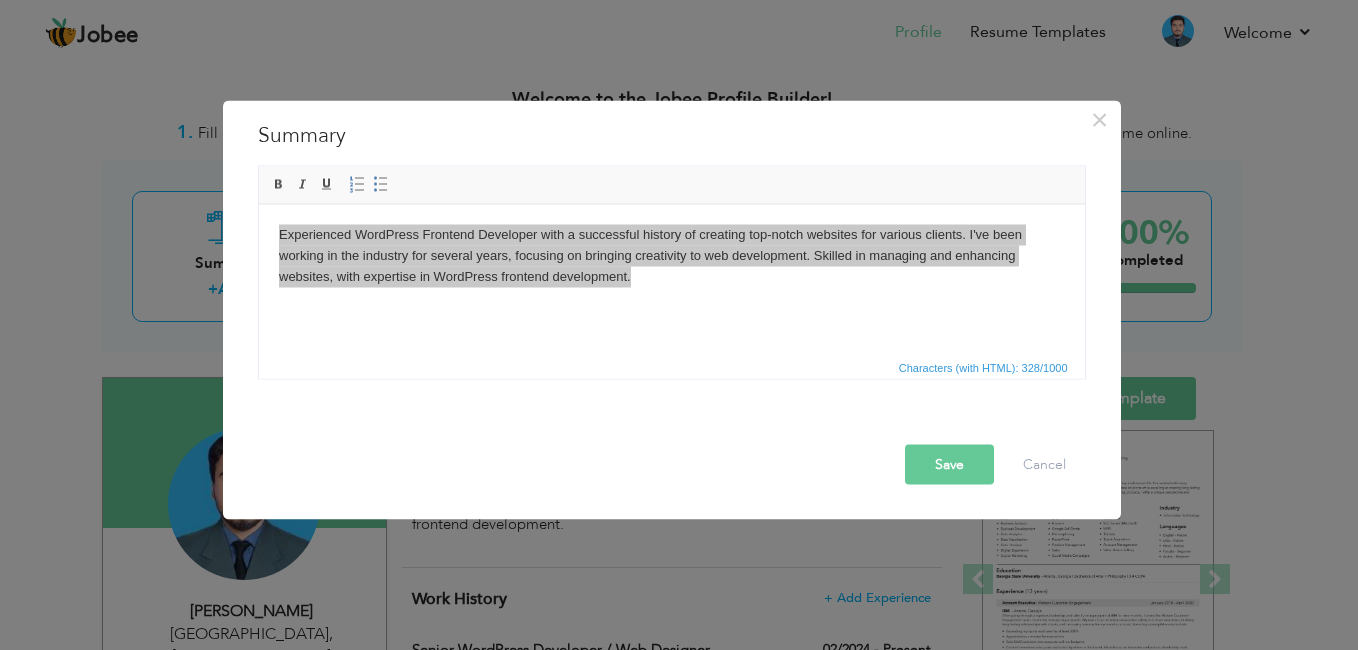 click on "Save" at bounding box center [949, 465] 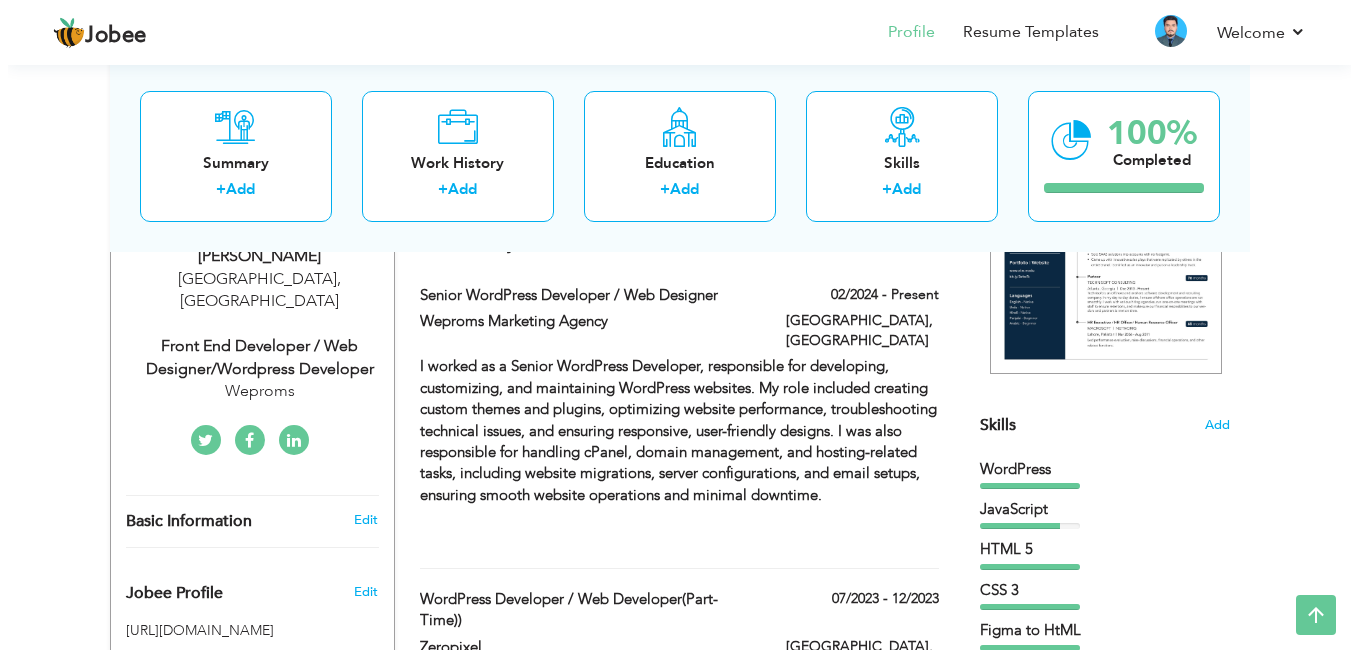 scroll, scrollTop: 400, scrollLeft: 0, axis: vertical 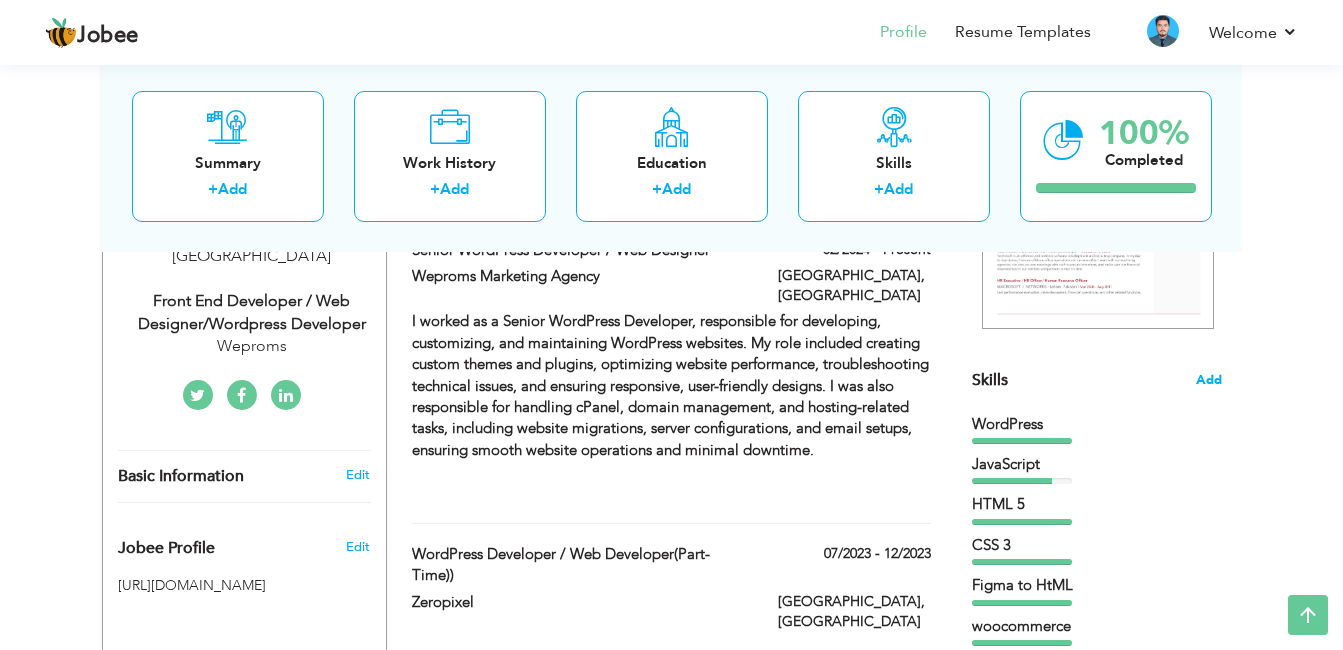 click on "Add" at bounding box center [1209, 380] 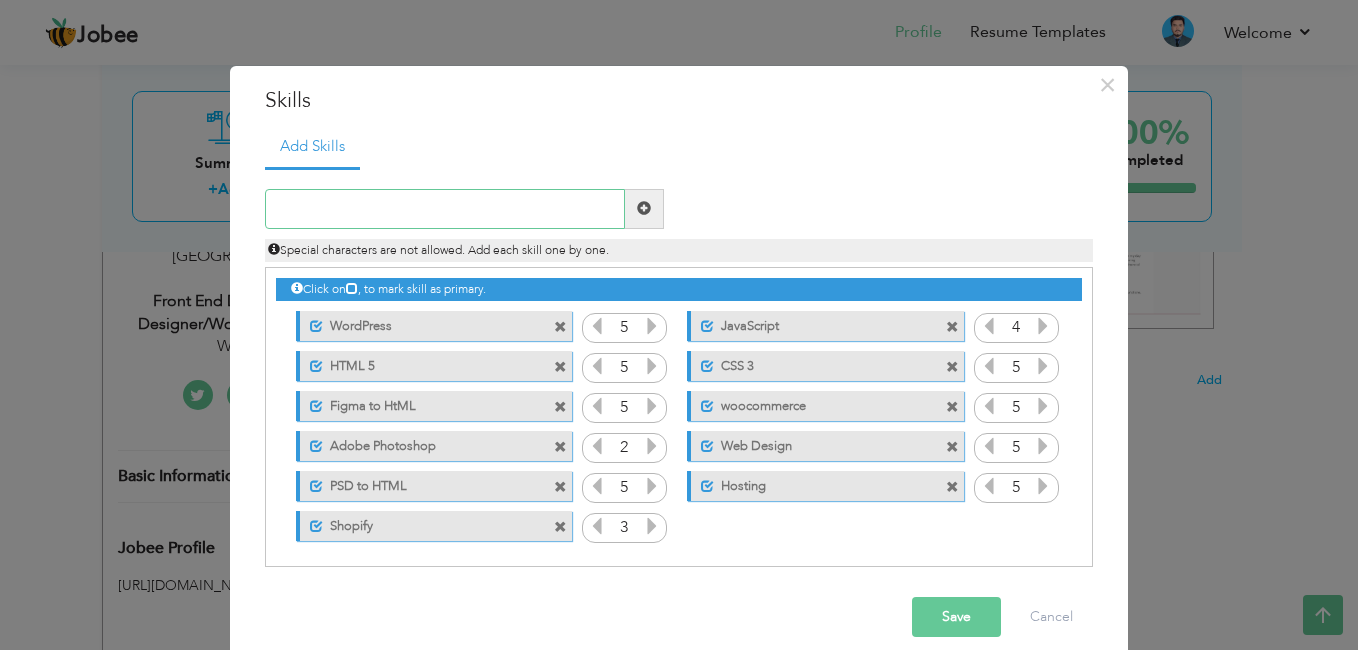 click at bounding box center (445, 209) 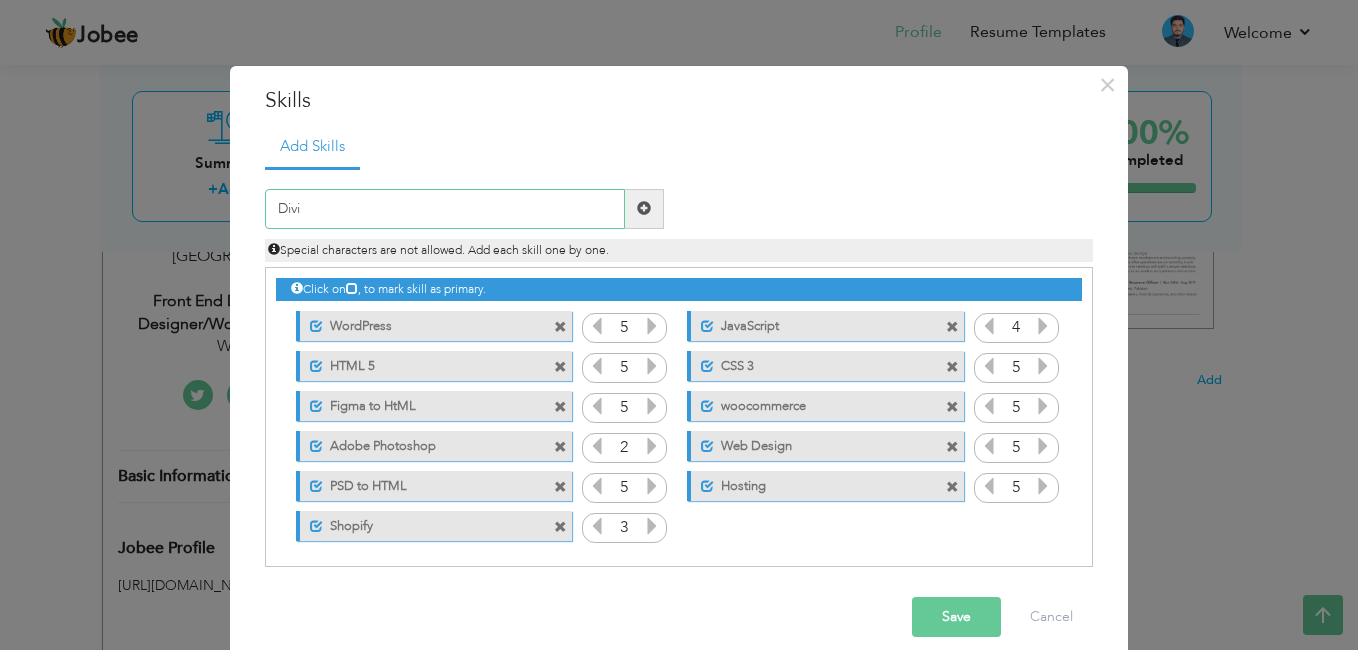 type on "Divi" 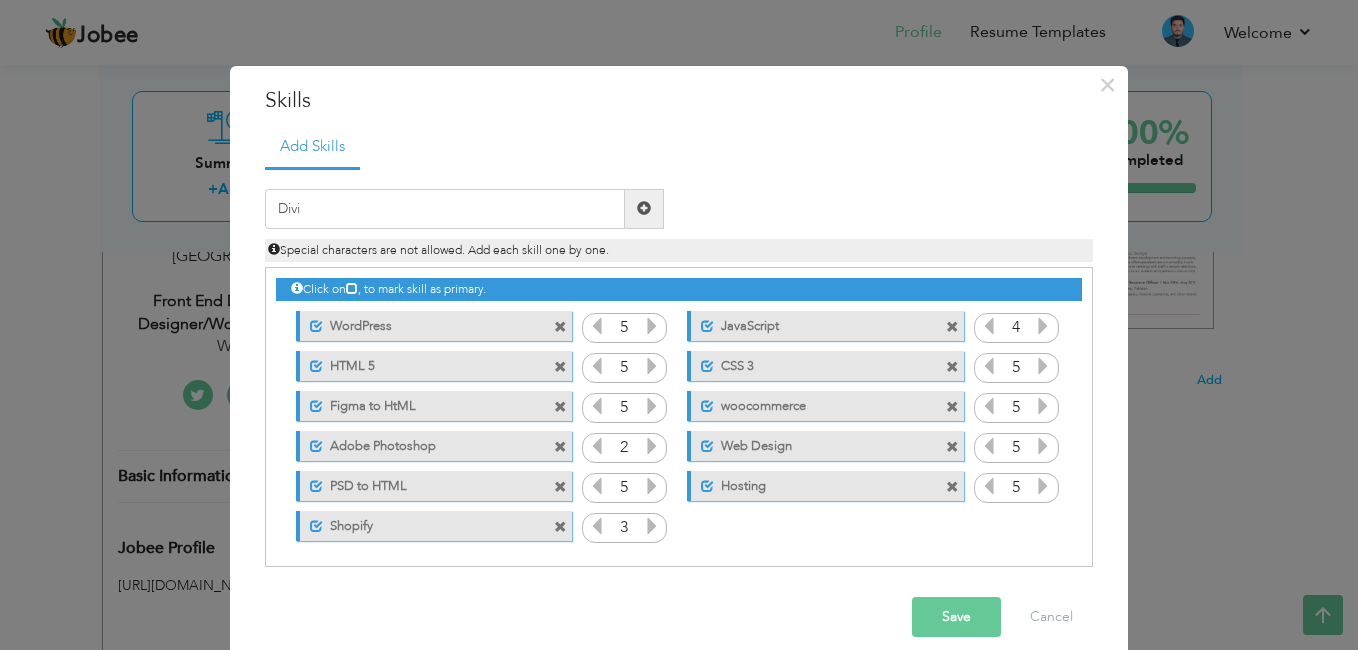 click at bounding box center (644, 208) 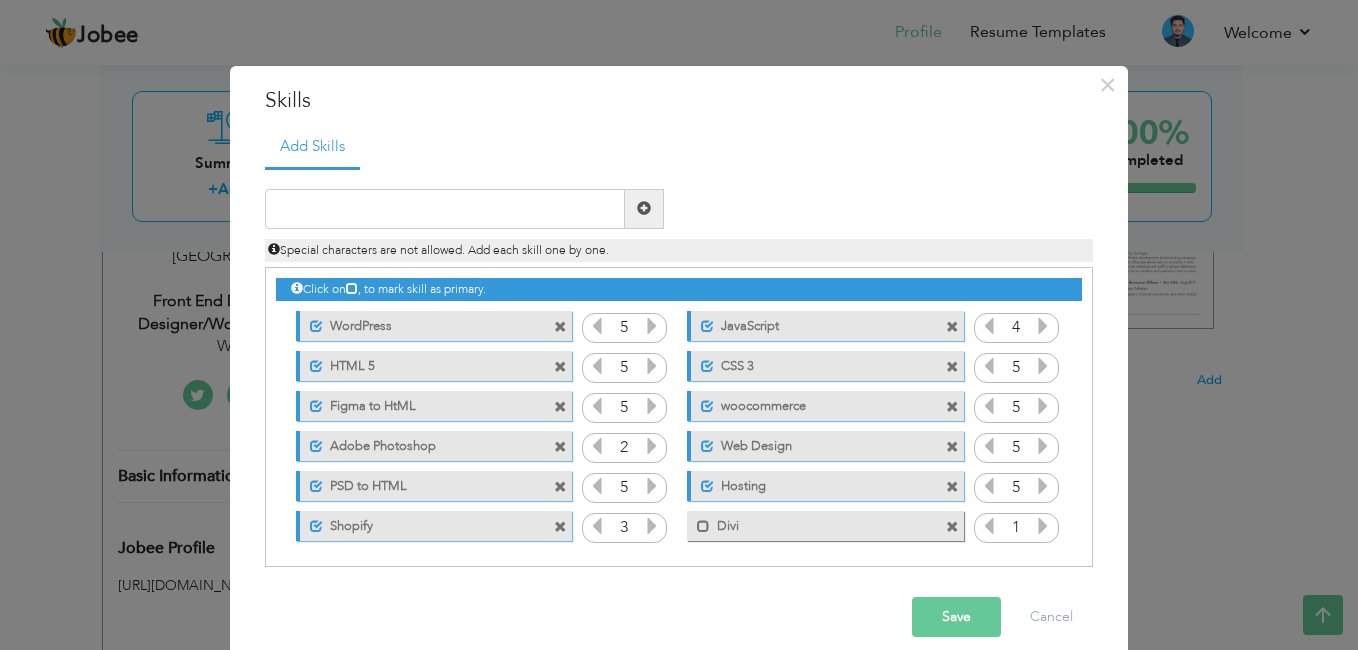 click at bounding box center (1043, 526) 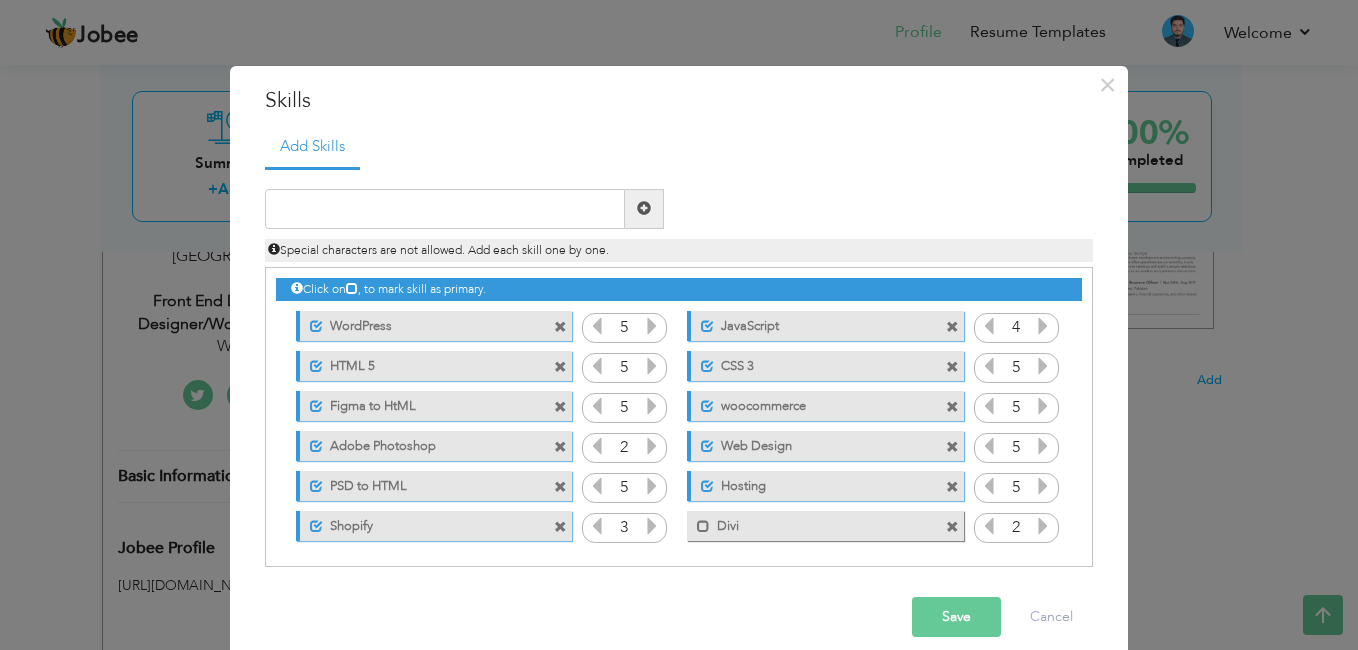 click at bounding box center [1043, 526] 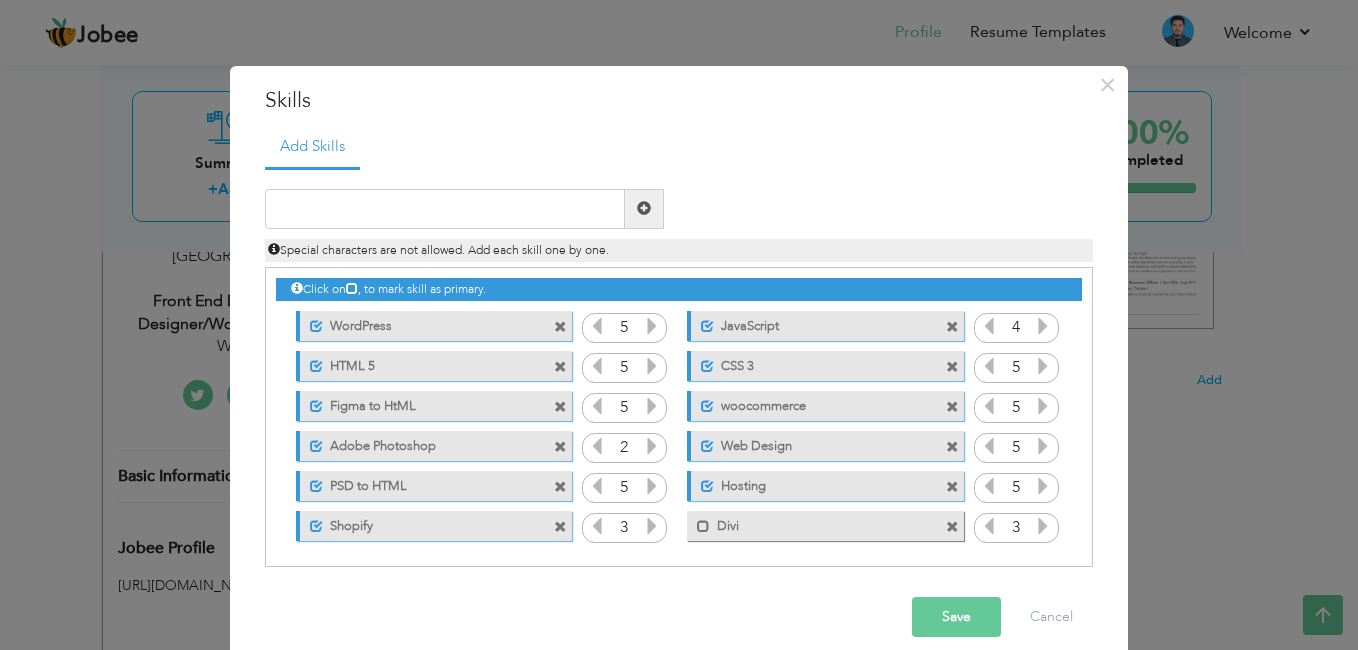 click at bounding box center (1043, 526) 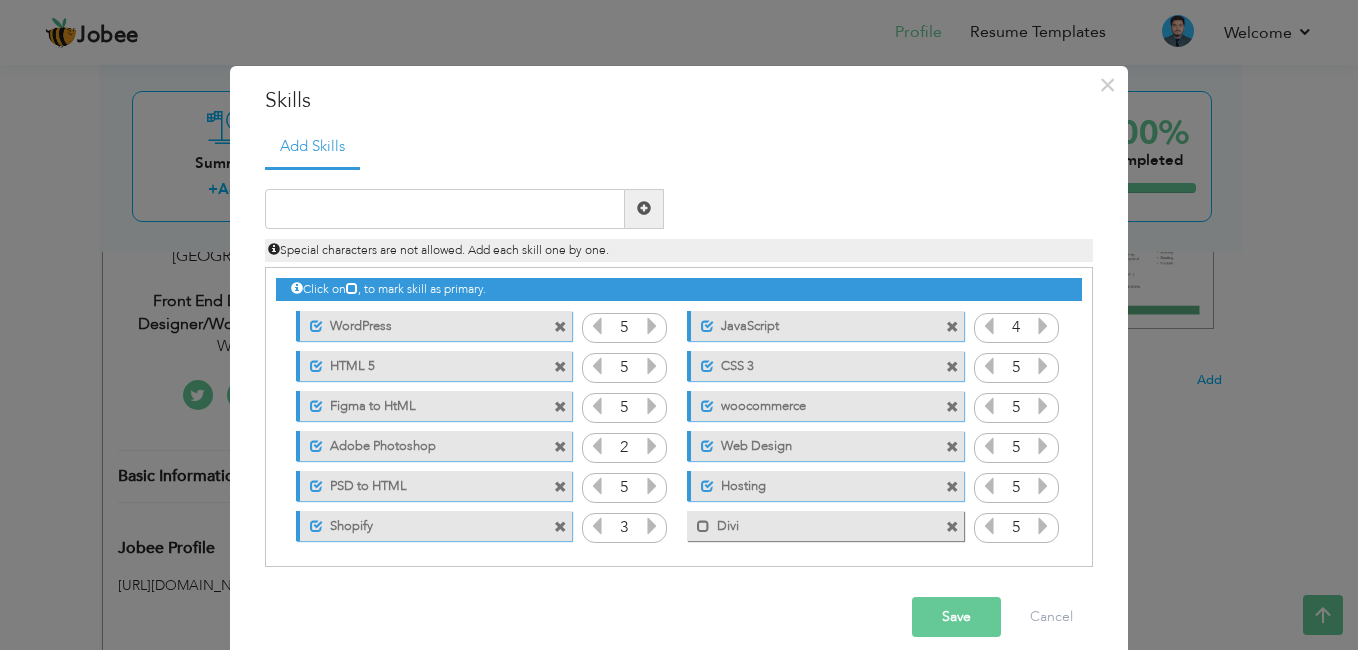 click at bounding box center (989, 526) 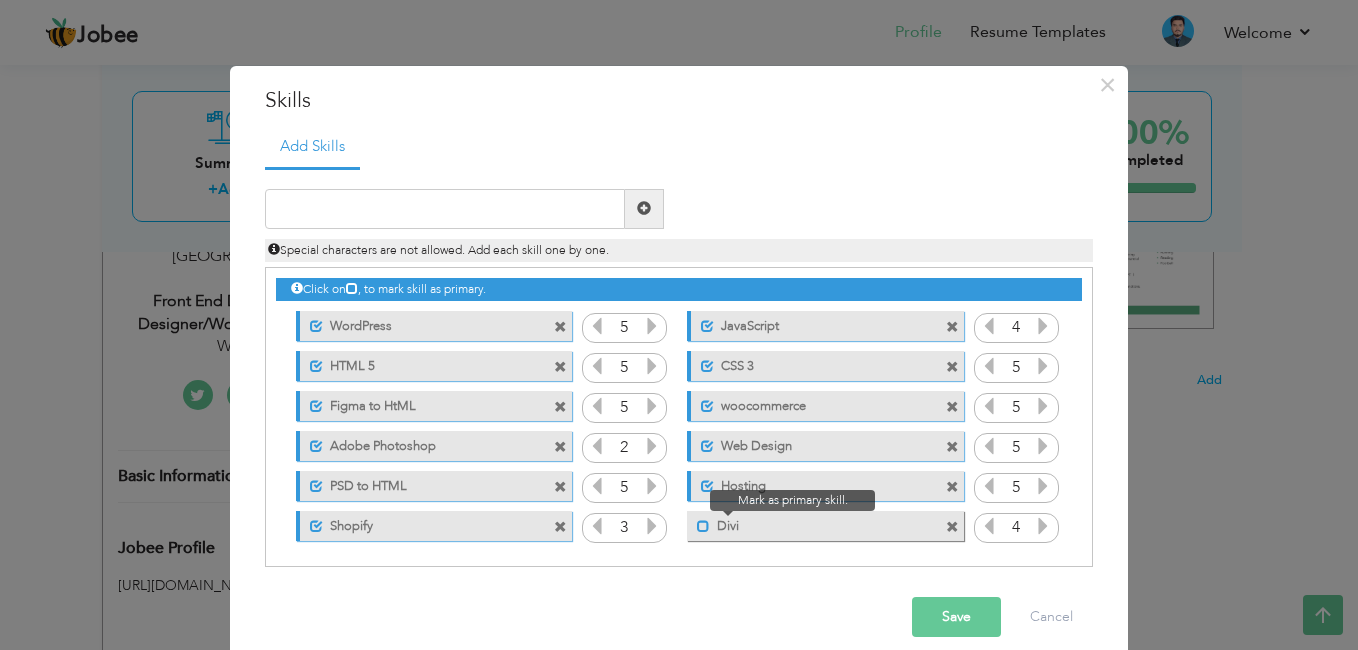 drag, startPoint x: 691, startPoint y: 520, endPoint x: 690, endPoint y: 556, distance: 36.013885 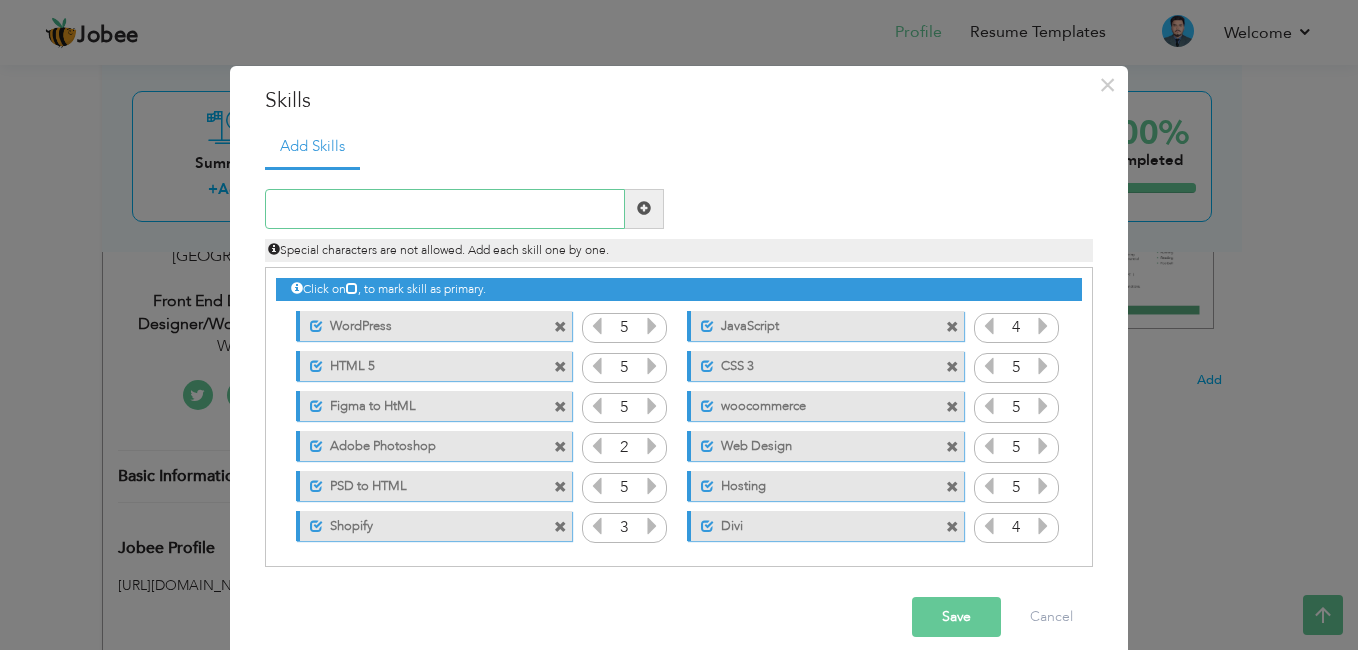 click at bounding box center [445, 209] 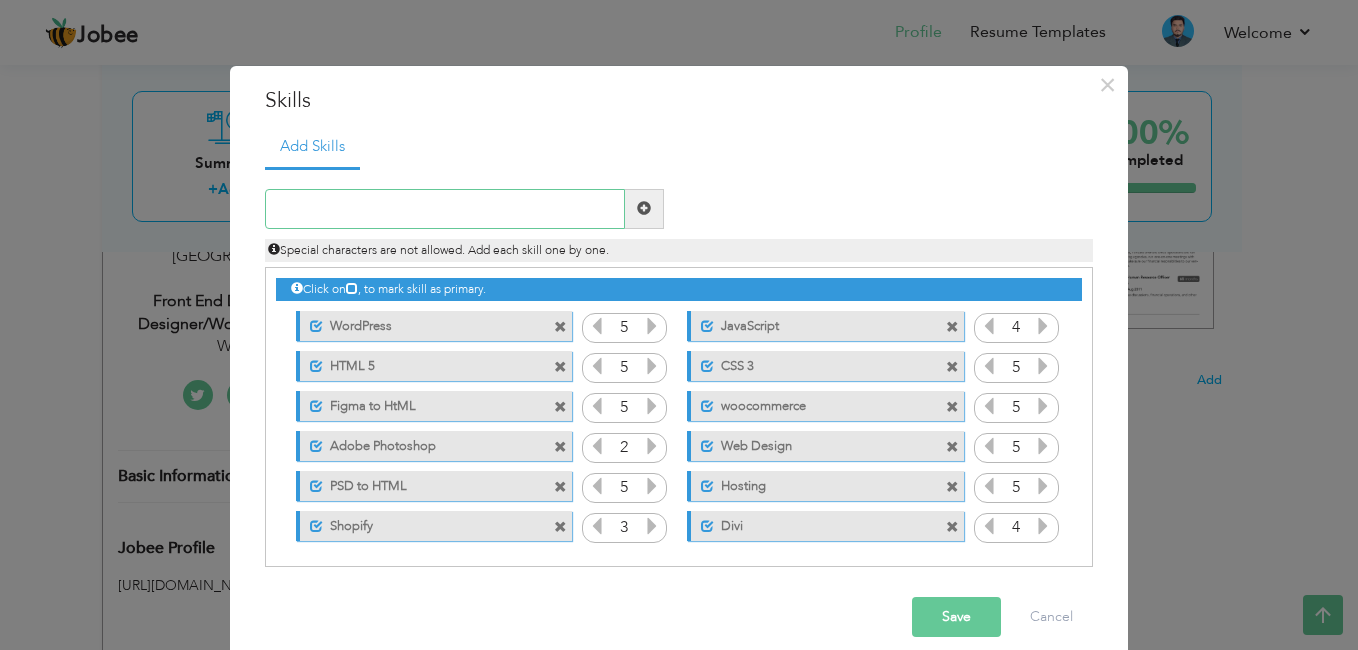 type on "A" 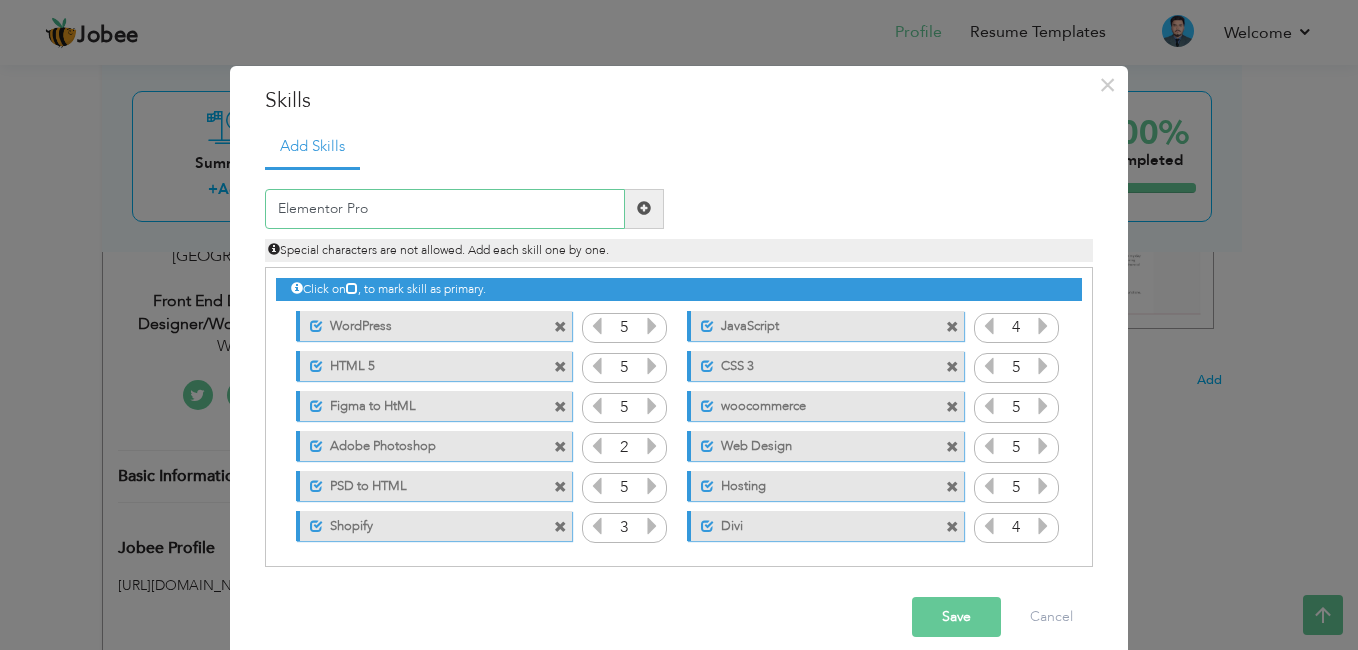 click on "Elementor Pro" at bounding box center [445, 209] 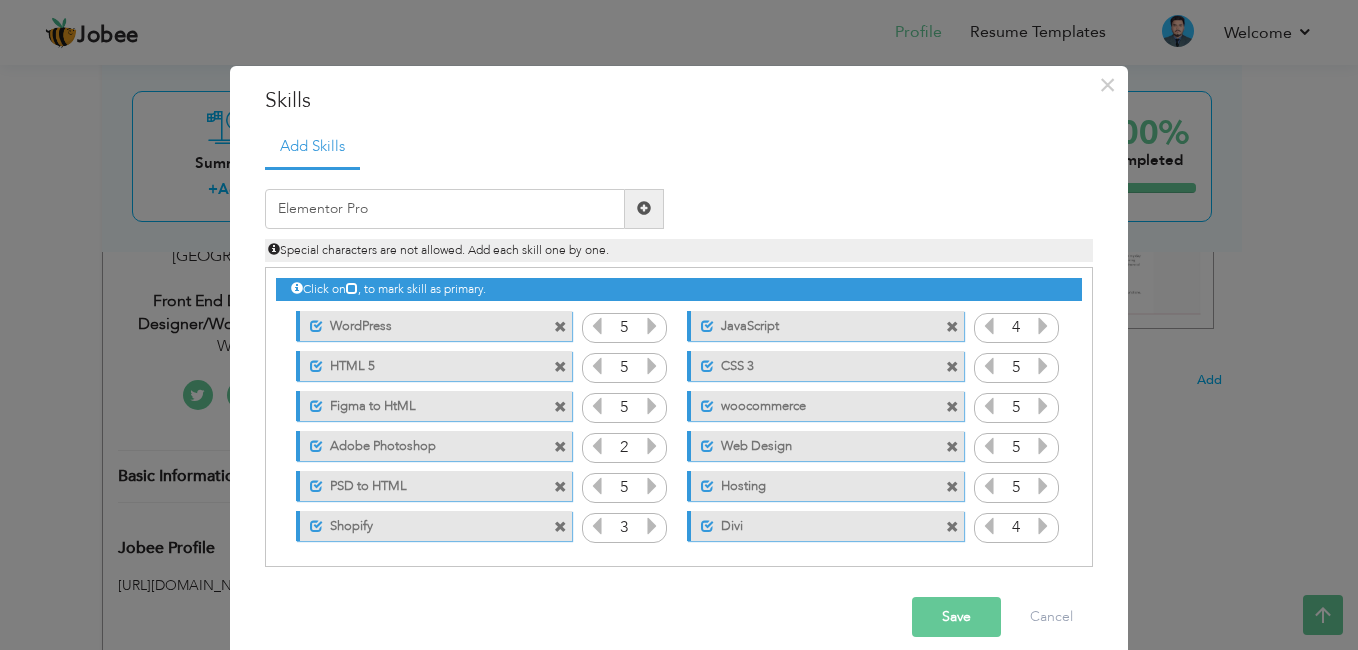 click at bounding box center [644, 208] 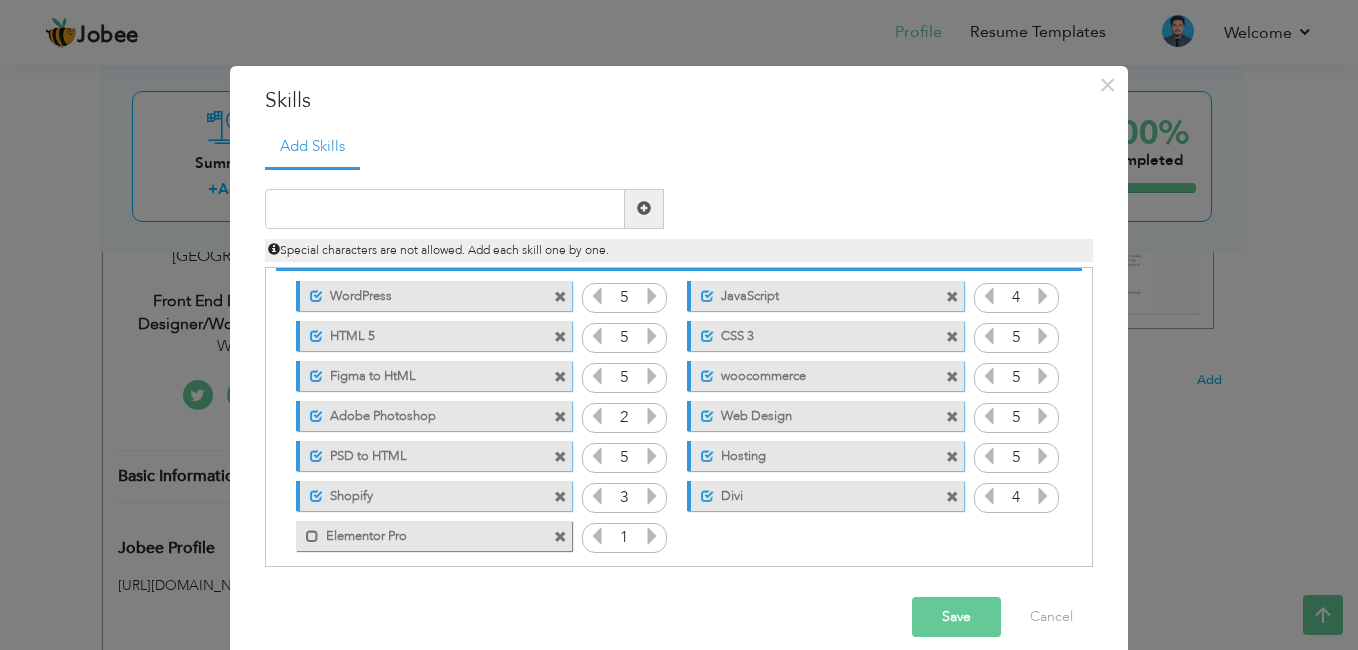 scroll, scrollTop: 45, scrollLeft: 0, axis: vertical 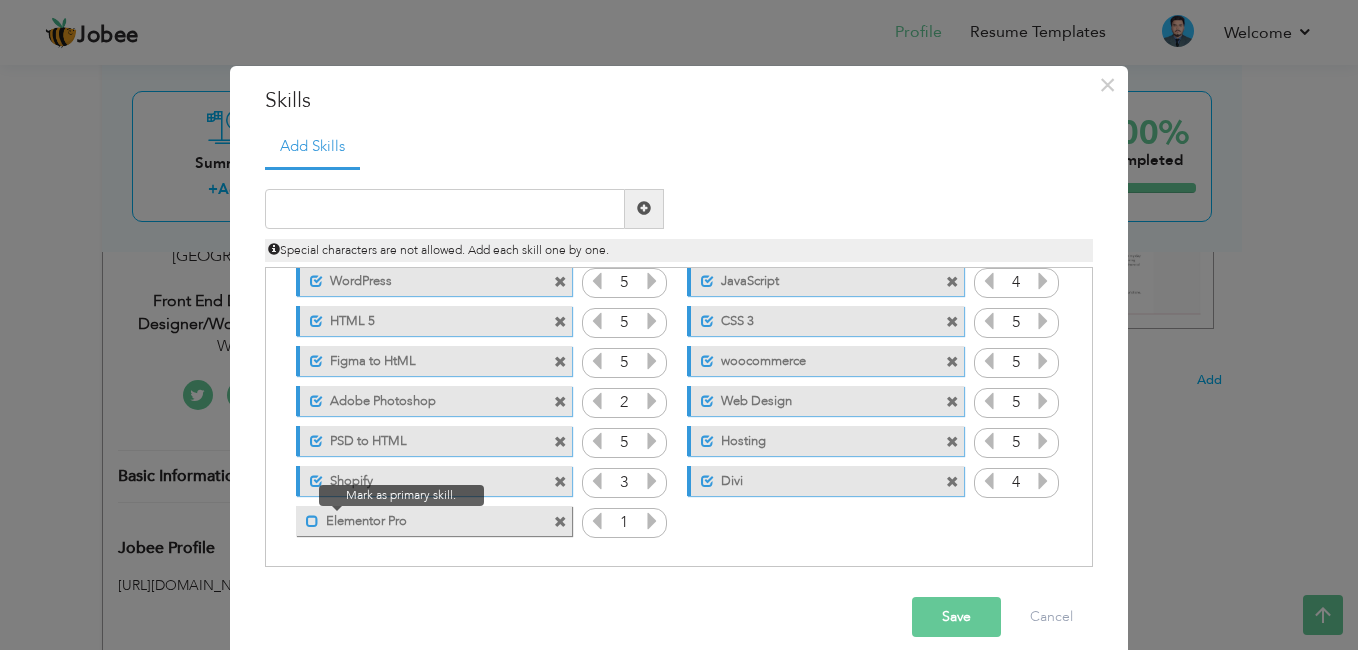 click at bounding box center [312, 521] 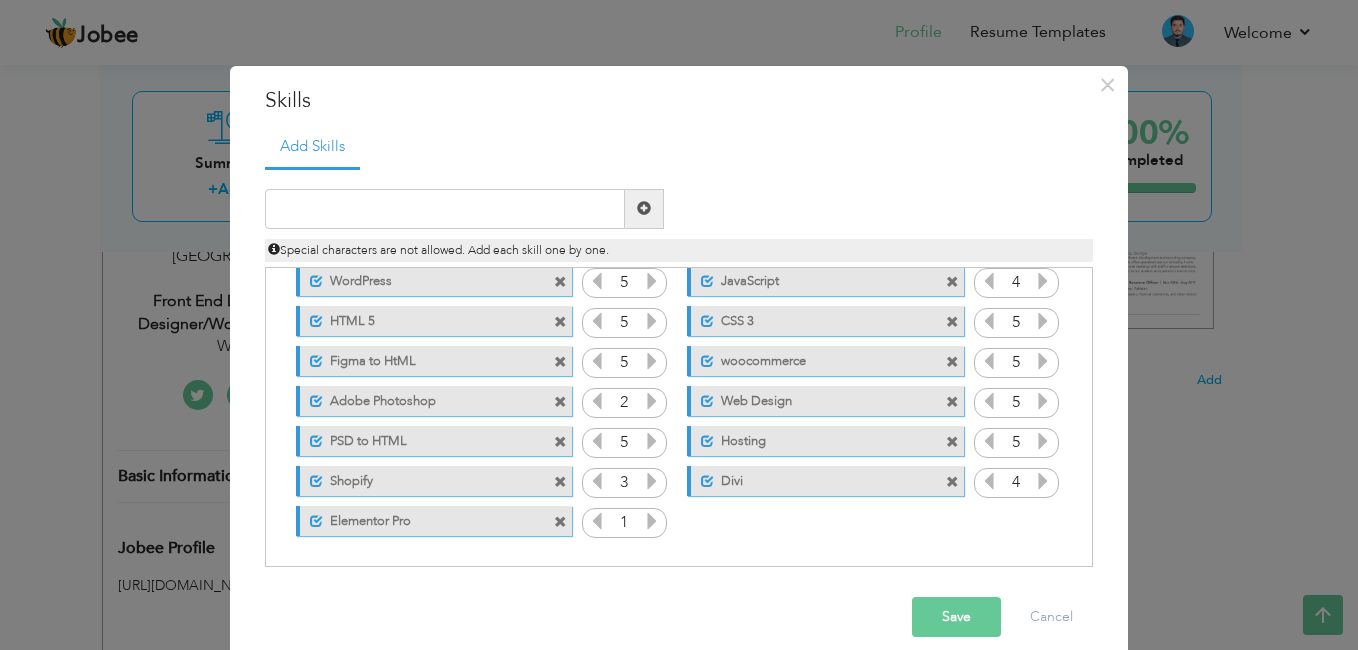 click at bounding box center [652, 521] 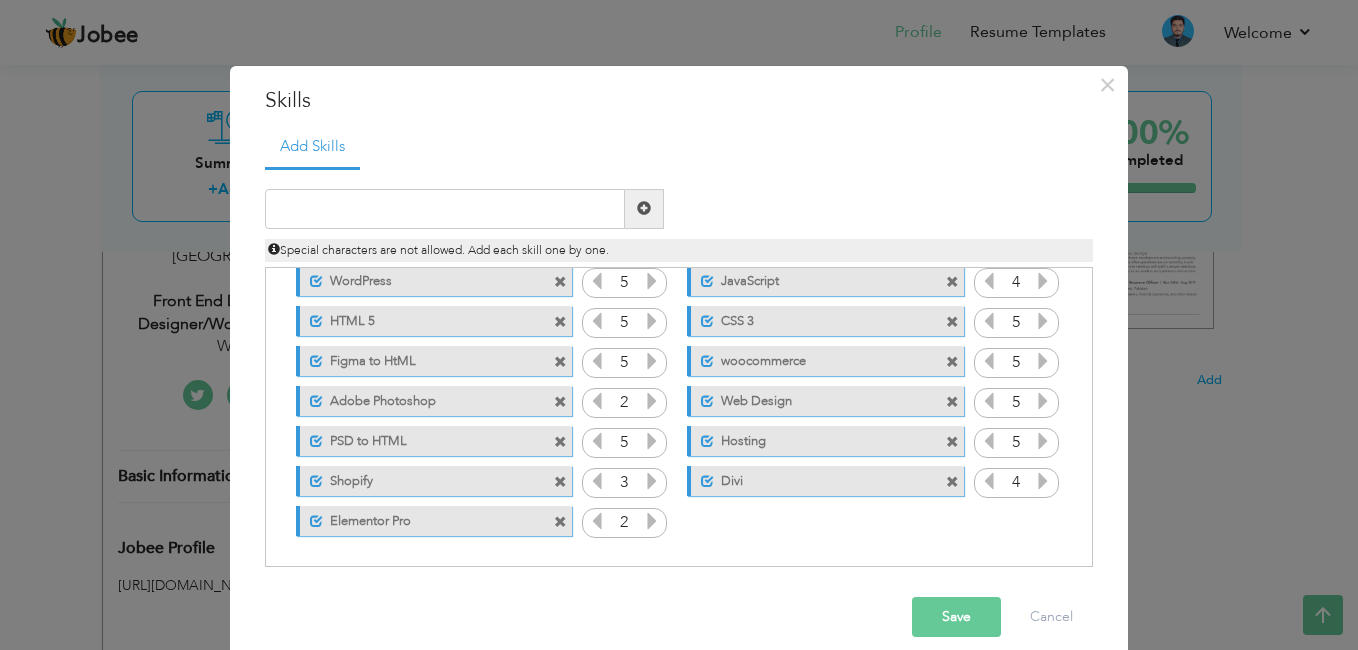 click at bounding box center [652, 521] 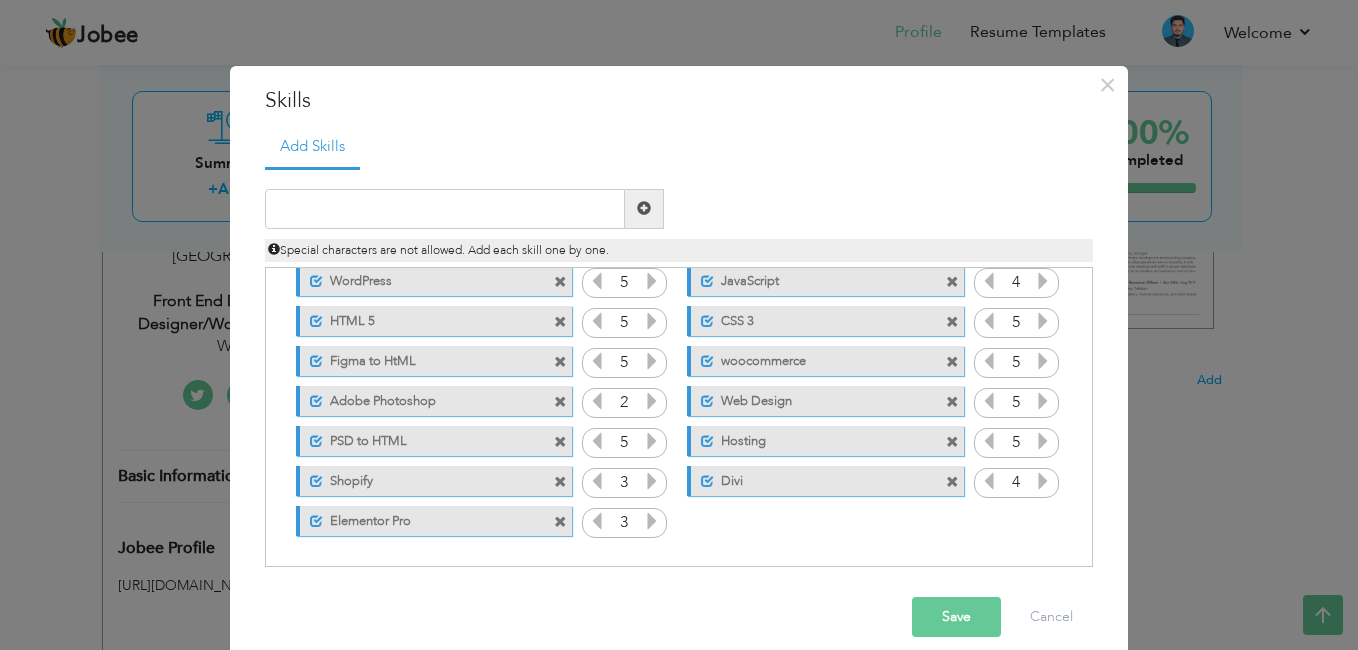 click at bounding box center [652, 521] 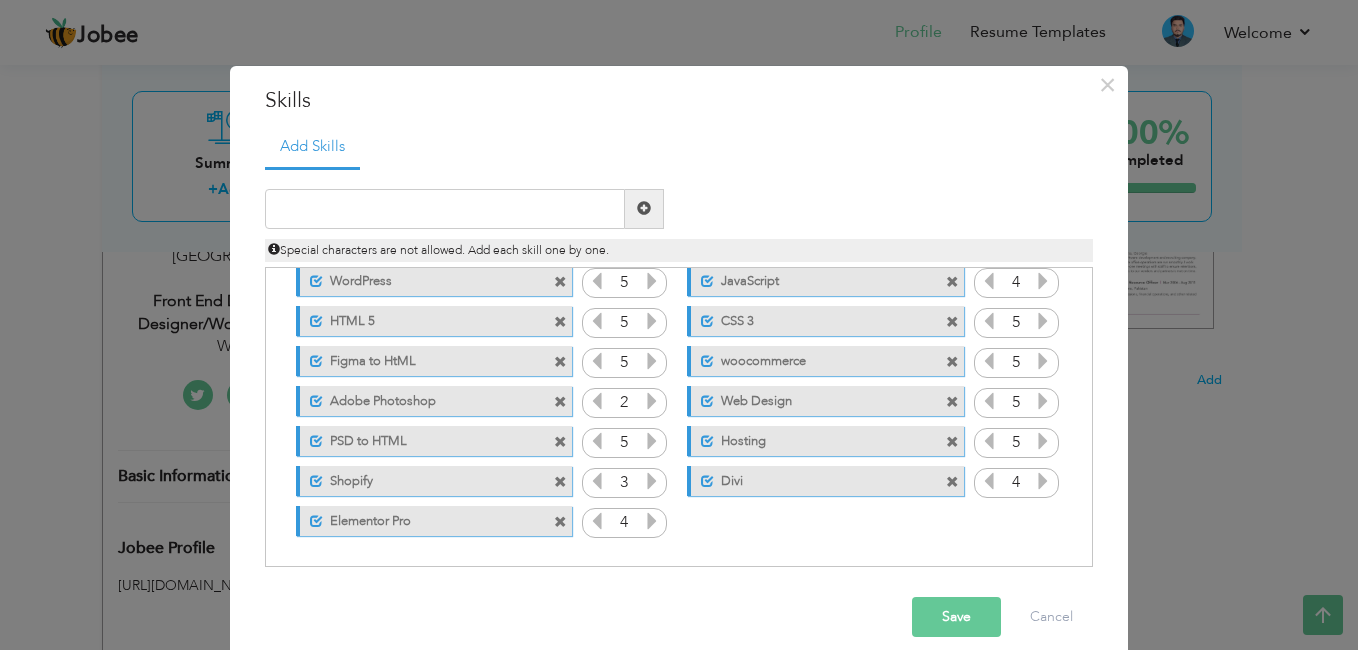click at bounding box center (652, 521) 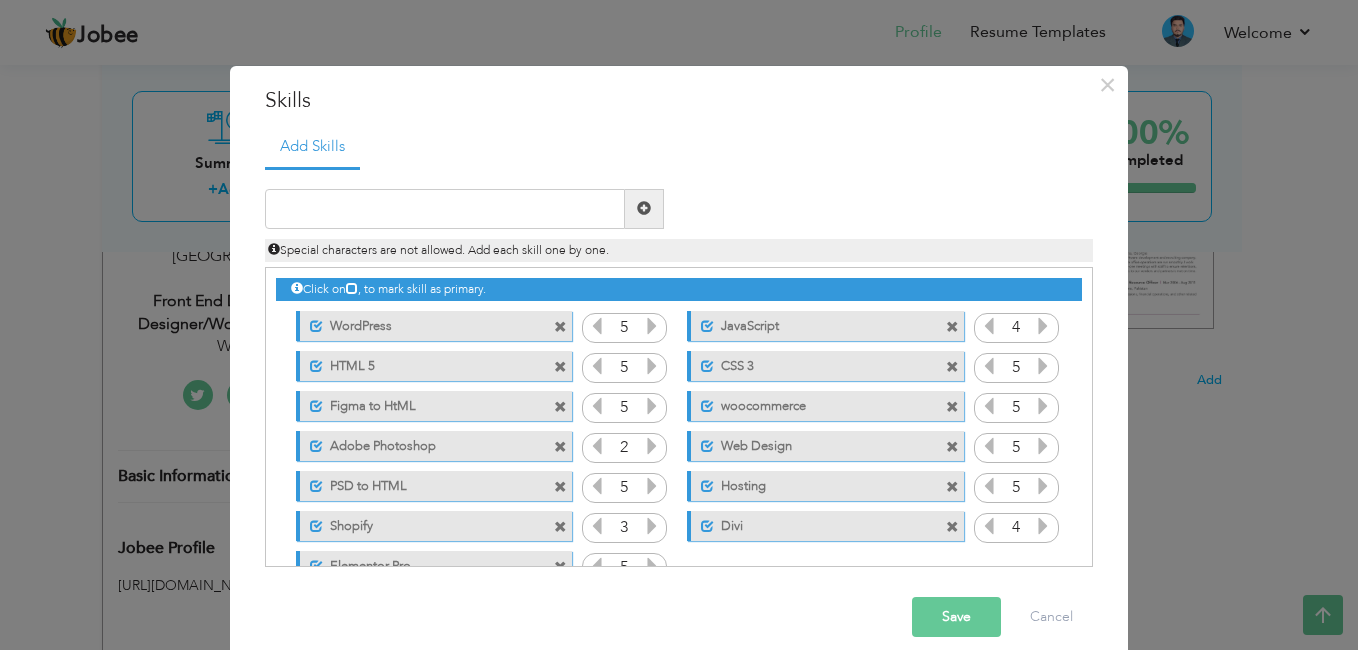 scroll, scrollTop: 45, scrollLeft: 0, axis: vertical 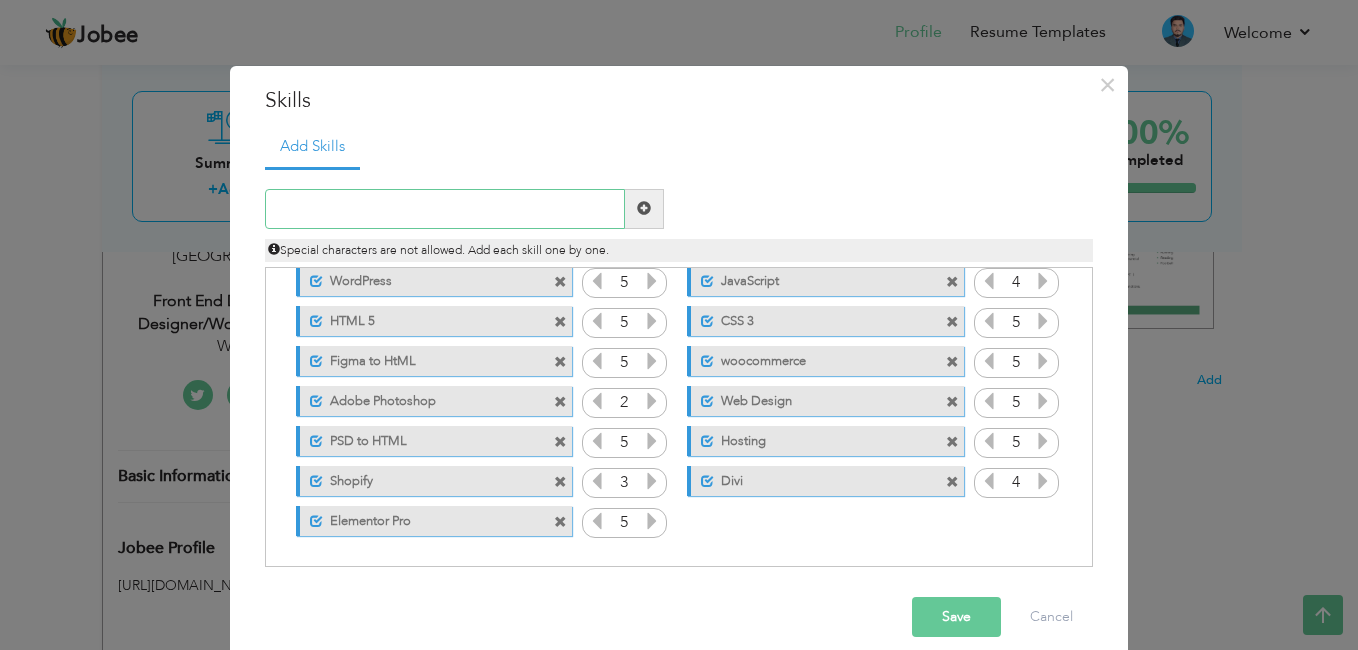 click at bounding box center [445, 209] 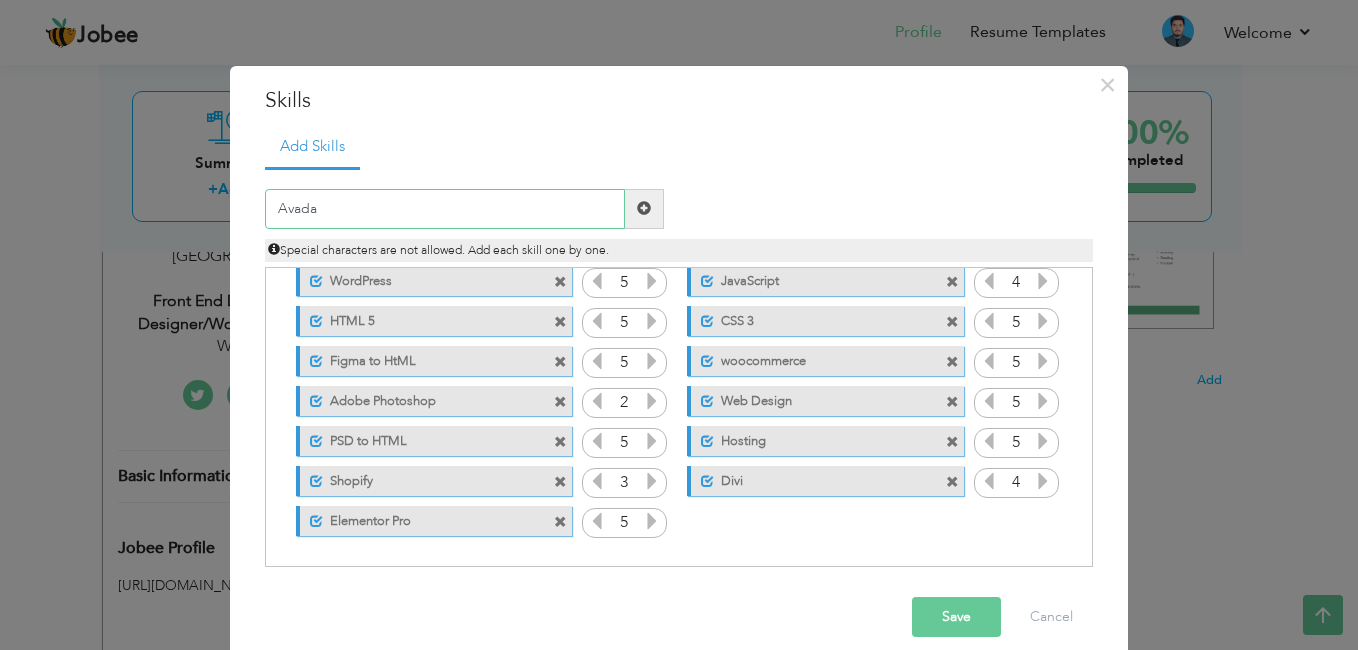 type on "Avada" 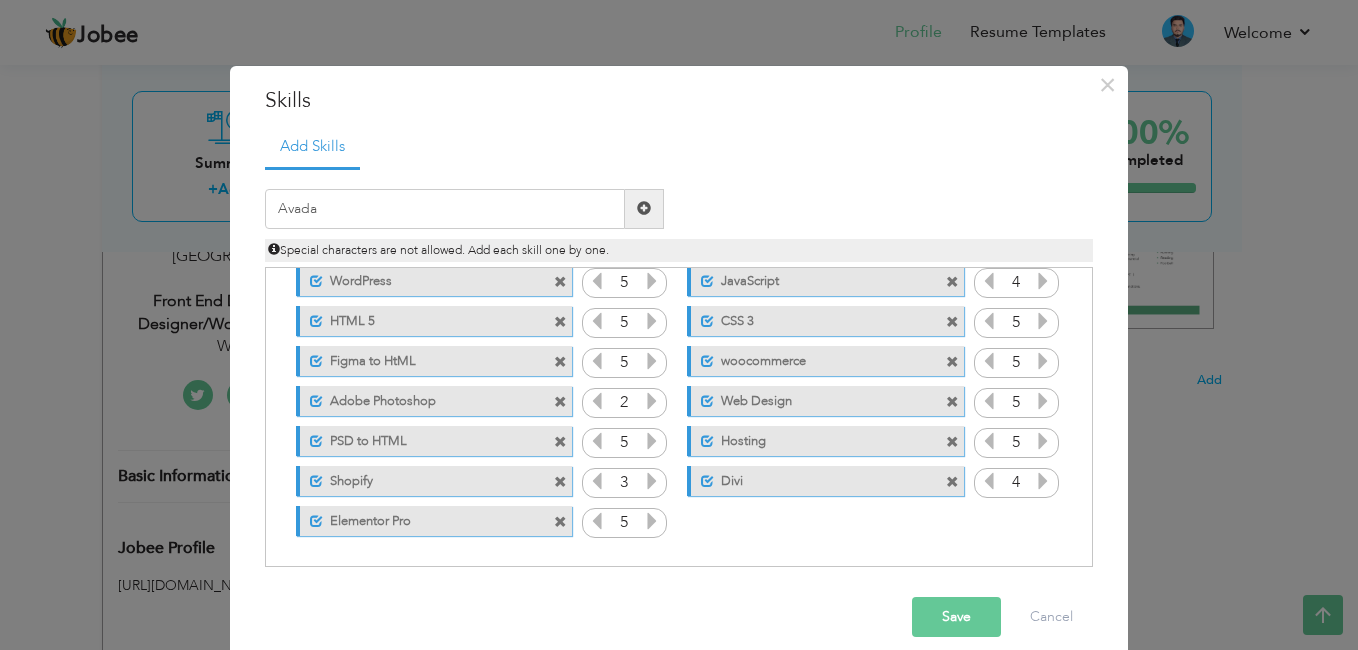 click at bounding box center (644, 208) 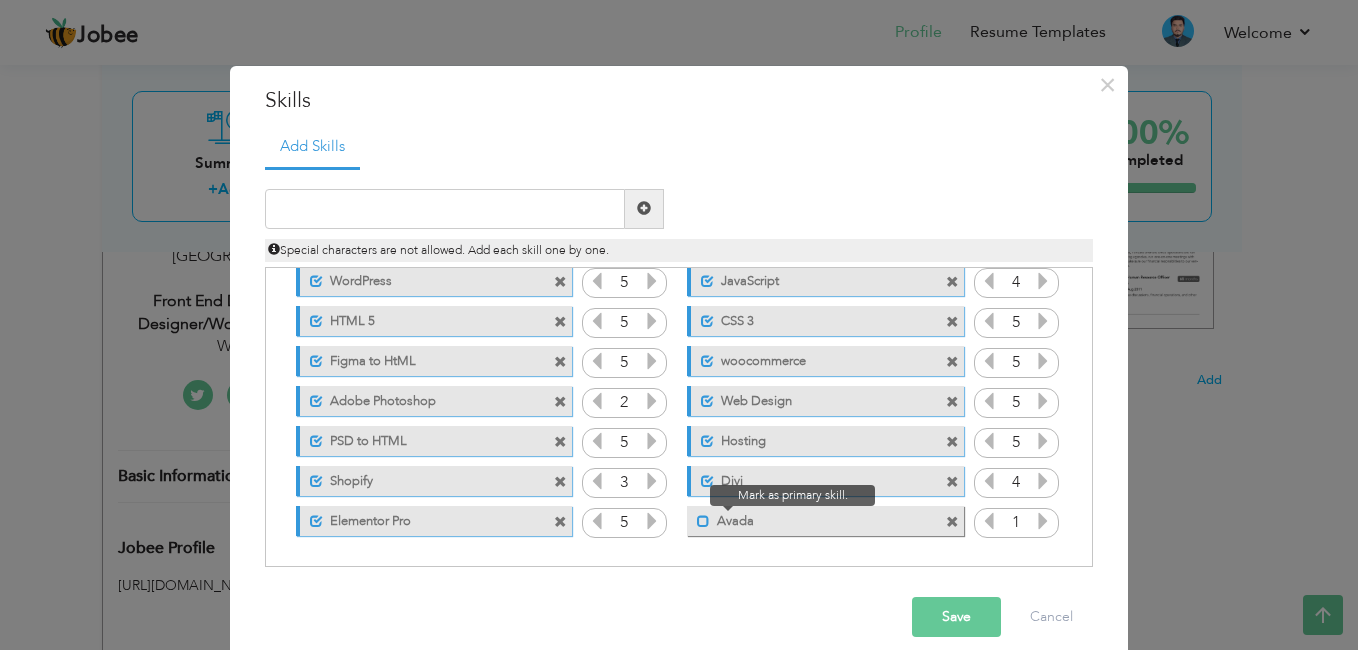 click at bounding box center [703, 521] 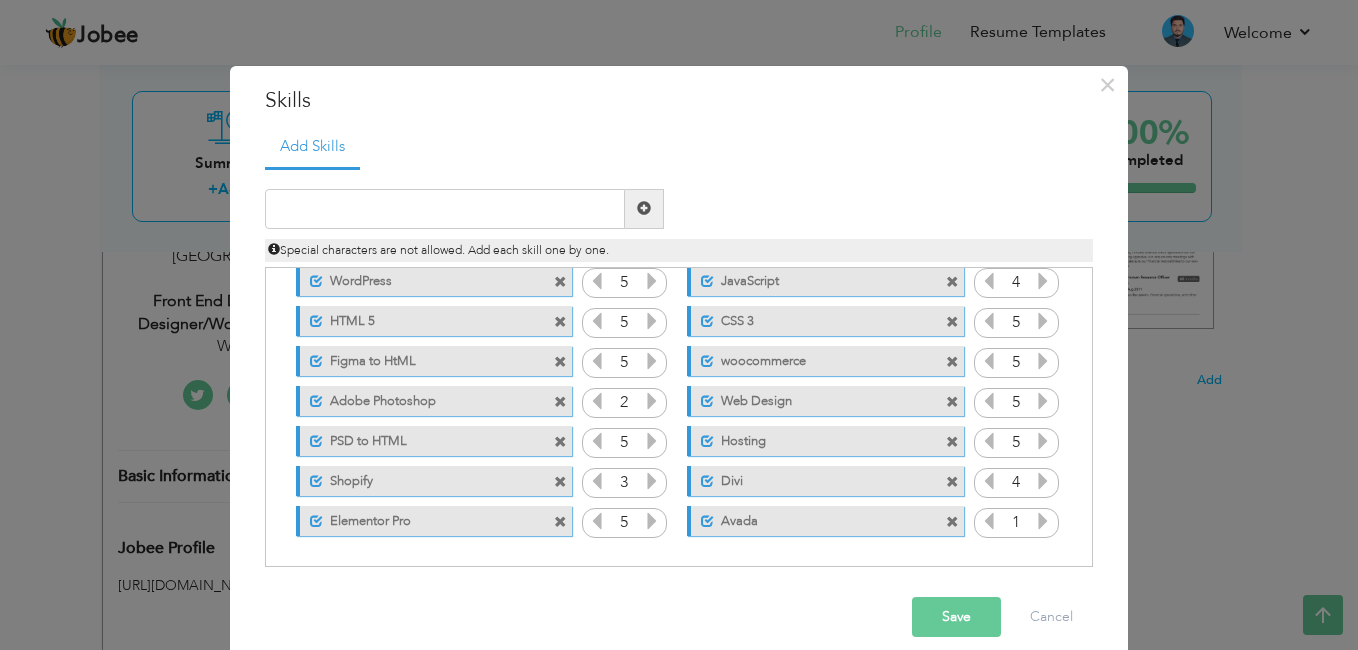 click at bounding box center (1043, 521) 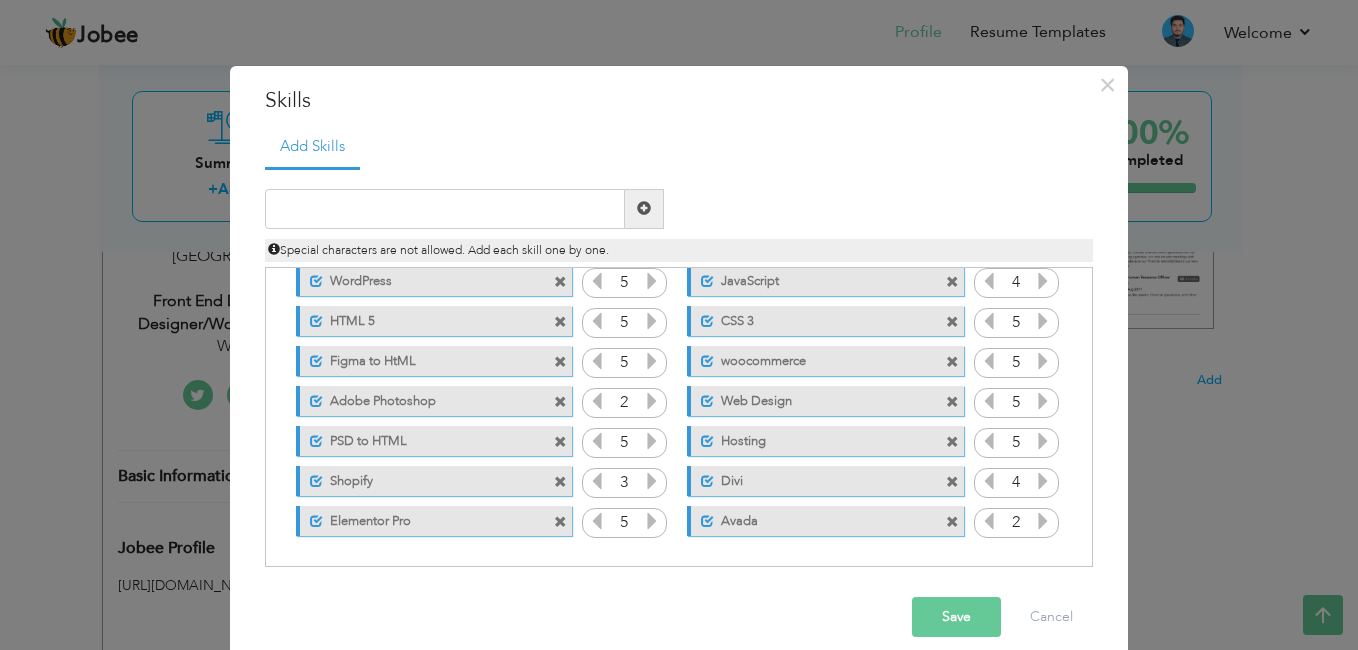 click at bounding box center (1043, 521) 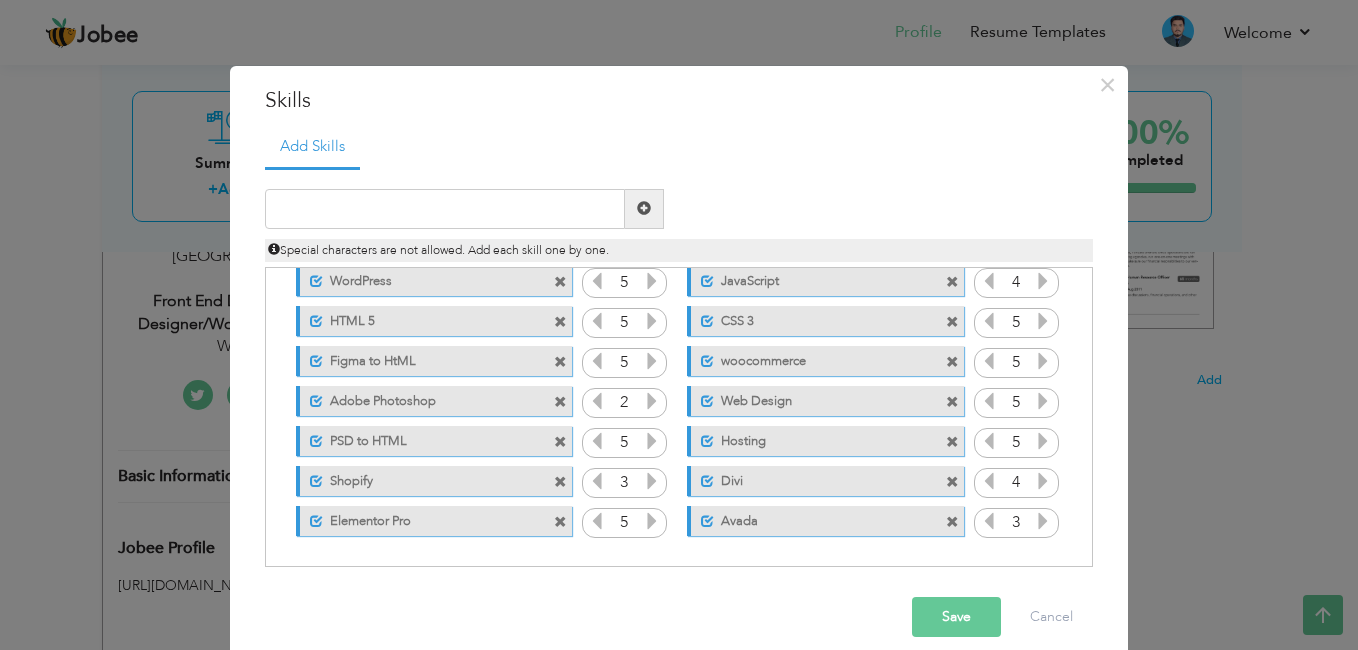 click at bounding box center (1043, 521) 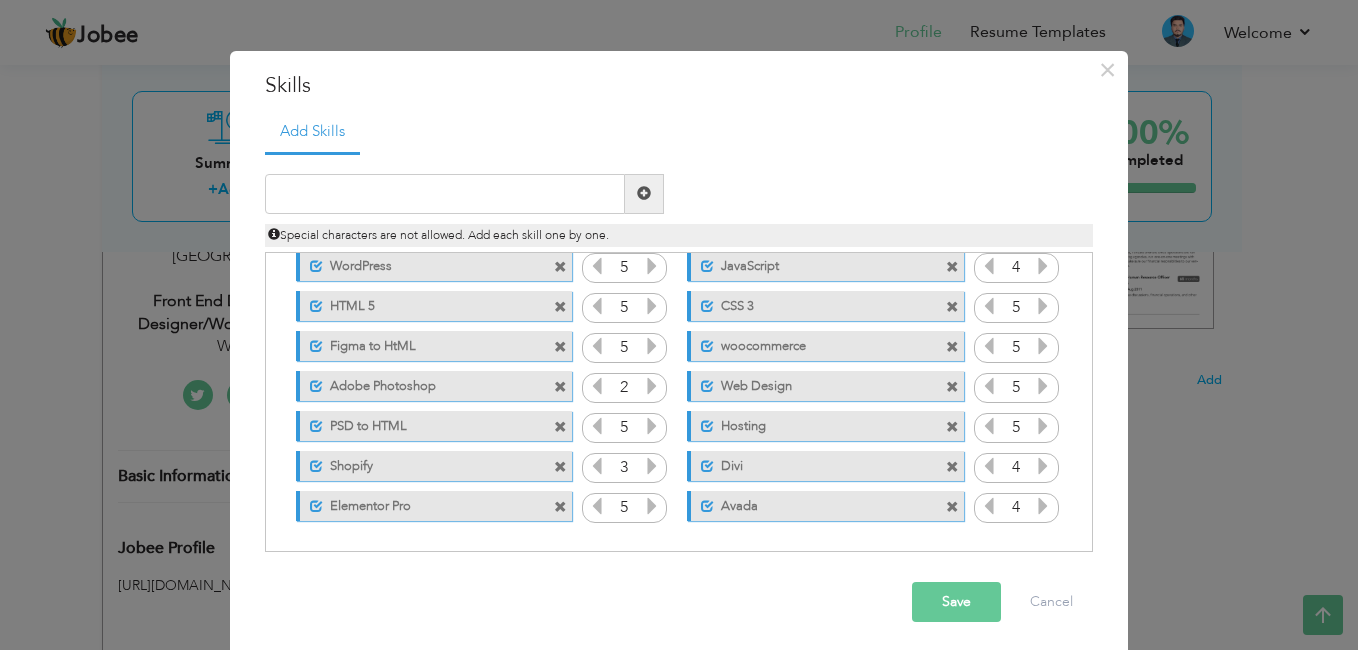 scroll, scrollTop: 22, scrollLeft: 0, axis: vertical 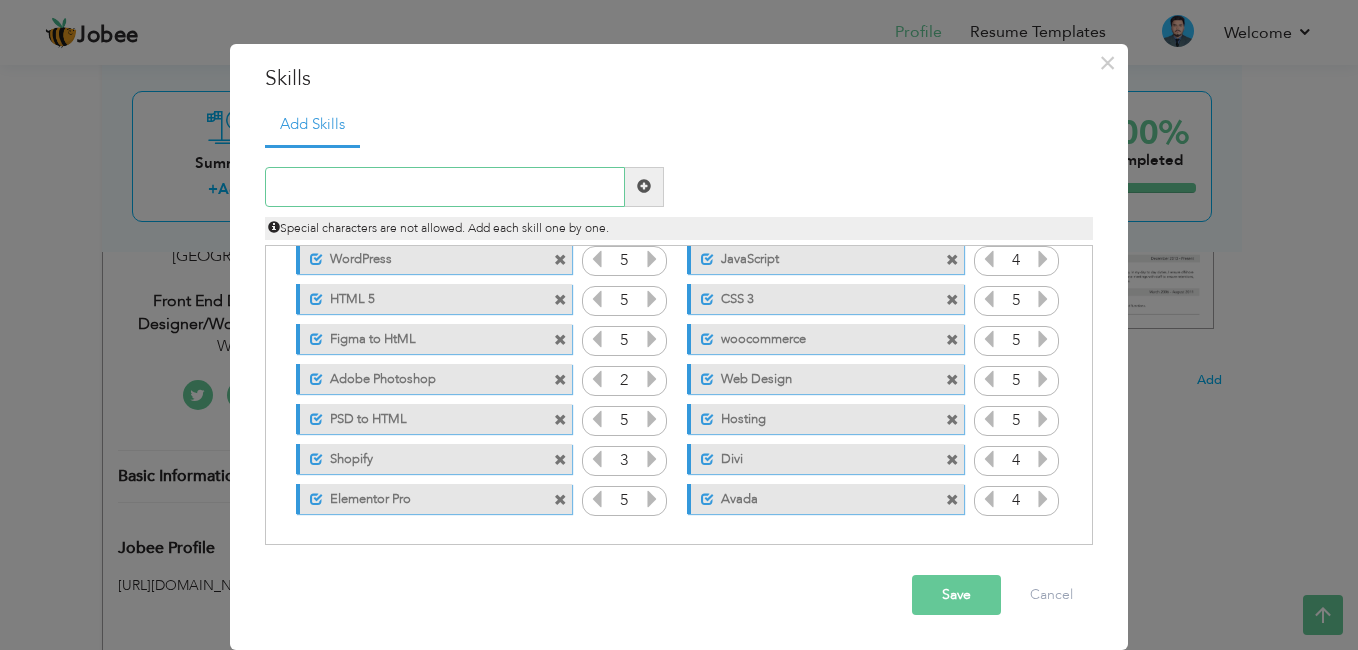 click at bounding box center [445, 187] 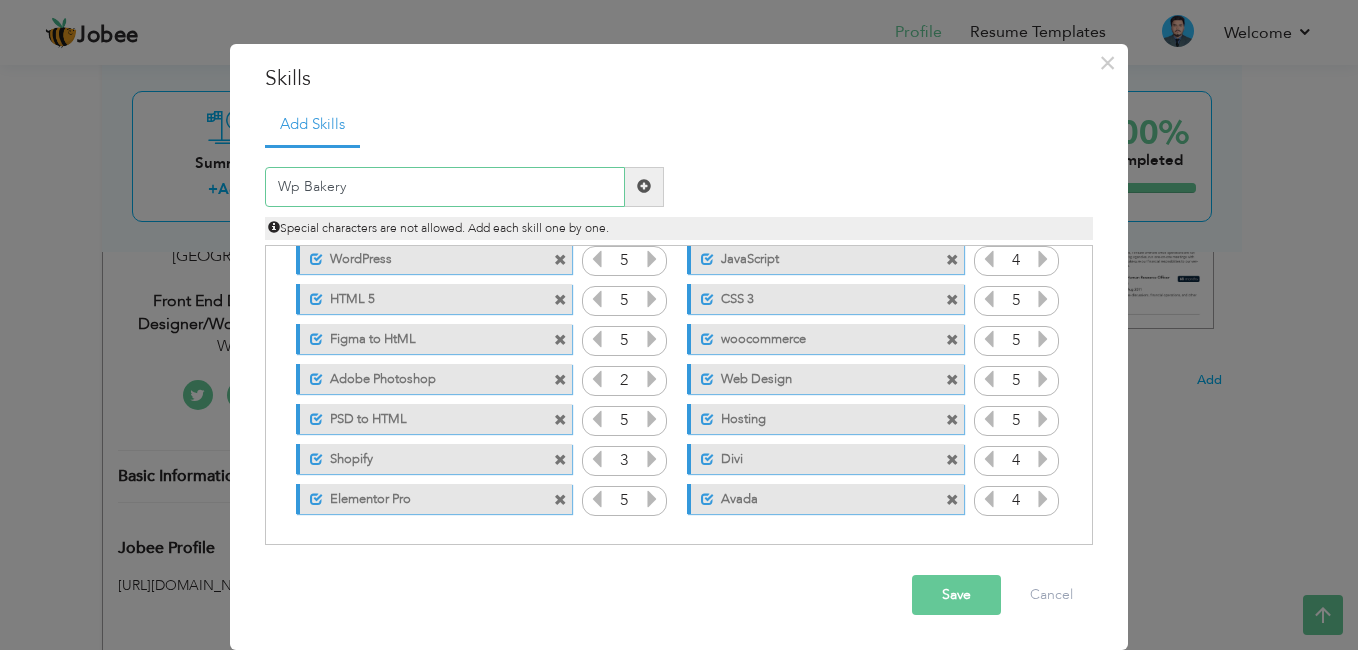 type on "Wp Bakery" 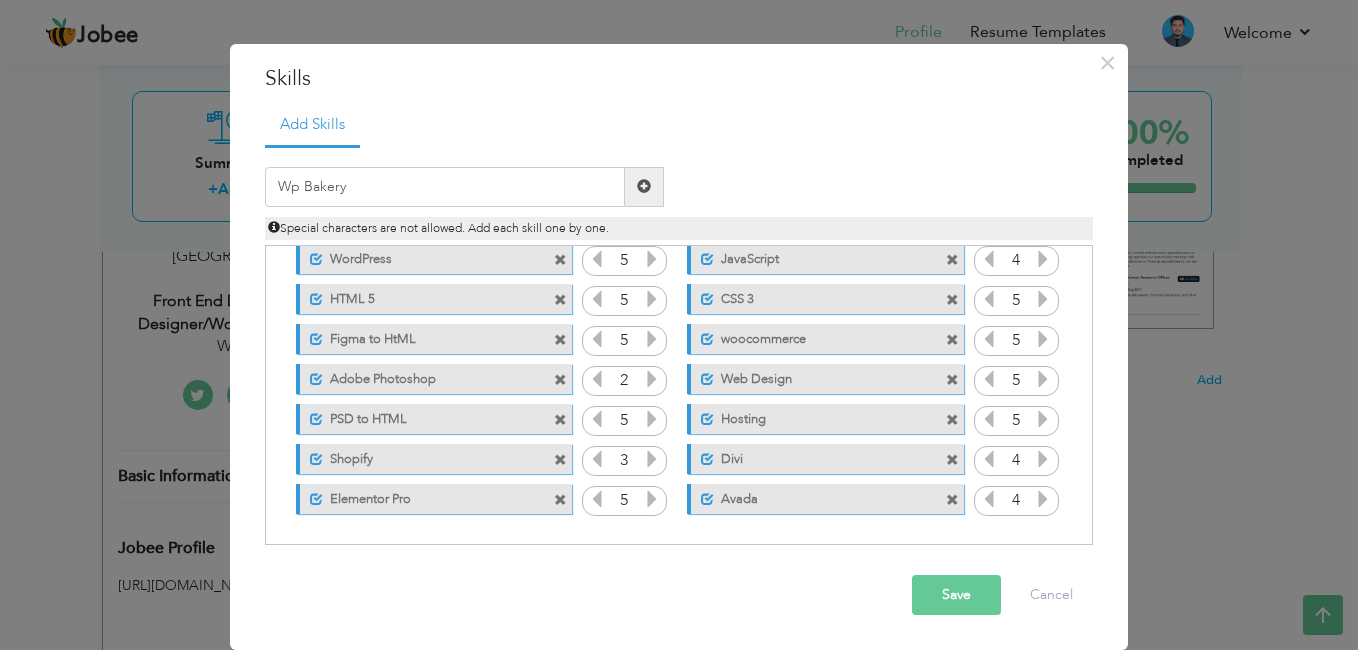 click at bounding box center [644, 187] 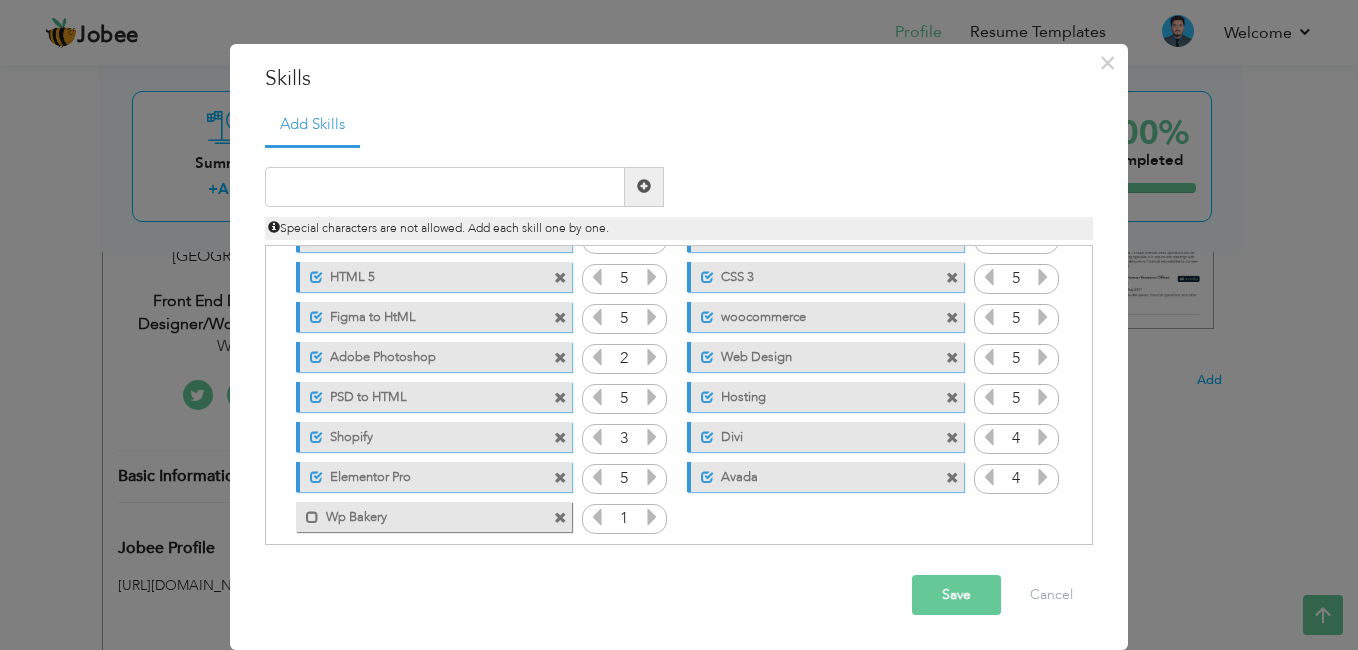 scroll, scrollTop: 85, scrollLeft: 0, axis: vertical 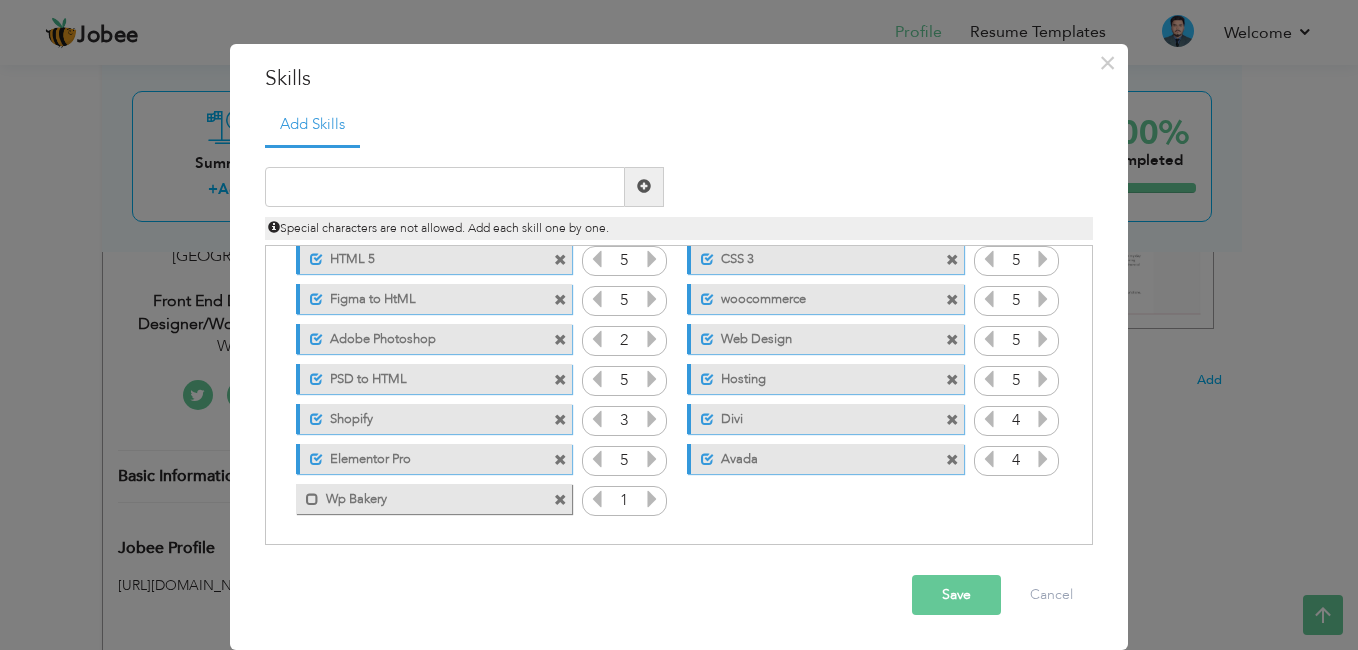click at bounding box center (652, 499) 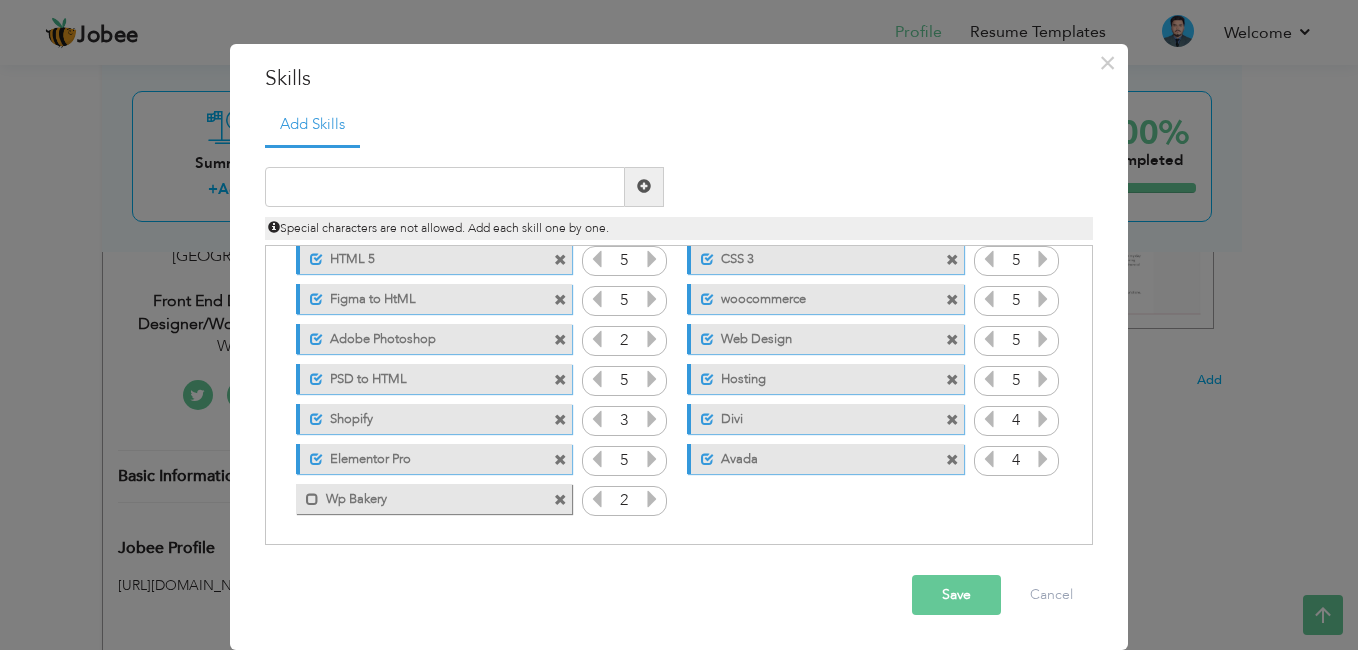 click at bounding box center (652, 499) 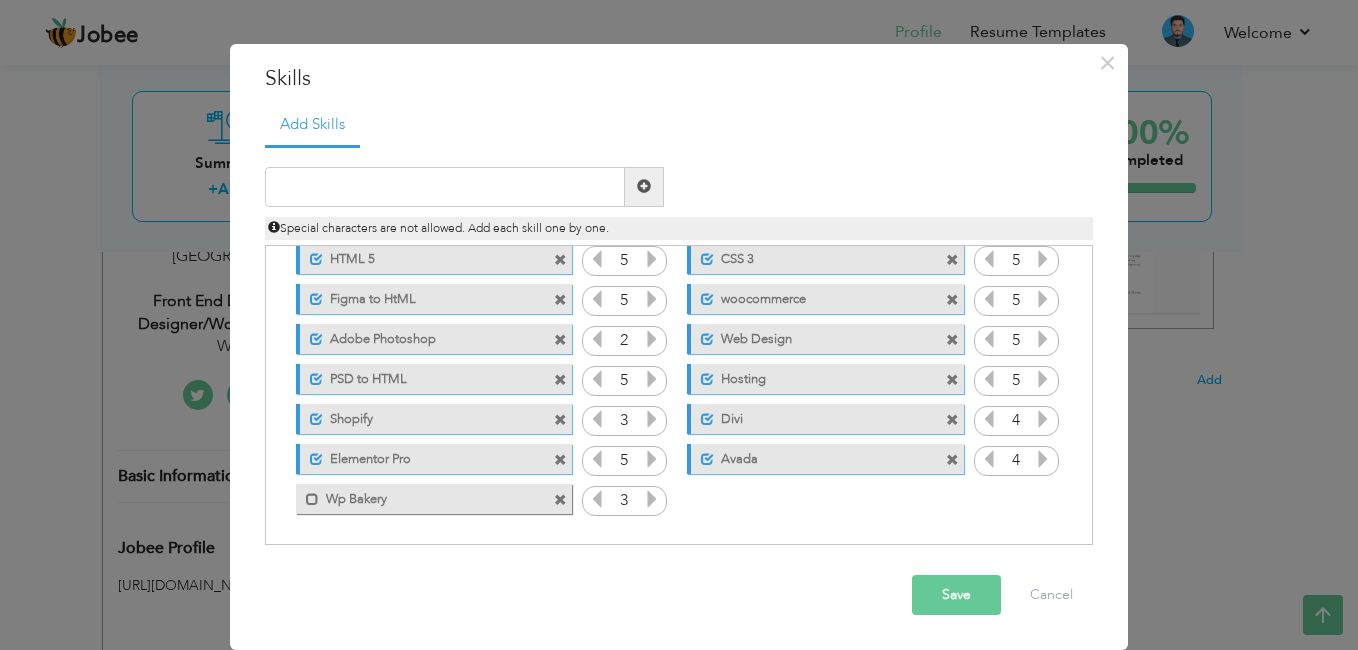 click on "Save" at bounding box center (956, 595) 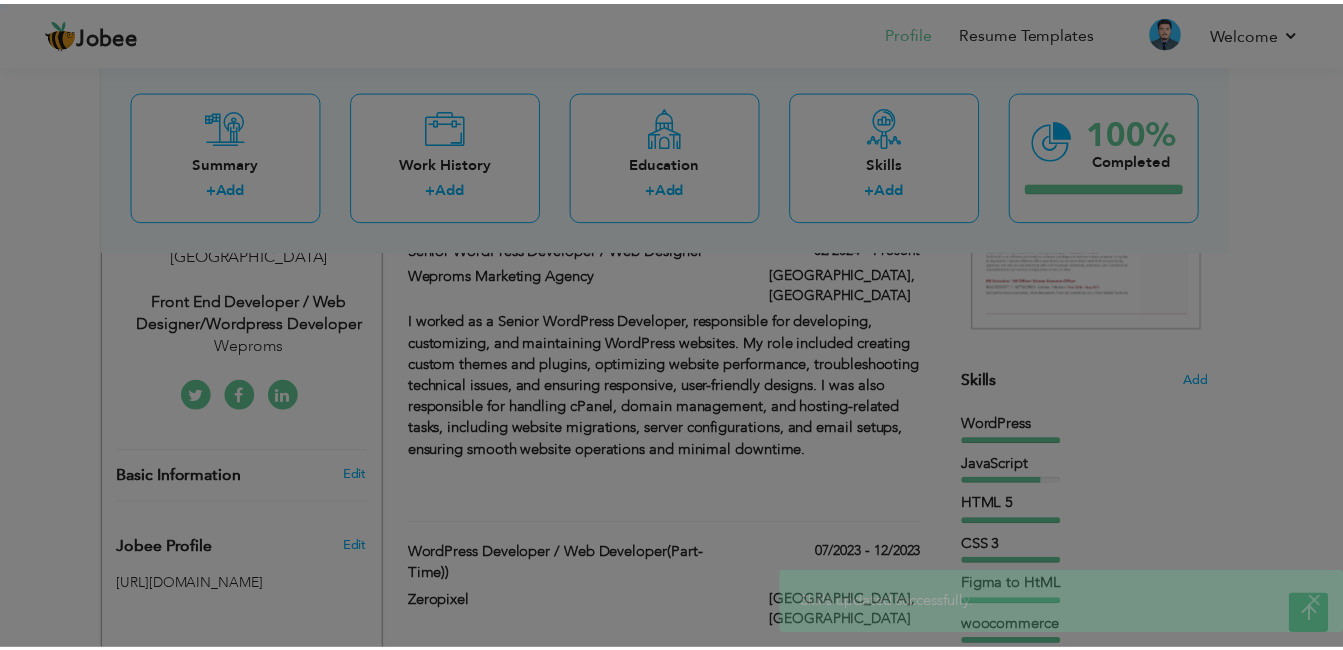 scroll, scrollTop: 0, scrollLeft: 0, axis: both 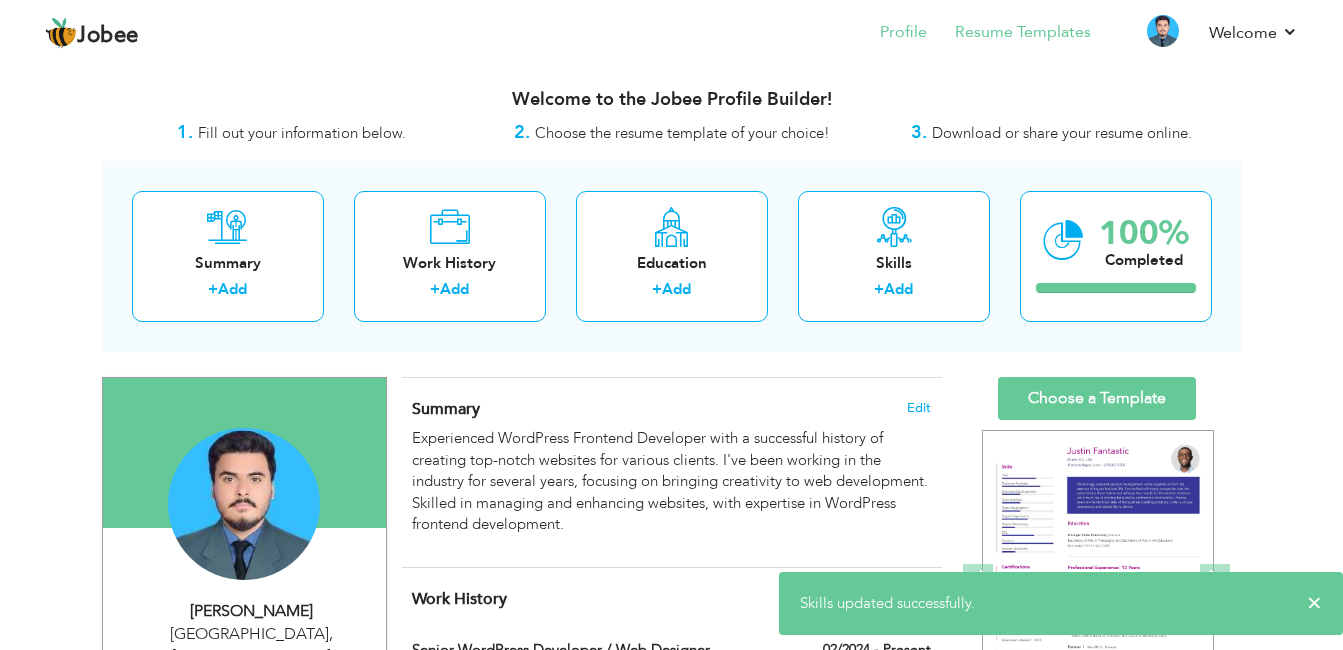 click on "Resume Templates" at bounding box center [1009, 34] 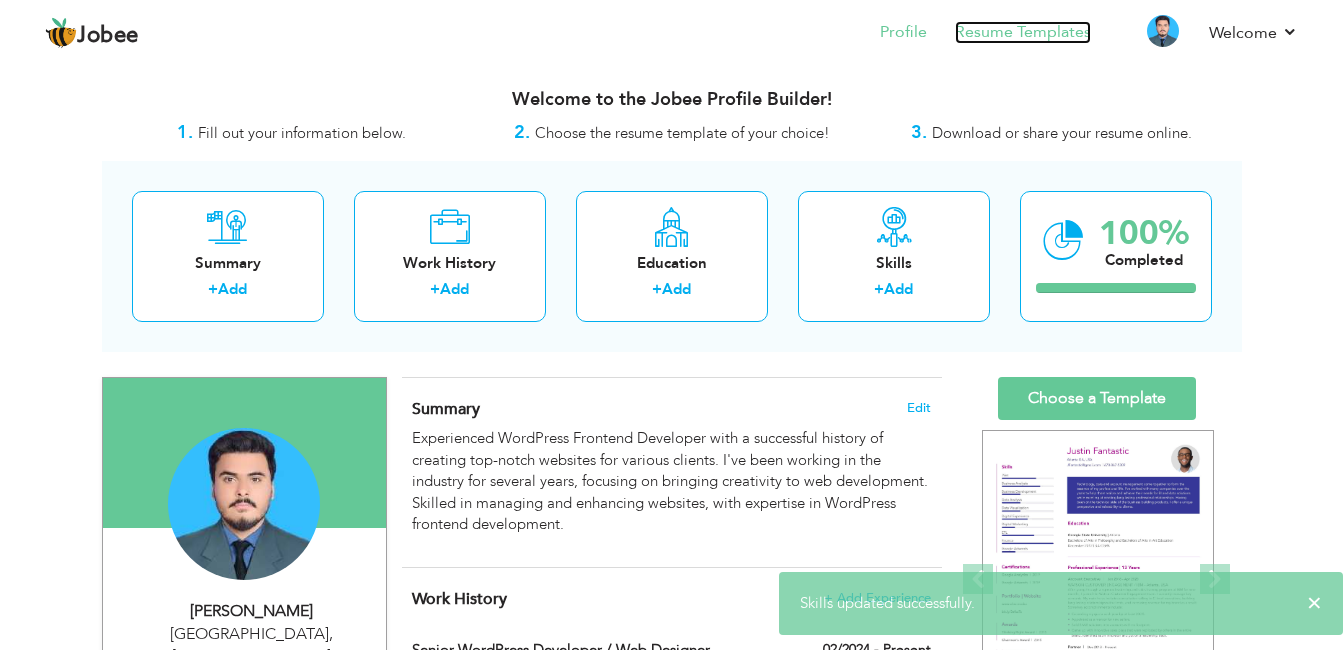 click on "Resume Templates" at bounding box center [1023, 32] 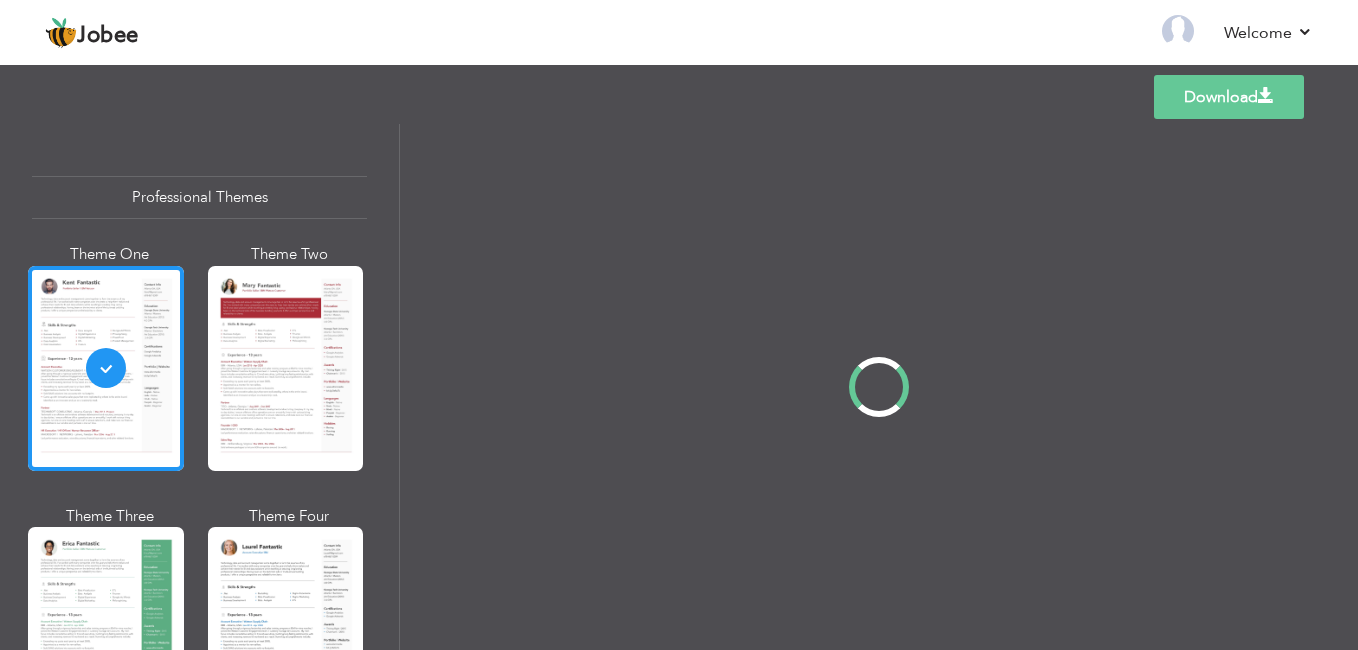 scroll, scrollTop: 0, scrollLeft: 0, axis: both 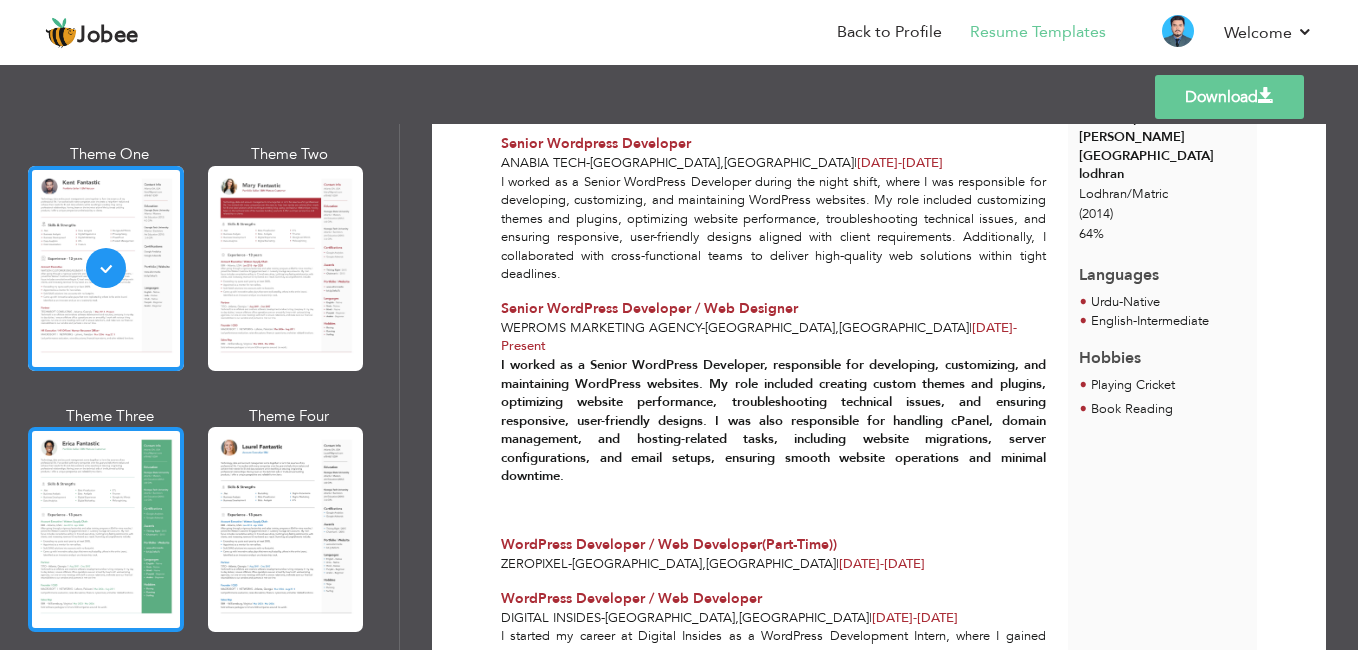 click at bounding box center [106, 529] 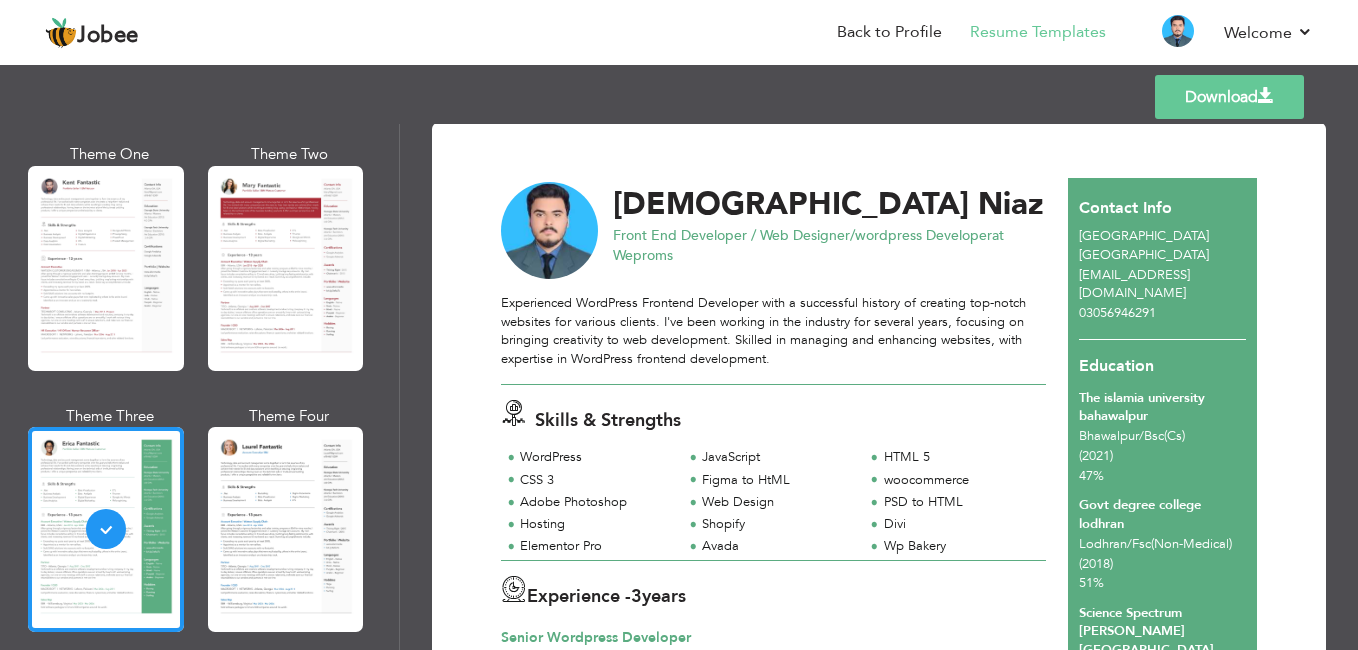 scroll, scrollTop: 0, scrollLeft: 0, axis: both 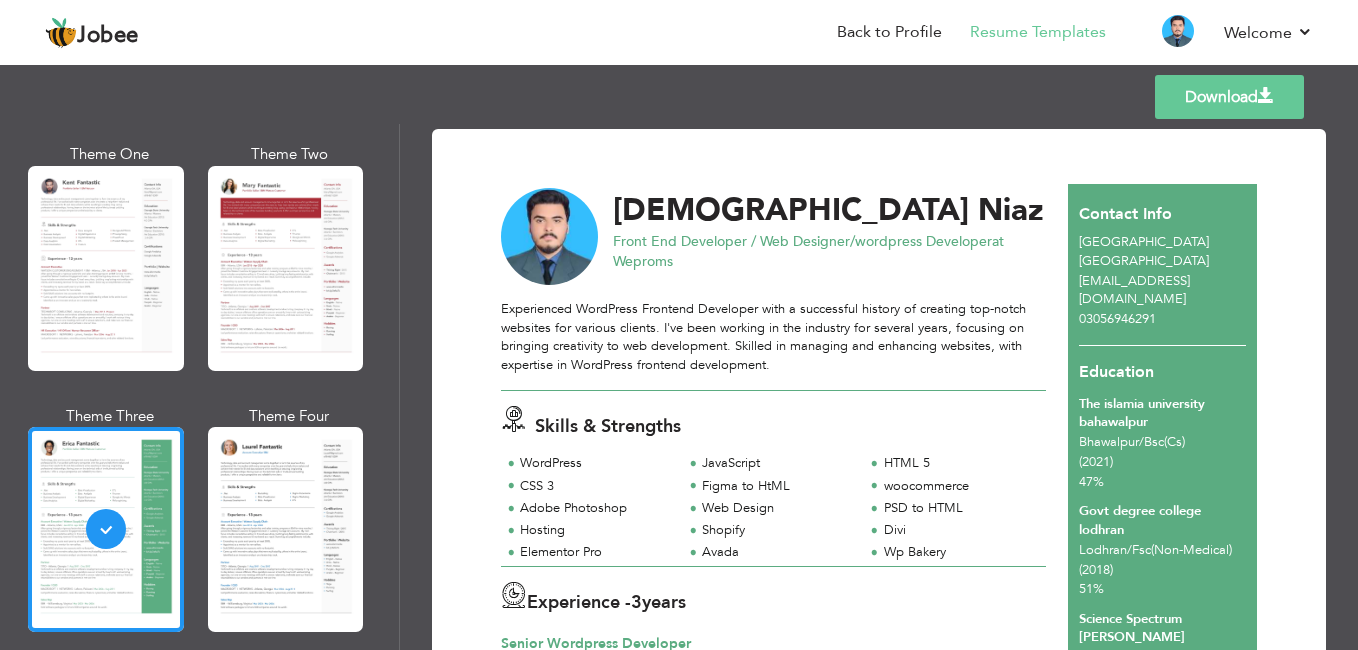 click on "Download" at bounding box center [1229, 97] 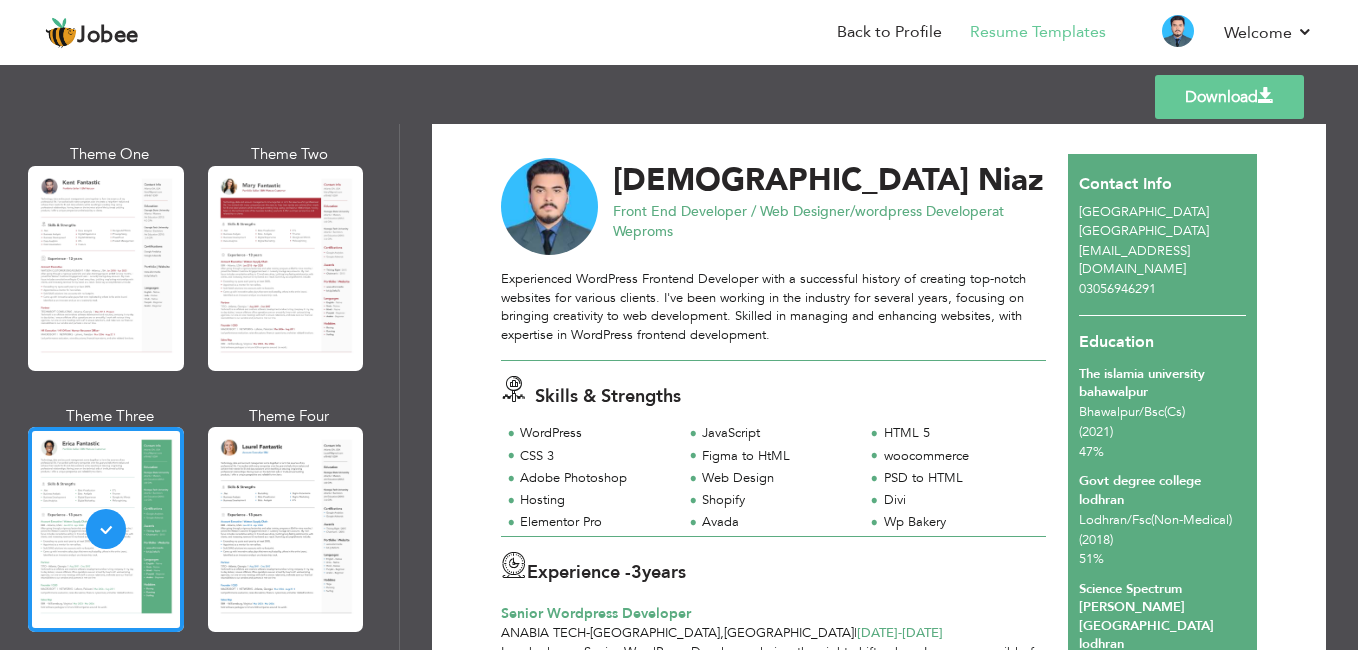 scroll, scrollTop: 0, scrollLeft: 0, axis: both 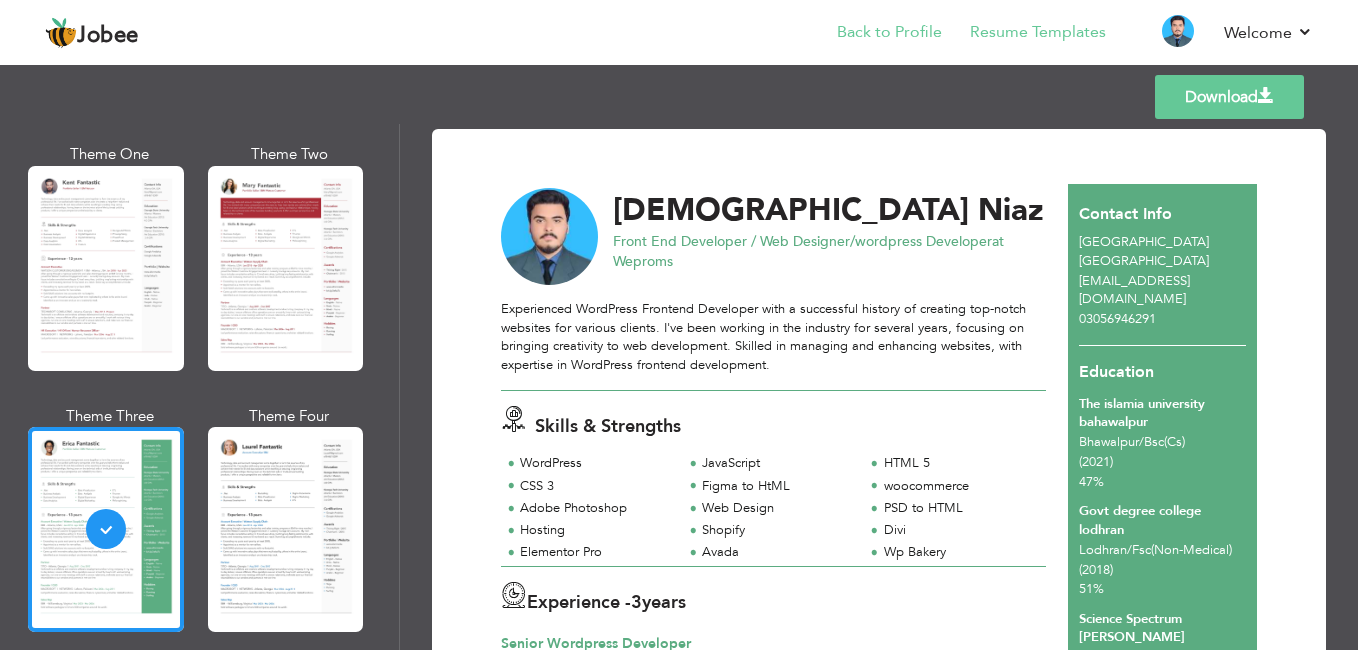 click on "Back to Profile" at bounding box center (875, 34) 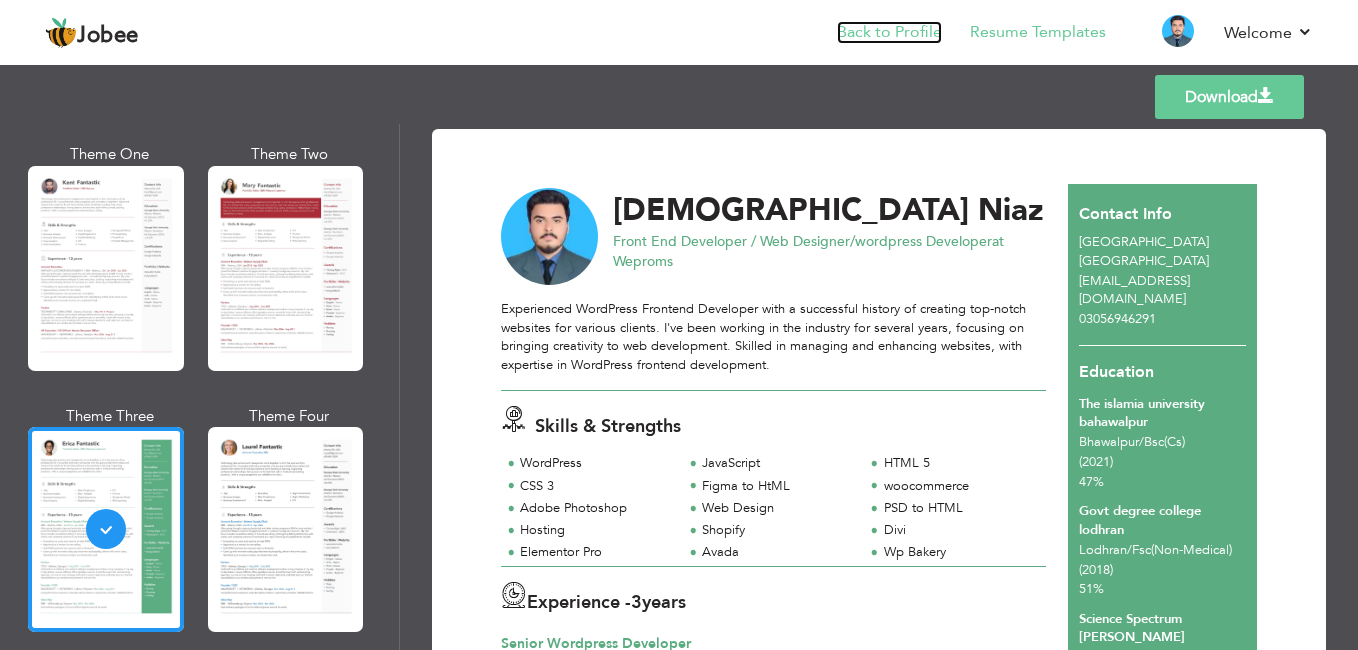 click on "Back to Profile" at bounding box center [889, 32] 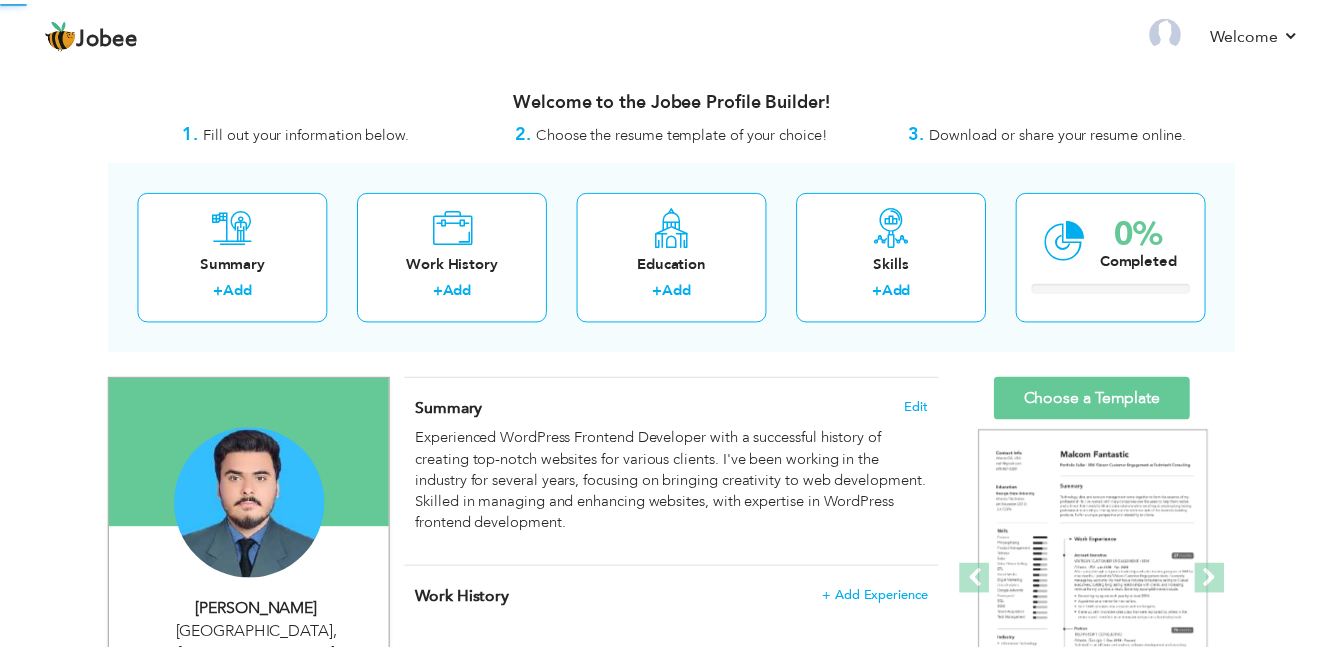 scroll, scrollTop: 0, scrollLeft: 0, axis: both 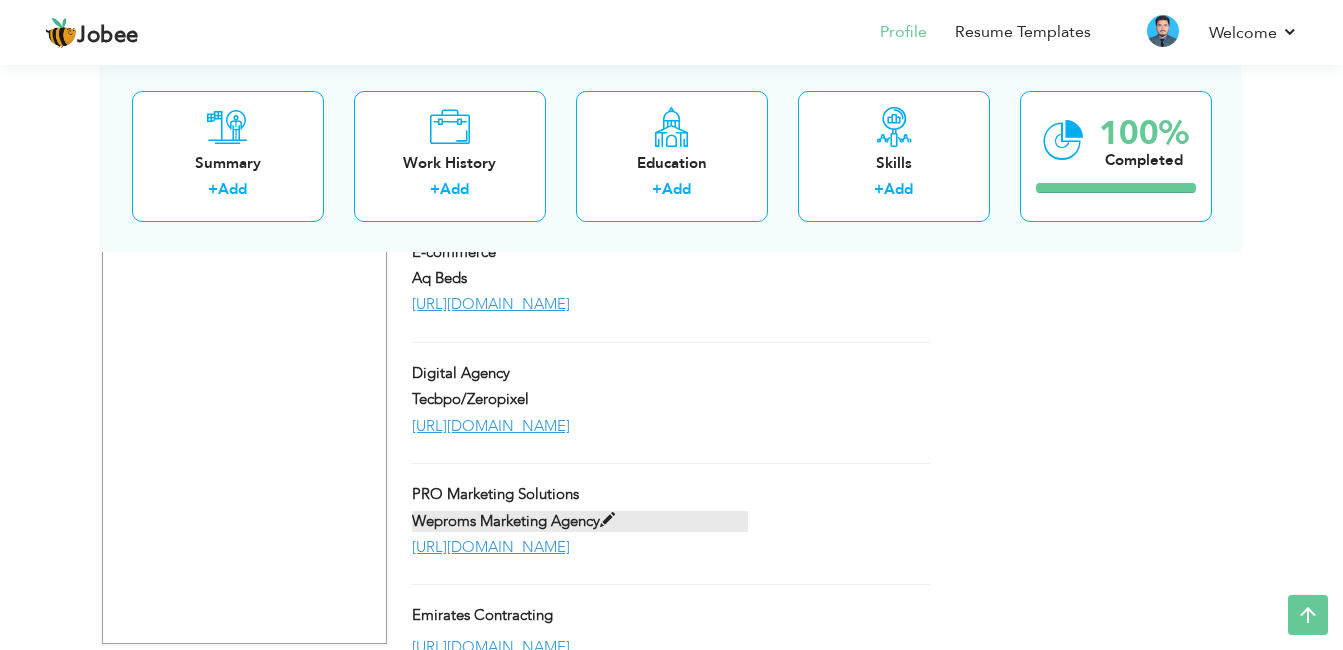 click at bounding box center (607, 520) 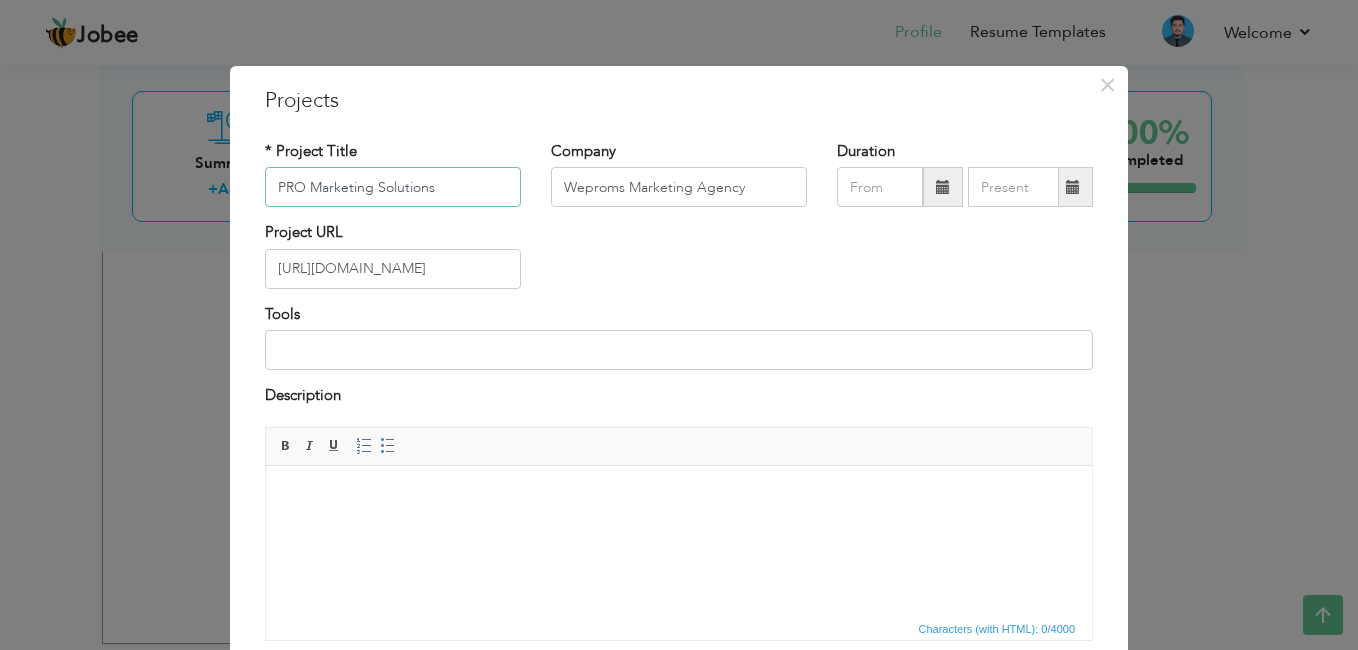 click on "PRO Marketing Solutions" at bounding box center (393, 187) 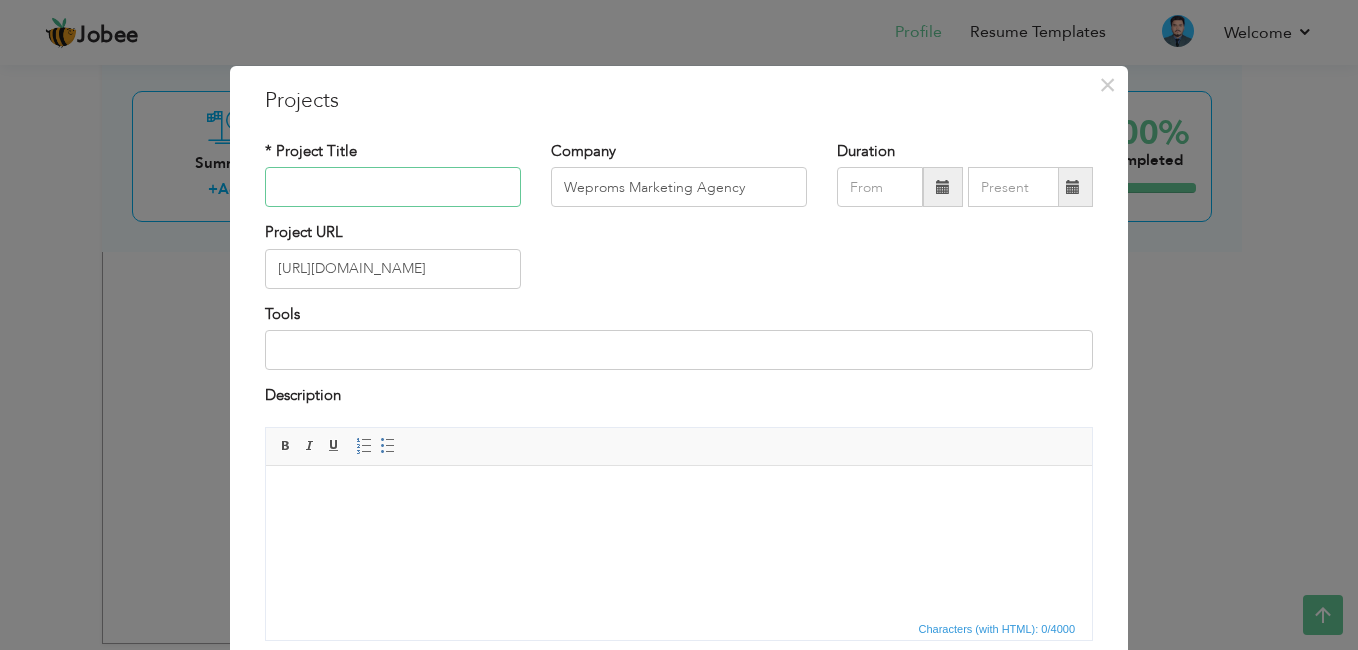 paste on "642harrisonst" 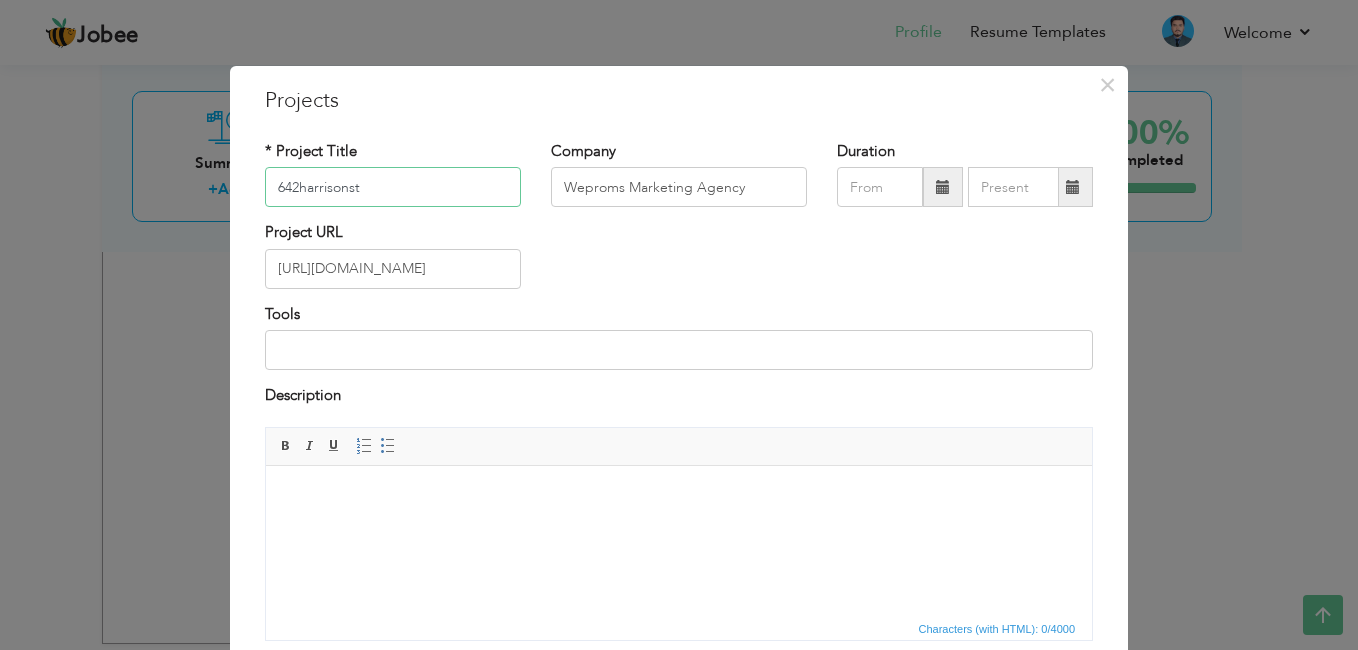 click on "642harrisonst" at bounding box center (393, 187) 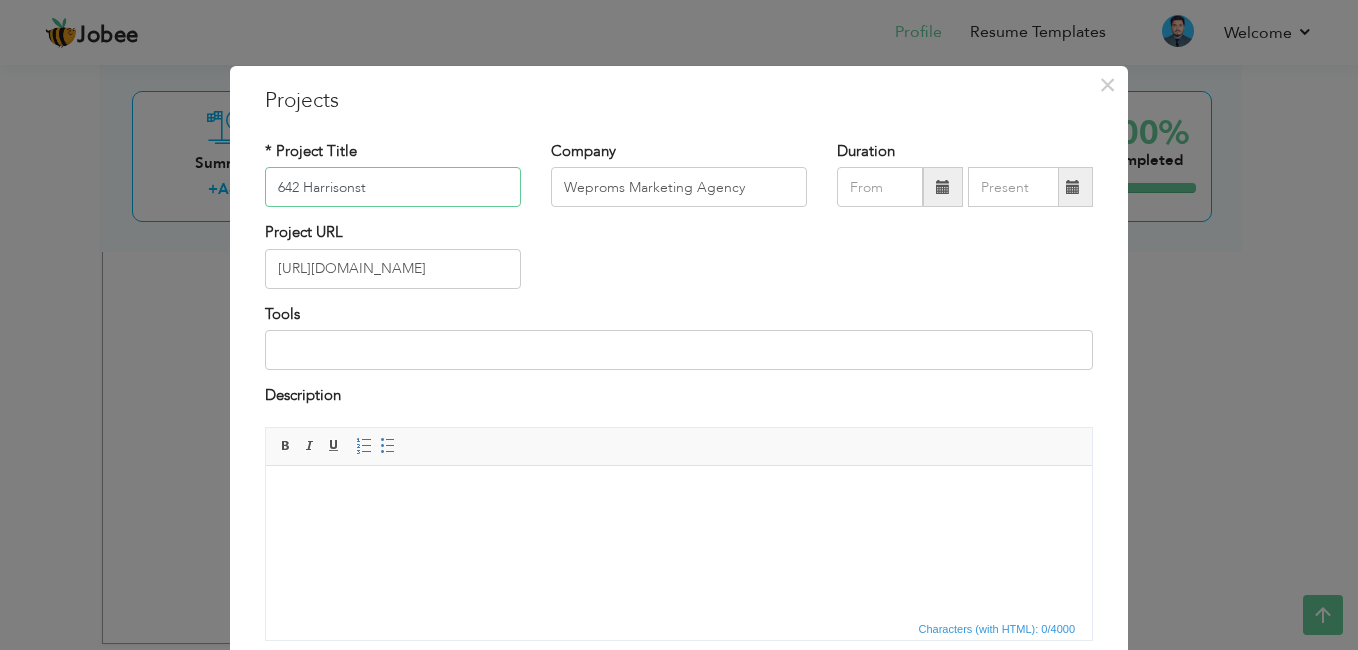 type on "642 Harrisonst" 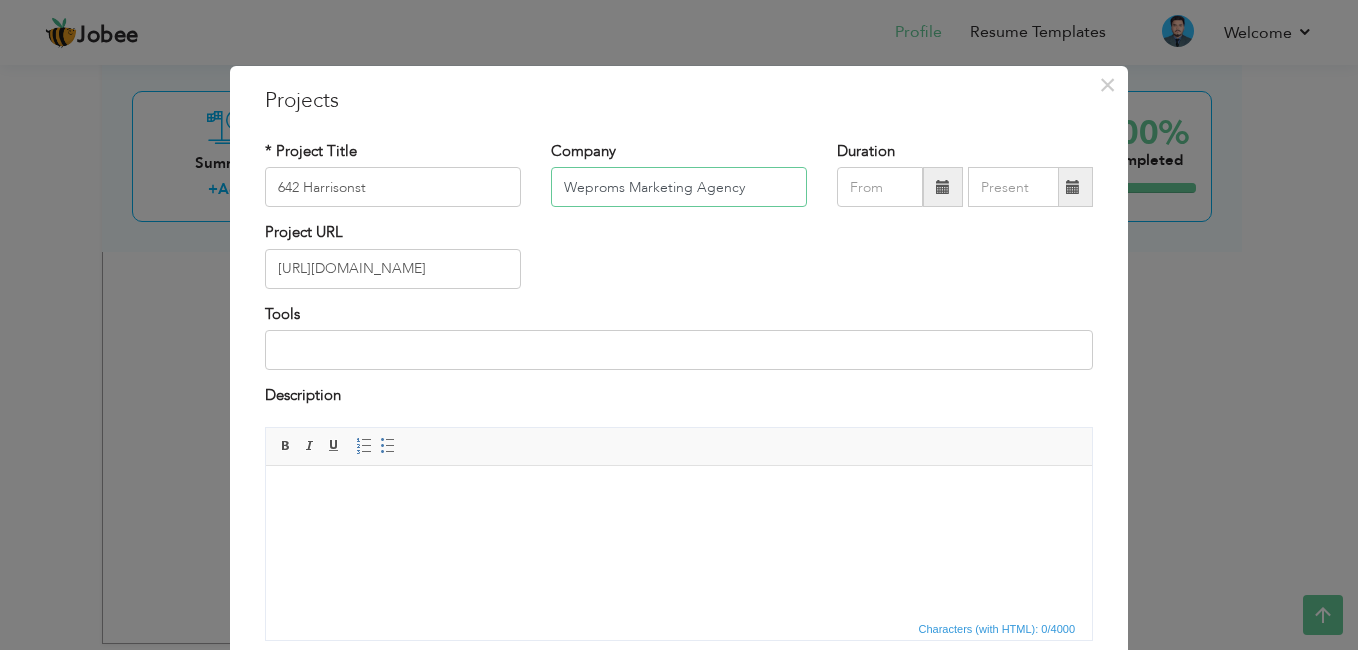 click on "Weproms Marketing Agency" at bounding box center (679, 187) 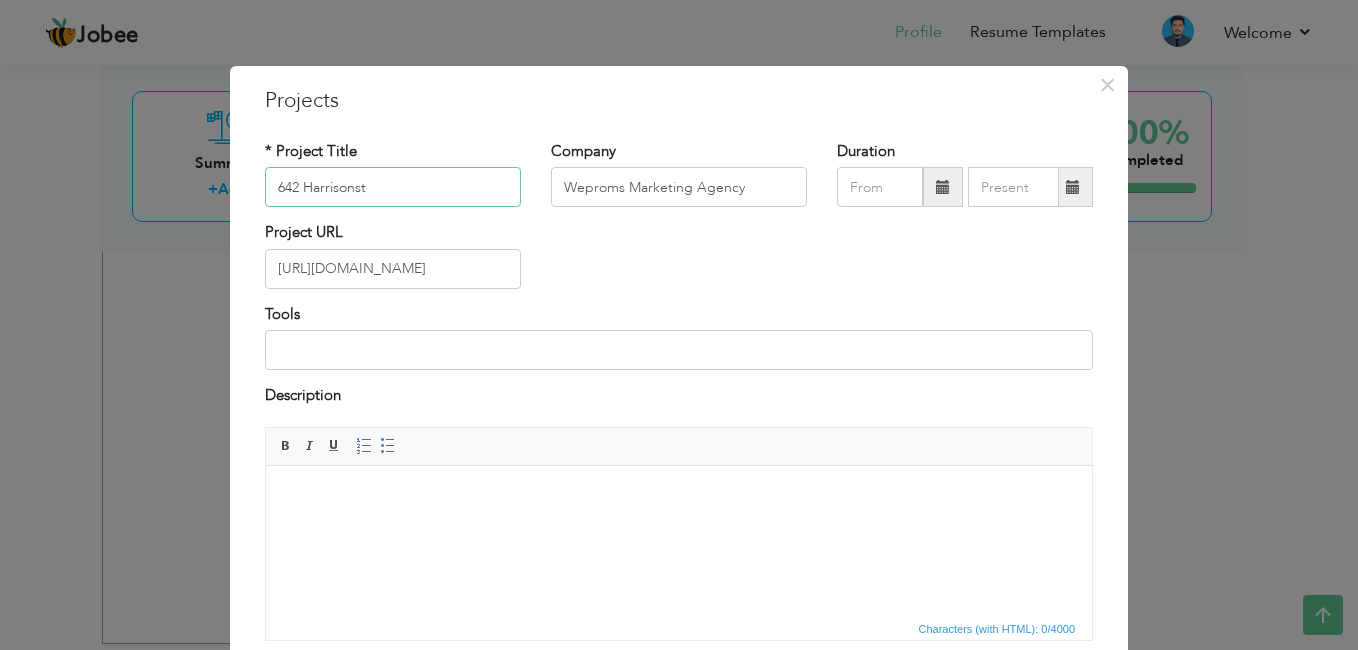 click on "642 Harrisonst" at bounding box center (393, 187) 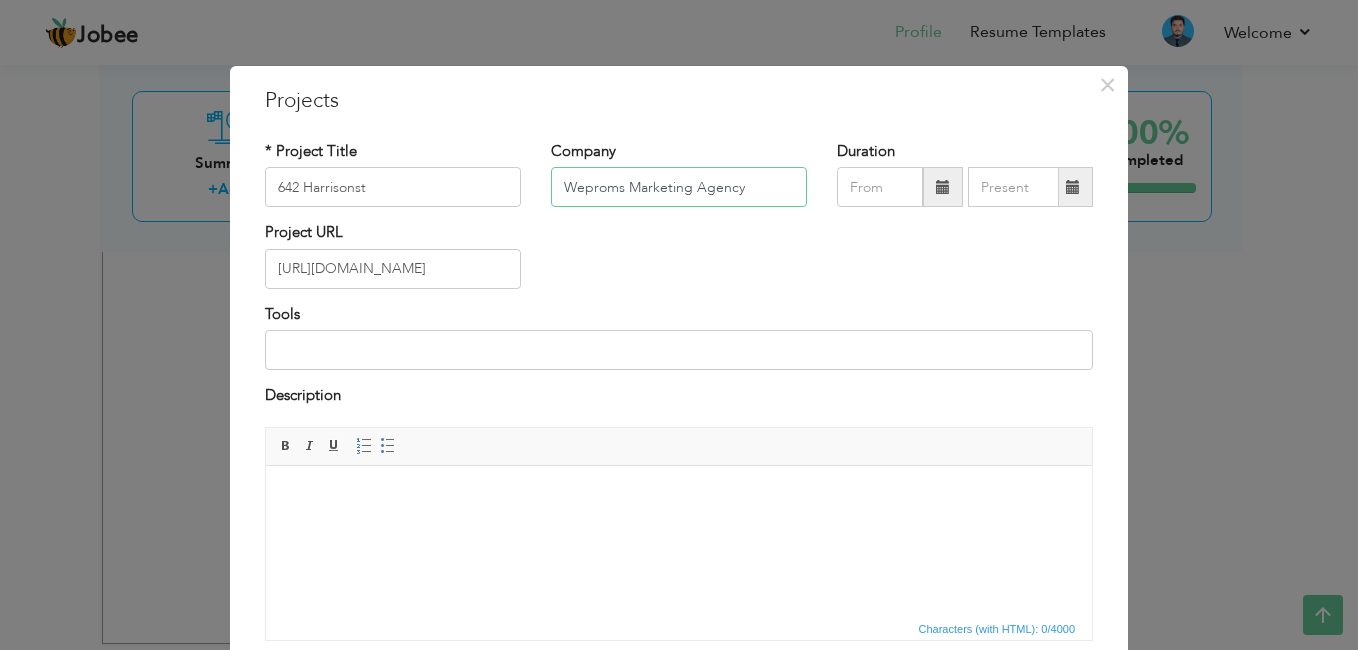 click on "Weproms Marketing Agency" at bounding box center (679, 187) 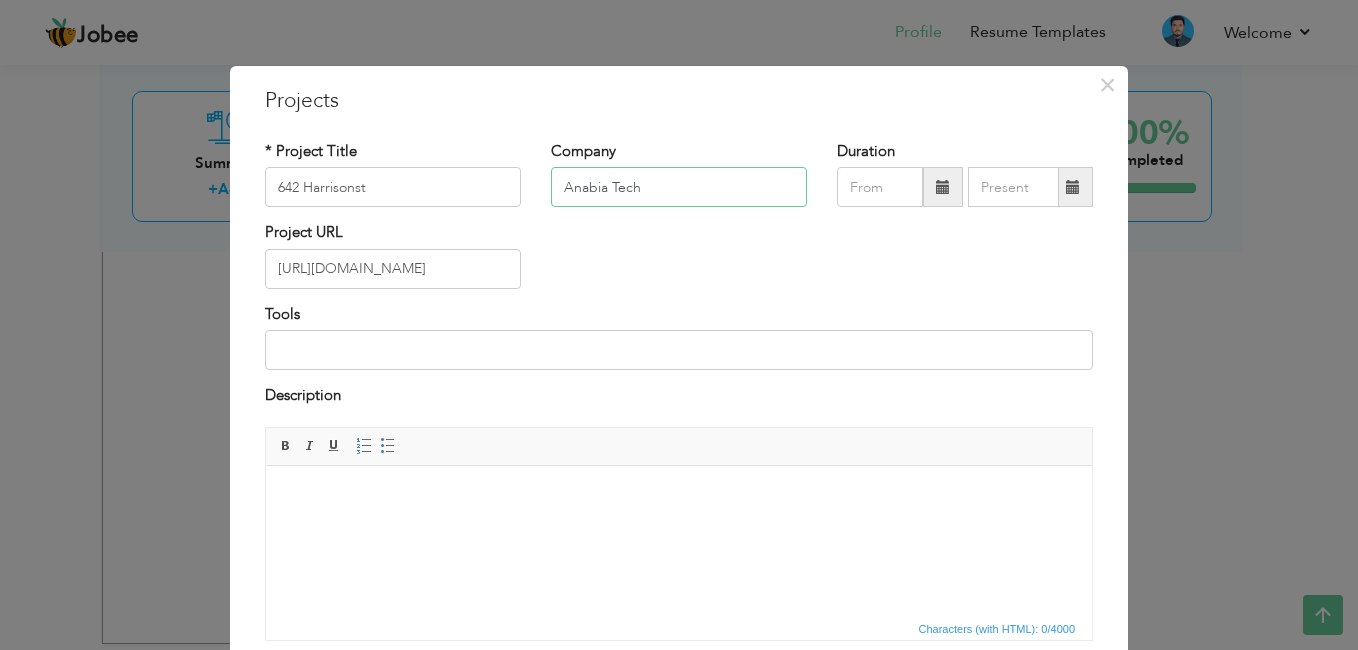 type on "Anabia Tech" 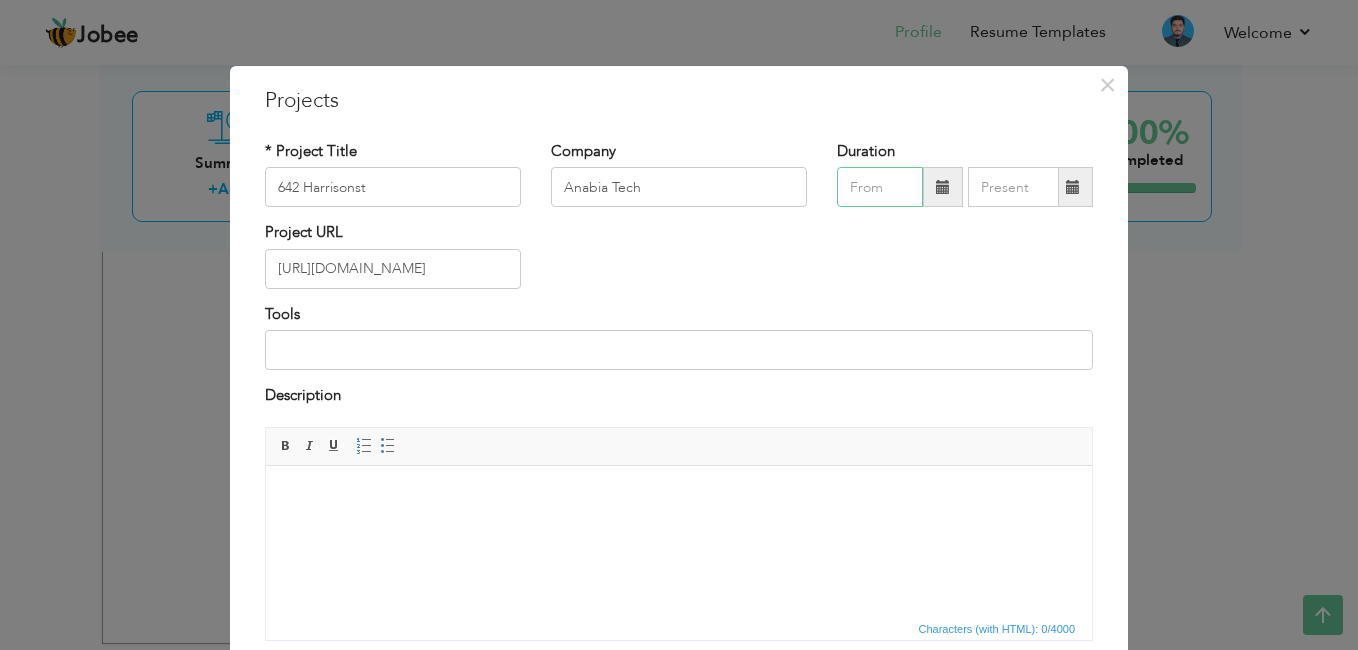 click at bounding box center [880, 187] 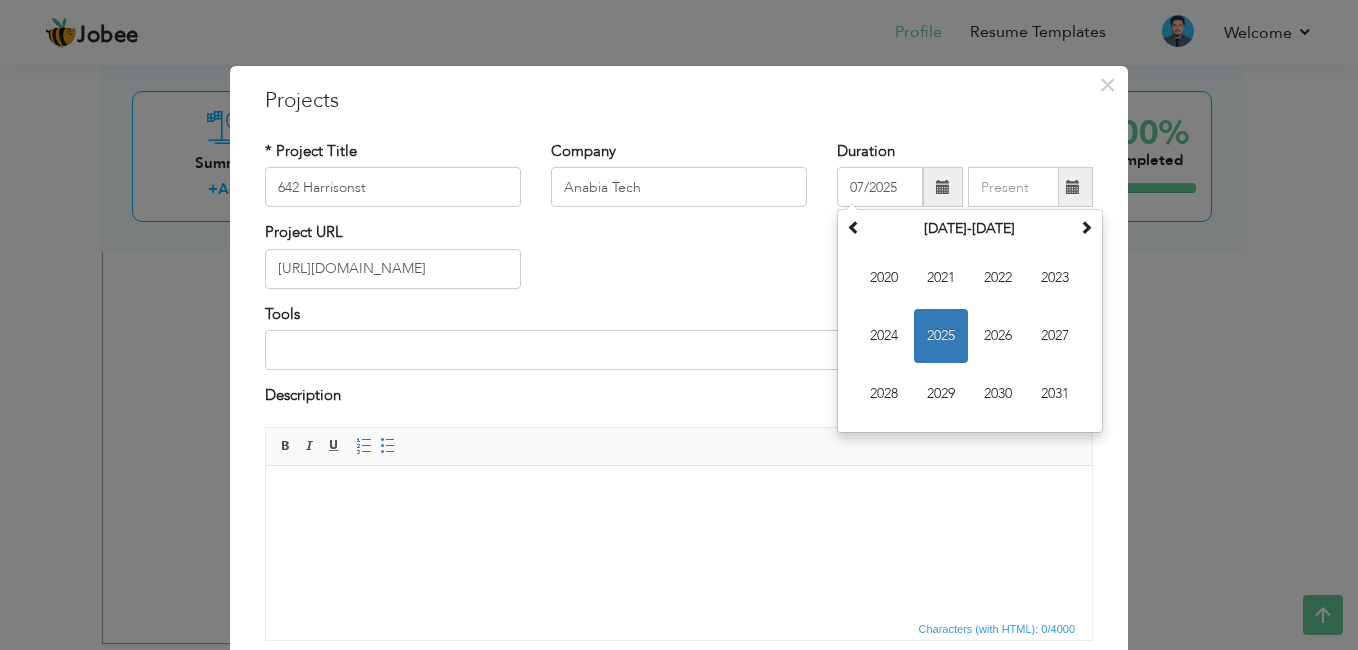 click on "Project URL
https://weproms.com/" at bounding box center [679, 262] 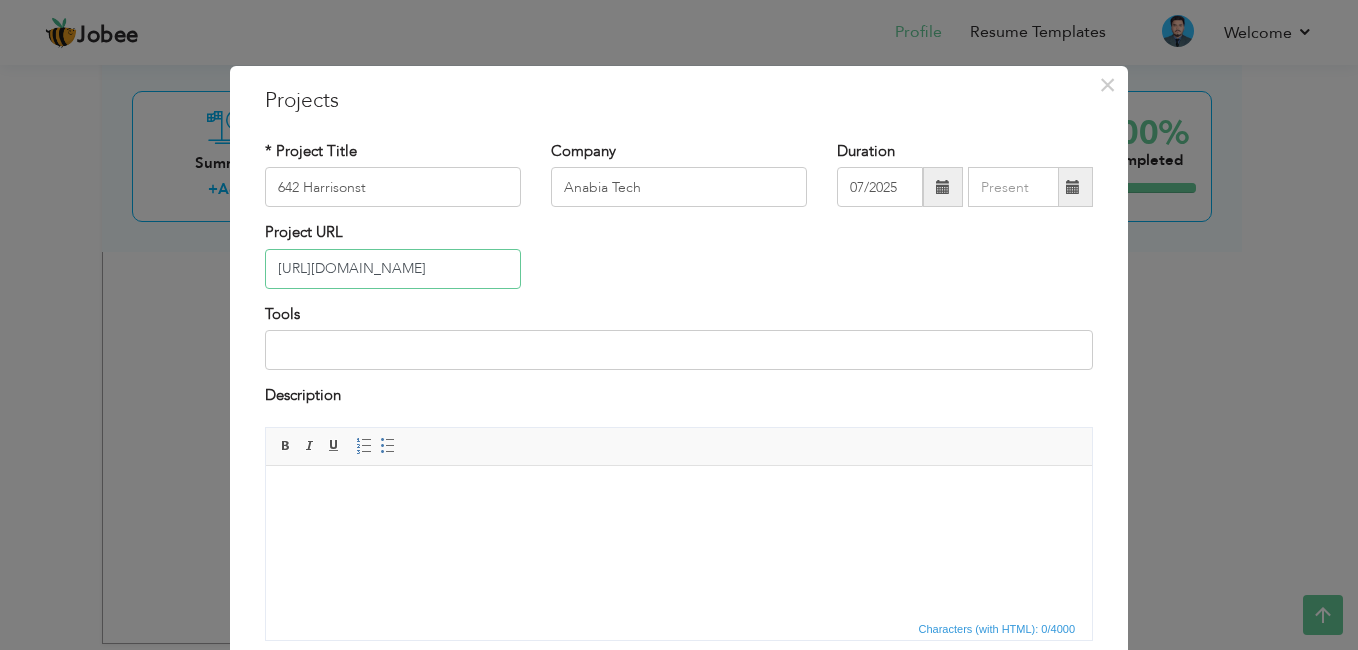 click on "[URL][DOMAIN_NAME]" at bounding box center (393, 269) 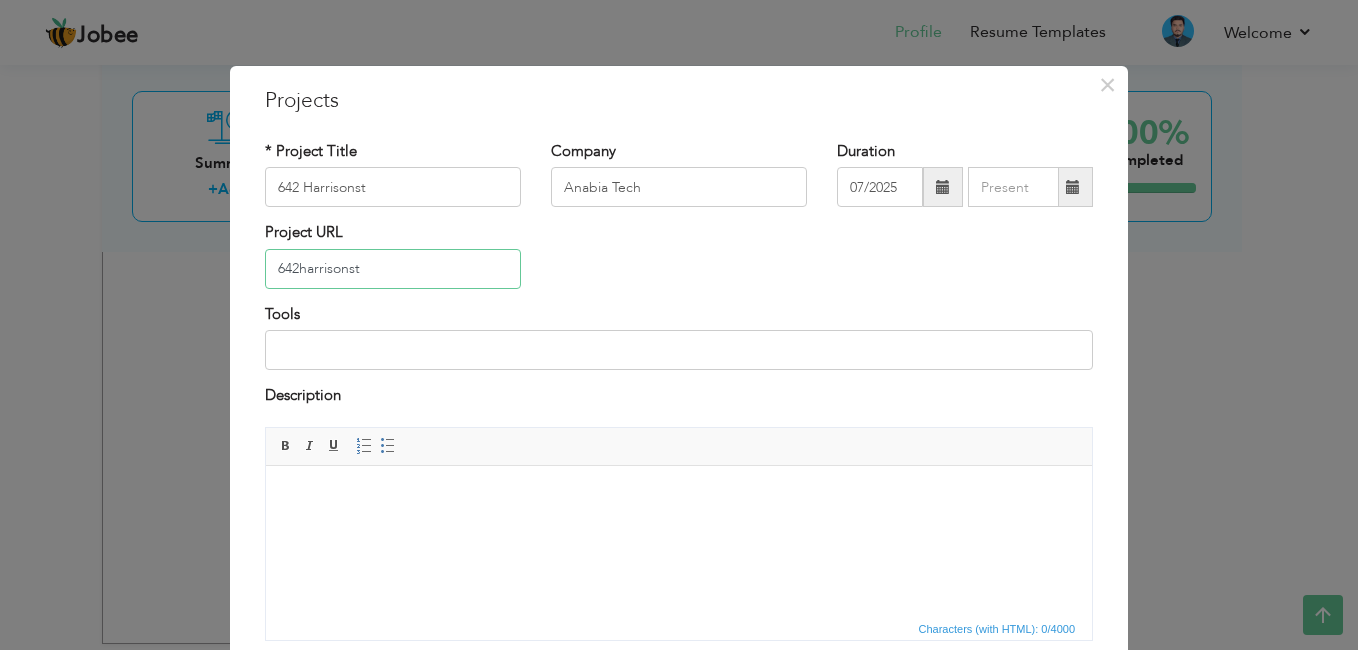 click on "642harrisonst" at bounding box center [393, 269] 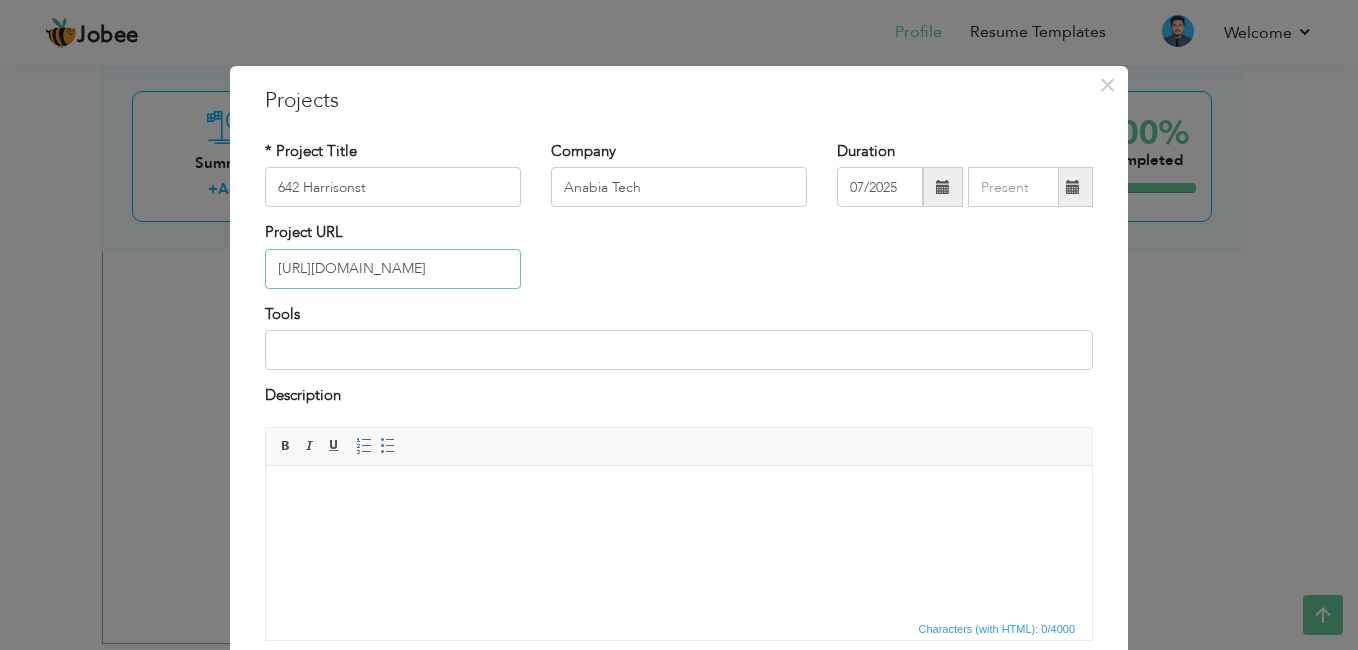 type on "[URL][DOMAIN_NAME]" 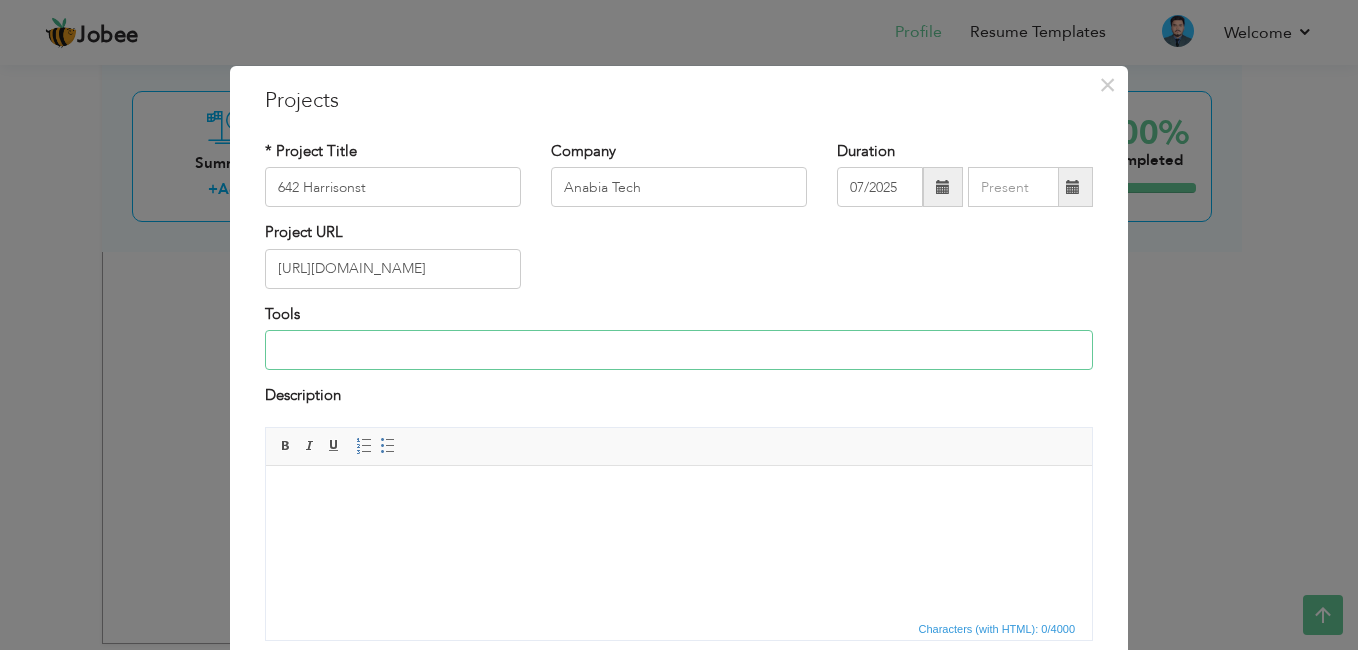 click at bounding box center (679, 350) 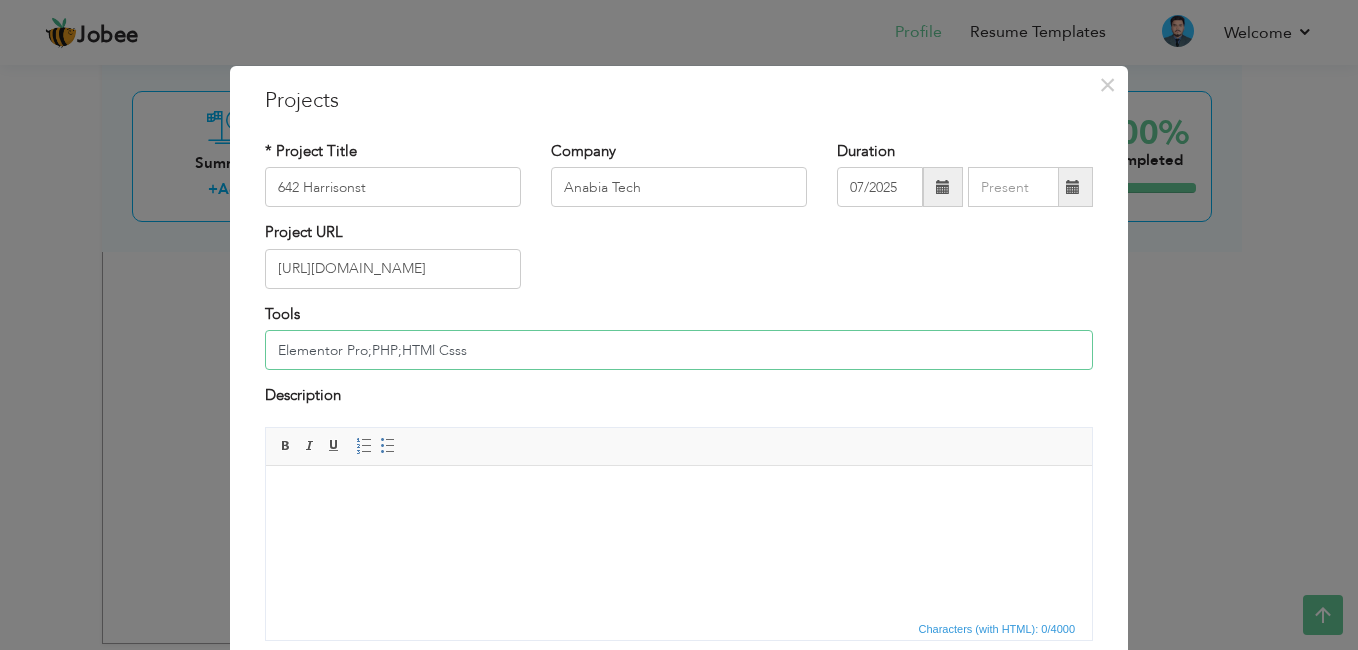 click on "Elementor Pro;PHP;HTMl Csss" at bounding box center (679, 350) 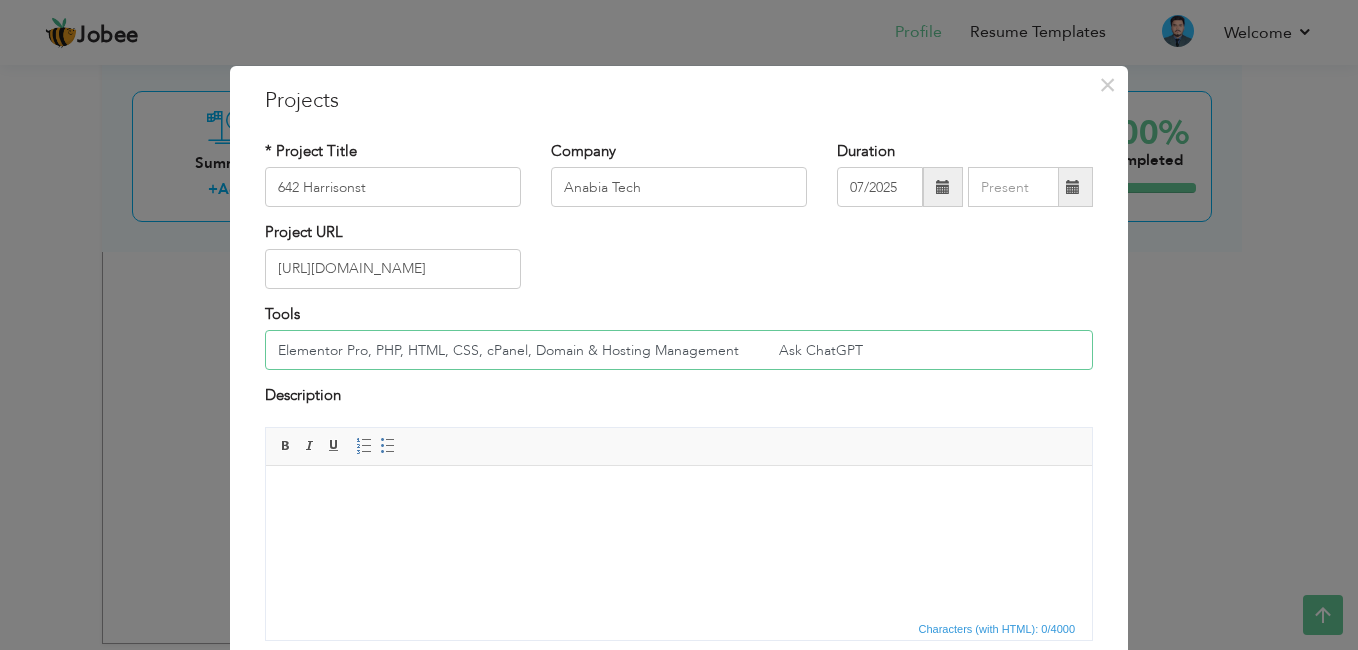 drag, startPoint x: 764, startPoint y: 349, endPoint x: 1074, endPoint y: 352, distance: 310.01453 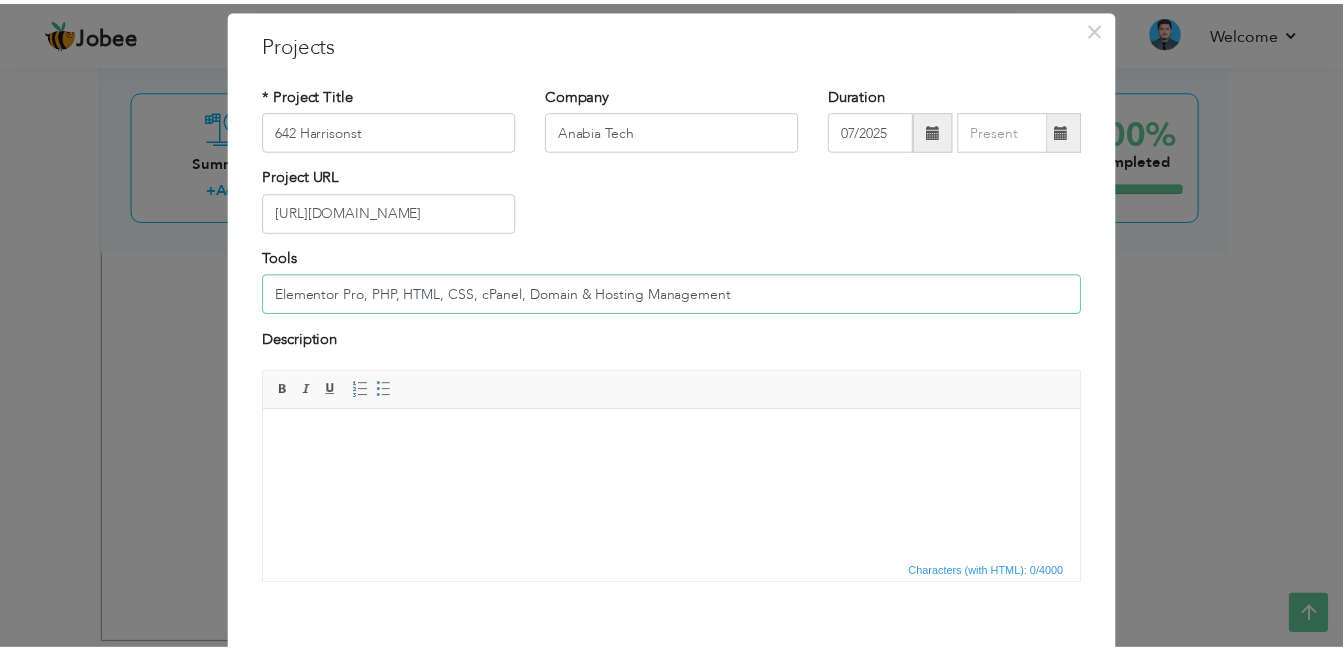 scroll, scrollTop: 153, scrollLeft: 0, axis: vertical 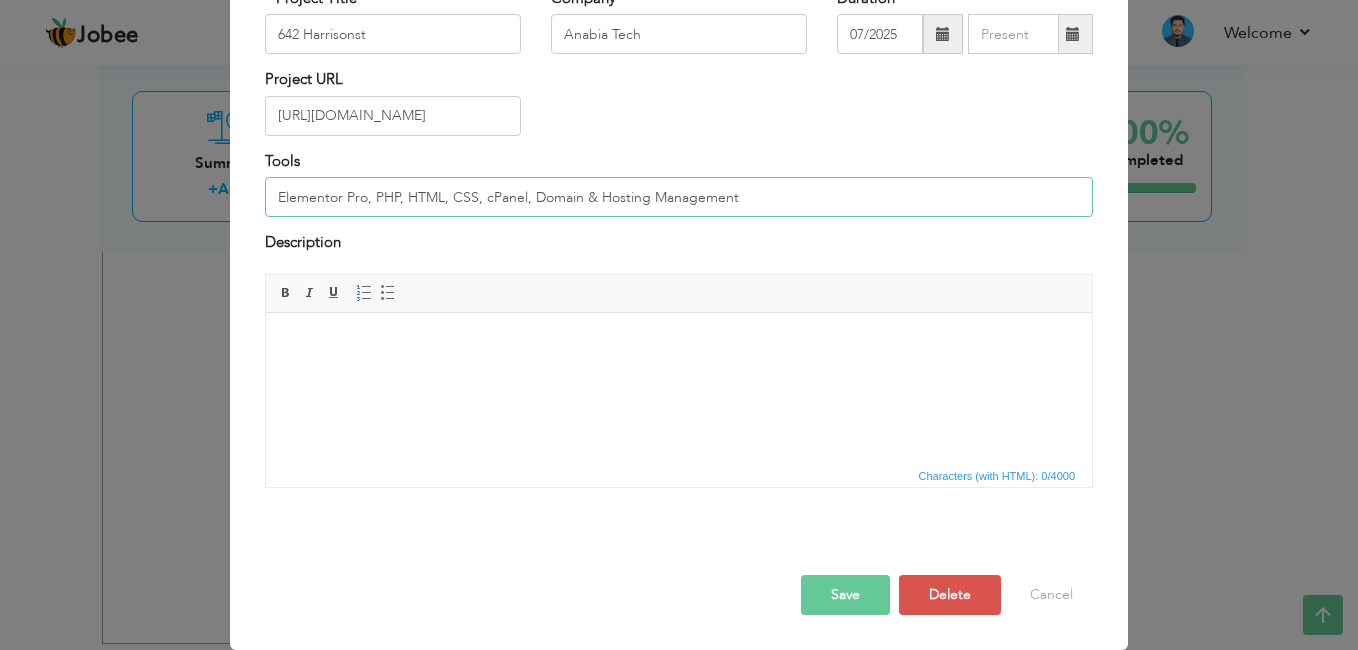 type on "Elementor Pro, PHP, HTML, CSS, cPanel, Domain & Hosting Management" 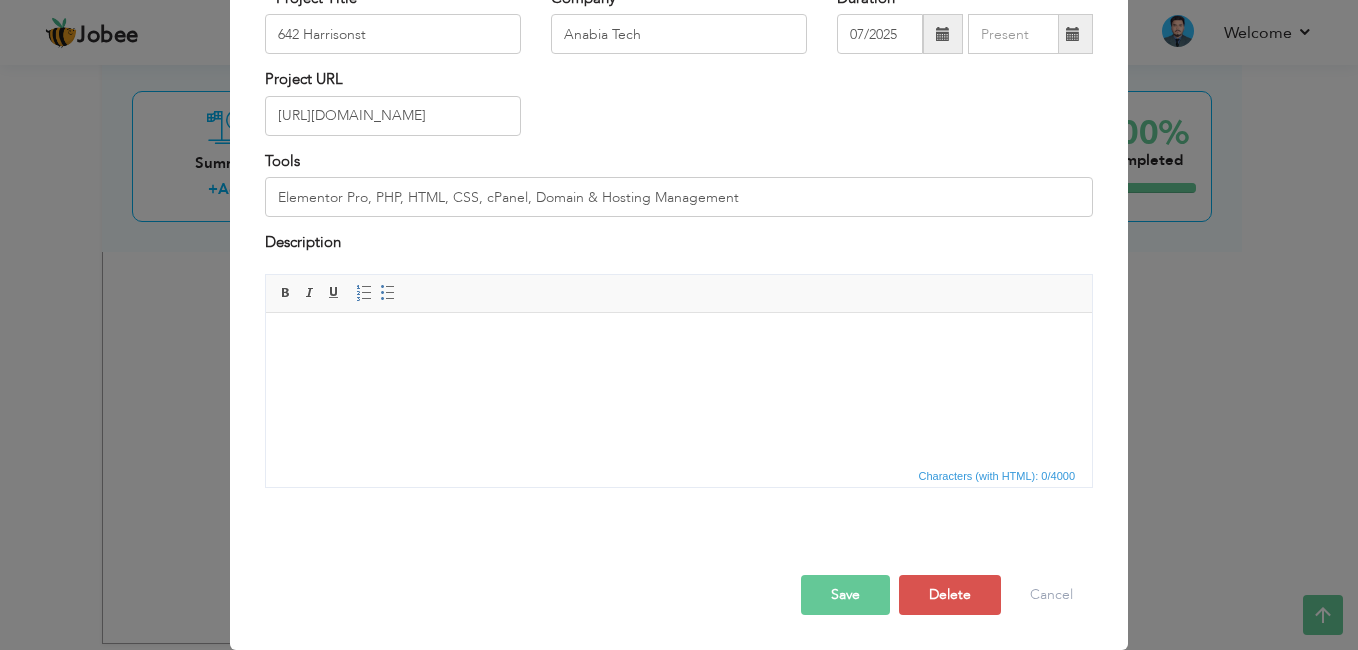 click on "Save" at bounding box center (845, 595) 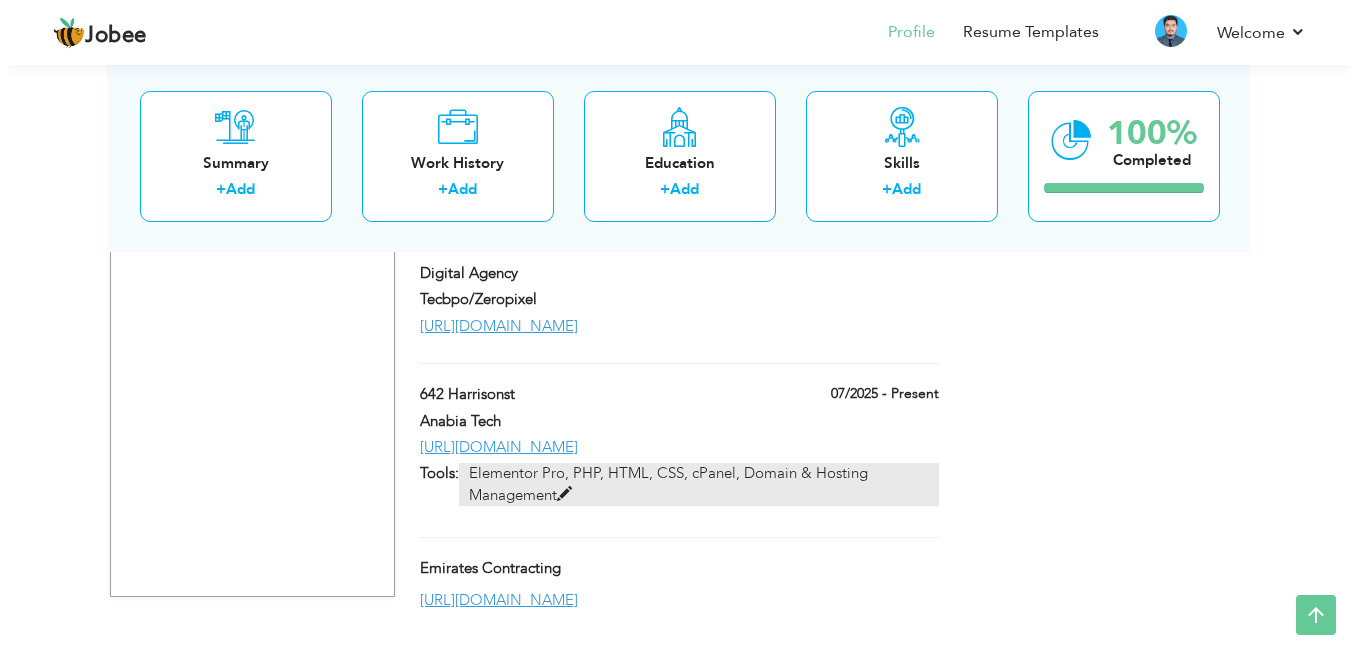 scroll, scrollTop: 1702, scrollLeft: 0, axis: vertical 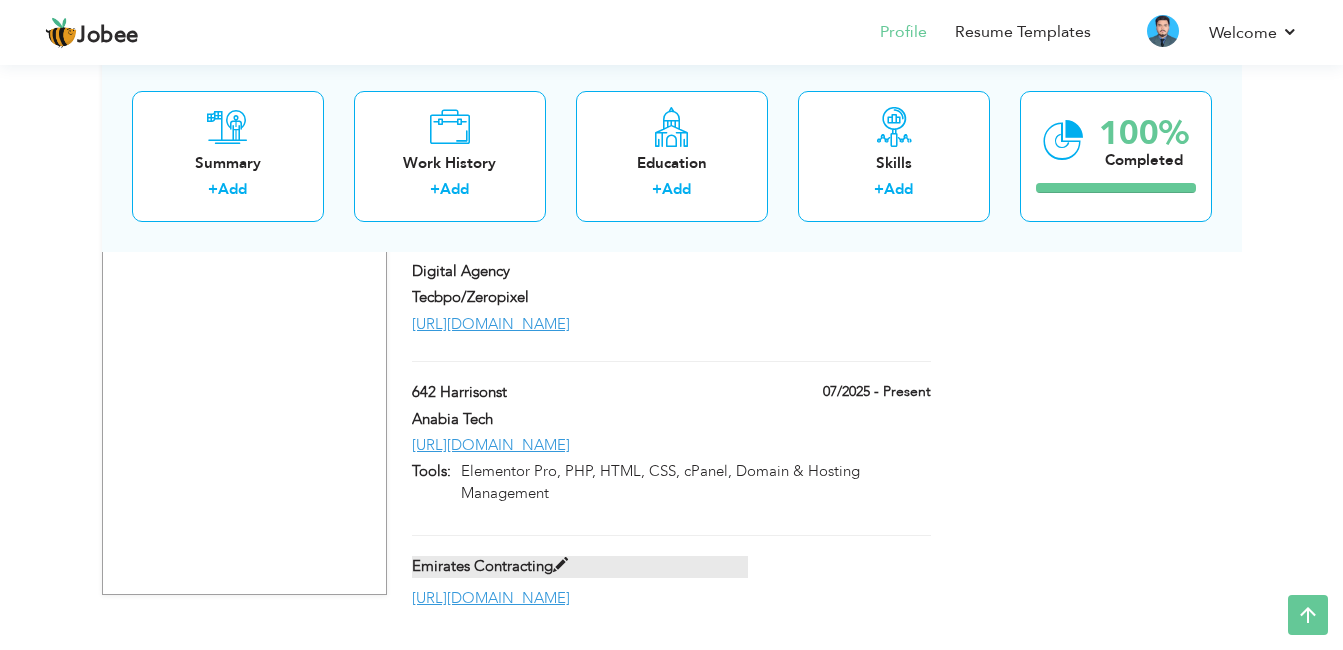 click at bounding box center (560, 565) 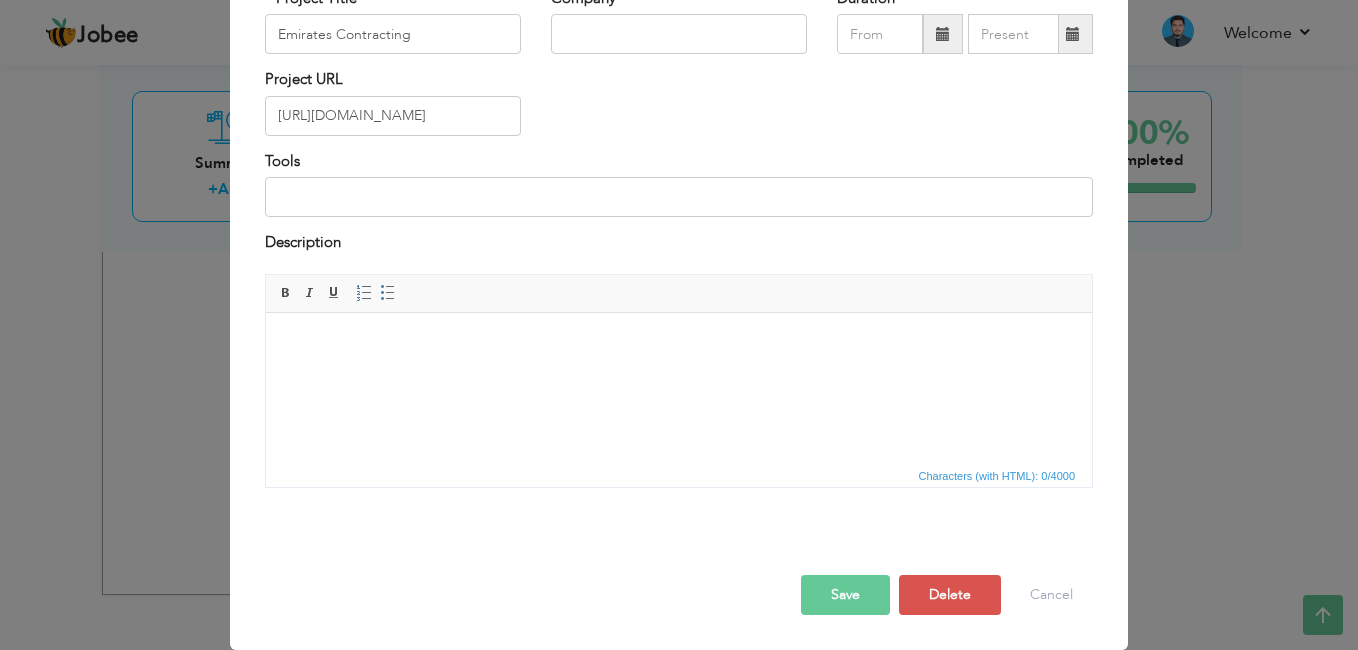 scroll, scrollTop: 0, scrollLeft: 0, axis: both 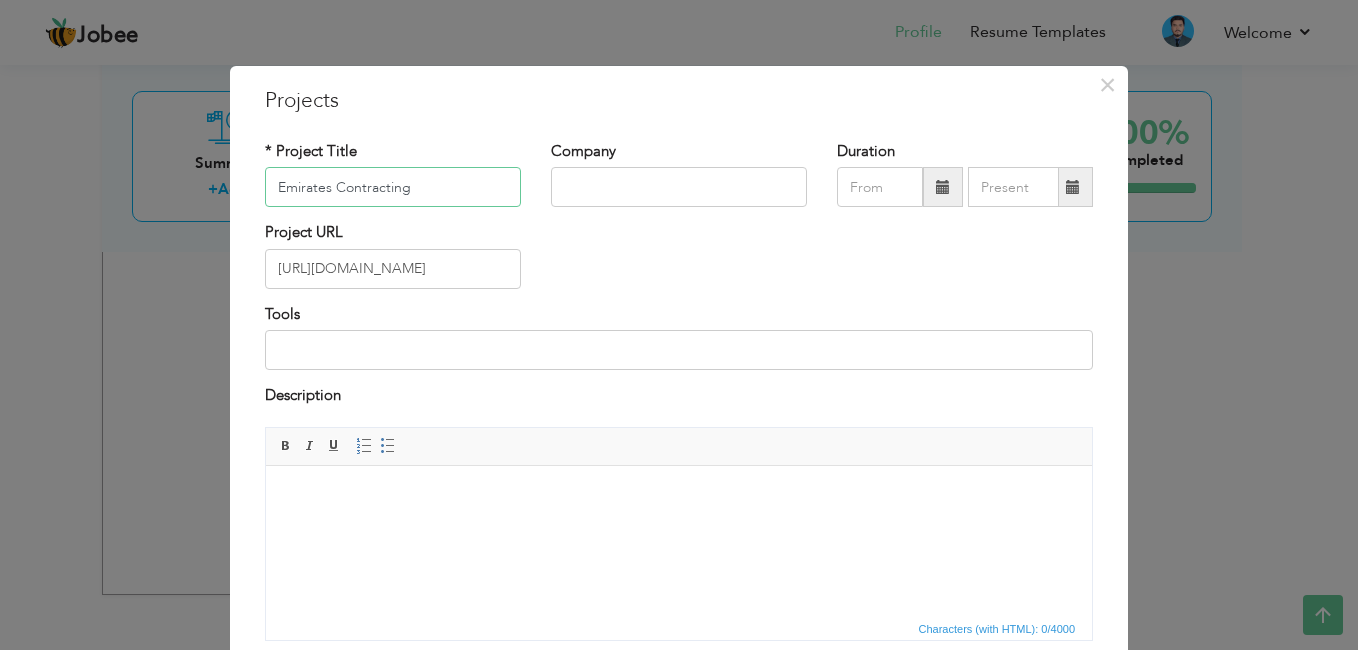 click on "Emirates Contracting" at bounding box center [393, 187] 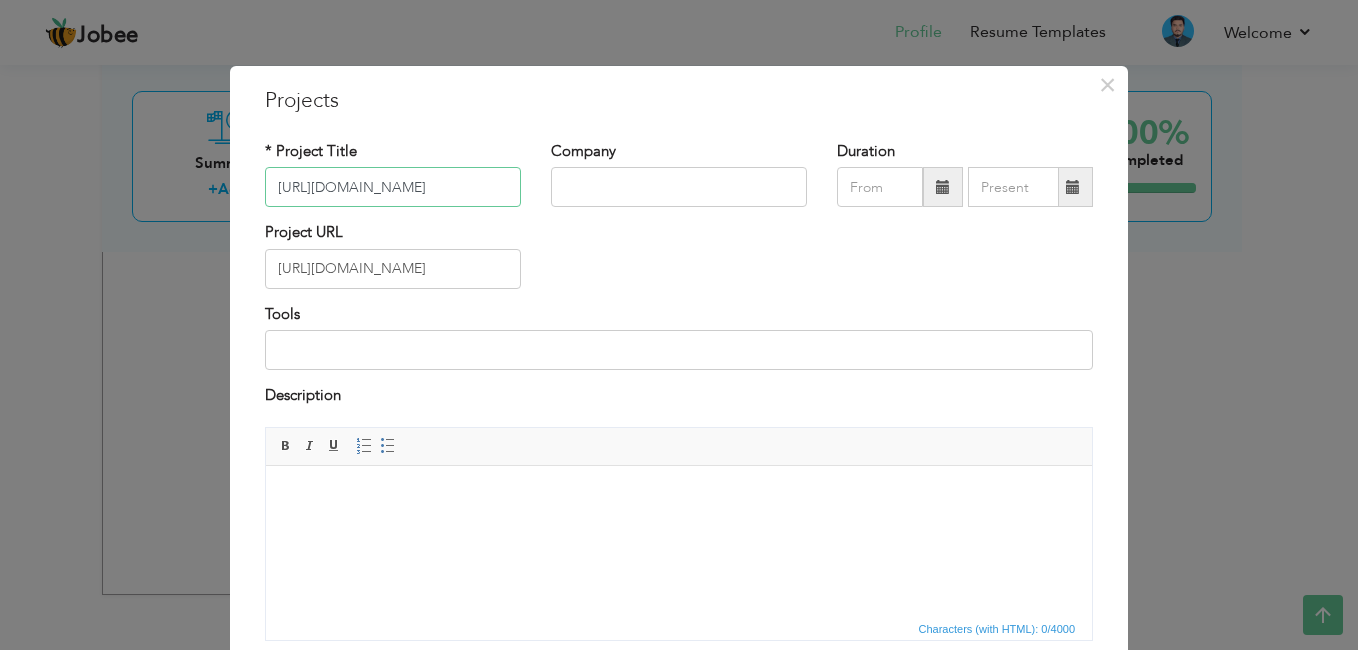 type on "[URL][DOMAIN_NAME]" 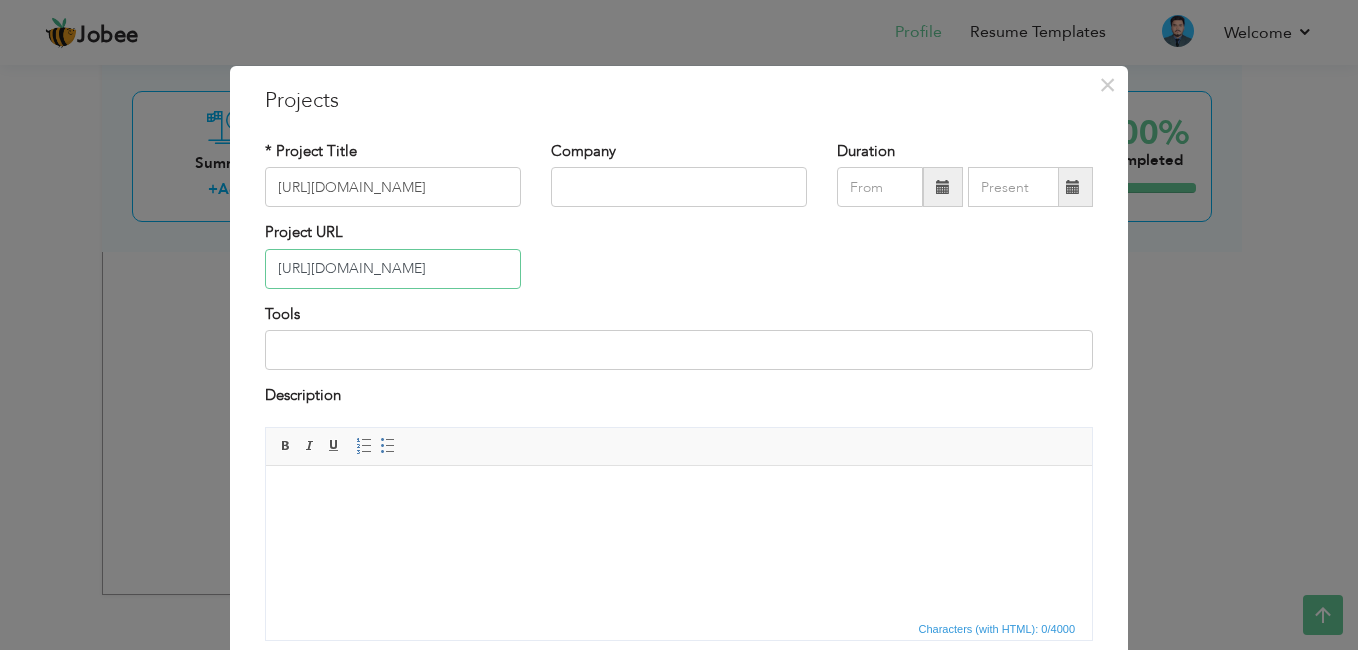 click on "https://emiratesltdcontracting.com/" at bounding box center [393, 269] 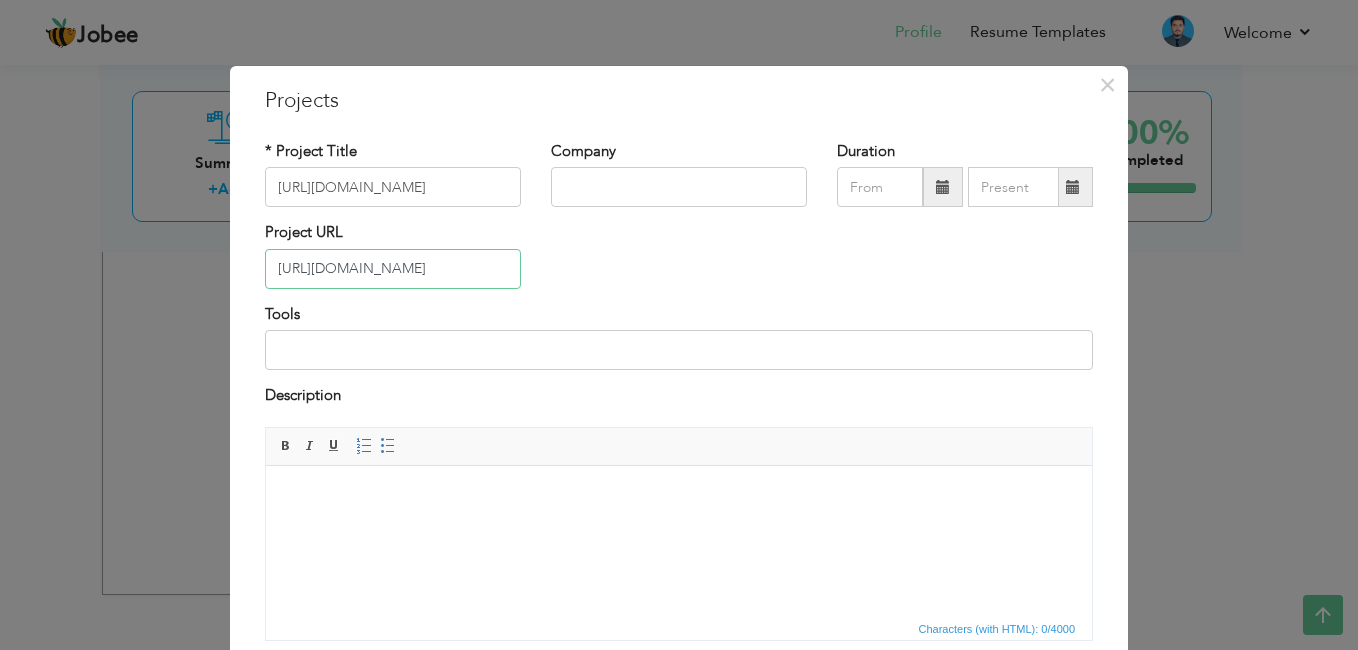 paste on "beaconsc" 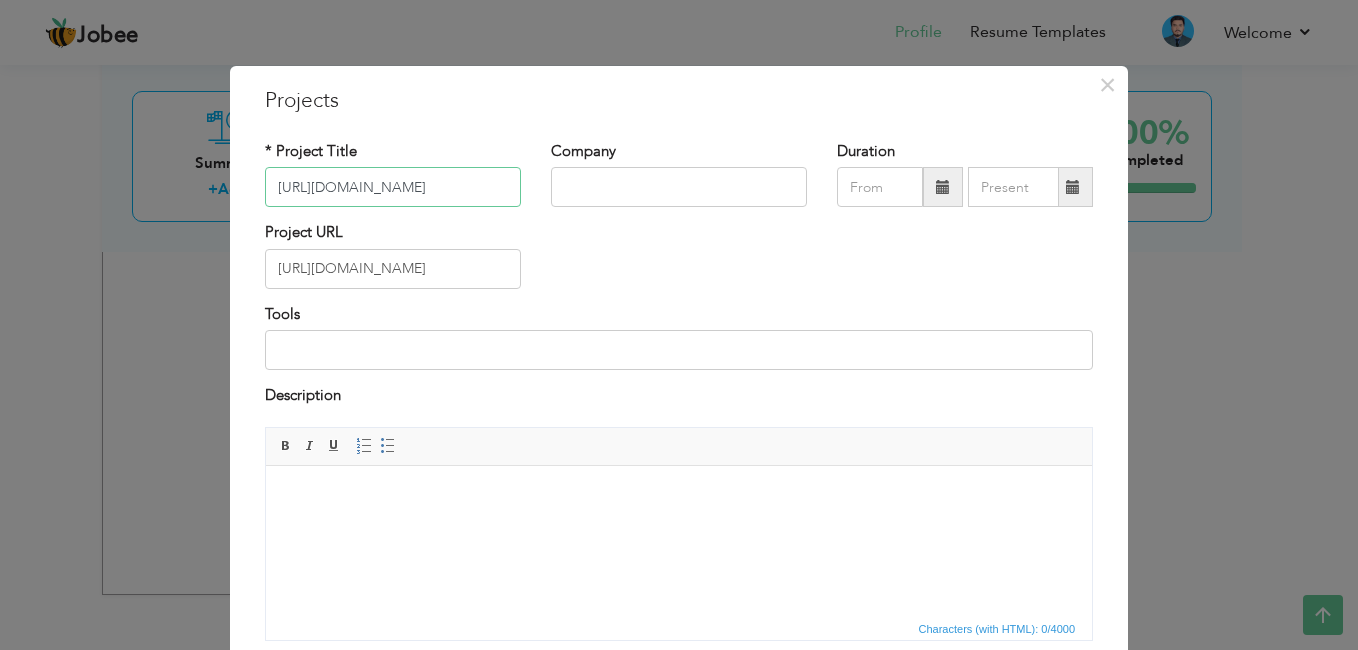 drag, startPoint x: 316, startPoint y: 182, endPoint x: 225, endPoint y: 187, distance: 91.13726 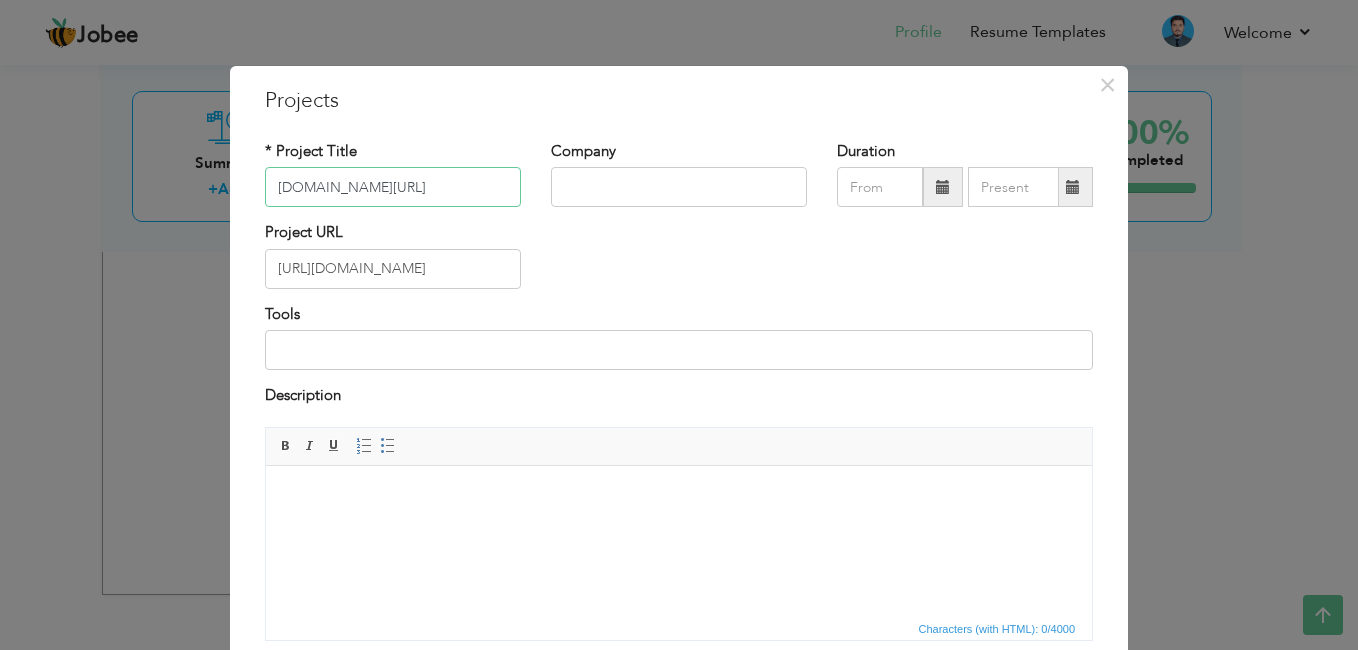 click on "beaconsc.com/" at bounding box center [393, 187] 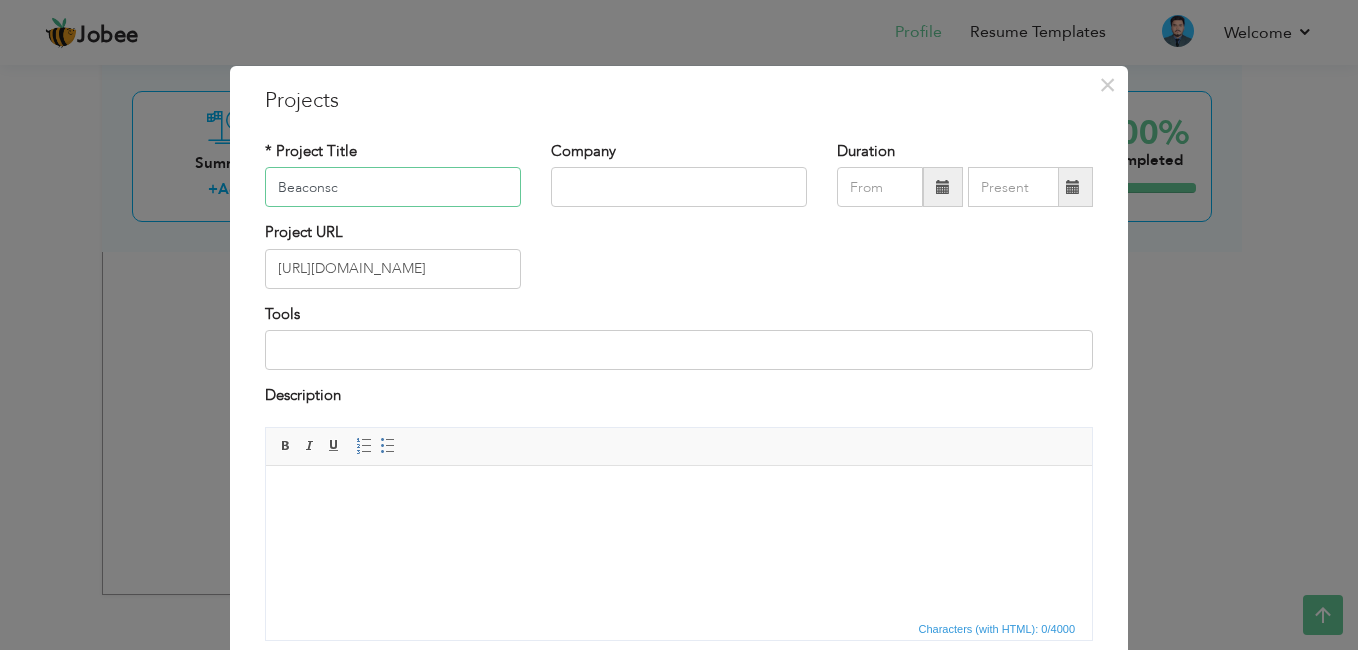 type on "Beaconsc" 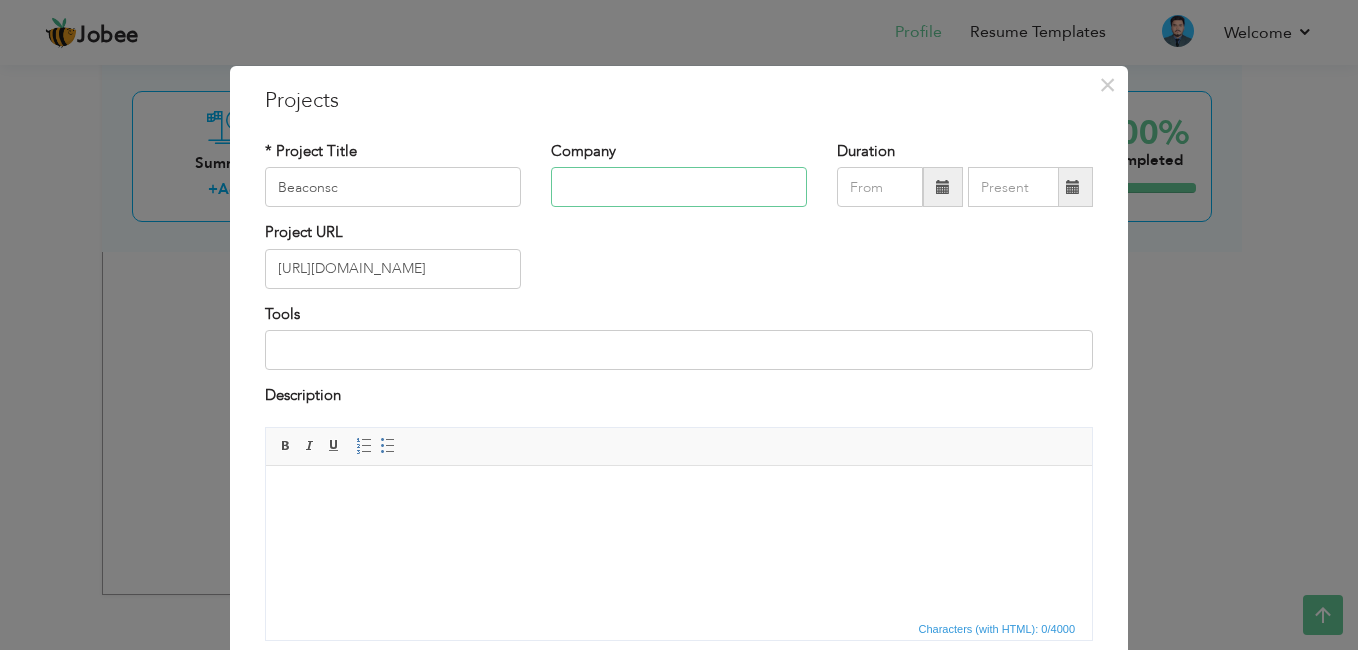 click at bounding box center (679, 187) 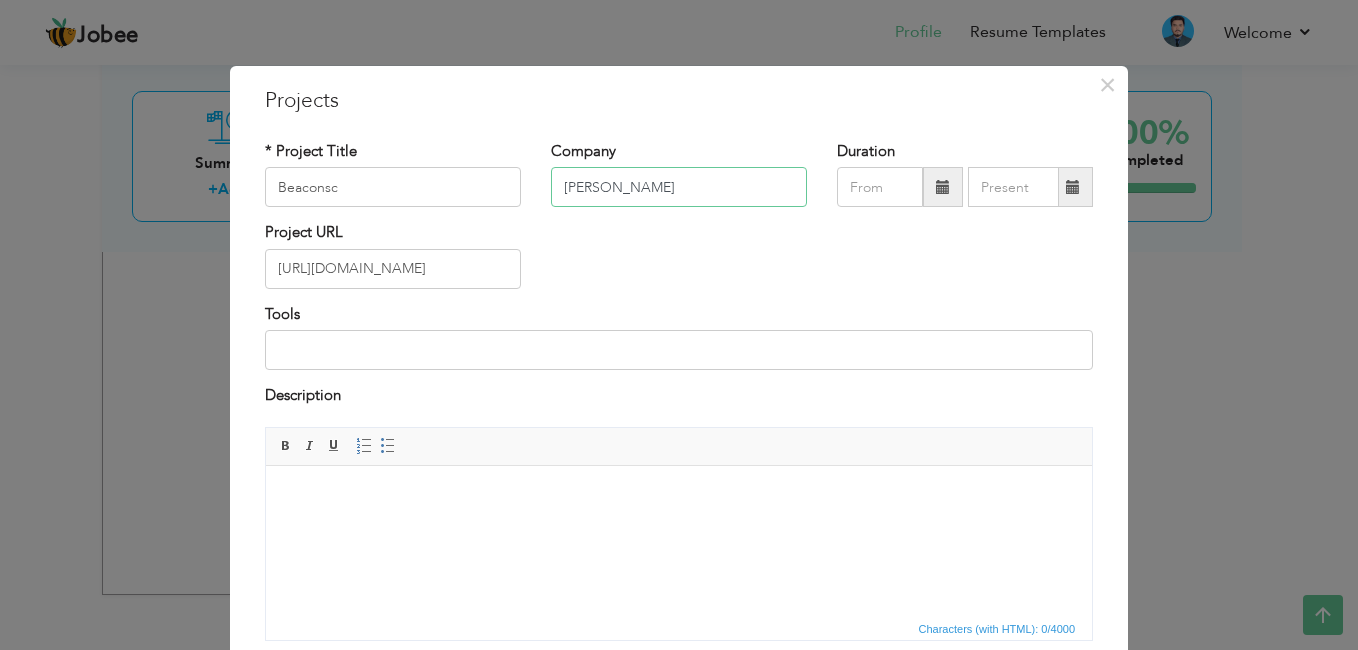 type on "Anabia Tech" 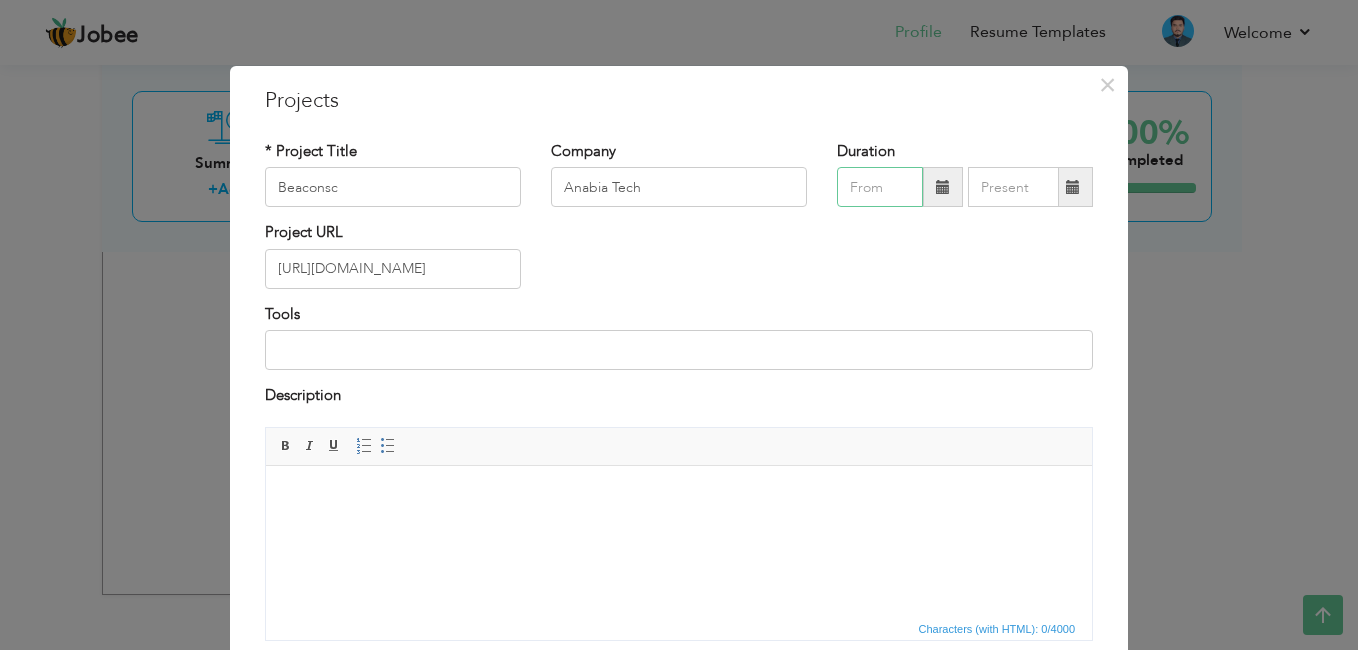 type on "07/2025" 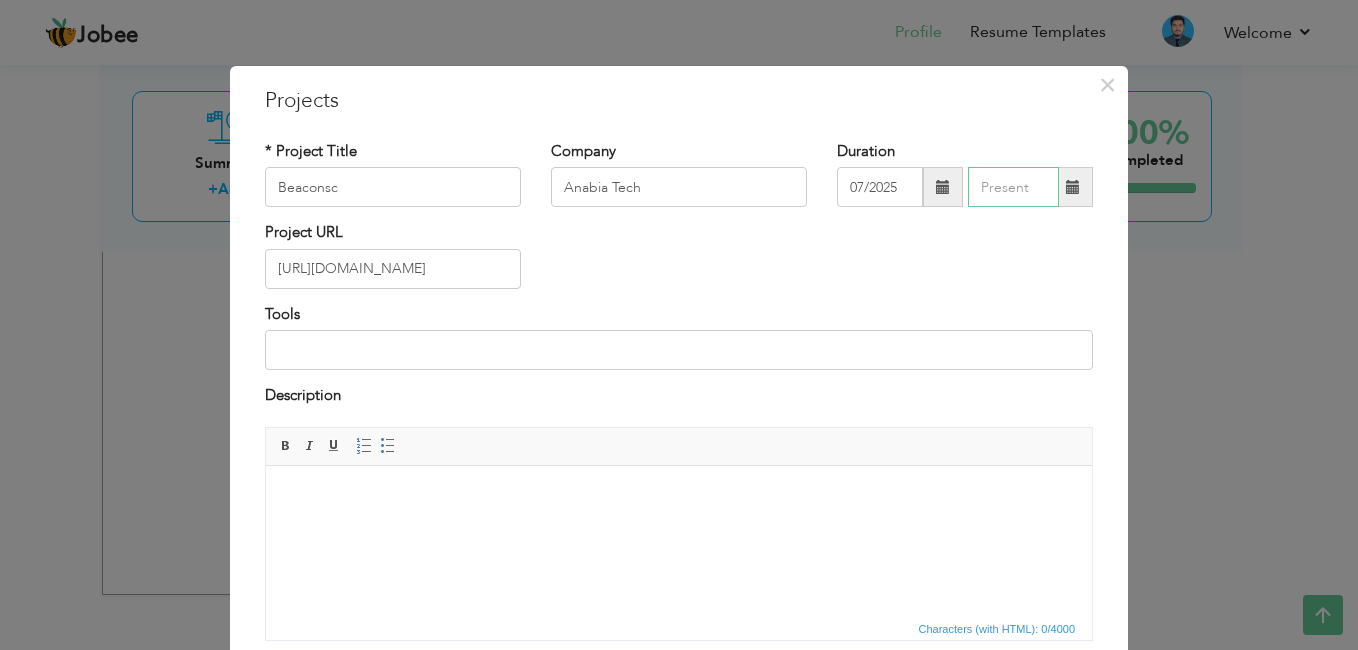 type on "07/2025" 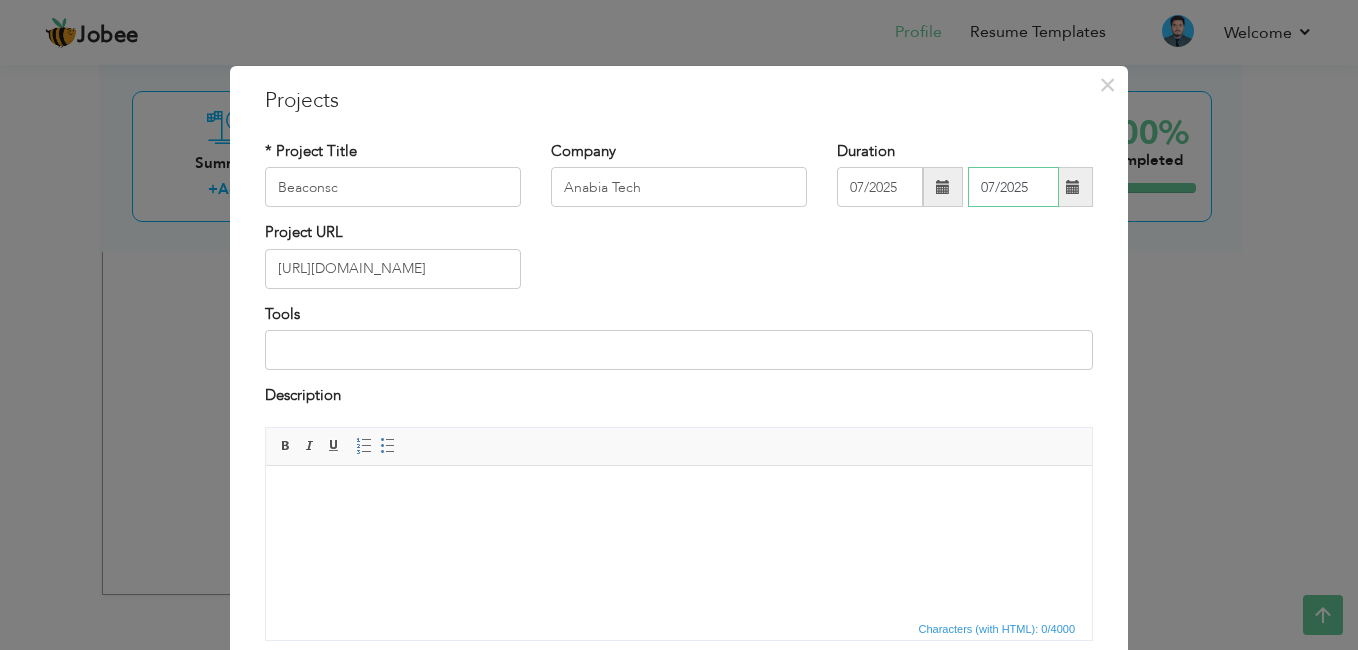 type 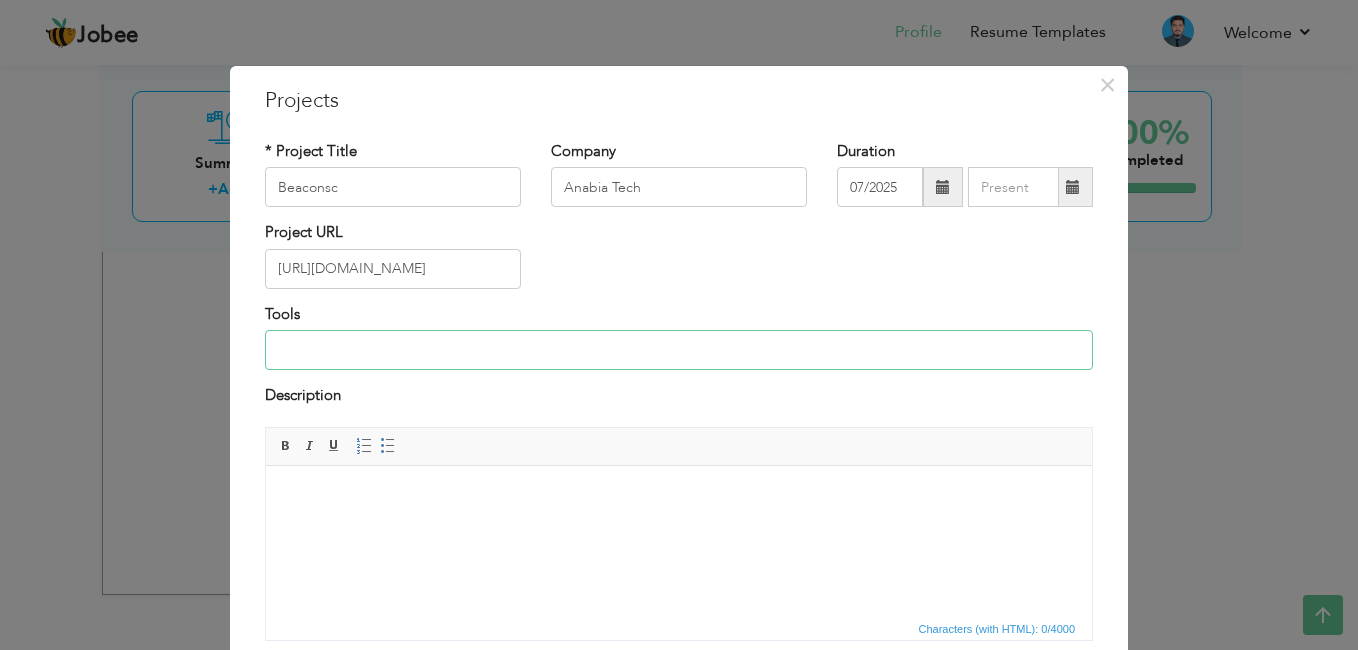 type on "Elementor Pro, PHP, HTML, CSS, cPanel, Domain & Hosting Management" 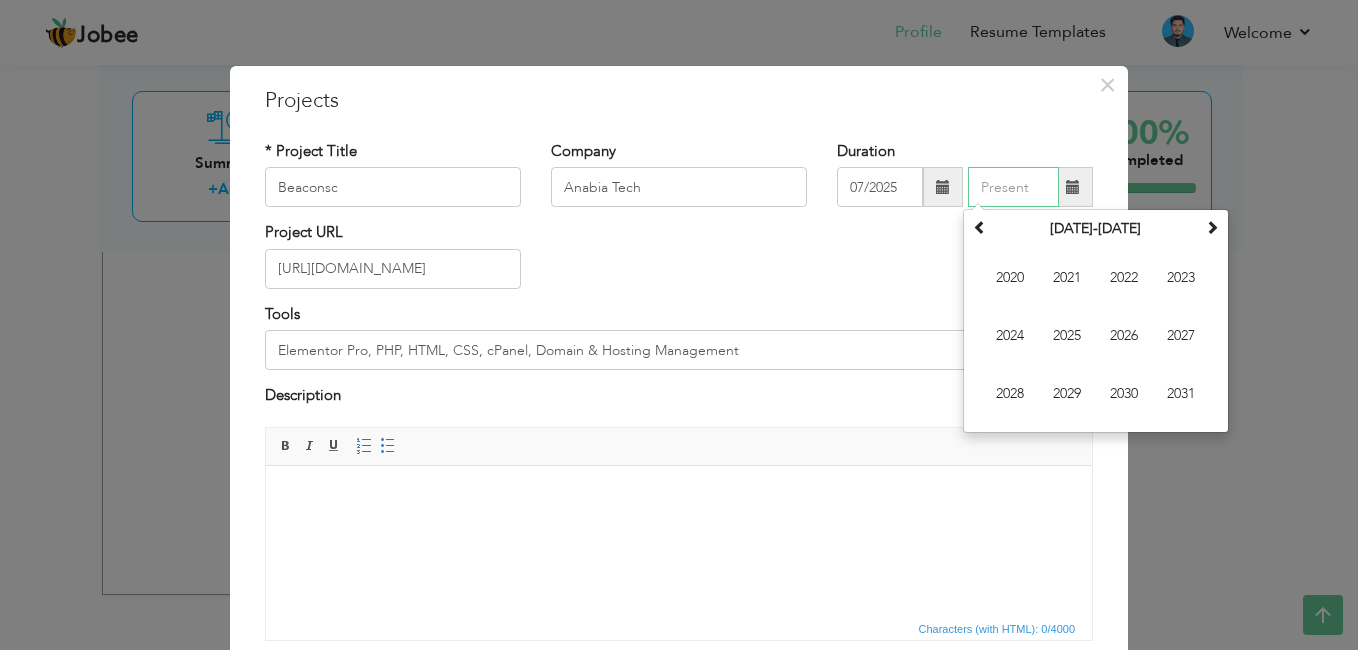 type on "07/2025" 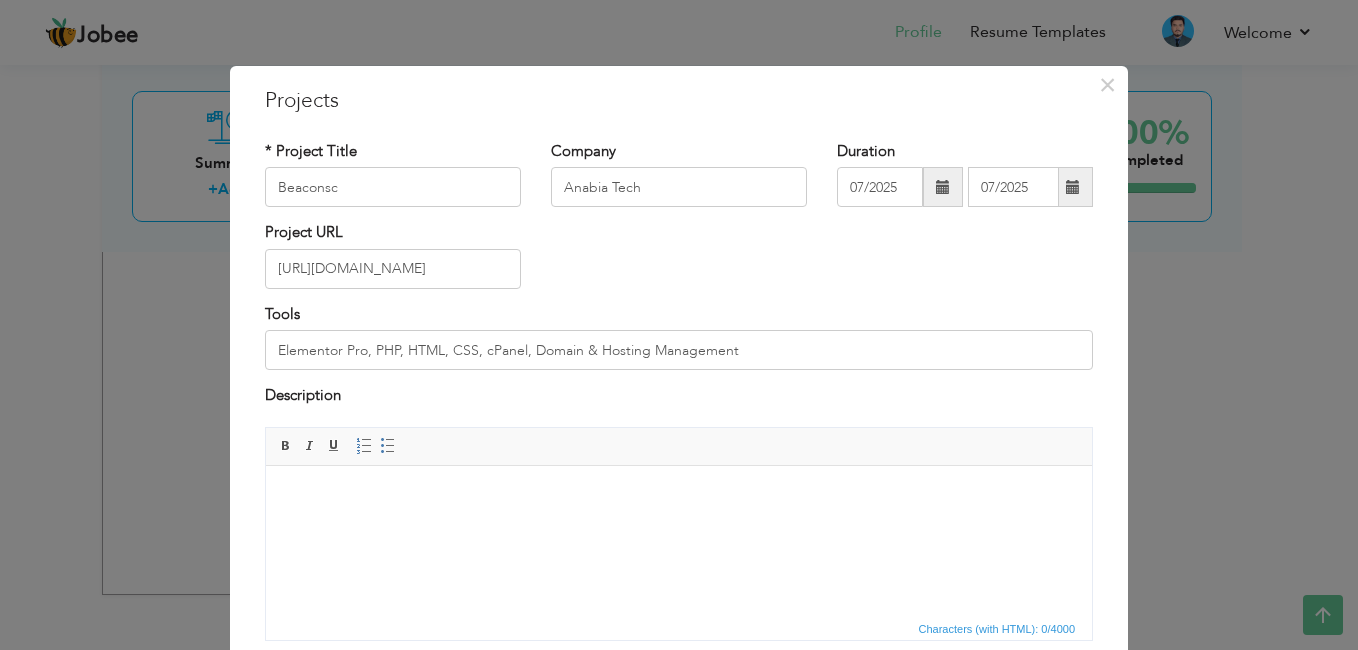 click on "Project URL
https://beaconsc.com/" at bounding box center (679, 262) 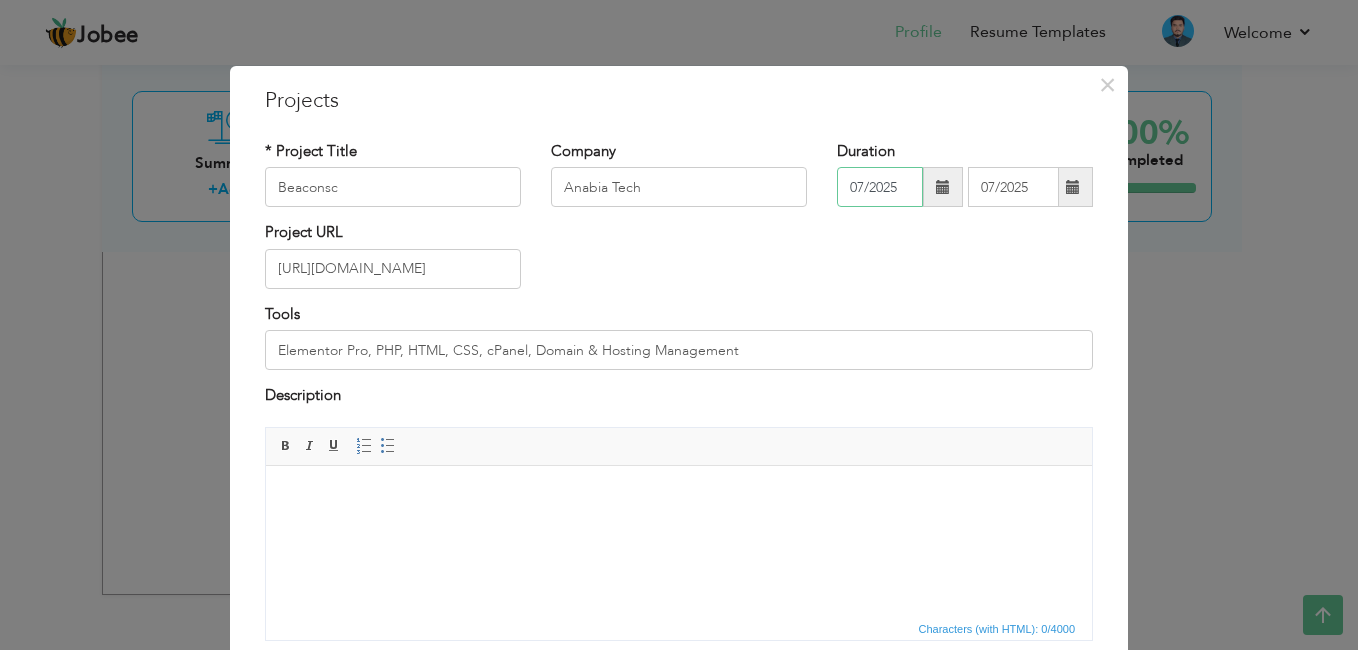click on "07/2025" at bounding box center (880, 187) 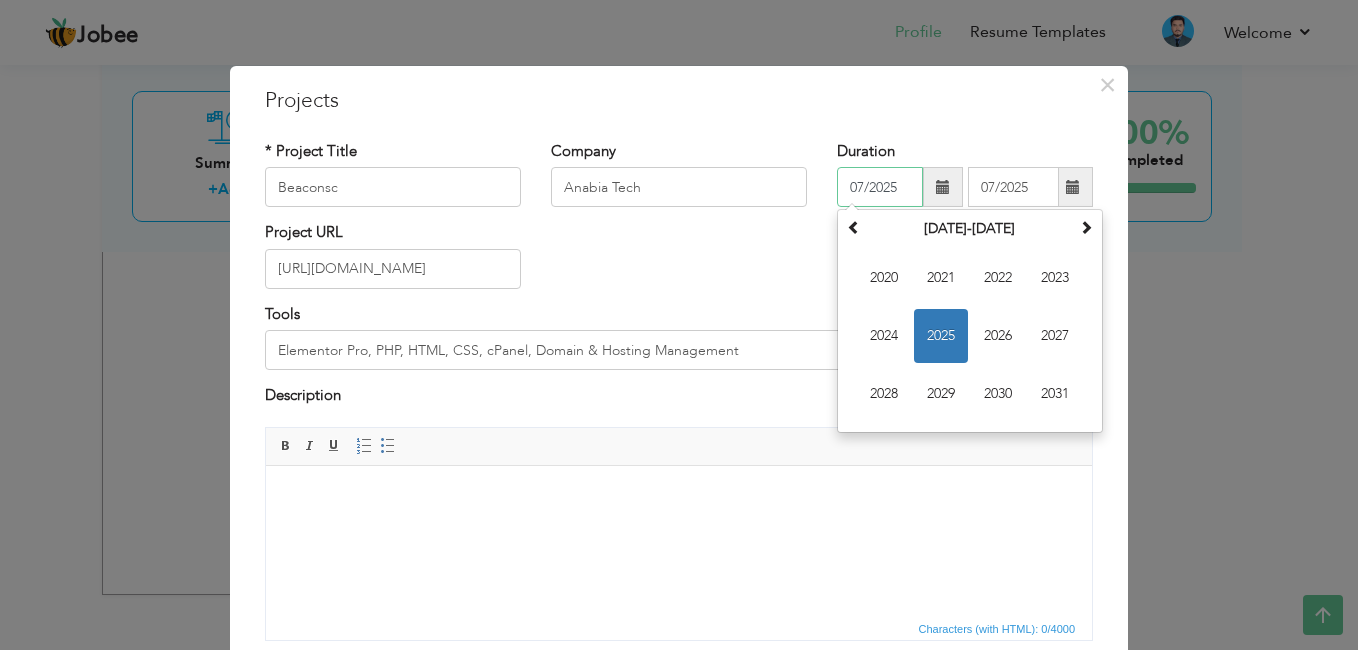 click on "07/2025" at bounding box center (880, 187) 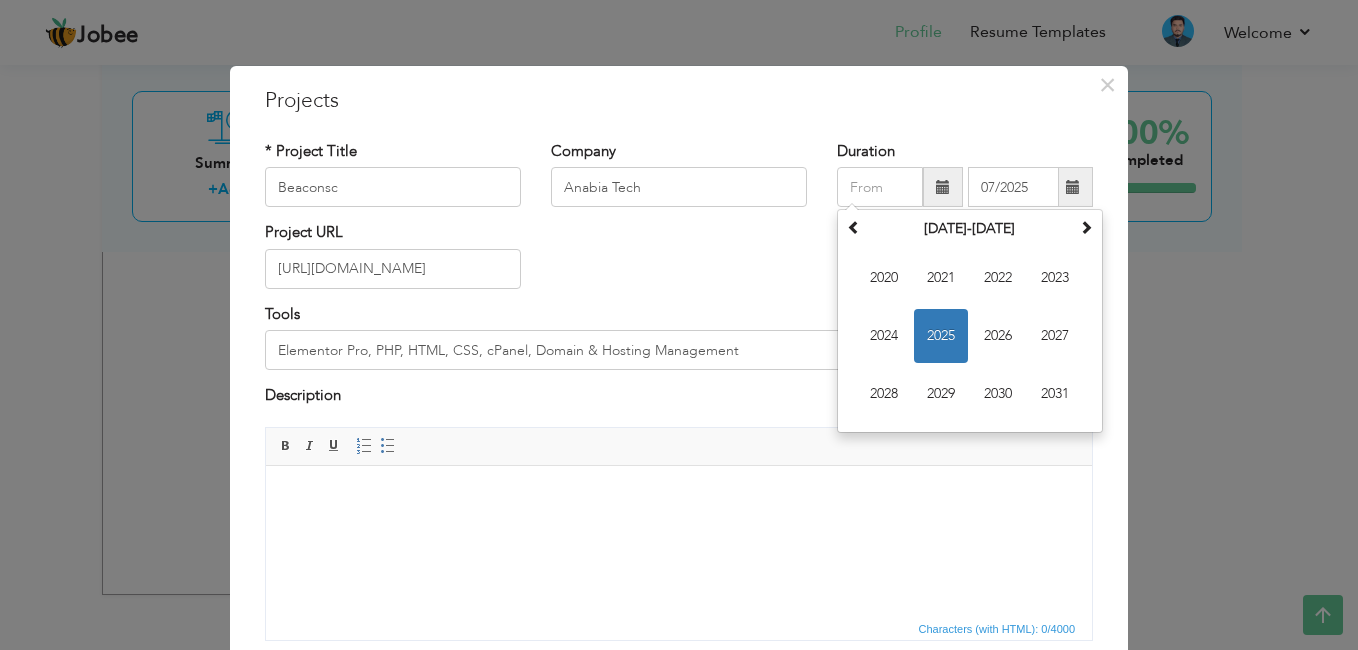 click on "Project URL
https://beaconsc.com/" at bounding box center [679, 262] 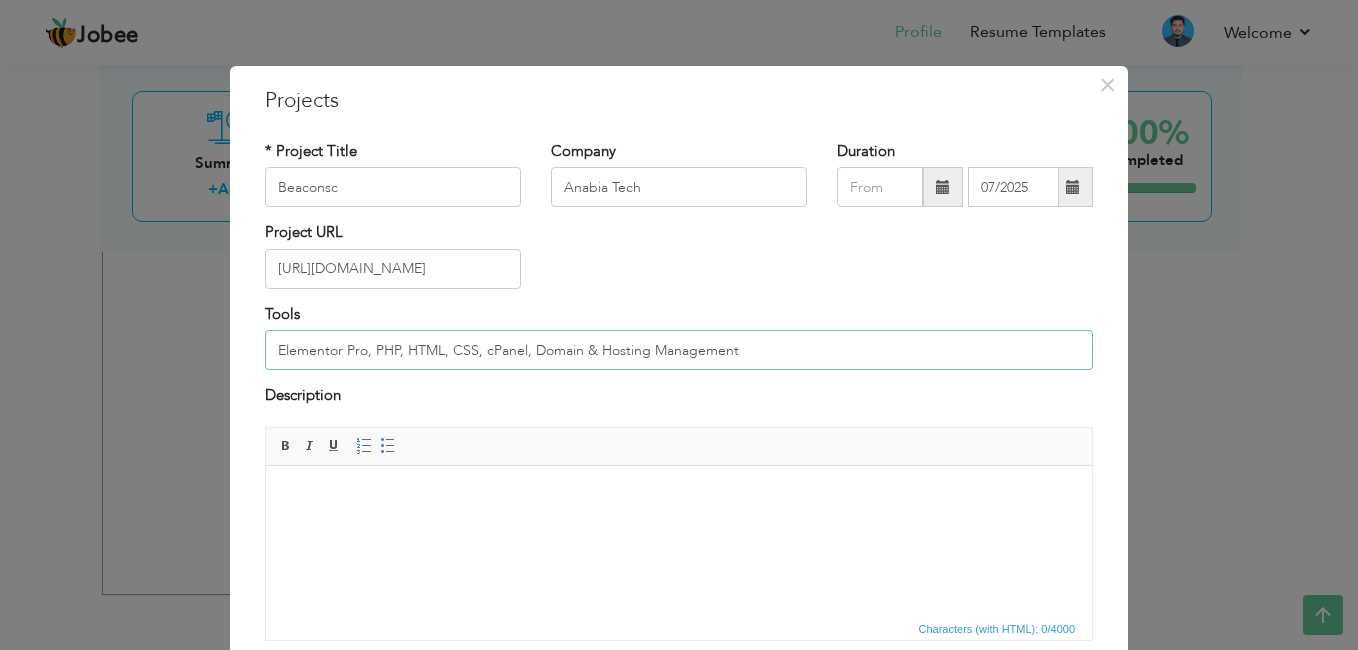 click on "Elementor Pro, PHP, HTML, CSS, cPanel, Domain & Hosting Management" at bounding box center (679, 350) 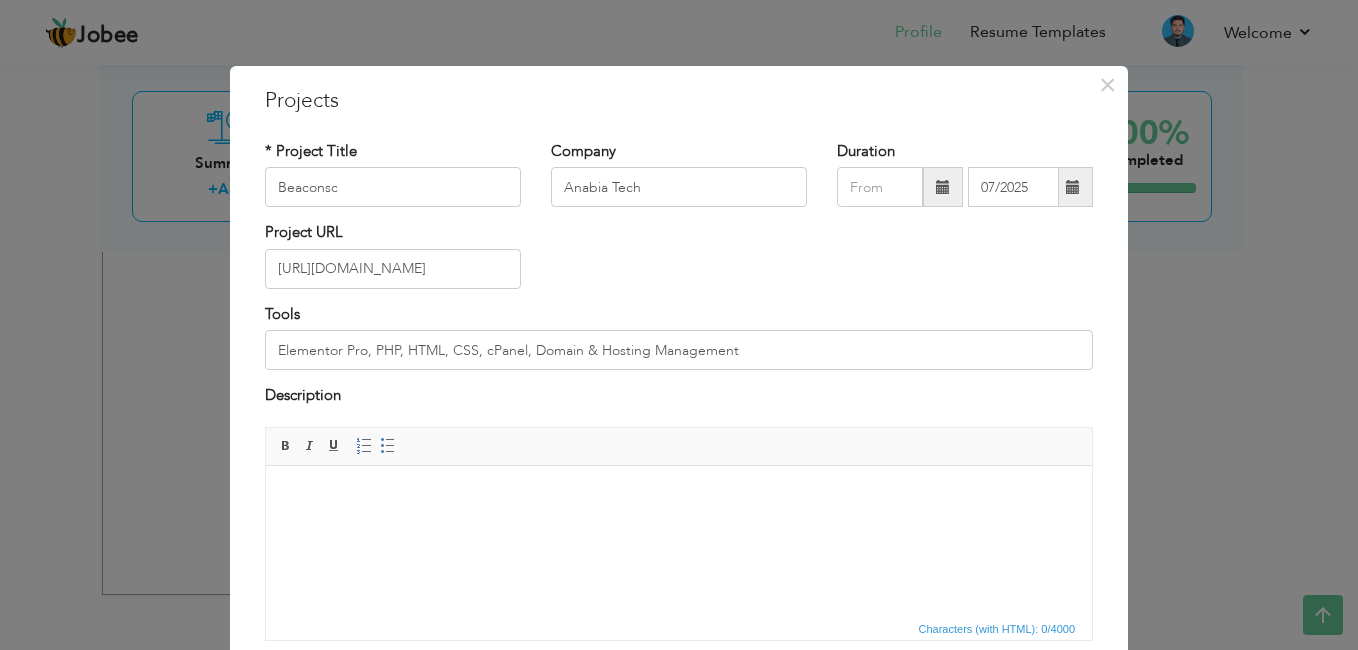 click on "Project URL
https://beaconsc.com/" at bounding box center (679, 262) 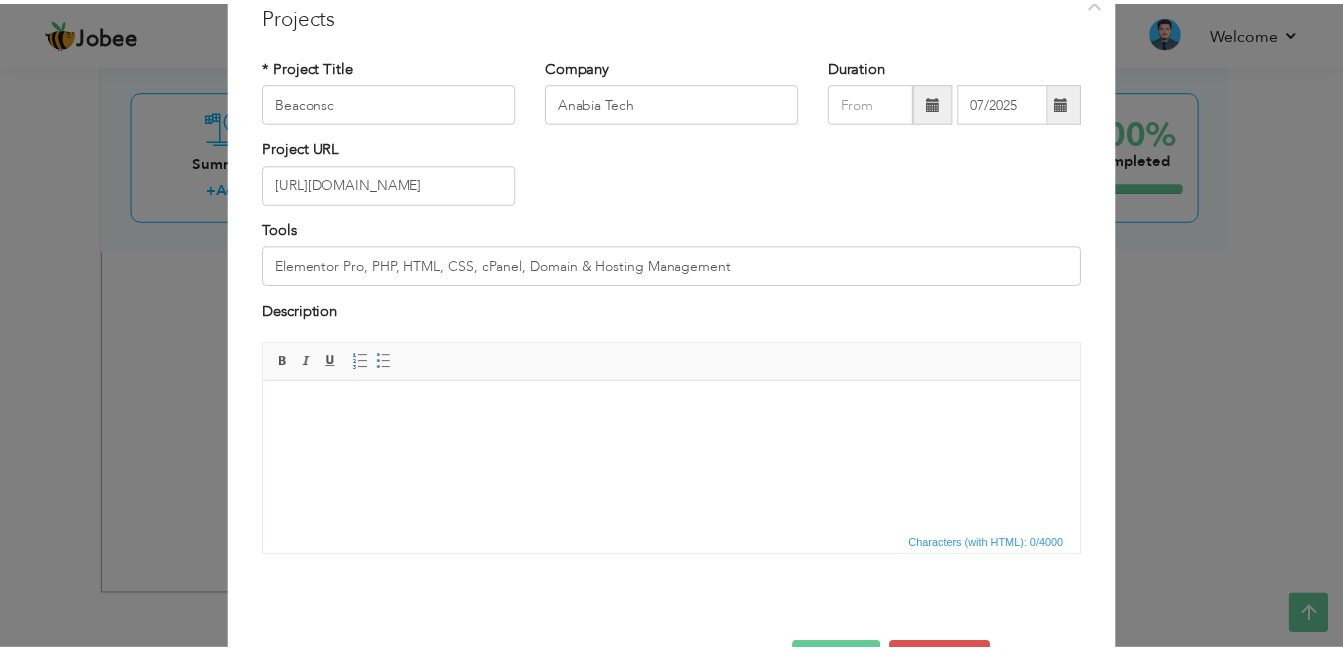 scroll, scrollTop: 153, scrollLeft: 0, axis: vertical 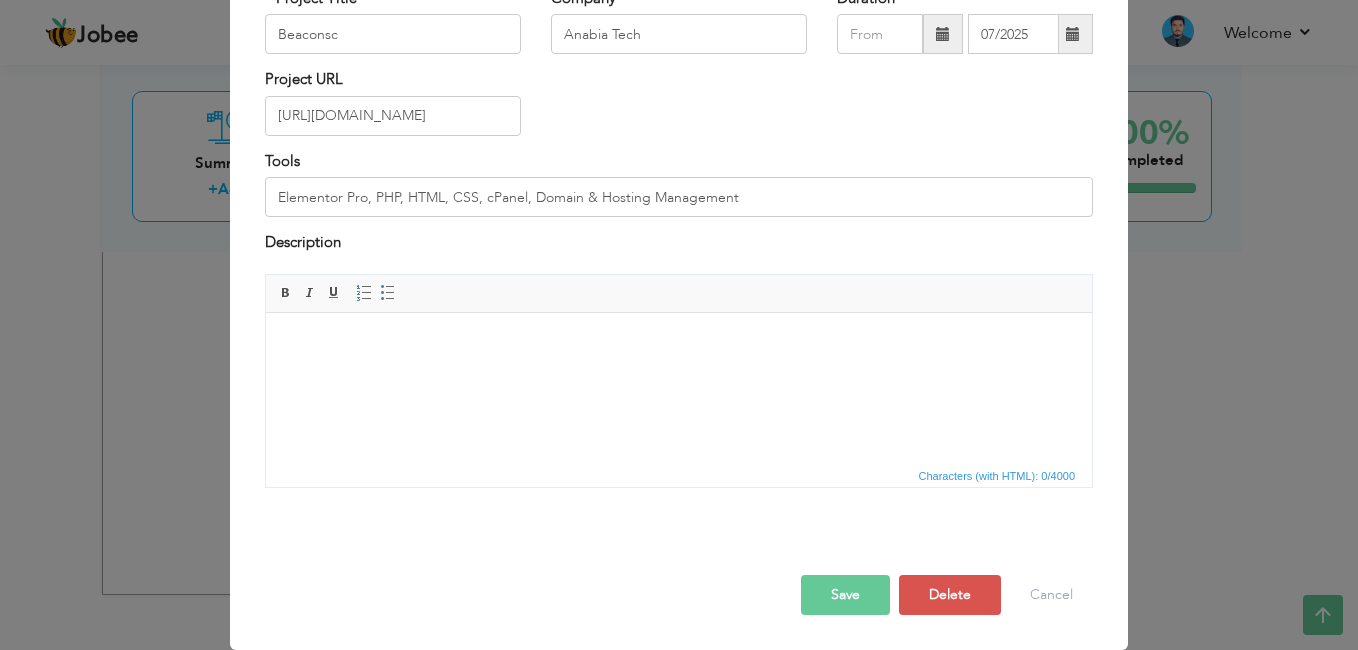 click on "Save" at bounding box center (845, 595) 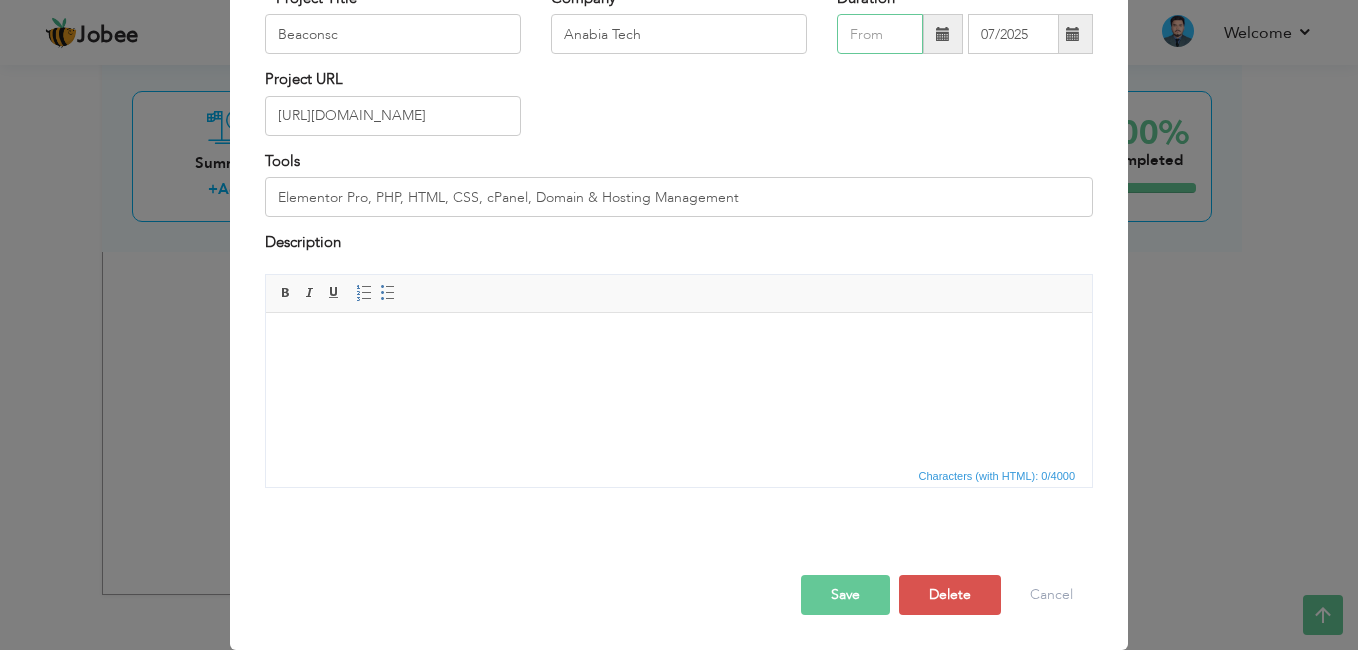 type on "07/2025" 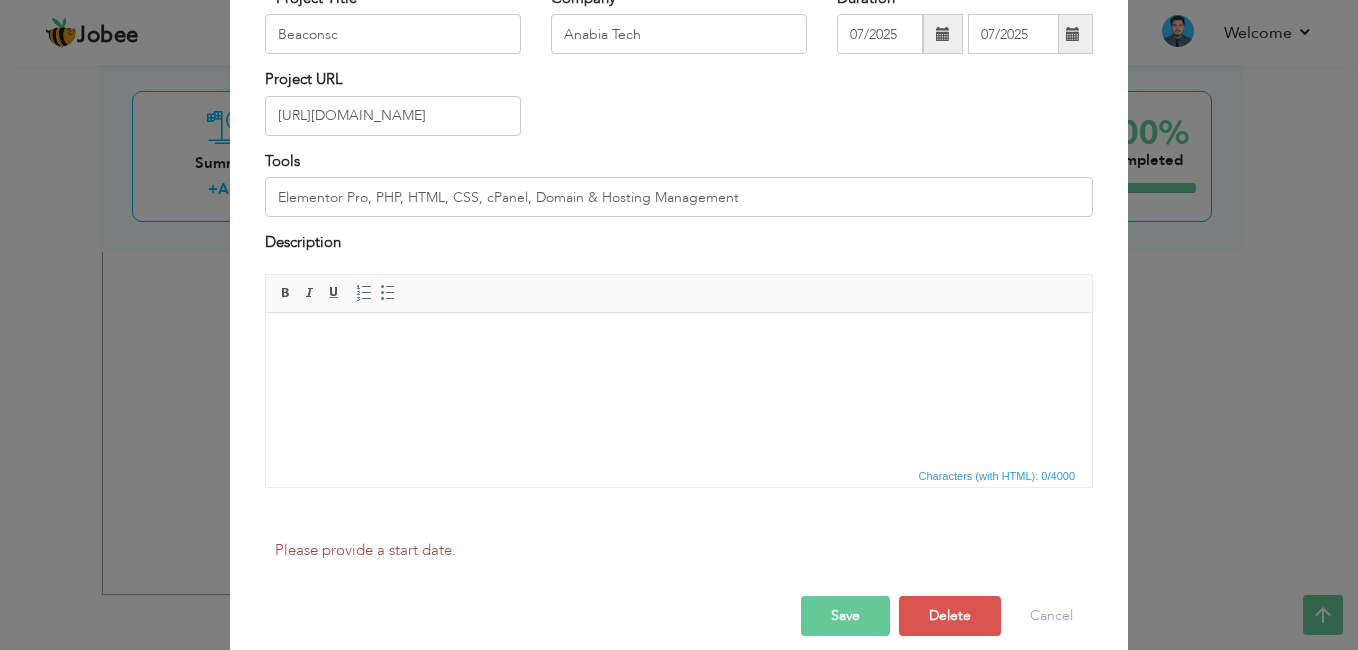 click on "Save" at bounding box center [845, 616] 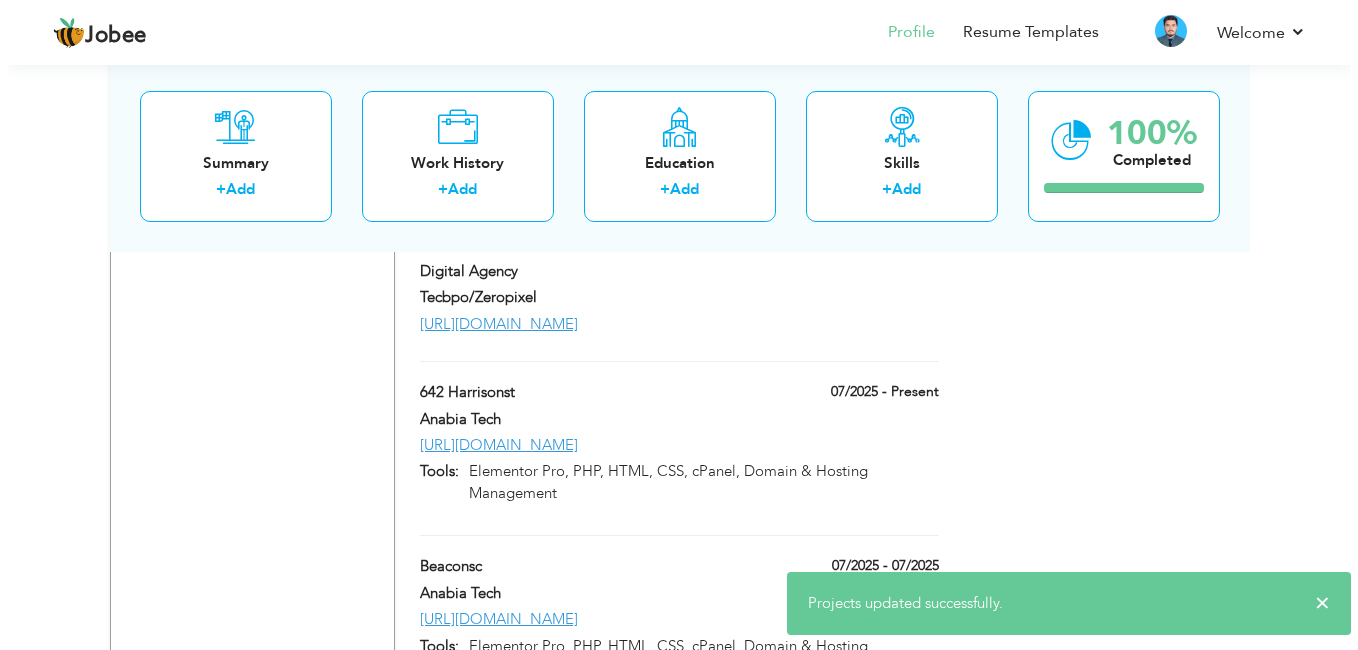 scroll, scrollTop: 1776, scrollLeft: 0, axis: vertical 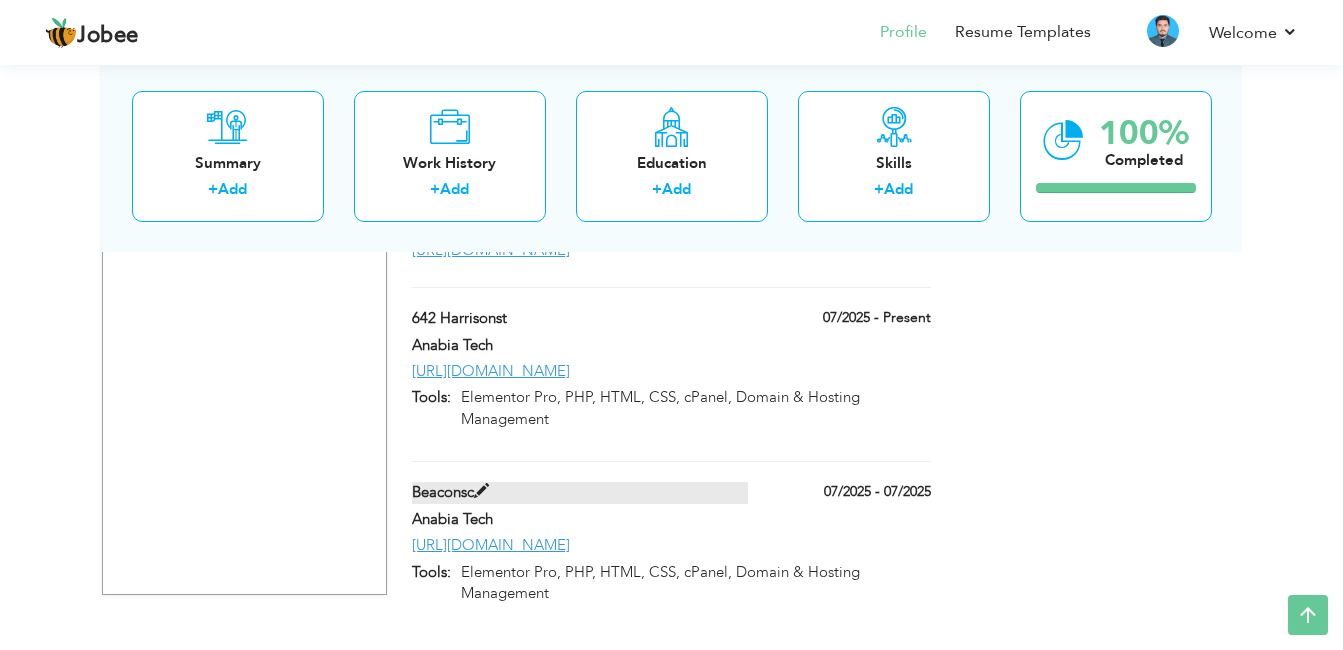 click at bounding box center [481, 491] 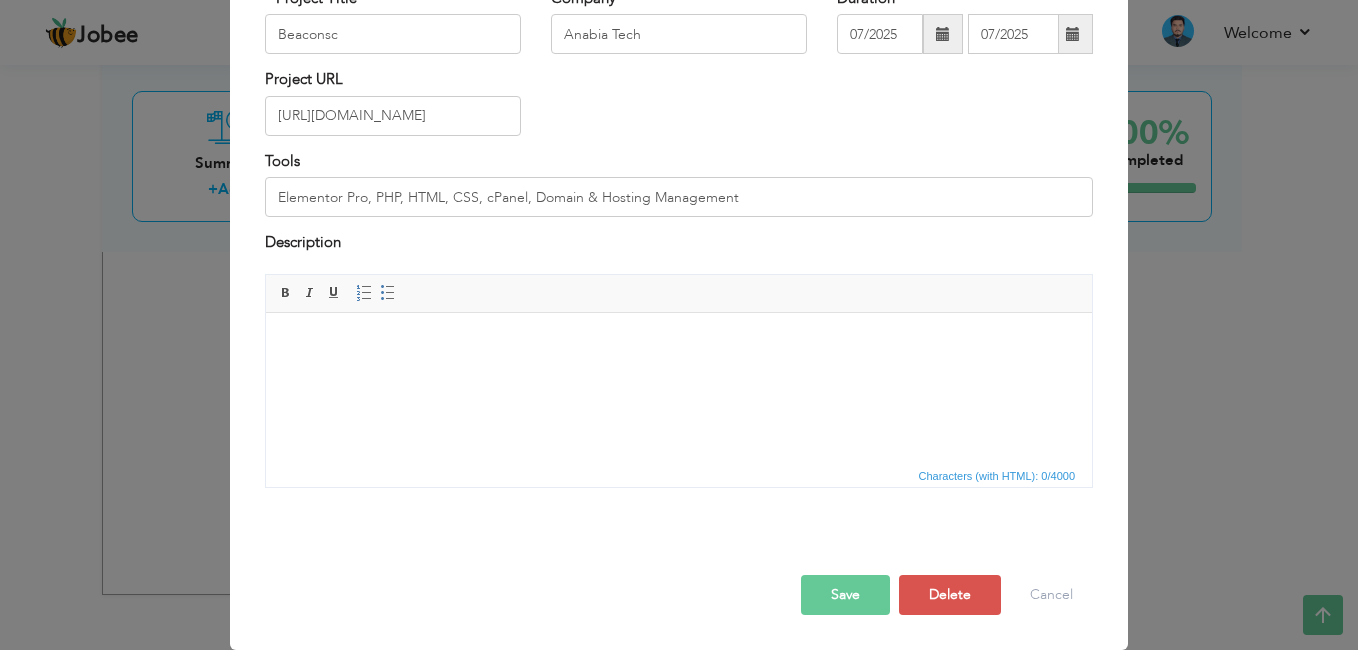 scroll, scrollTop: 0, scrollLeft: 0, axis: both 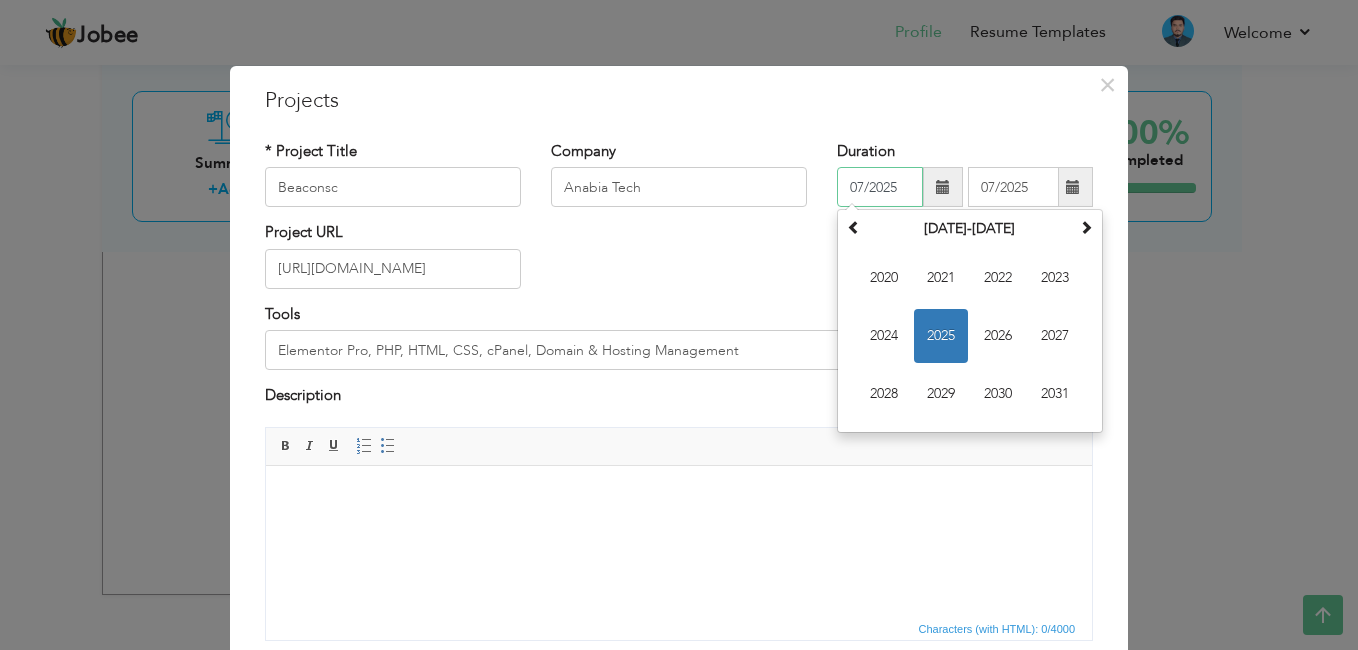 click on "07/2025" at bounding box center (880, 187) 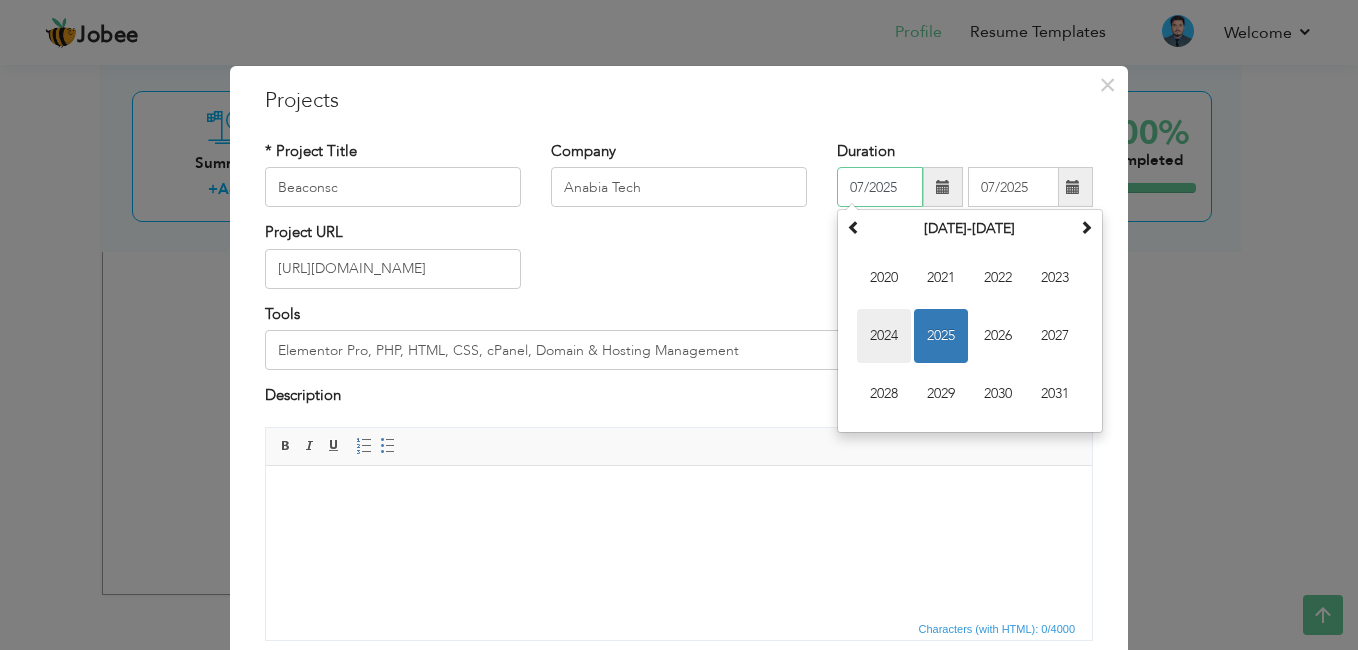 click on "2024" at bounding box center [884, 336] 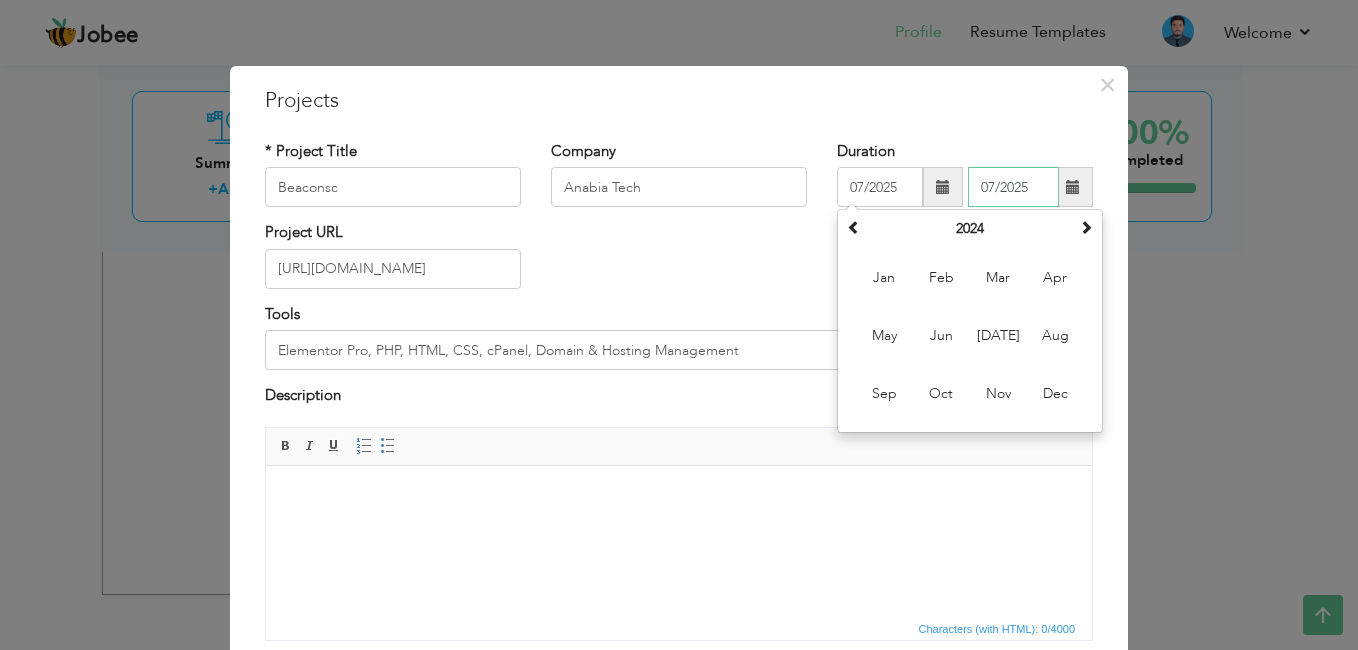 click on "07/2025" at bounding box center (1013, 187) 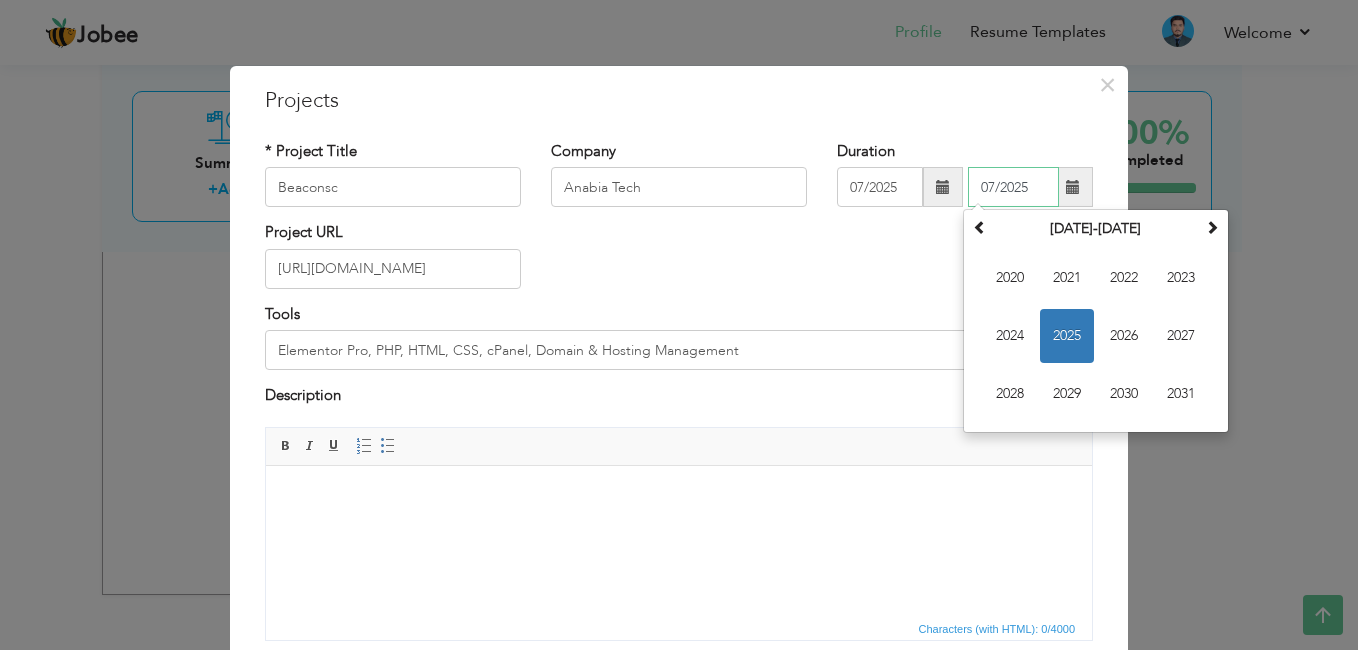 click on "2024" at bounding box center [1010, 336] 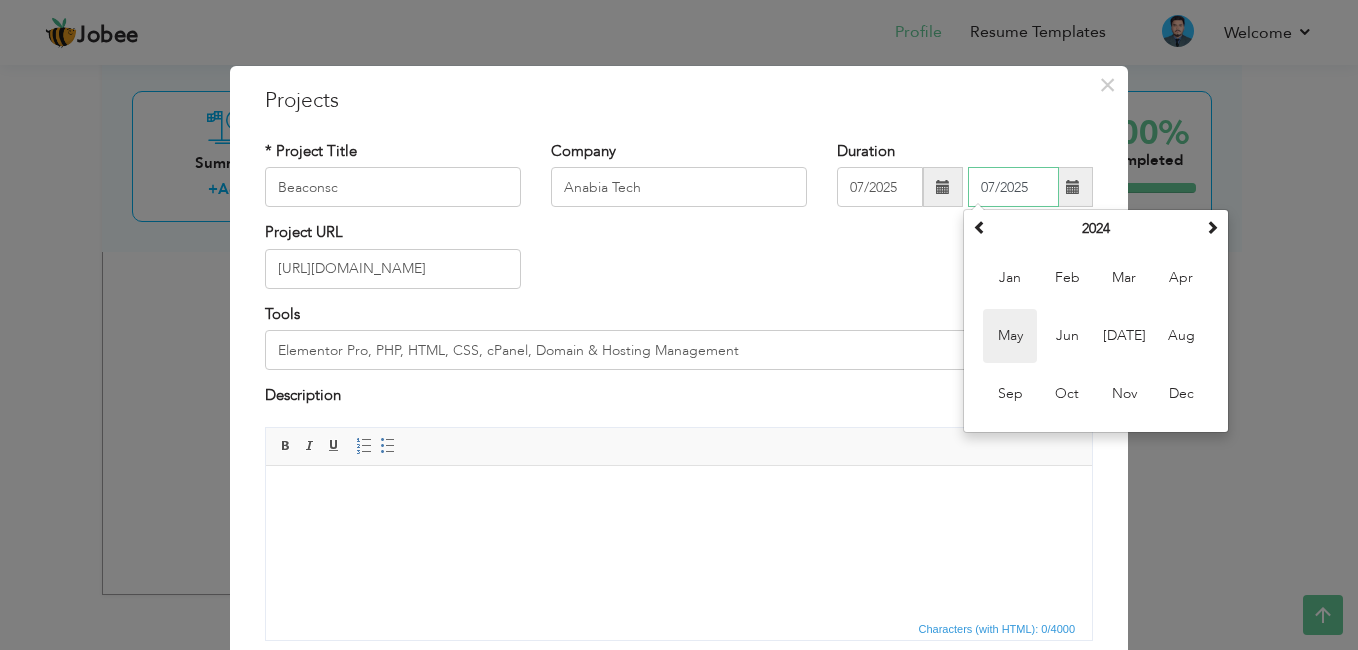 click on "May" at bounding box center (1010, 336) 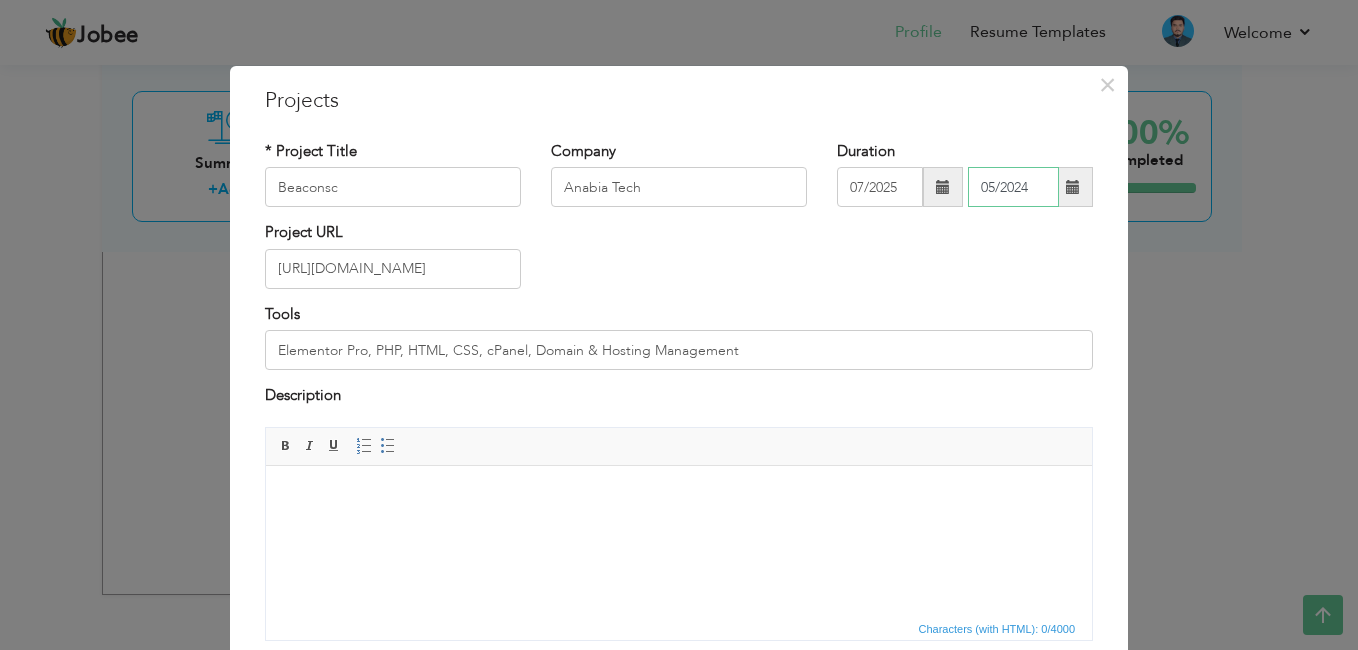 click on "05/2024" at bounding box center (1013, 187) 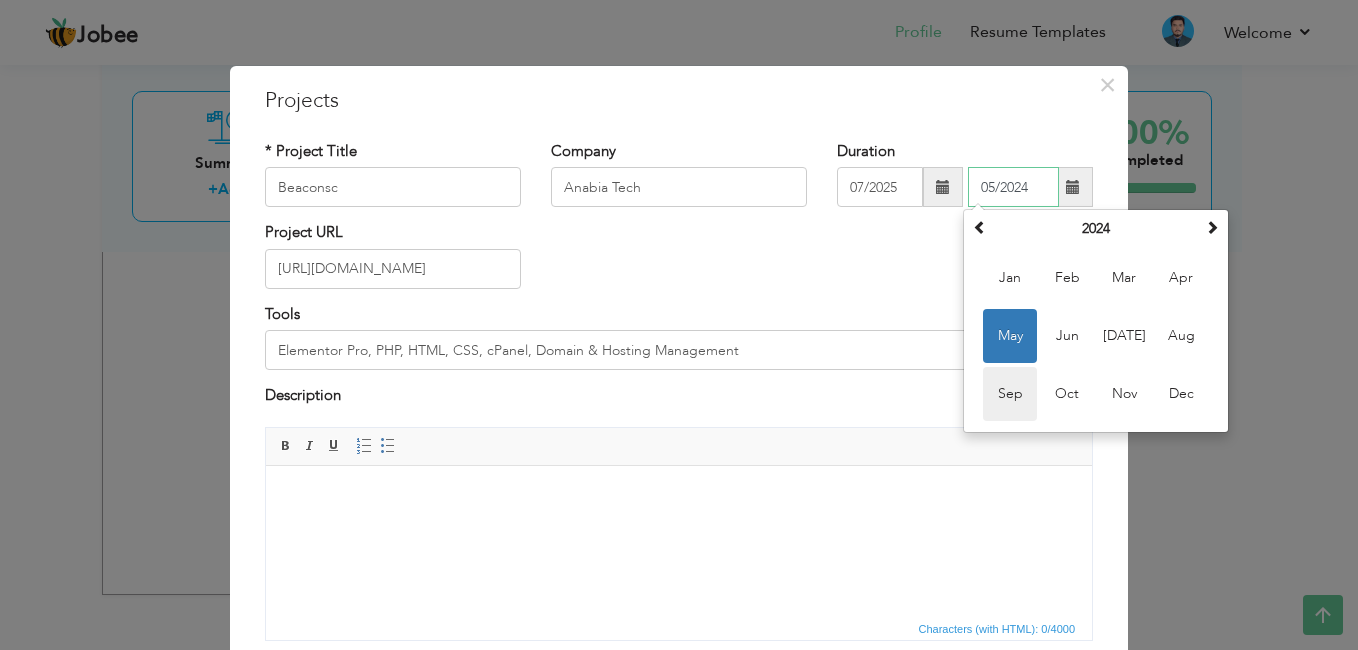 click on "Sep" at bounding box center (1010, 394) 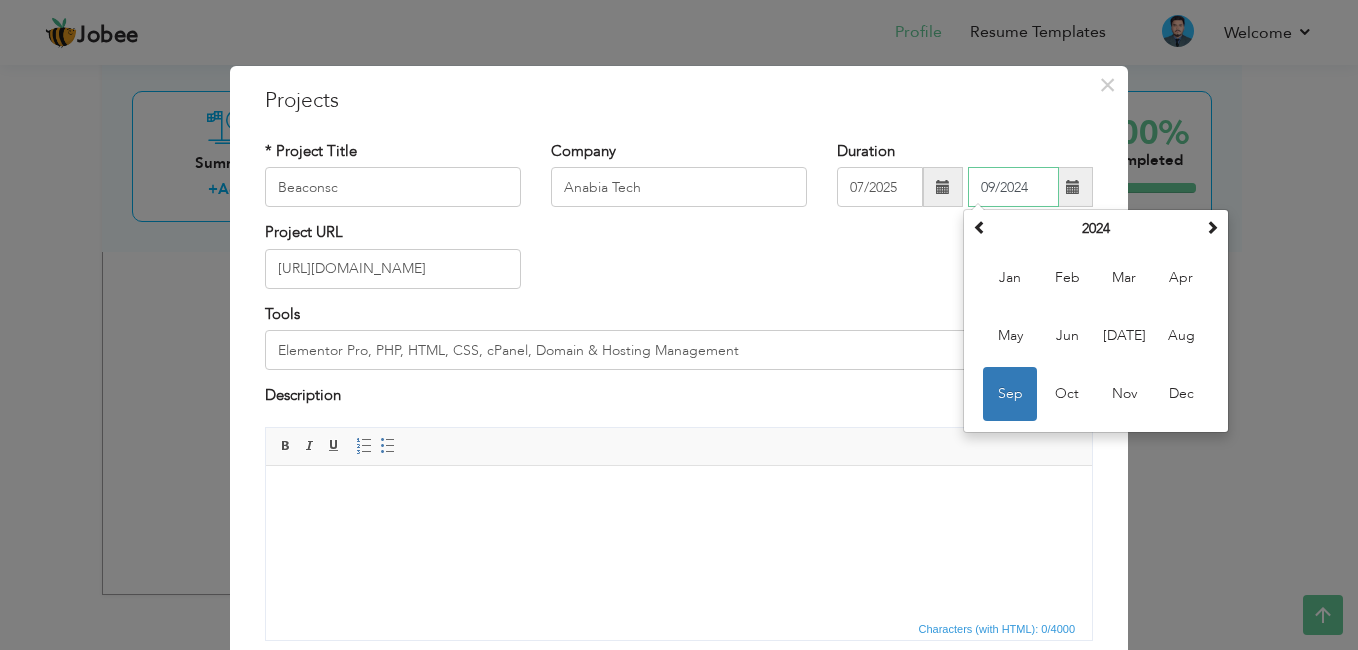 click on "09/2024" at bounding box center (1013, 187) 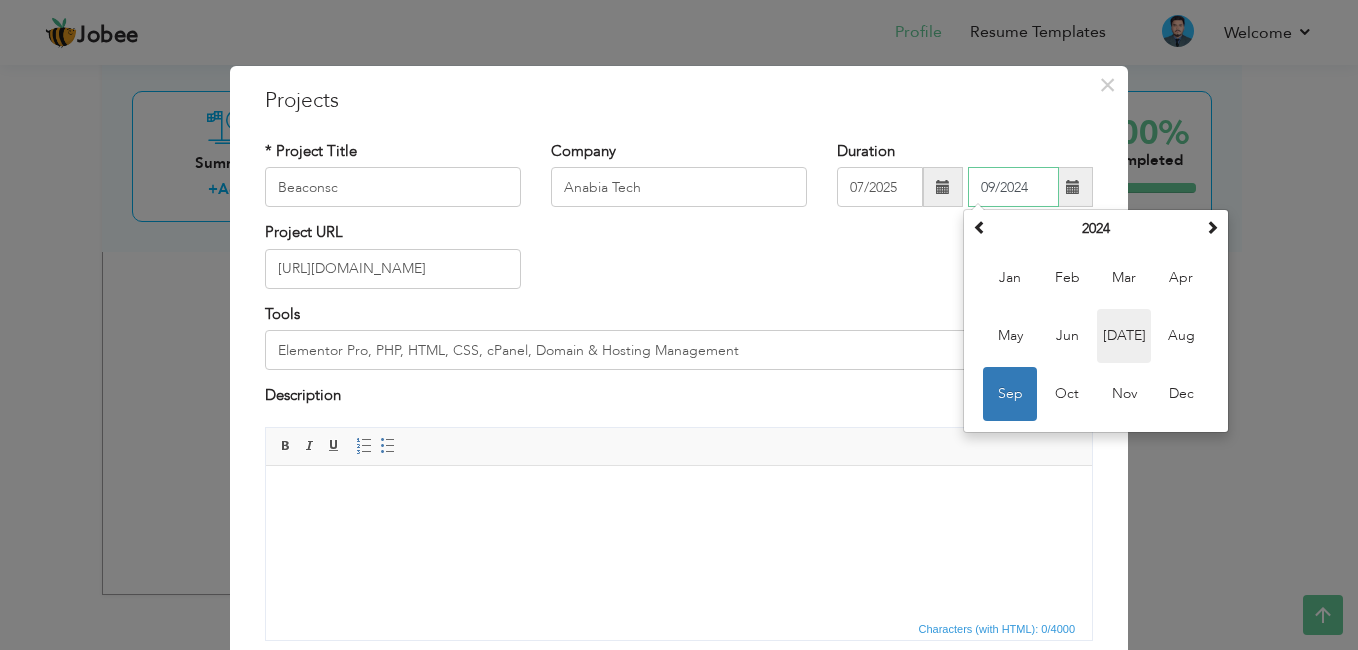 click on "Jul" at bounding box center [1124, 336] 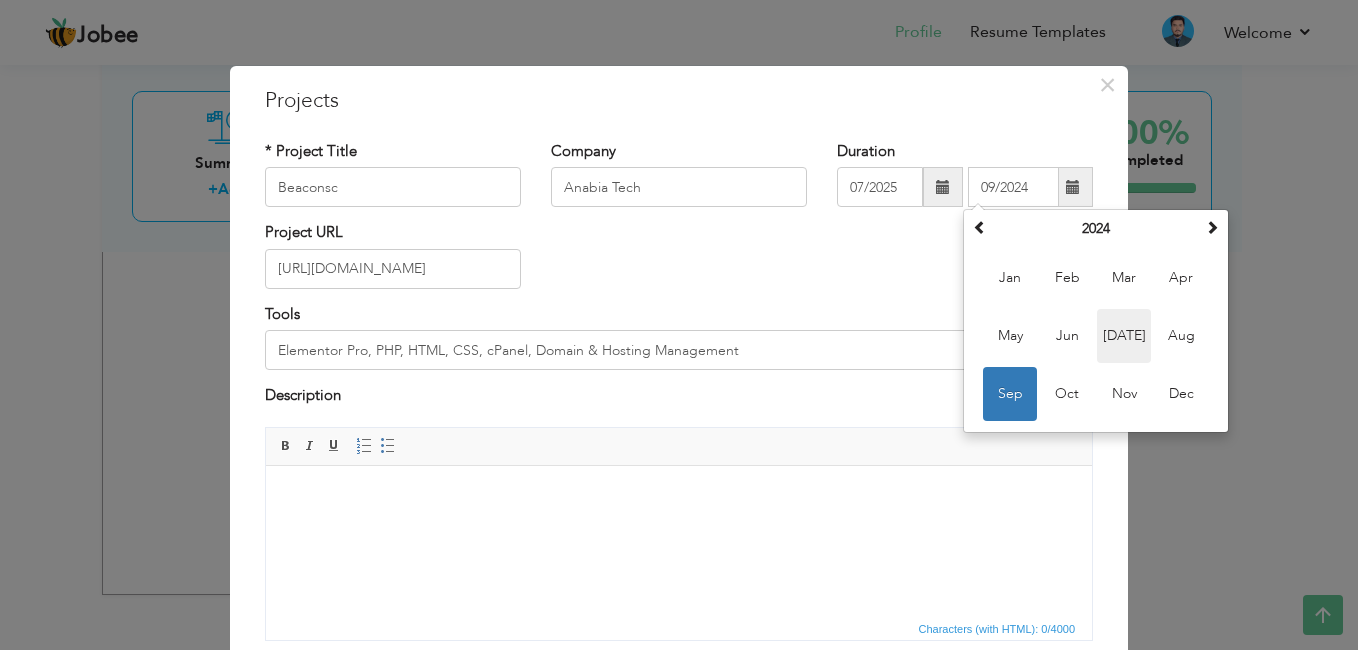 type on "07/2024" 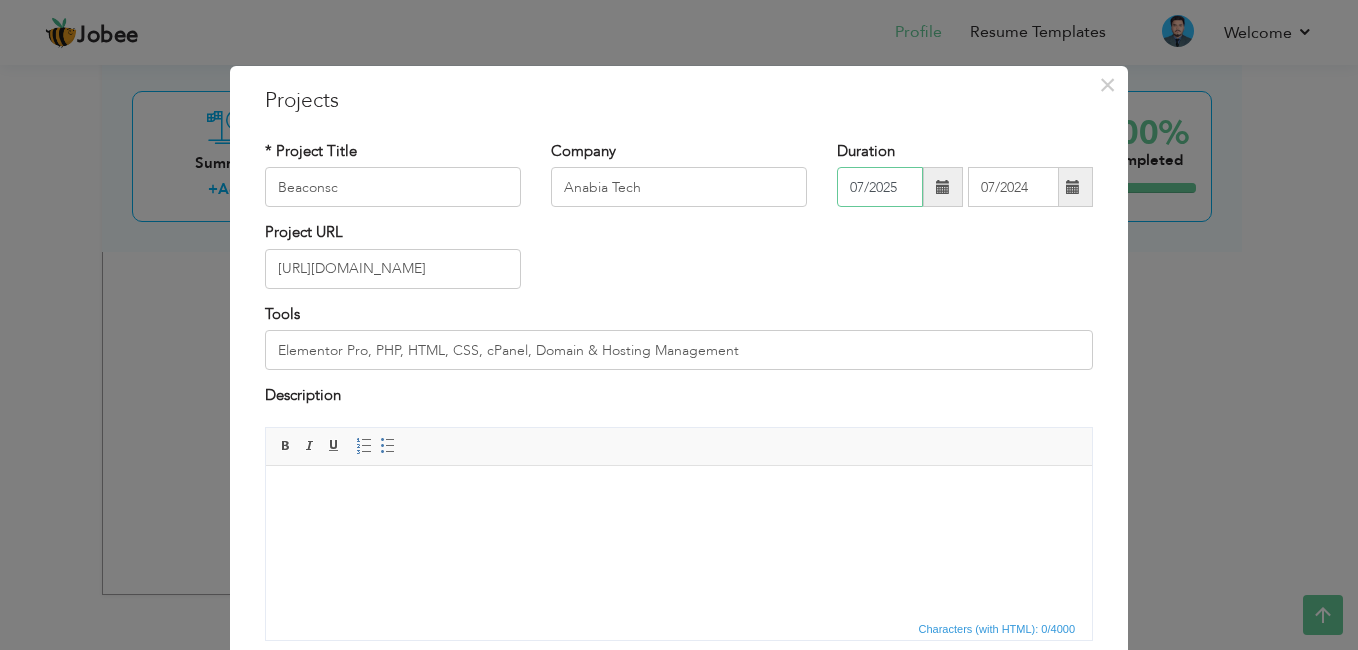 click on "07/2025" at bounding box center (880, 187) 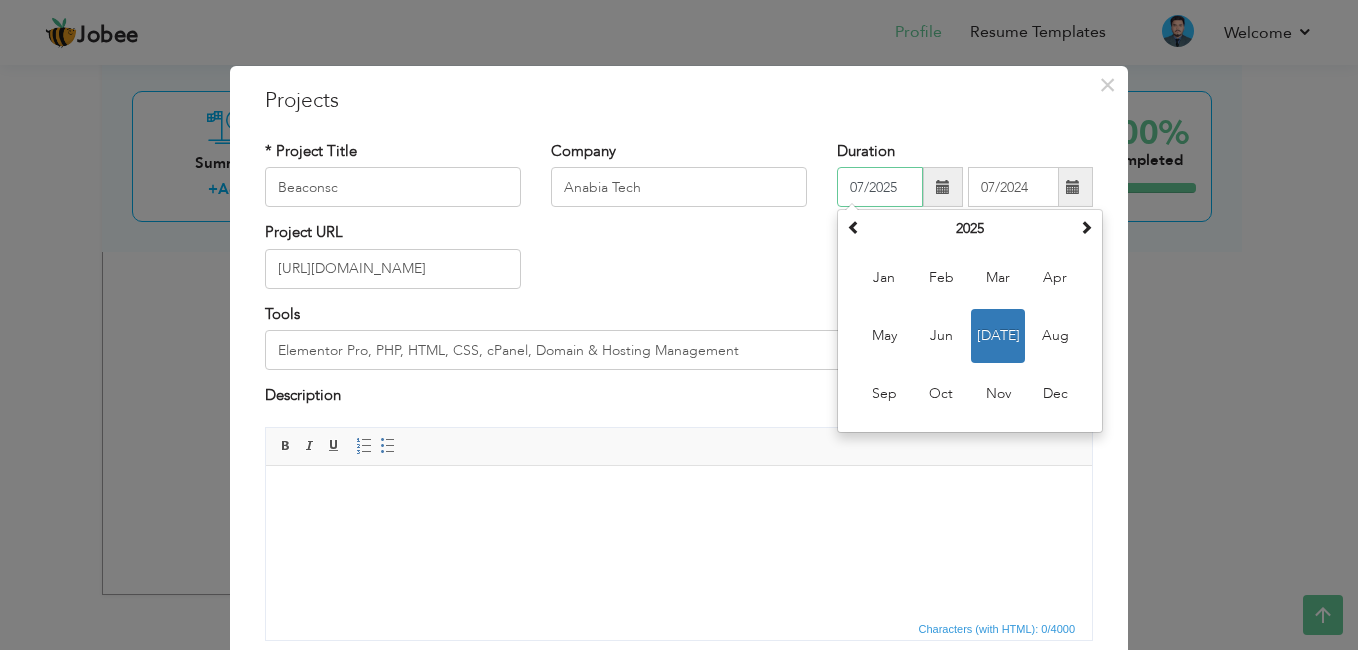 click on "Jul" at bounding box center [998, 336] 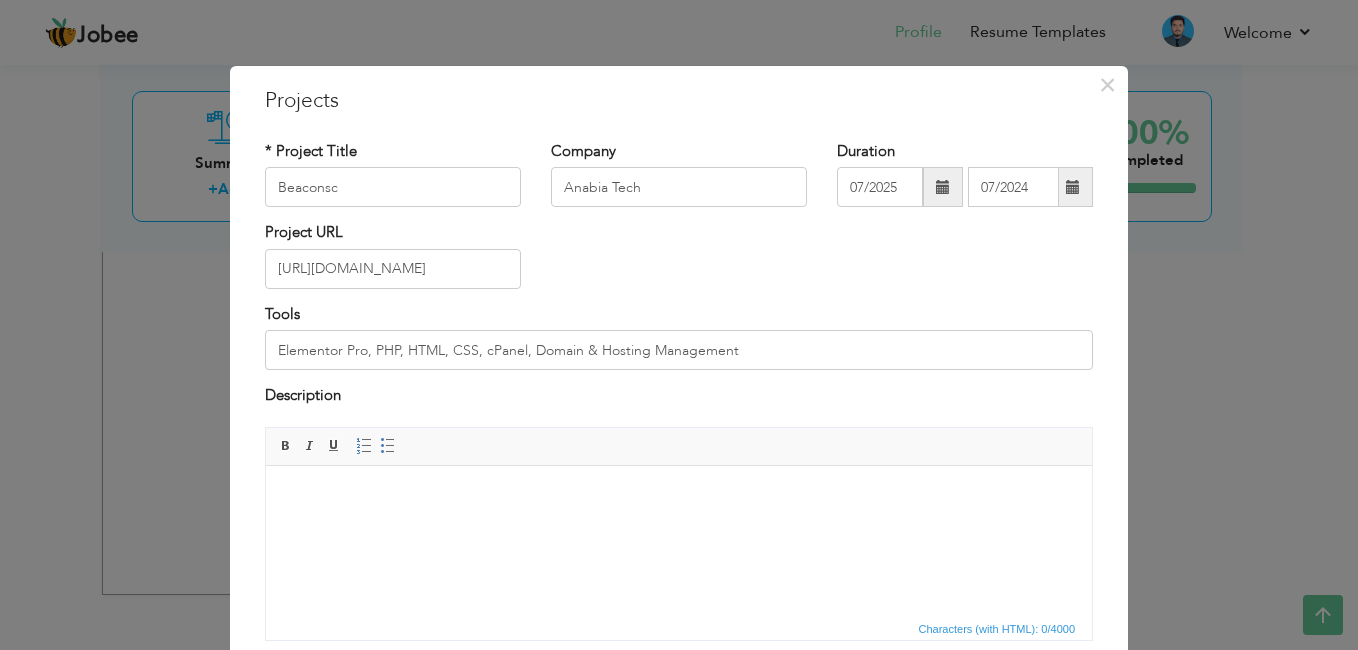 click at bounding box center (943, 187) 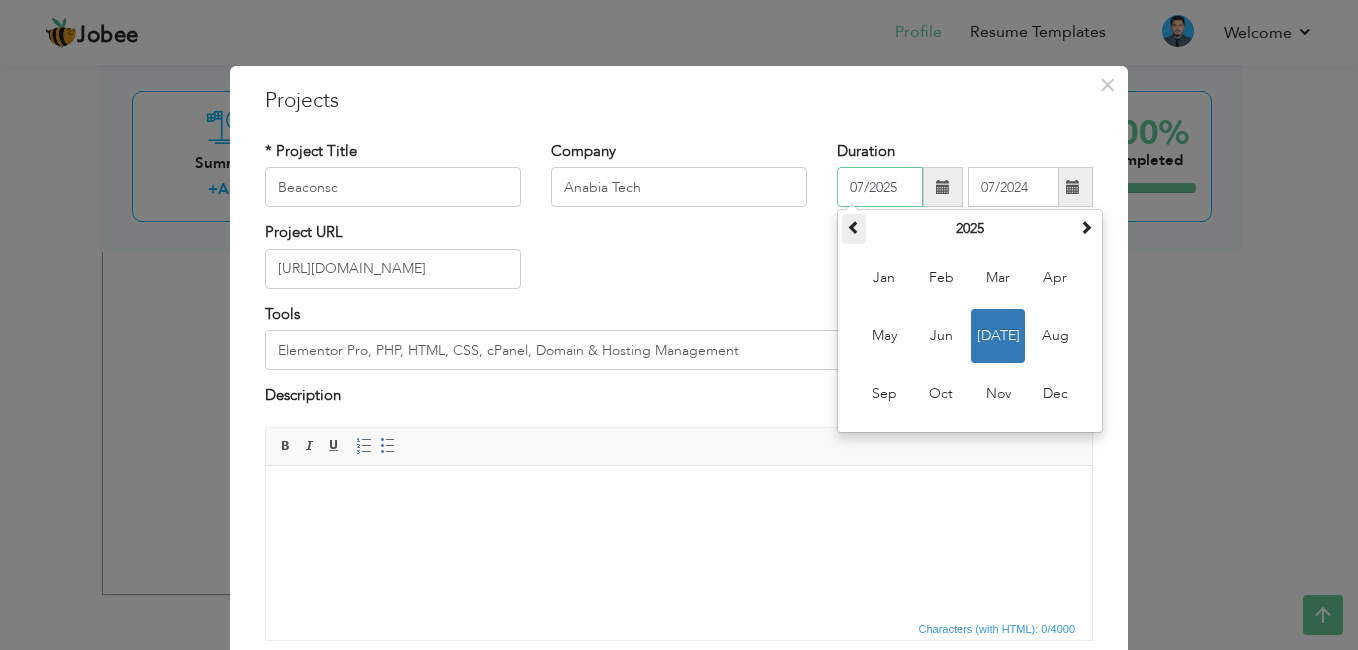 click at bounding box center (854, 227) 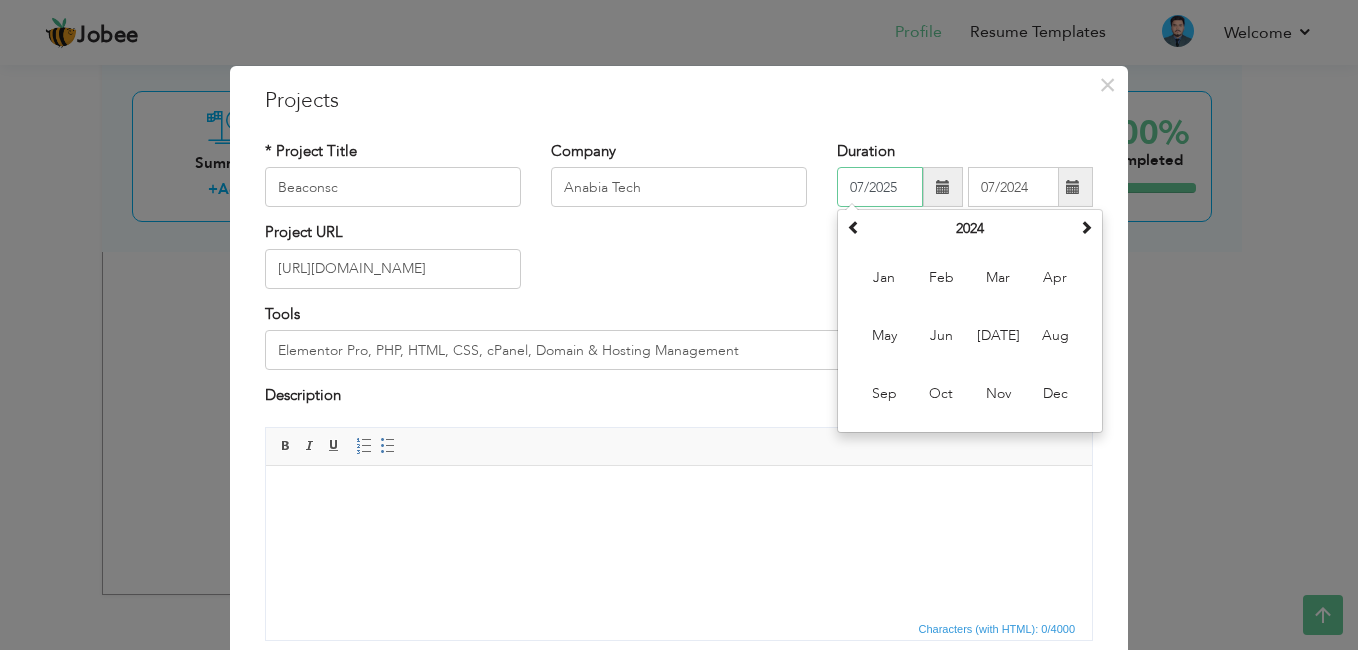 click on "Jan Feb Mar Apr May Jun Jul Aug Sep Oct Nov Dec" at bounding box center [970, 336] 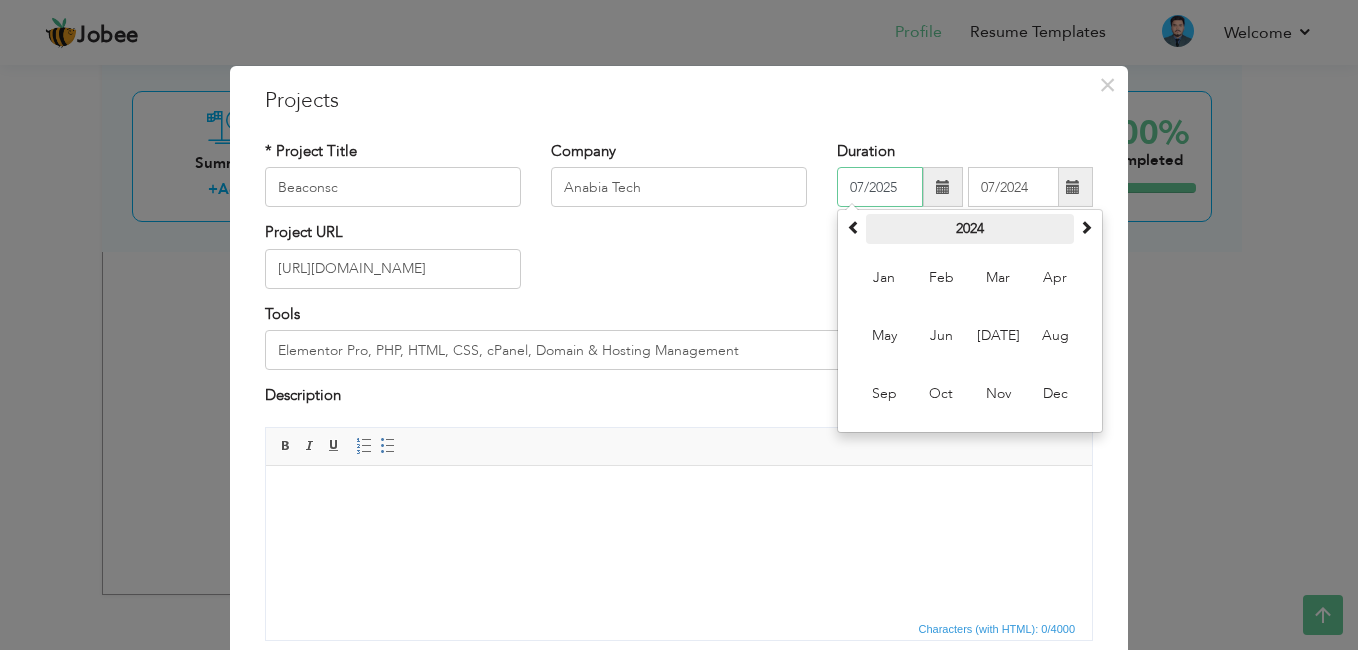 click on "2024" at bounding box center [970, 229] 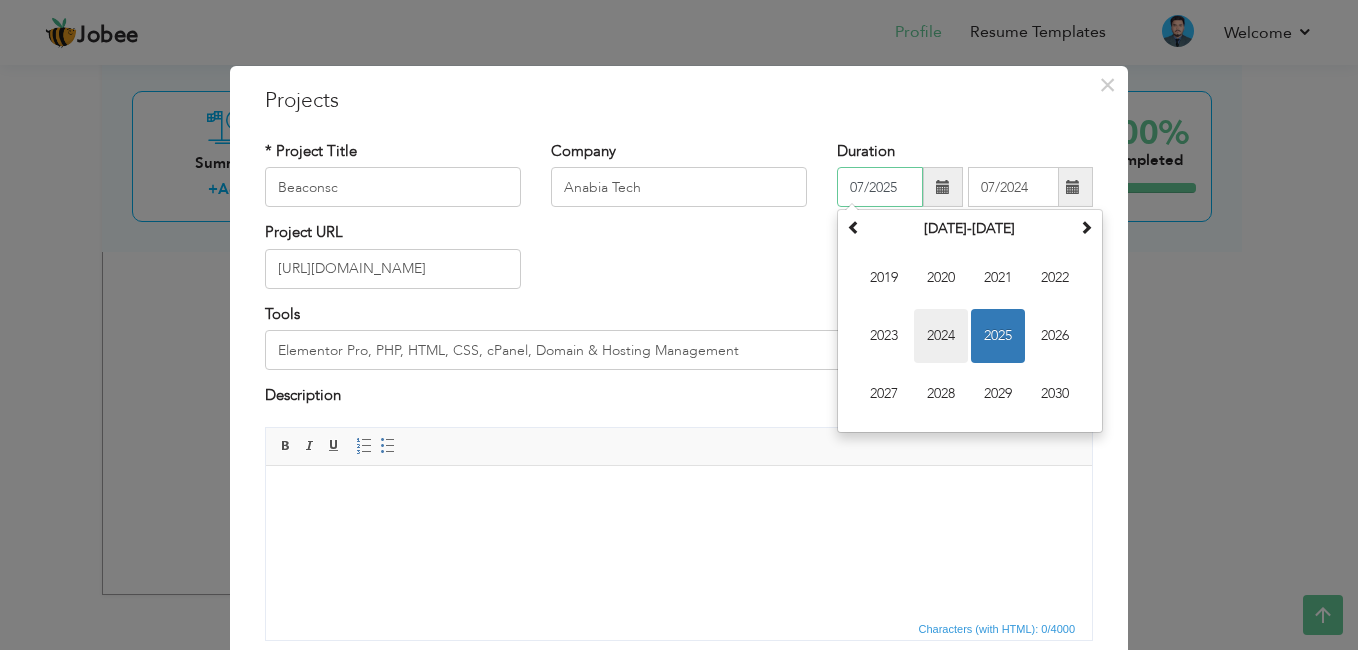 click on "2024" at bounding box center [941, 336] 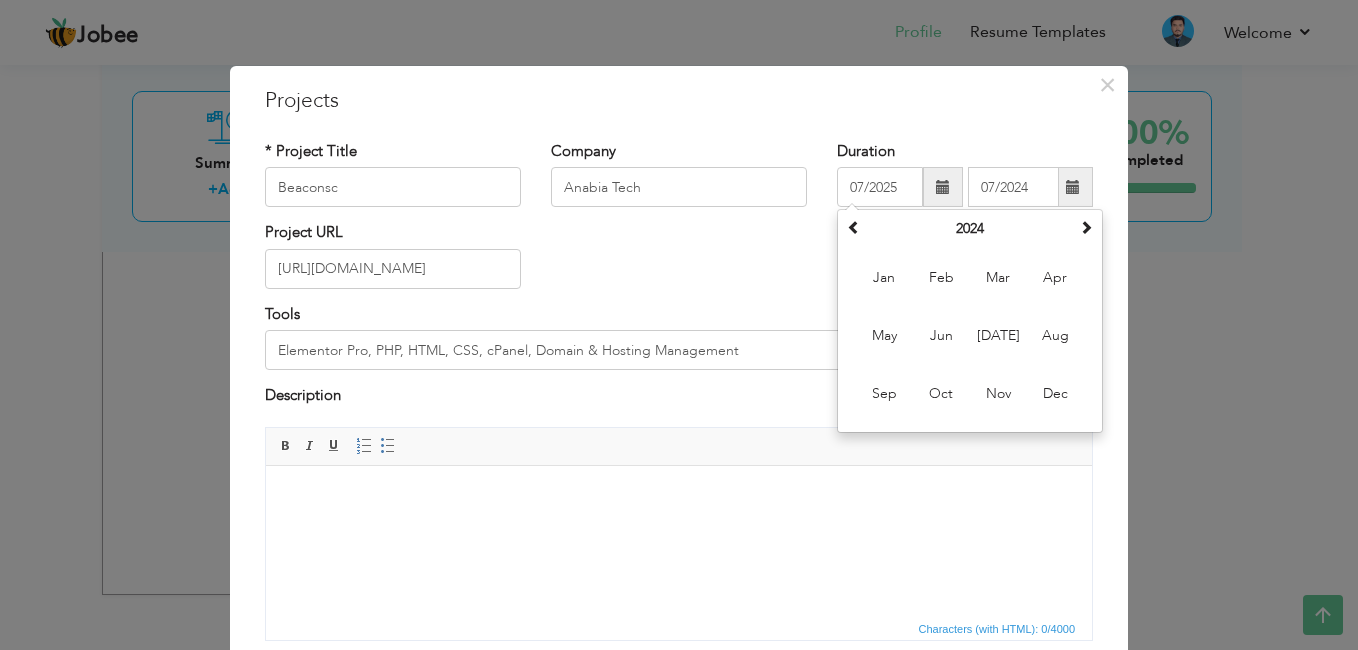 click on "Project URL
https://beaconsc.com/" at bounding box center [679, 262] 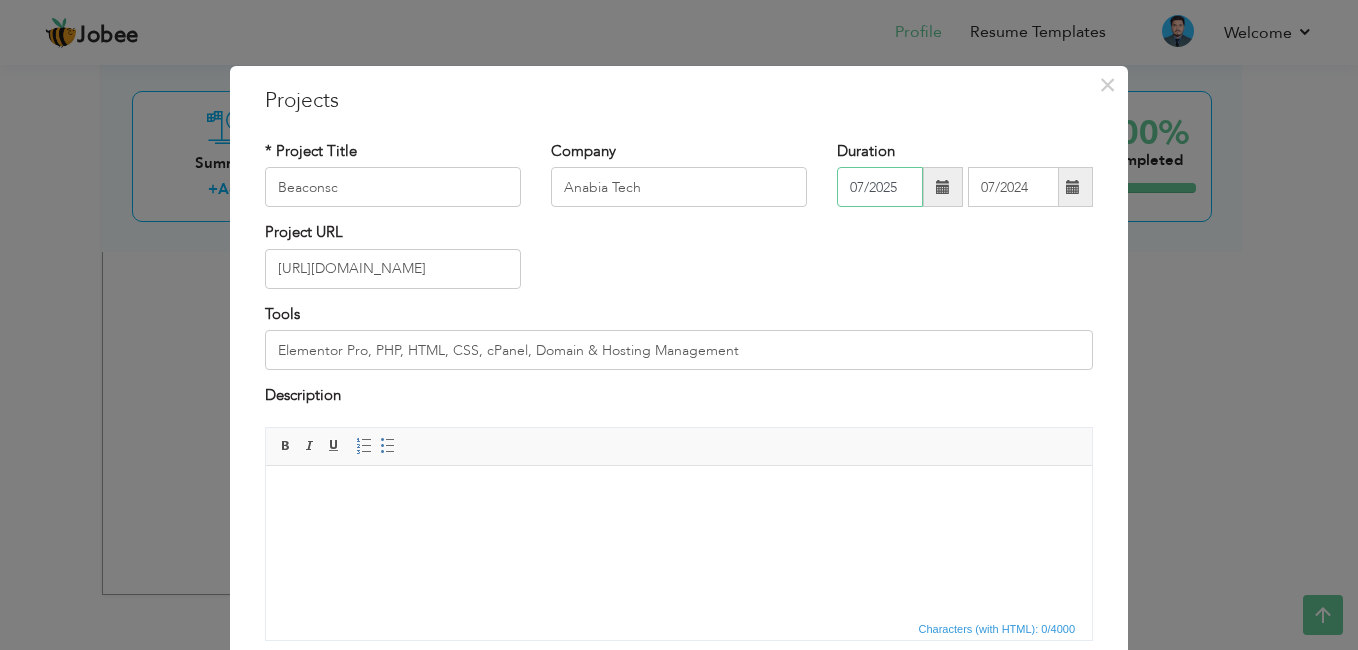 click on "07/2025" at bounding box center (880, 187) 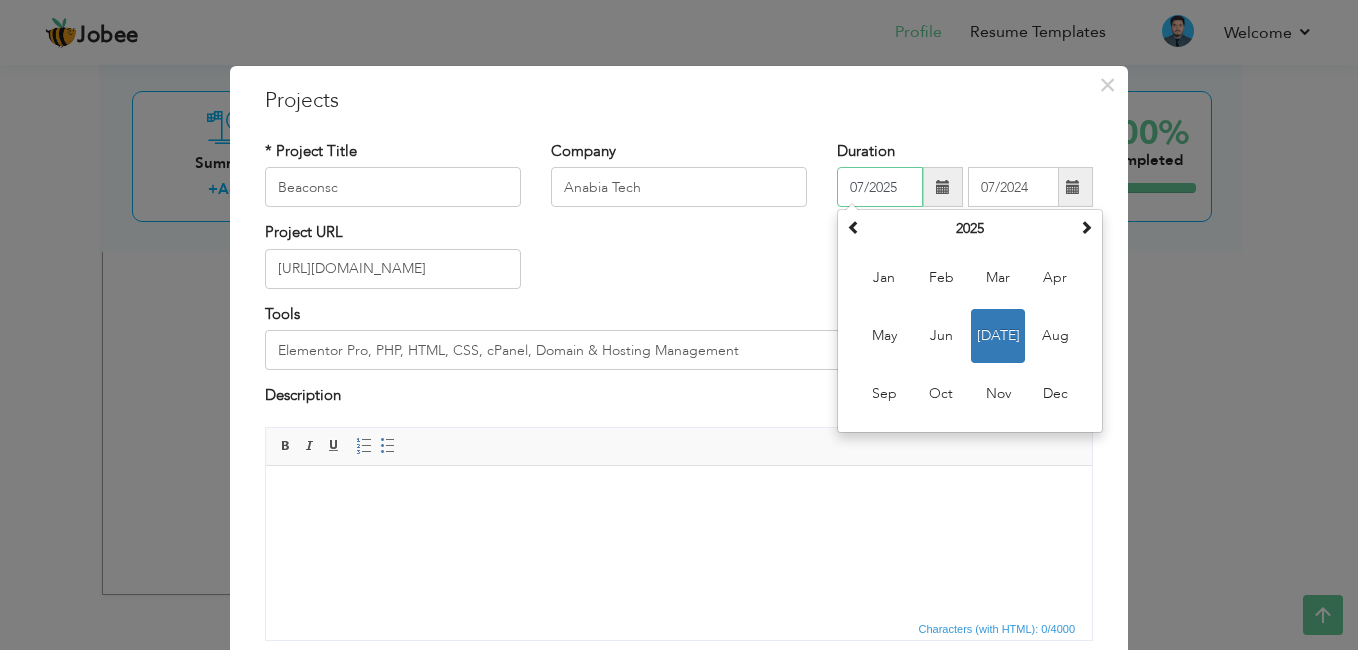 click on "07/2025" at bounding box center [880, 187] 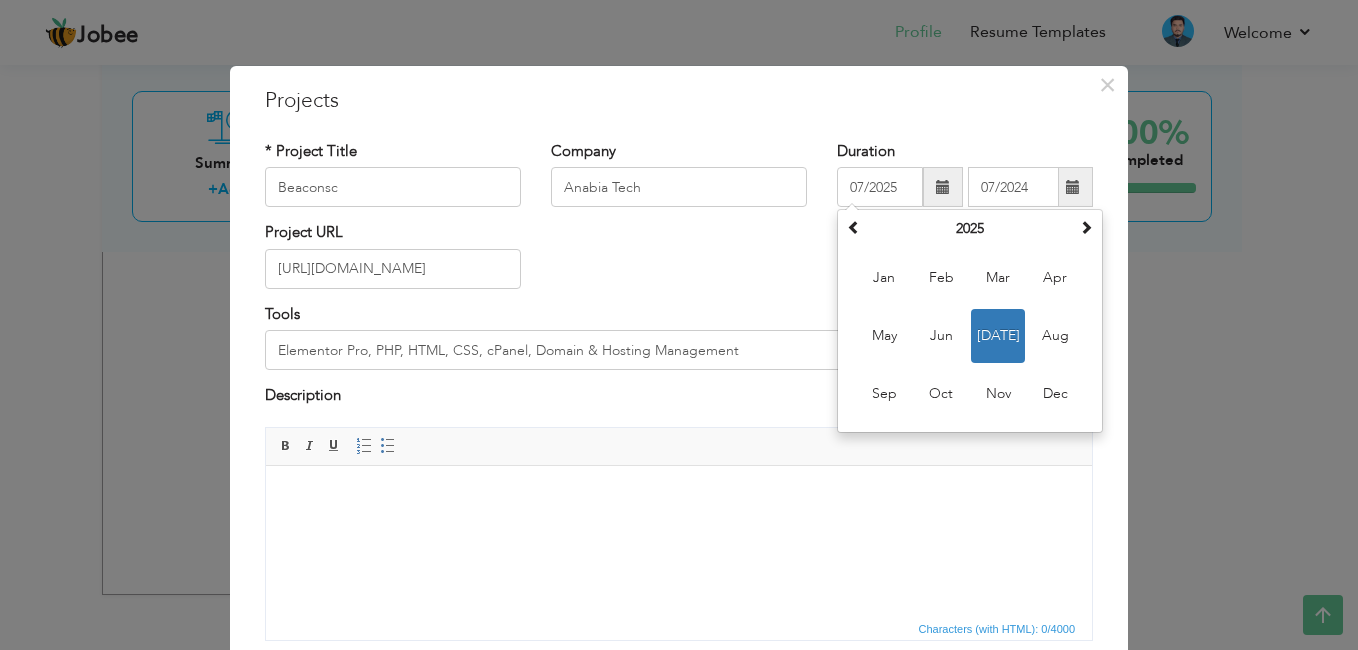 click on "Duration
07/2025 July 2025 Su Mo Tu We Th Fr Sa 29 30 1 2 3 4 5 6 7 8 9 10 11 12 13 14 15 16 17 18 19 20 21 22 23 24 25 26 27 28 29 30 31 1 2 3 4 5 6 7 8 9 2025 Jan Feb Mar Apr May Jun Jul Aug Sep Oct Nov Dec 2020-2031 2020 2021 2022 2023 2024 2025 2026 2027 2028 2029 2030 2031 2000-2107 2000 - 2011 2012 - 2023 2024 - 2035 2036 - 2047 2048 - 2059 2060 - 2071 2072 - 2083 2084 - 2095 2096 - 2107
07/2024" at bounding box center [965, 181] 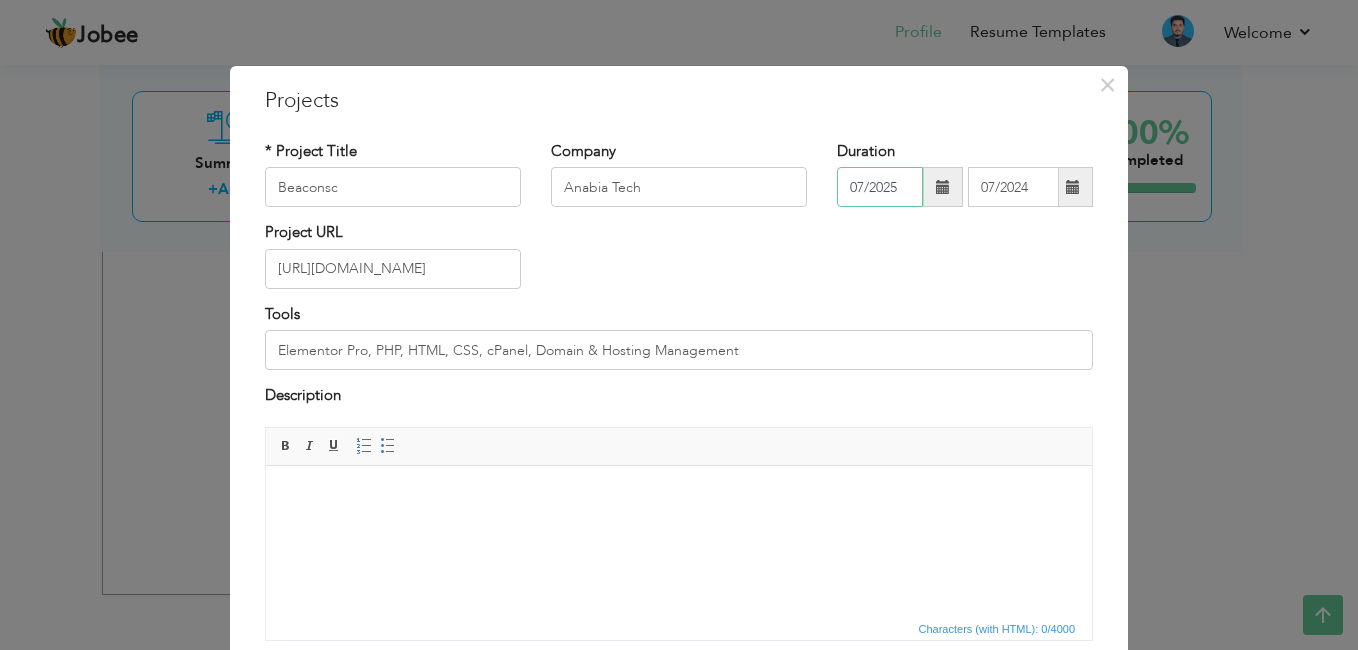 click on "07/2025" at bounding box center [880, 187] 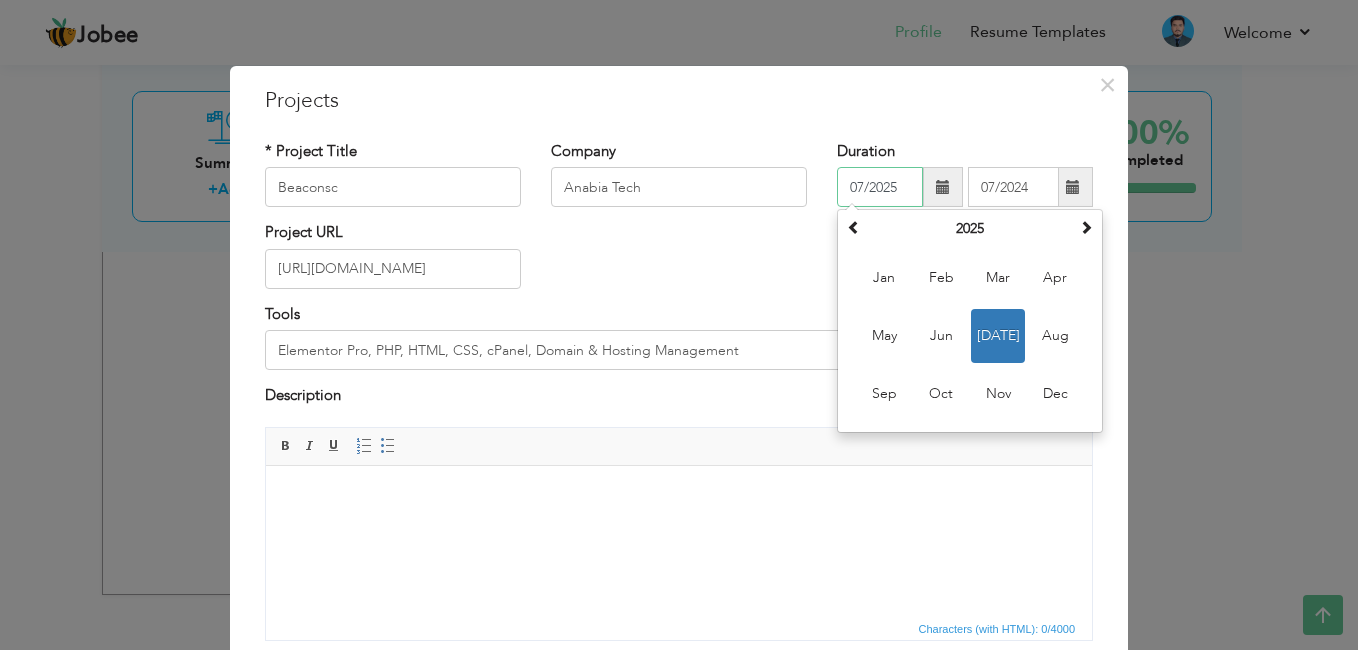 click on "07/2025" at bounding box center [880, 187] 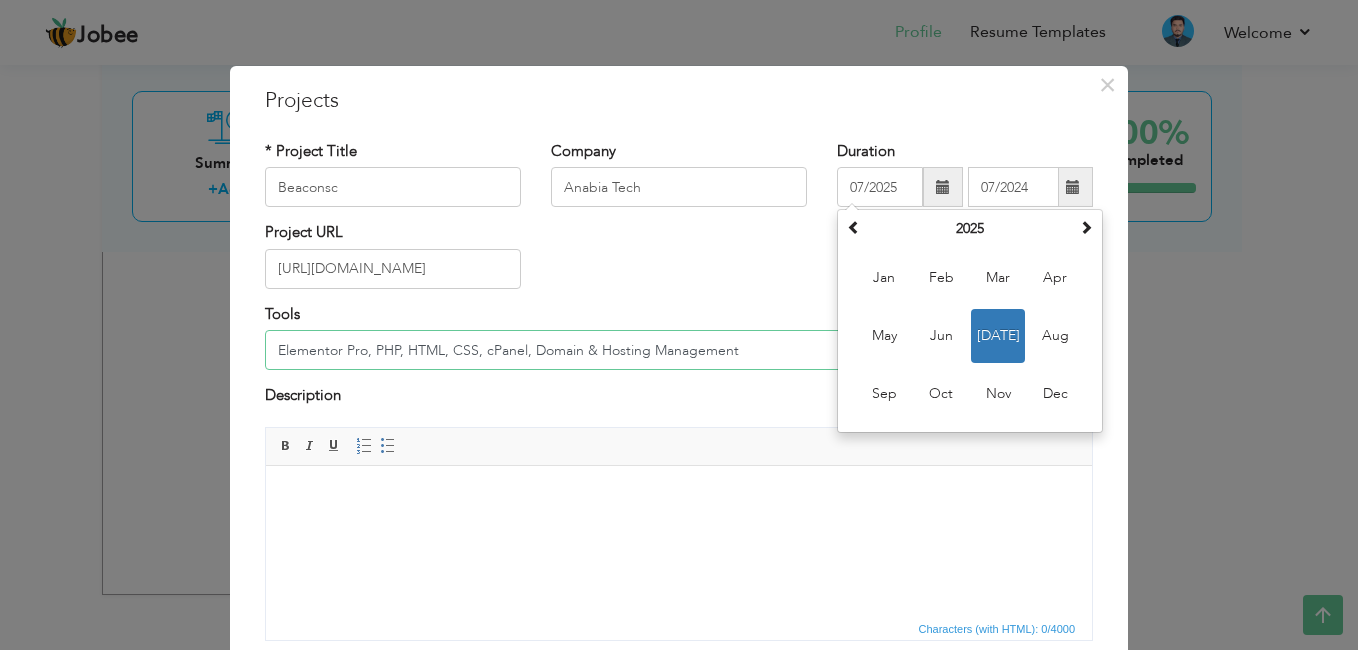 click on "Elementor Pro, PHP, HTML, CSS, cPanel, Domain & Hosting Management" at bounding box center (679, 350) 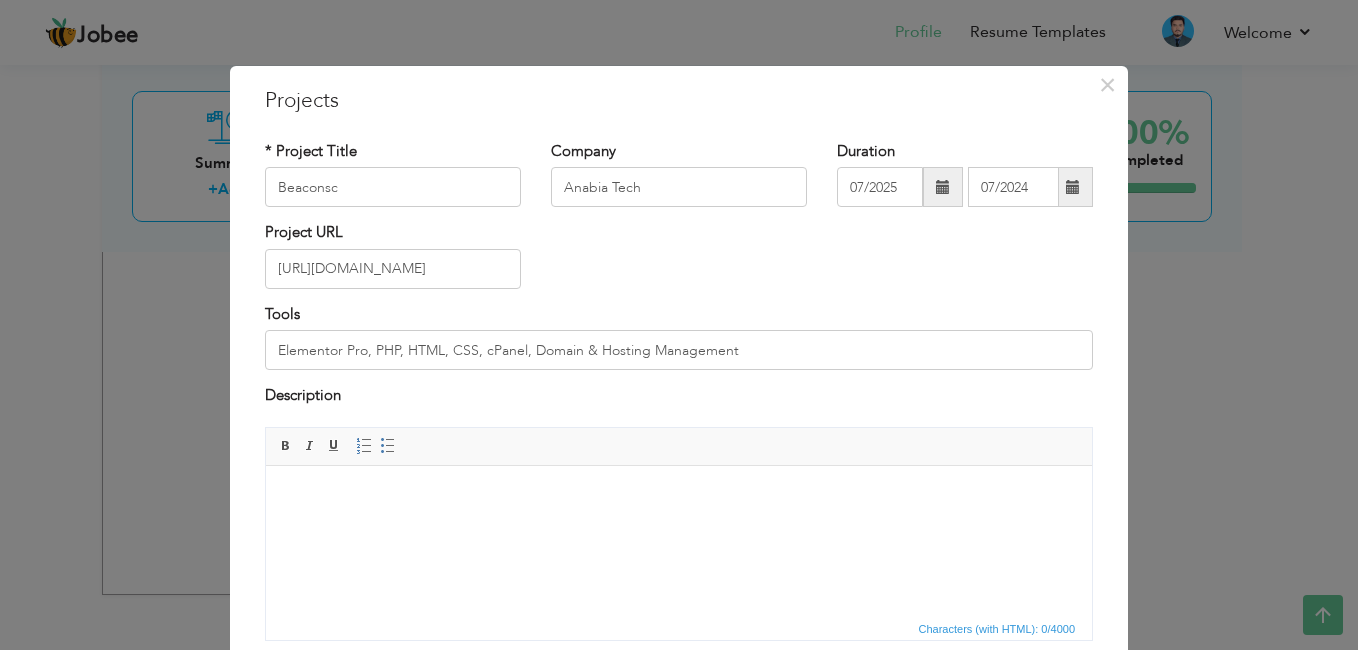 click on "Duration
07/2025
07/2024" at bounding box center (965, 181) 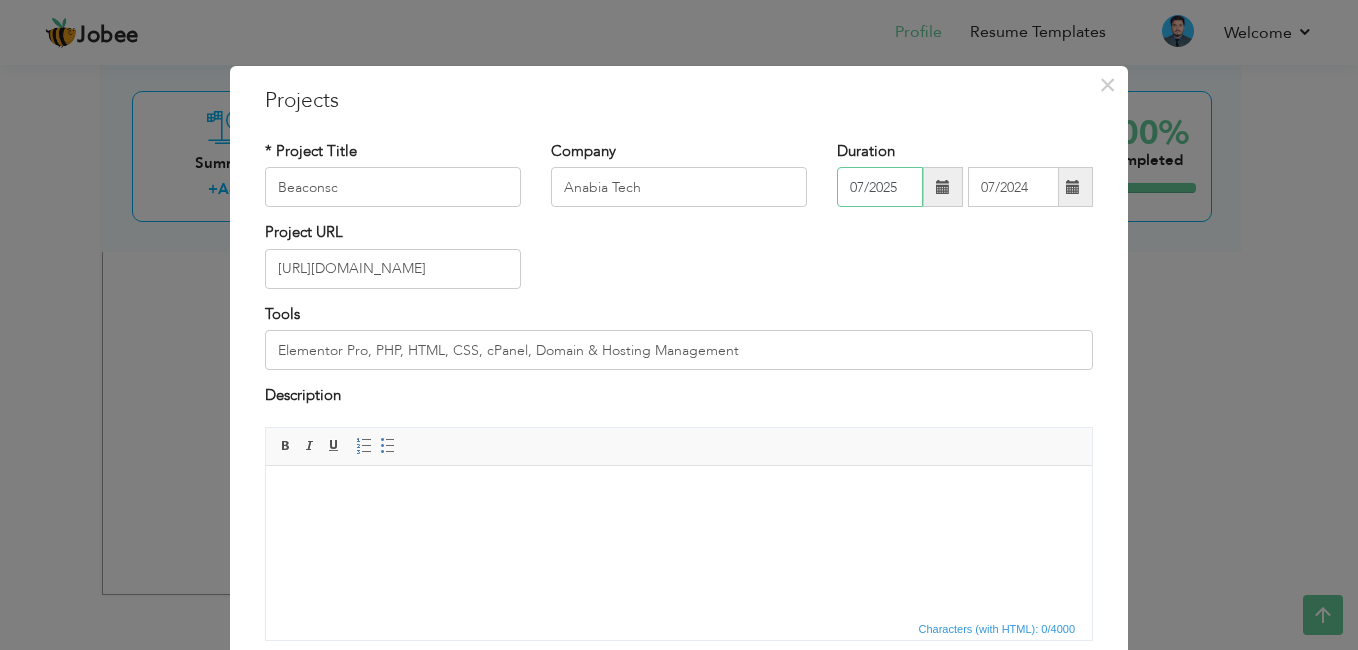 click on "07/2025" at bounding box center (880, 187) 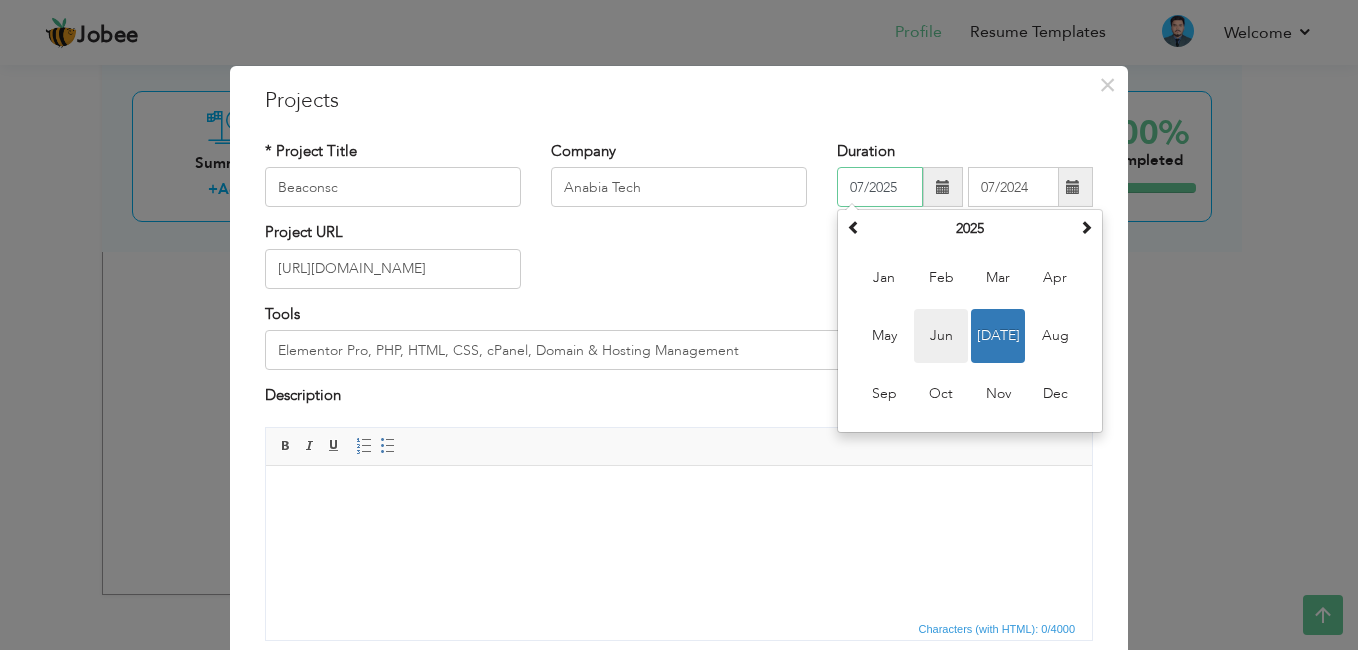 click on "Jun" at bounding box center (941, 336) 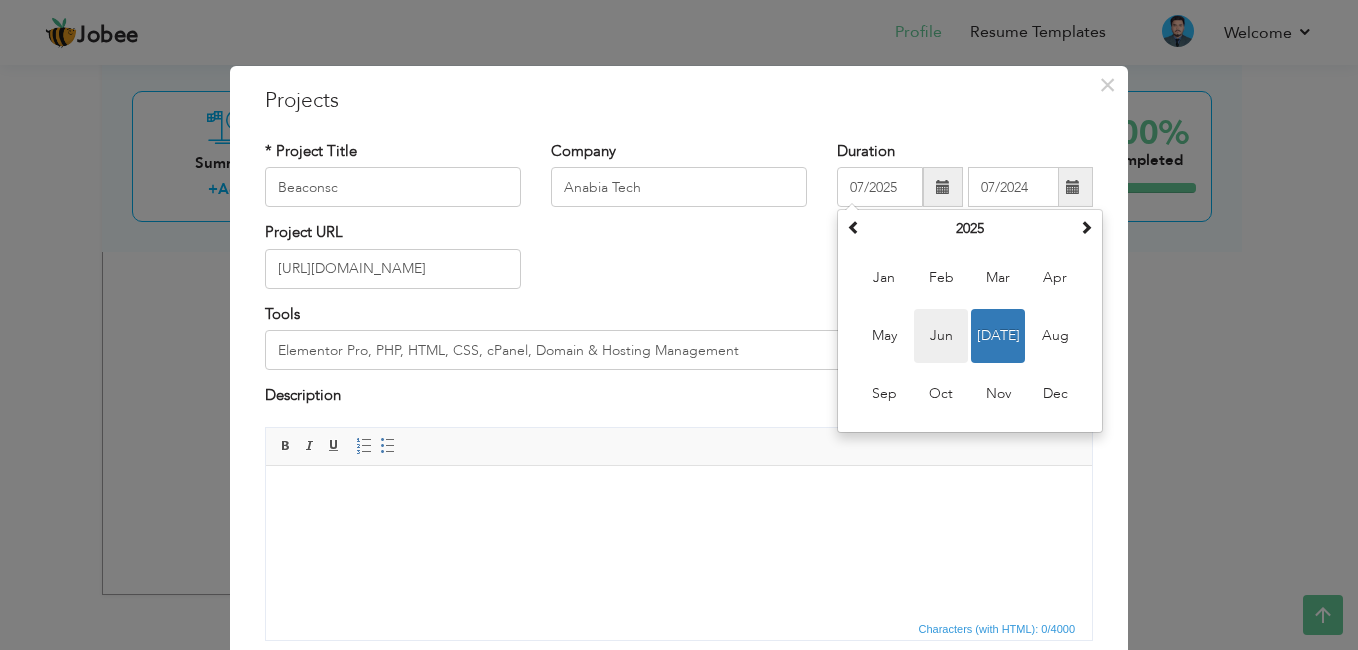 type on "06/2025" 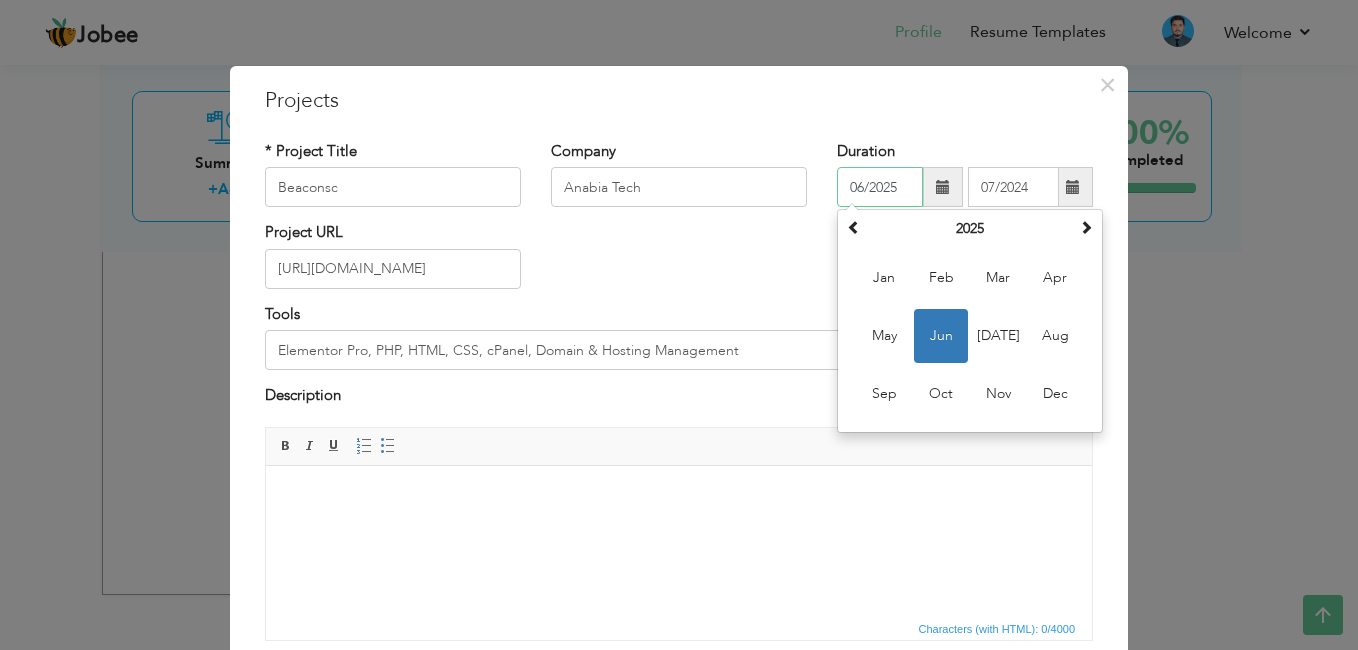 click on "06/2025" at bounding box center [880, 187] 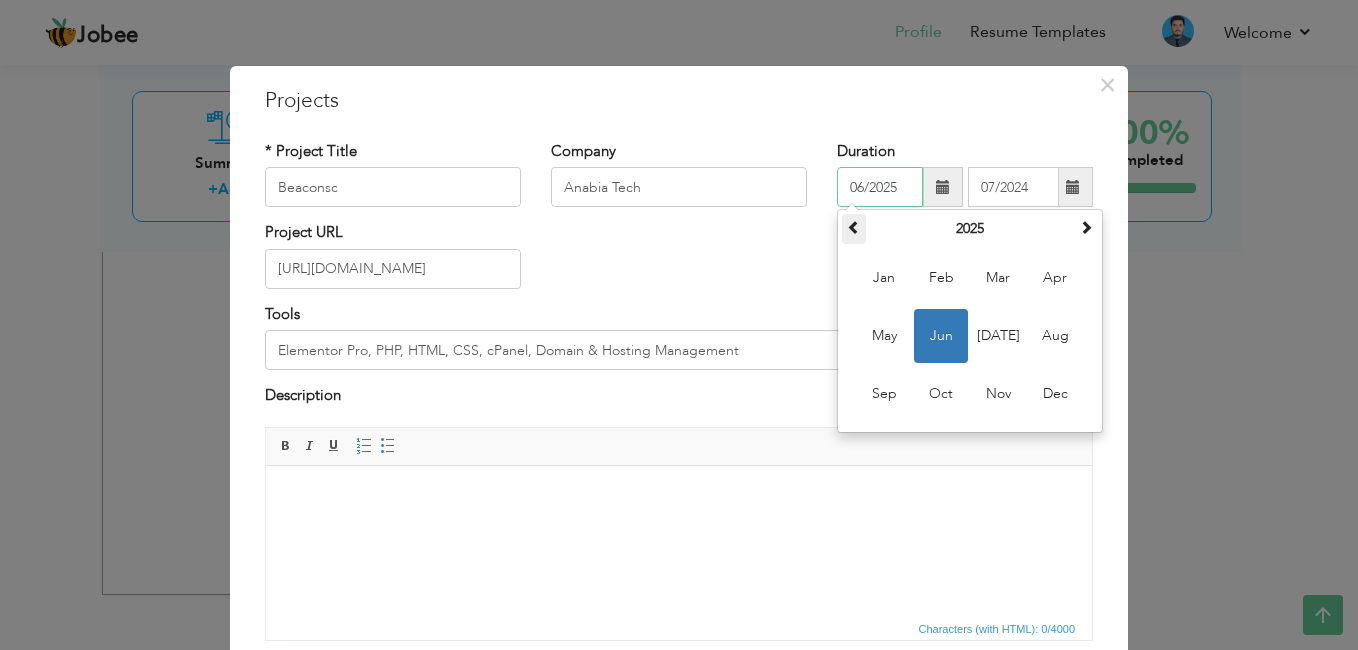 click at bounding box center (854, 227) 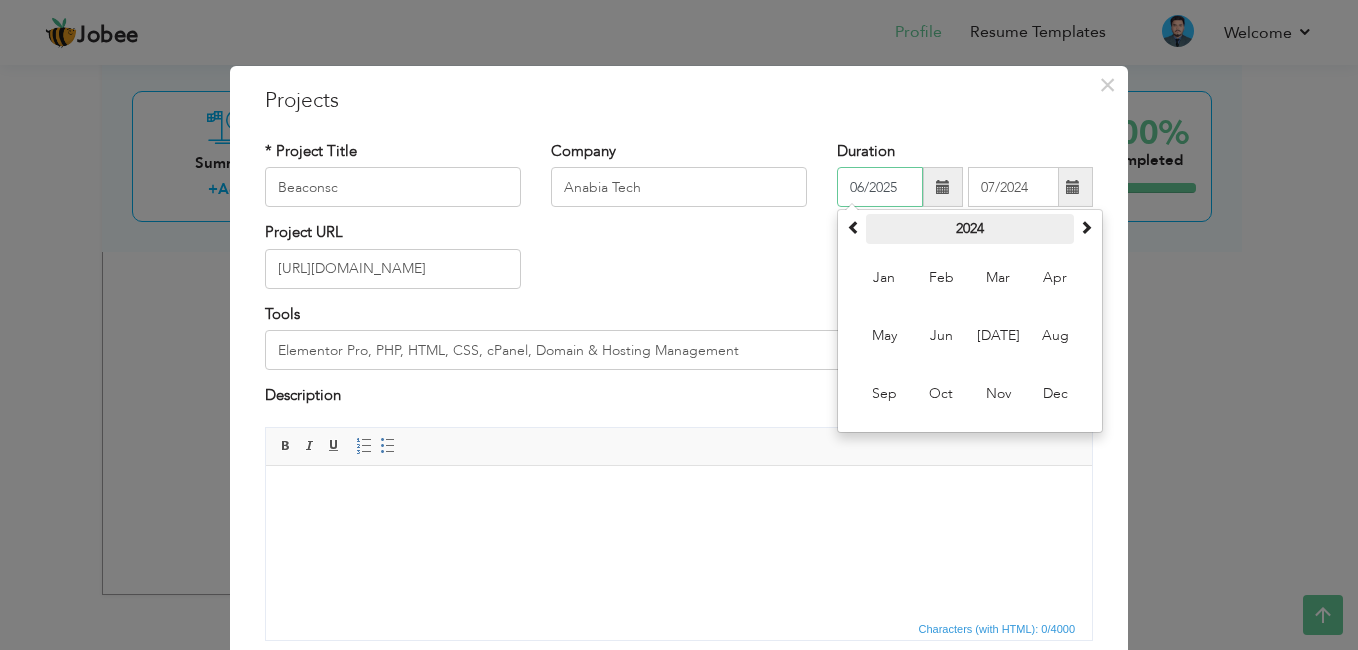 click on "2024" at bounding box center (970, 229) 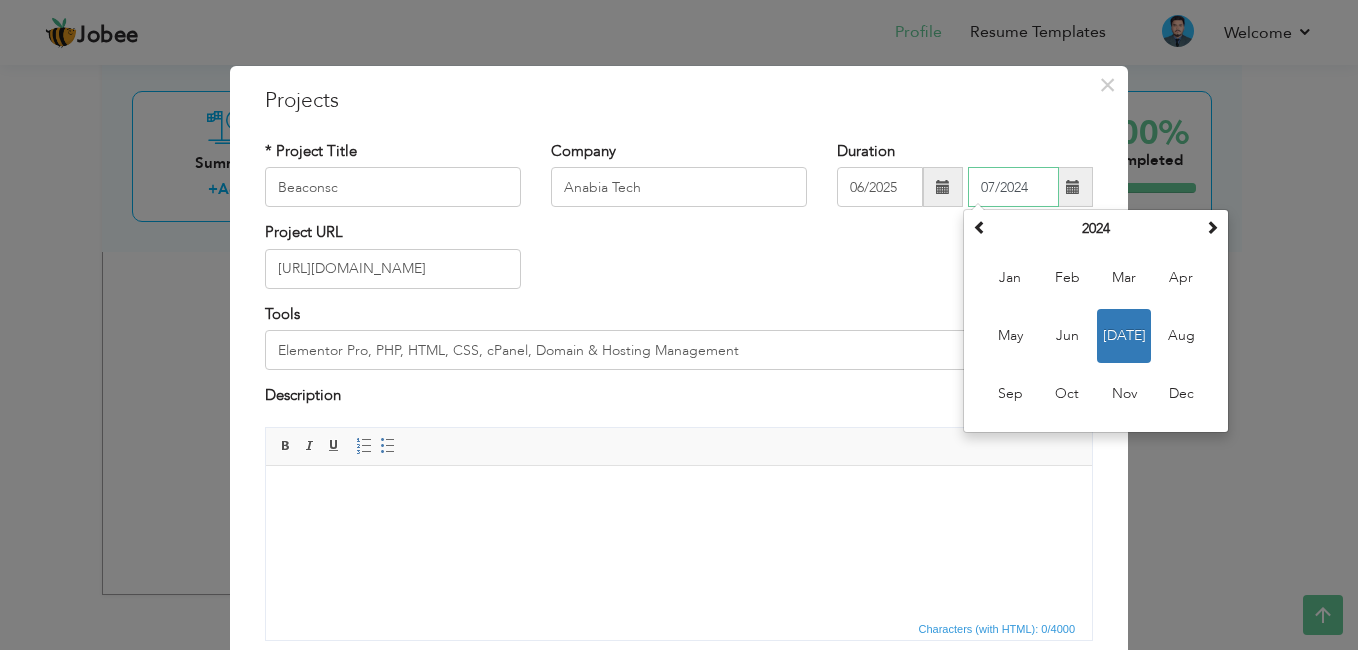 click on "07/2024" at bounding box center (1013, 187) 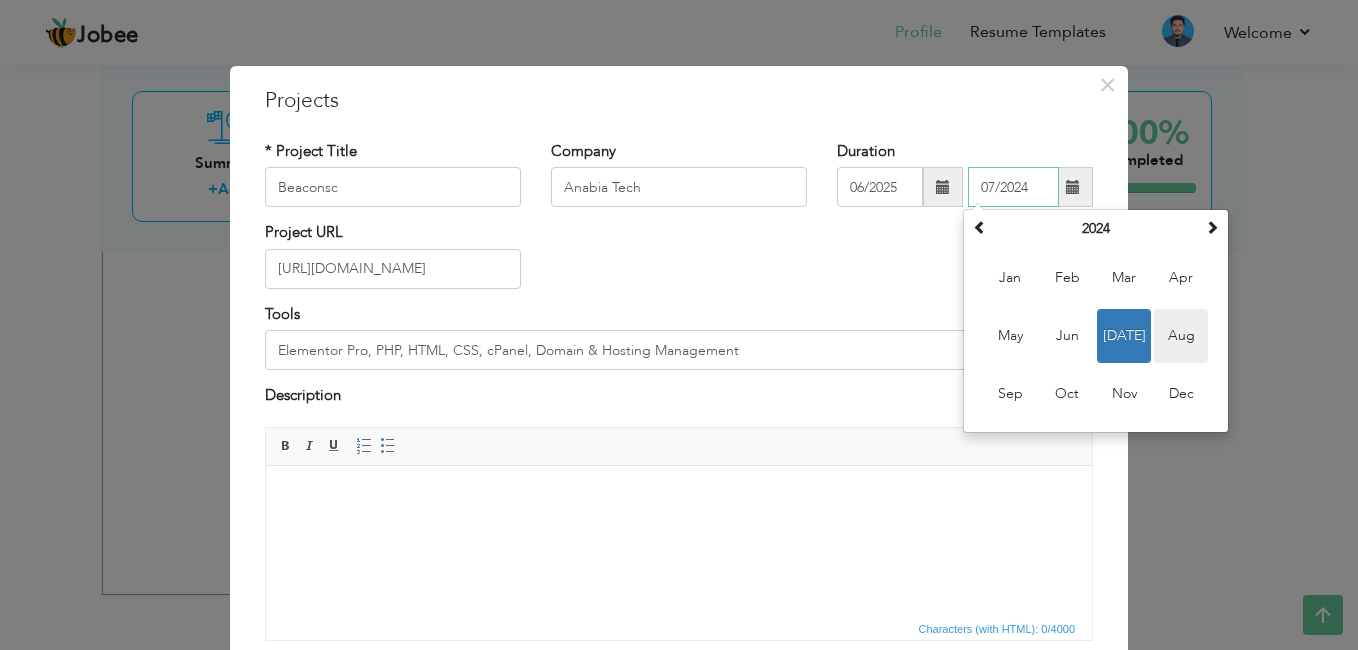 click on "Aug" at bounding box center [1181, 336] 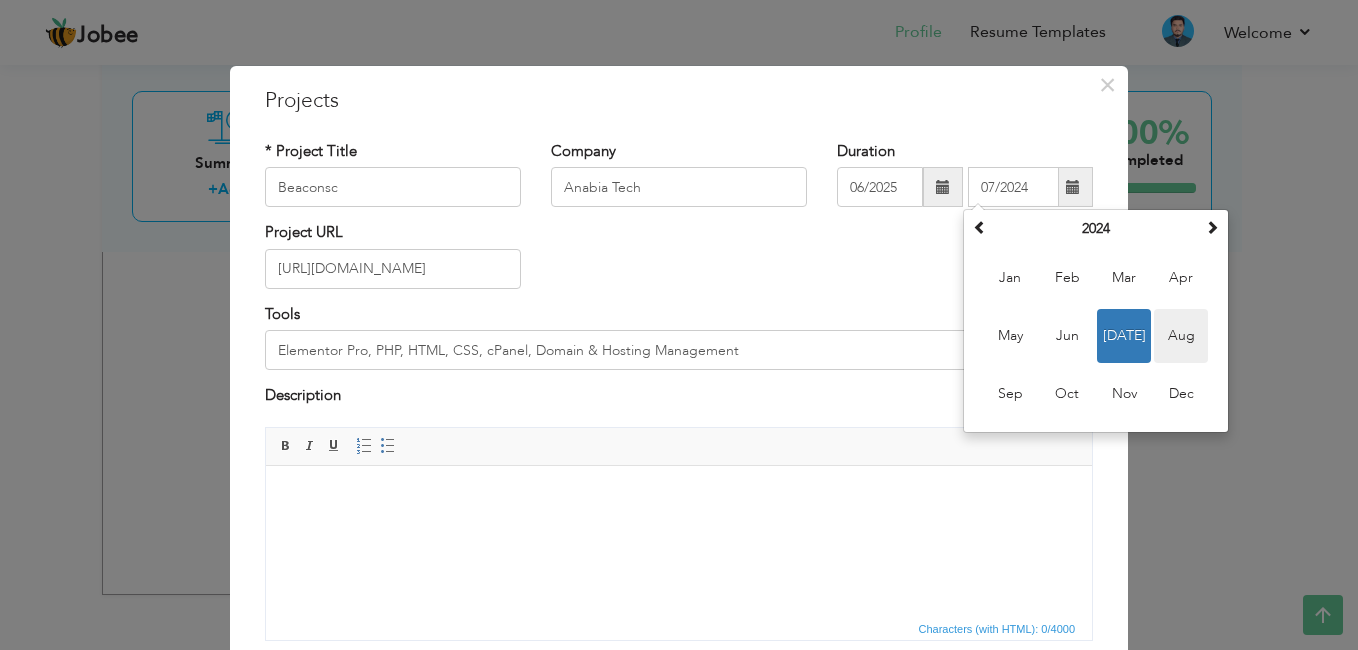type on "08/2024" 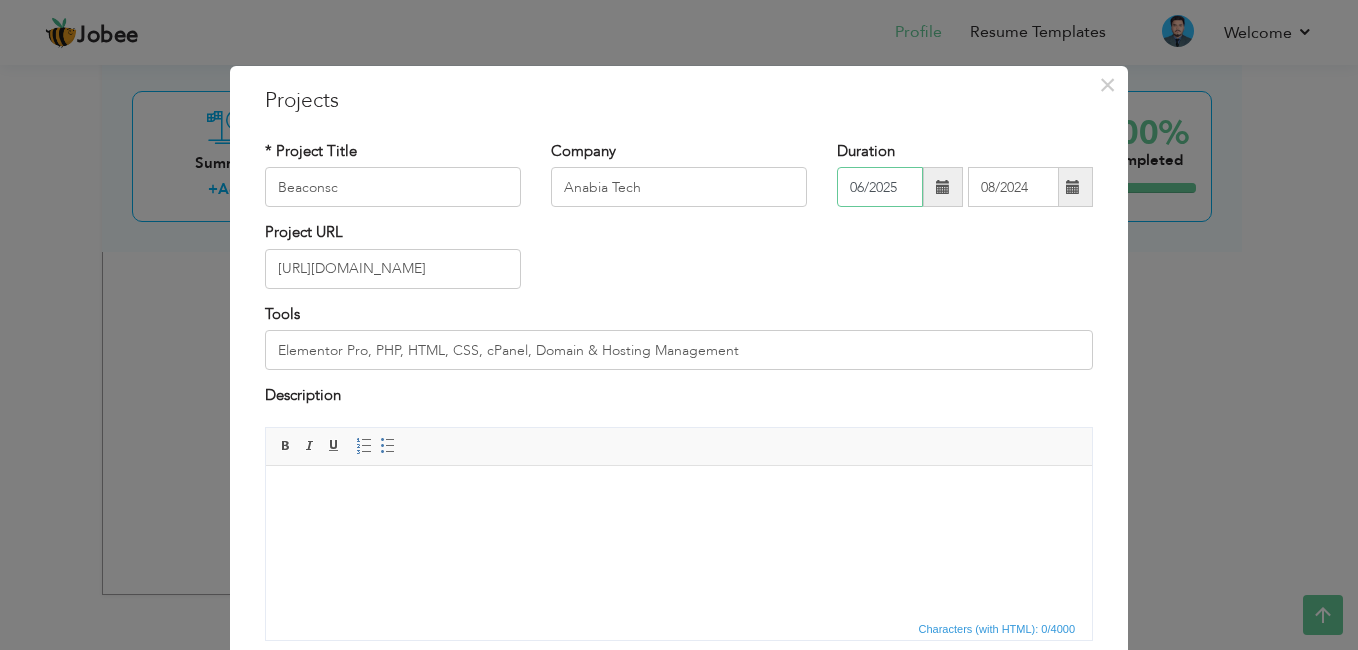 click on "06/2025" at bounding box center (880, 187) 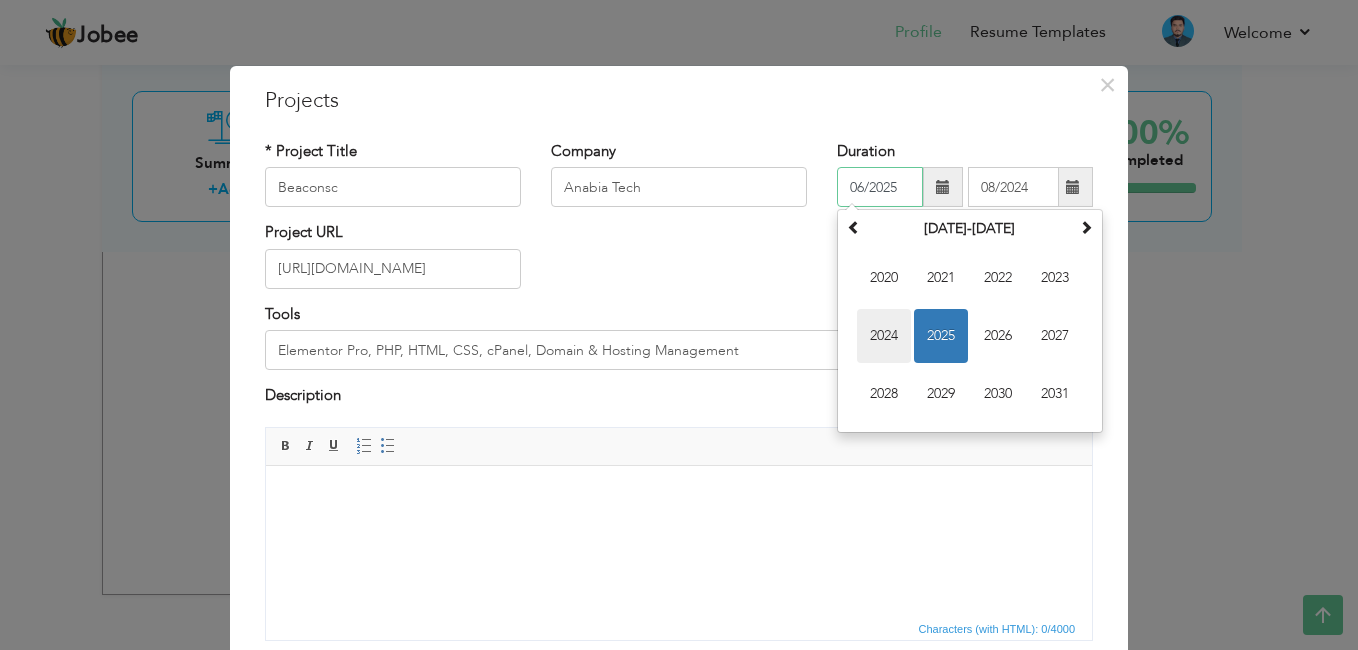 click on "2024" at bounding box center [884, 336] 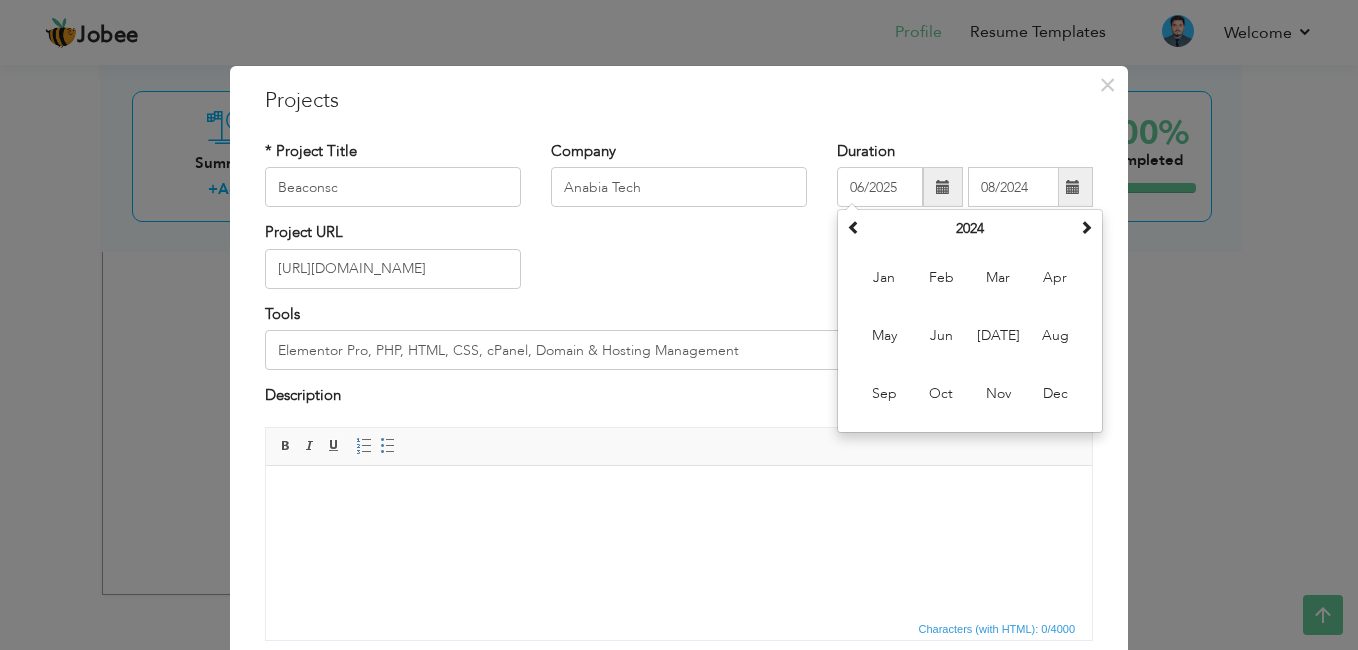click on "Project URL
https://beaconsc.com/" at bounding box center (679, 262) 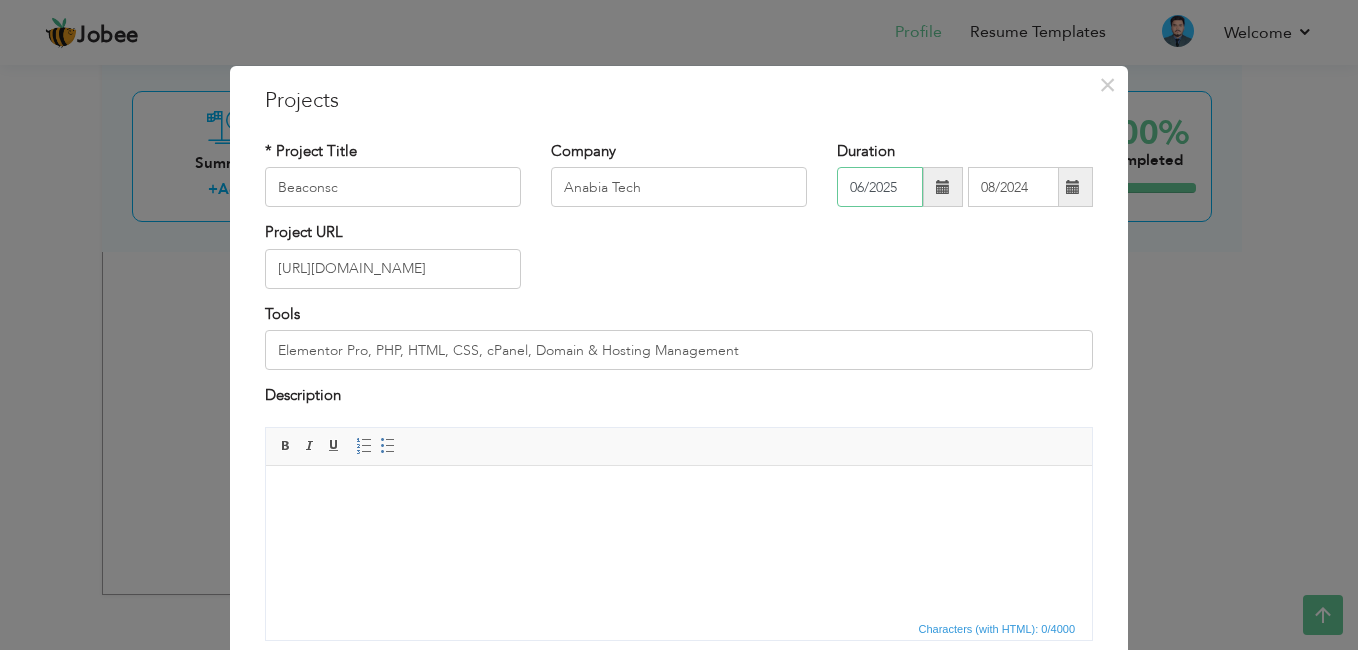 click on "06/2025" at bounding box center (880, 187) 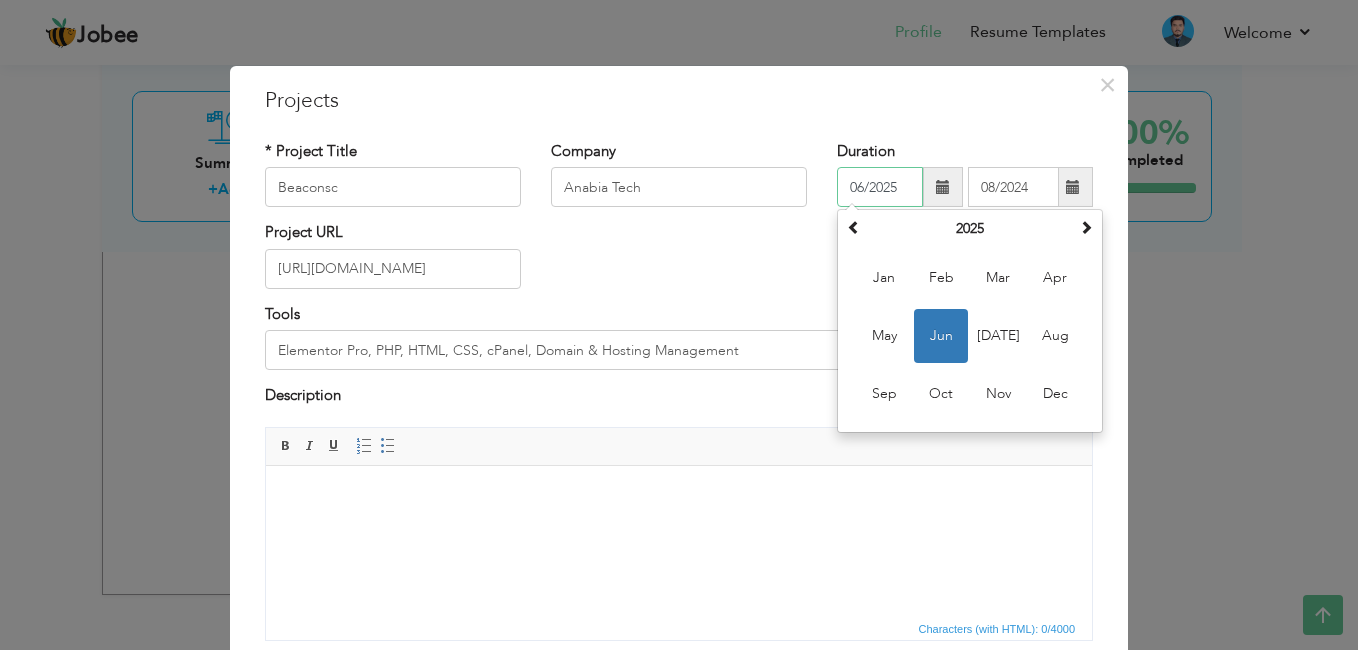 click on "06/2025" at bounding box center (880, 187) 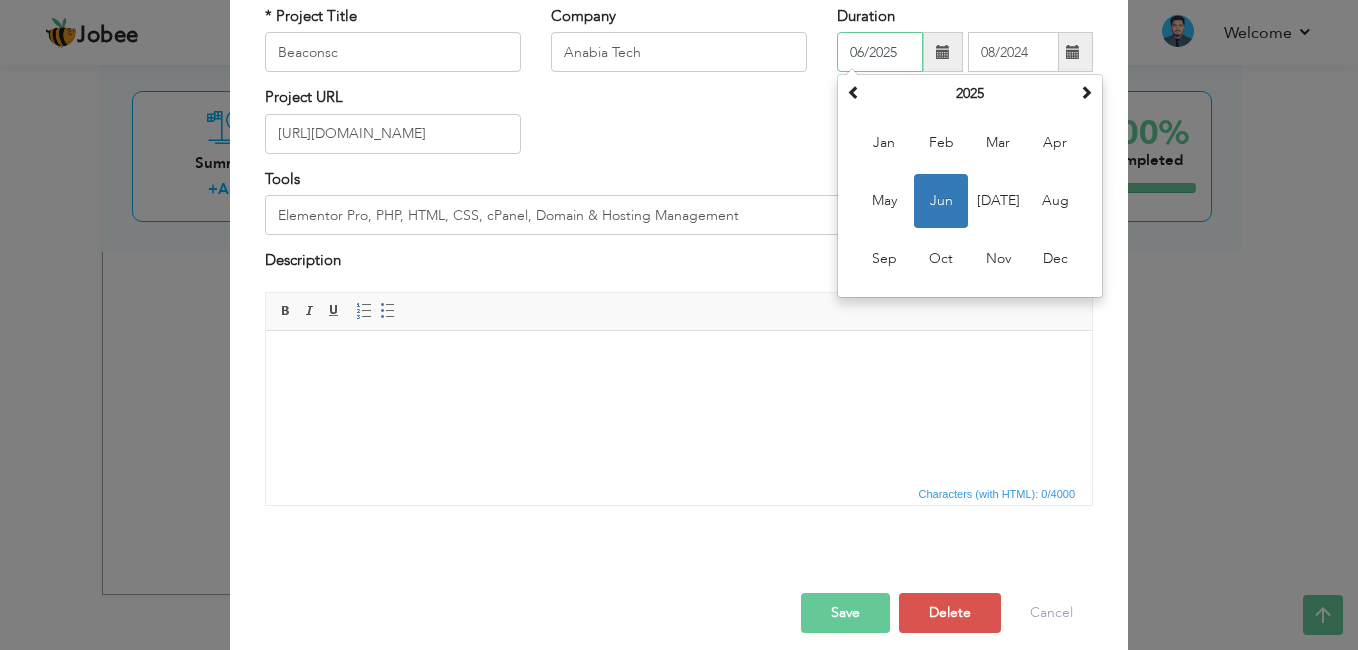 scroll, scrollTop: 153, scrollLeft: 0, axis: vertical 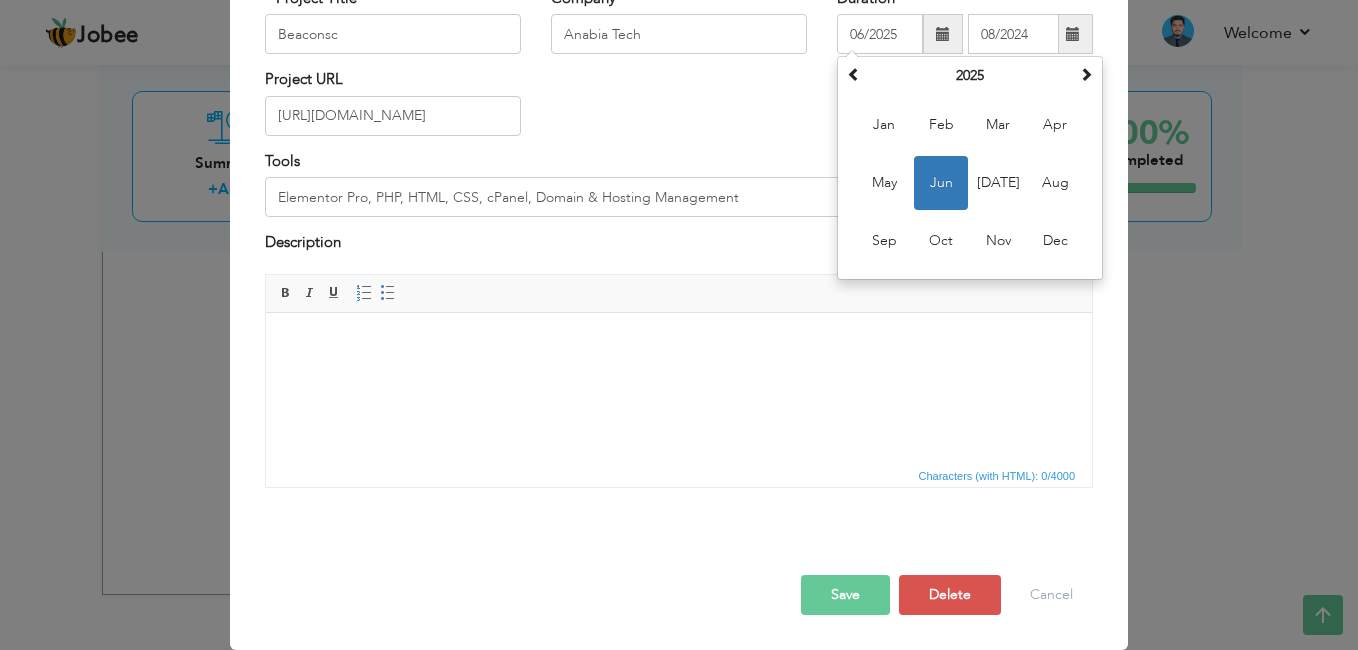 click on "Save" at bounding box center (845, 595) 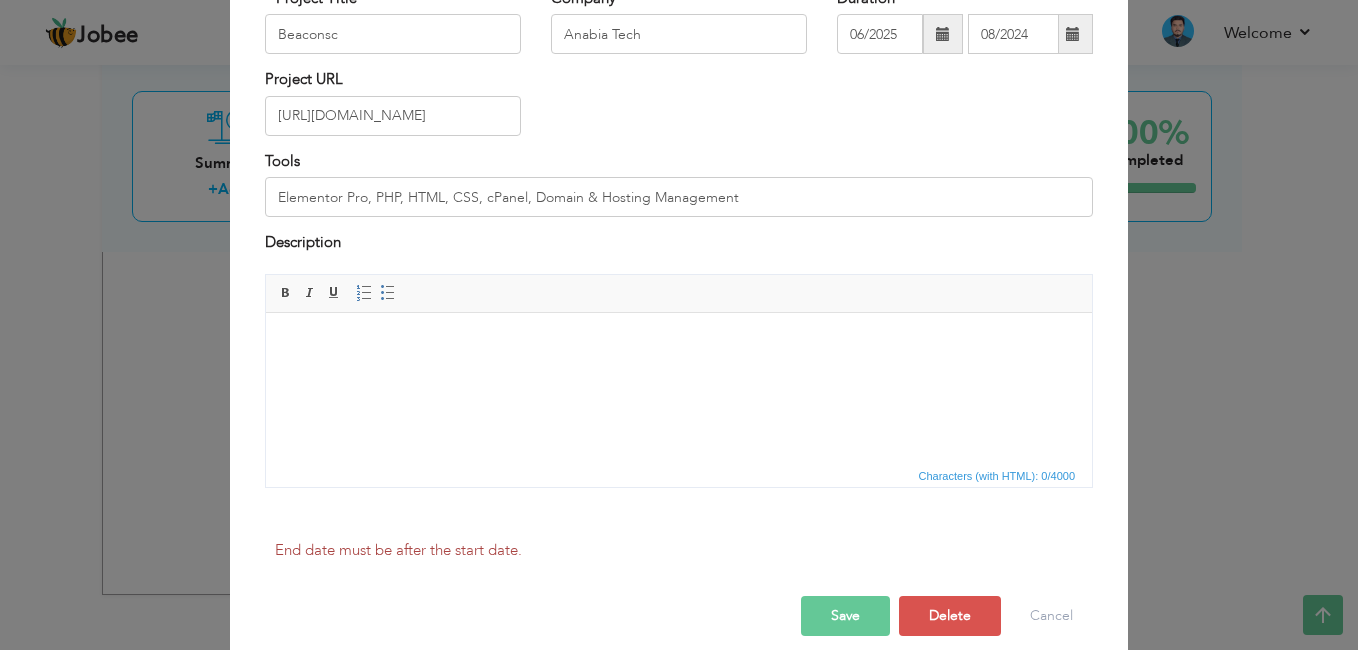 click on "Save" at bounding box center (845, 616) 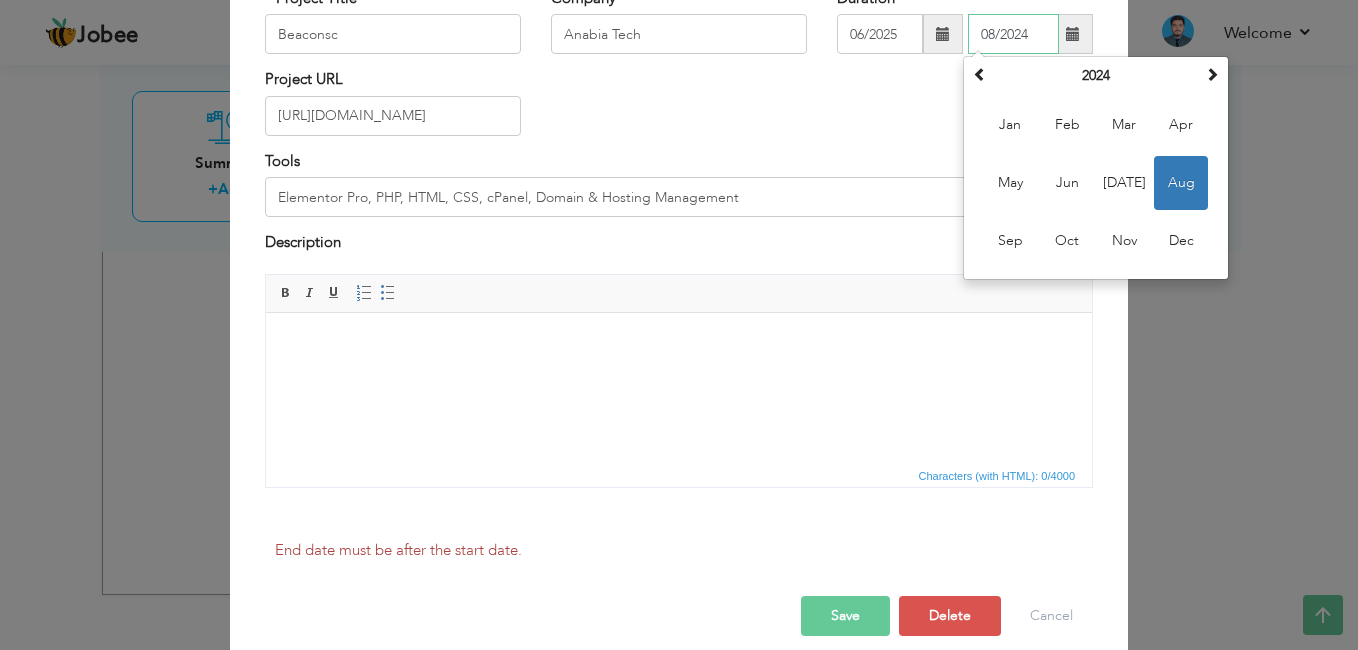 click on "Aug" at bounding box center [1181, 183] 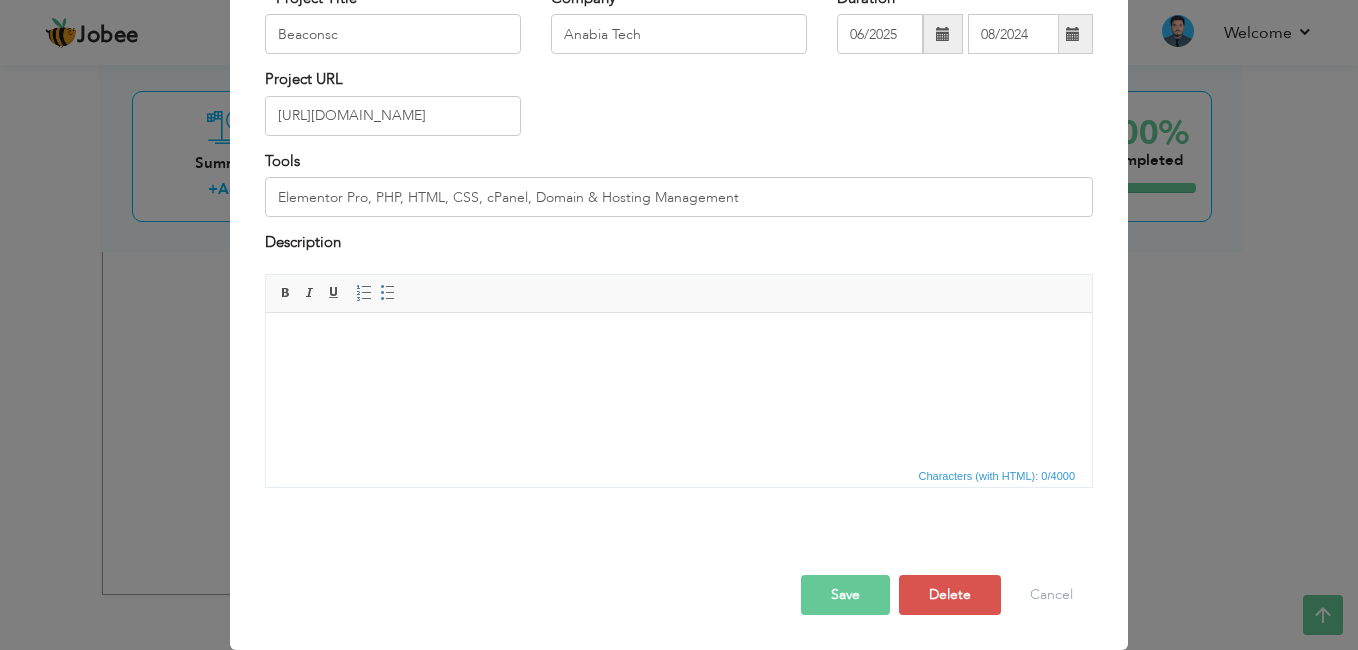 click on "Save" at bounding box center (845, 595) 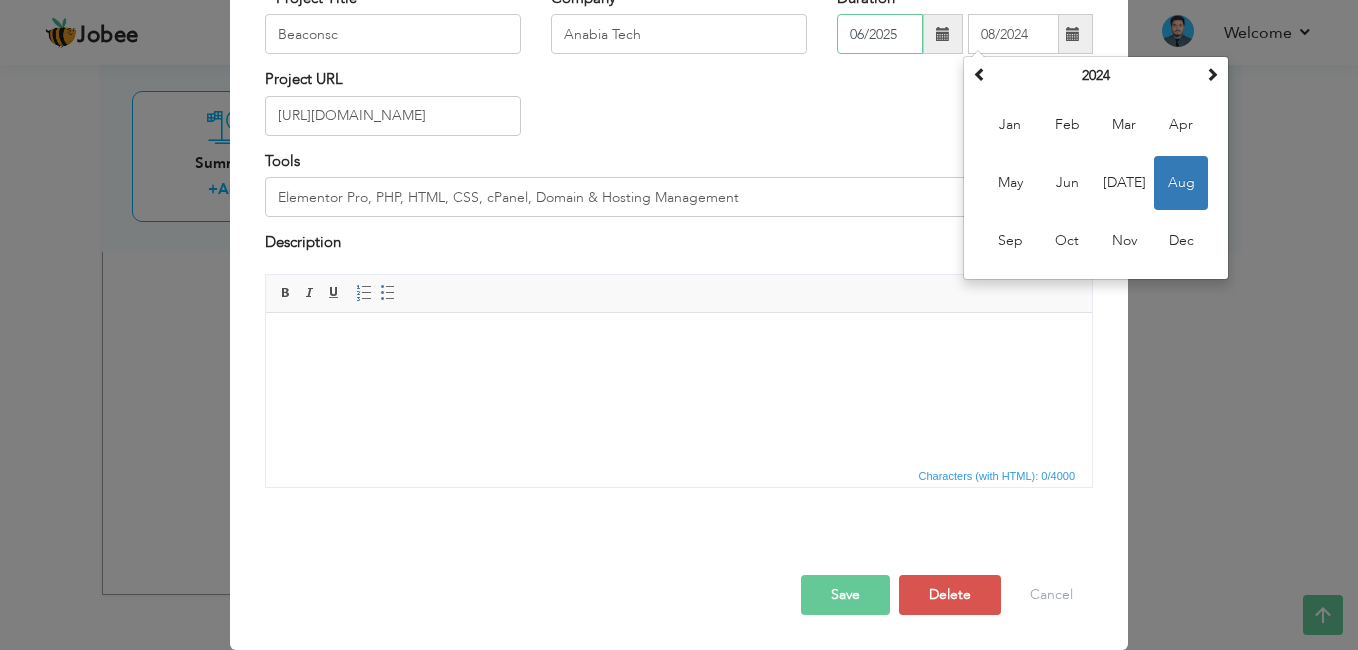 click on "06/2025" at bounding box center (880, 34) 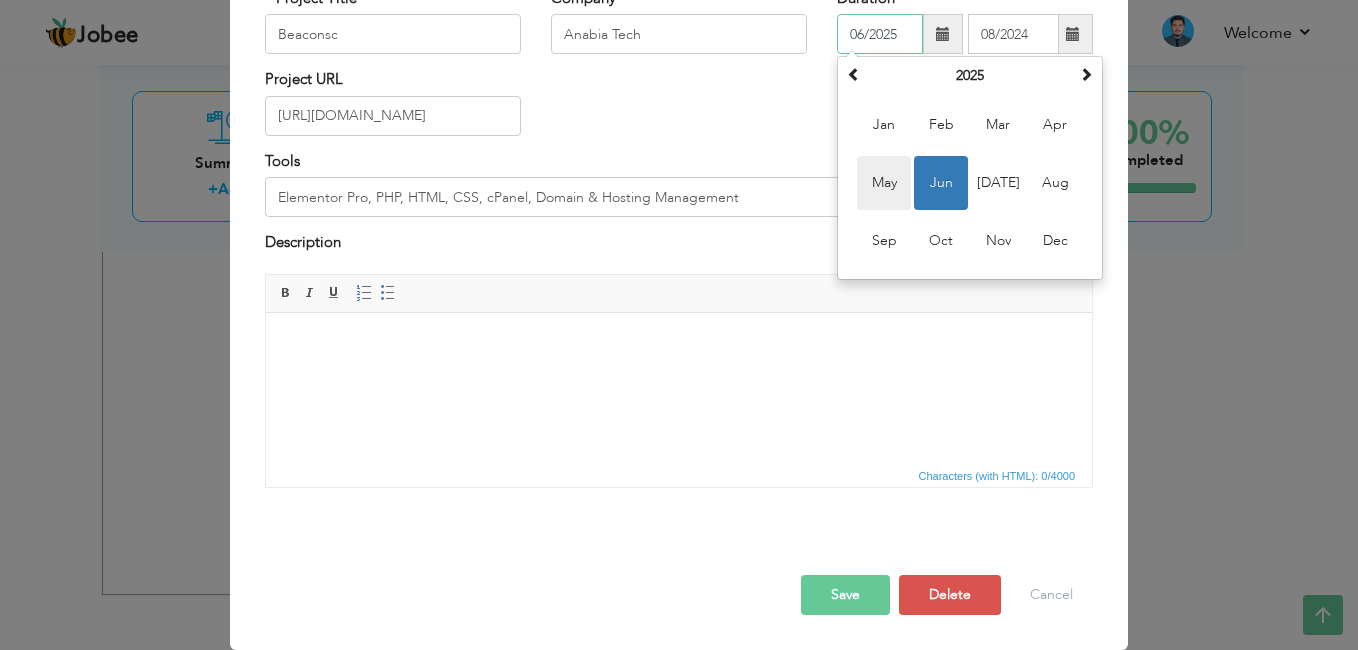 click on "May" at bounding box center [884, 183] 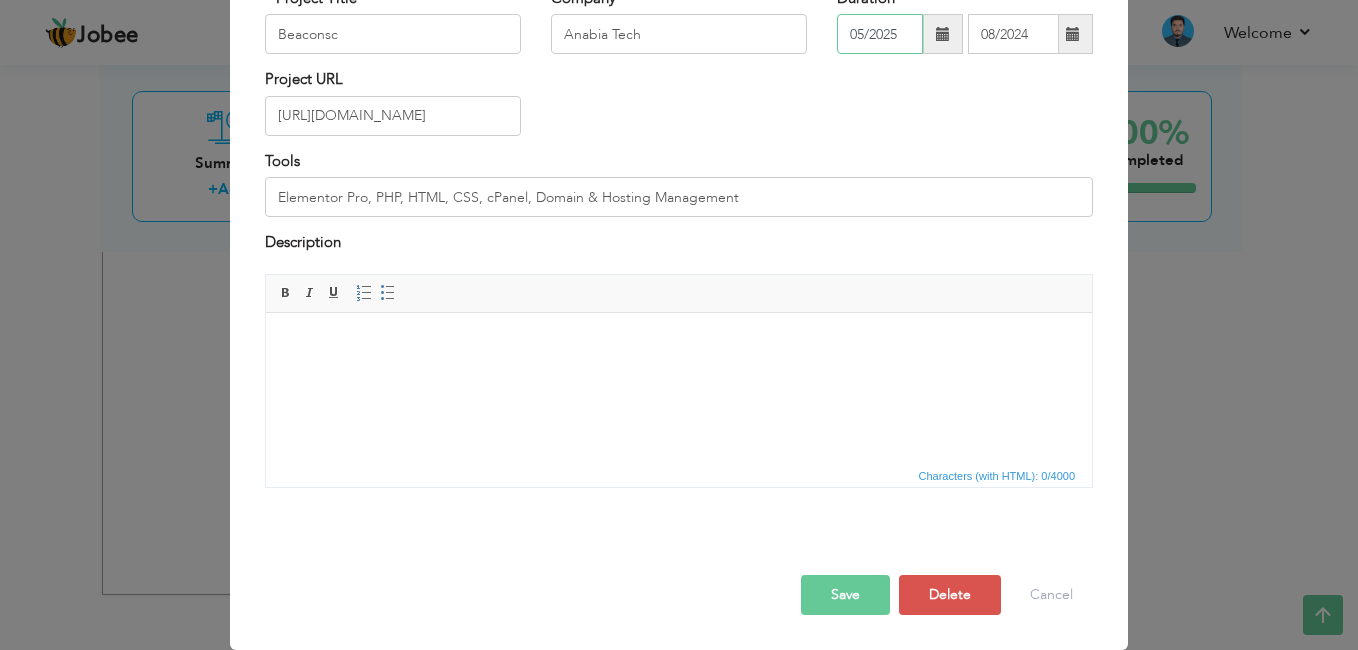 click on "05/2025" at bounding box center (880, 34) 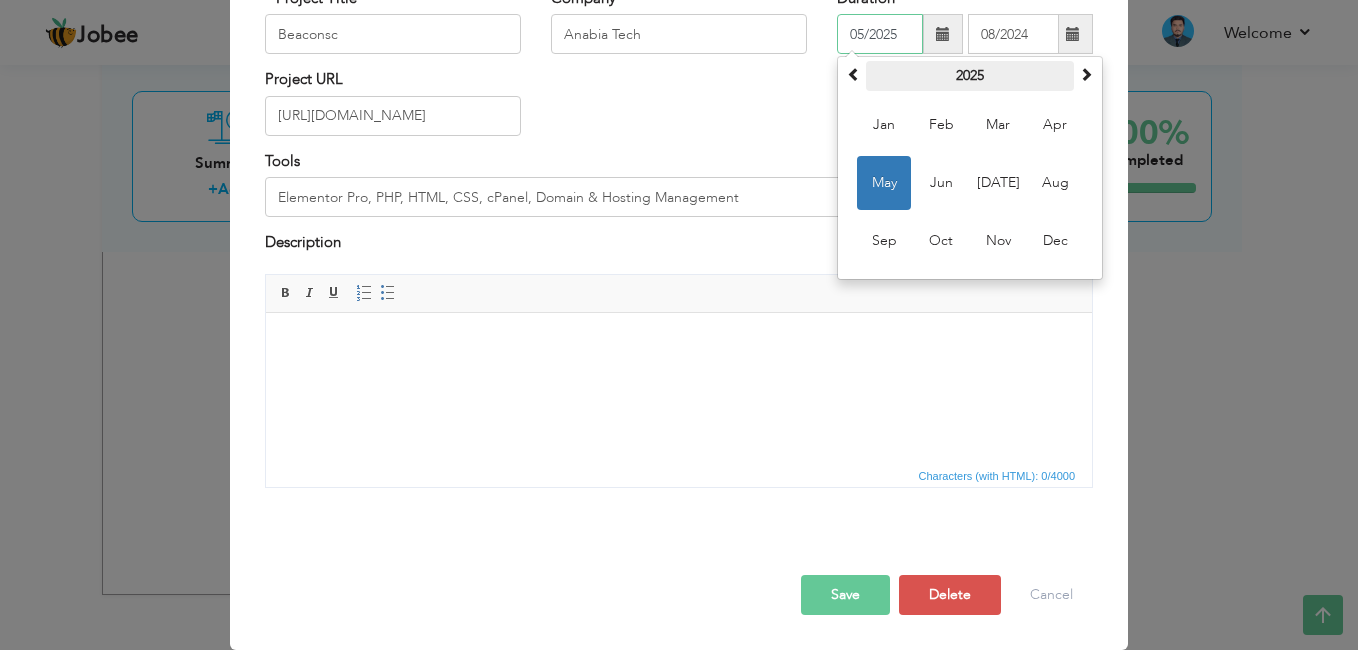 click on "2025" at bounding box center (970, 76) 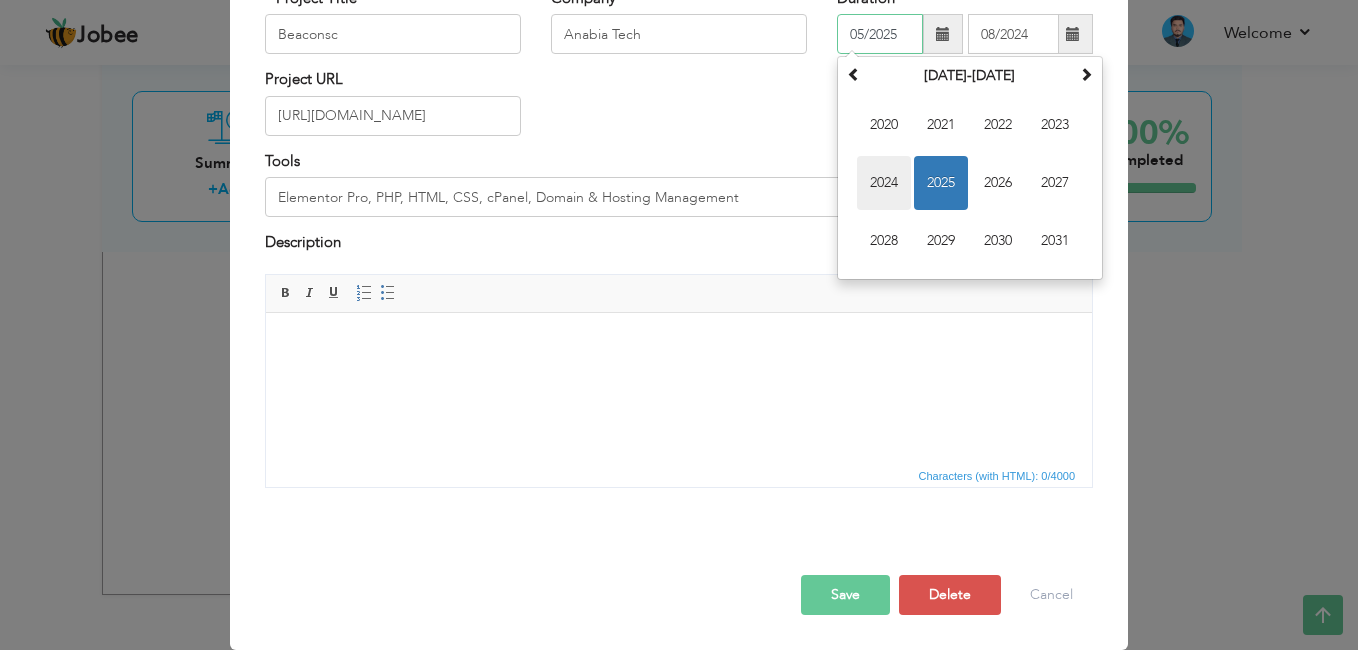 click on "2024" at bounding box center [884, 183] 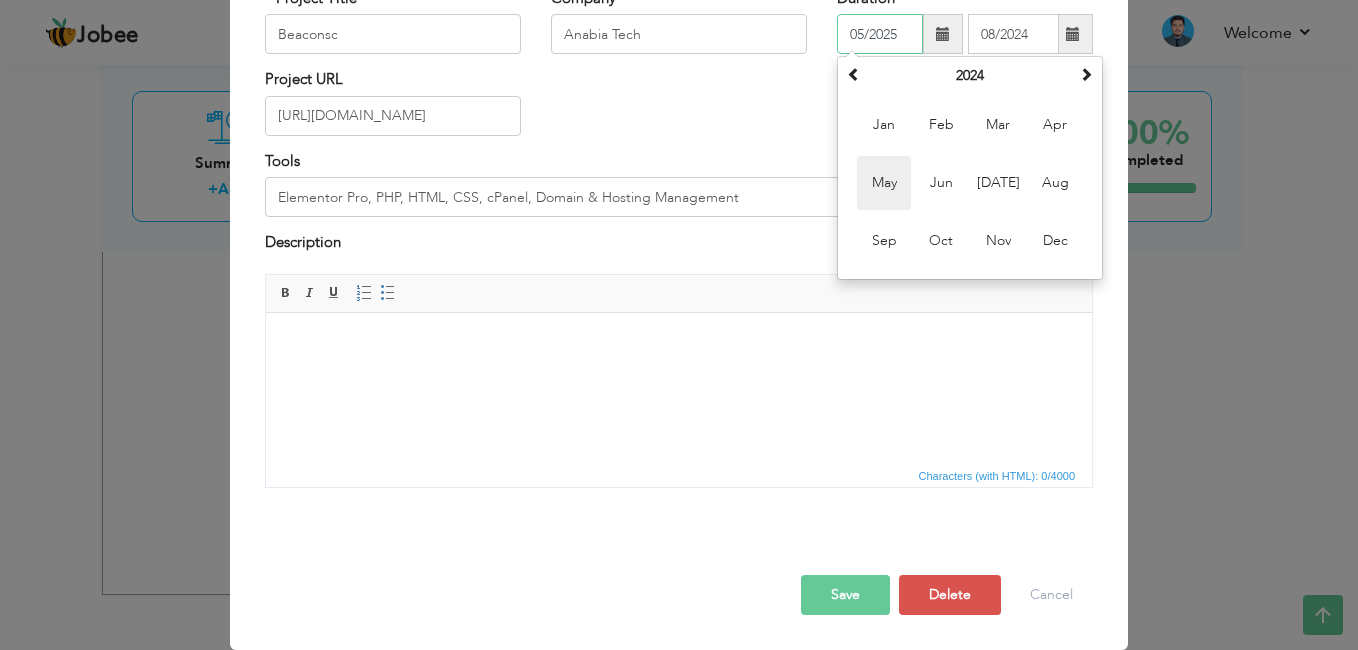 click on "May" at bounding box center [884, 183] 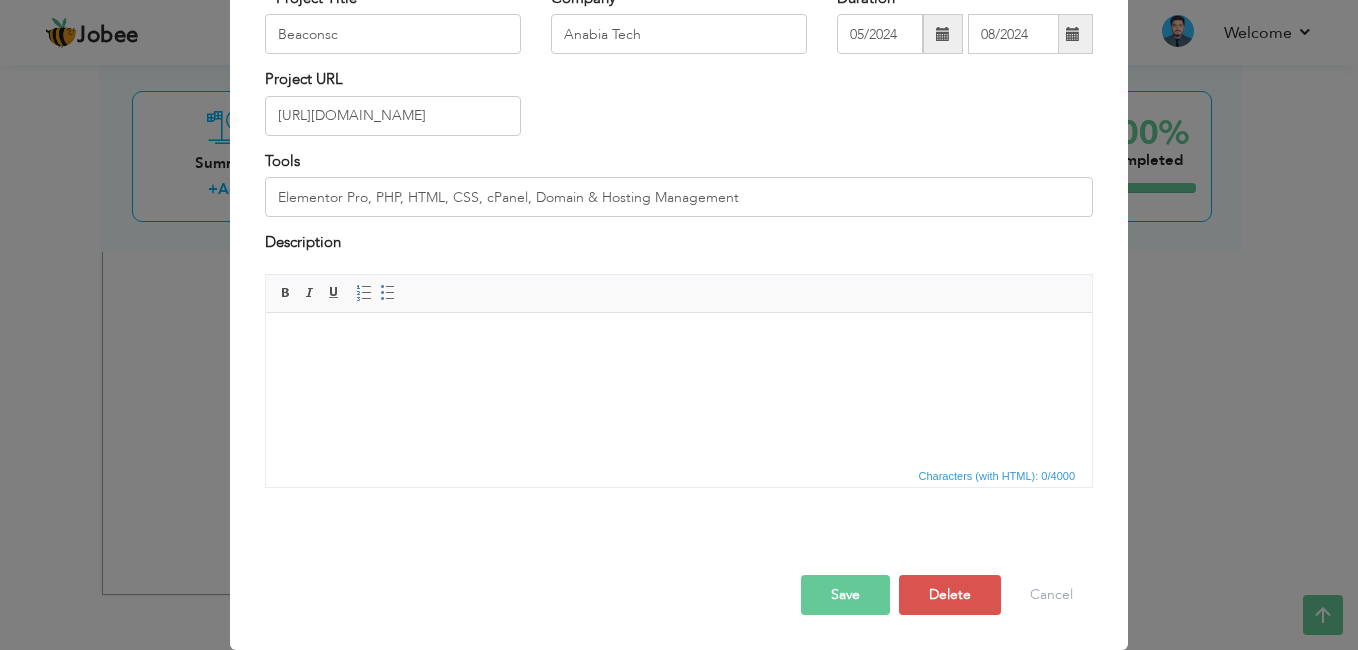 click on "Project URL
https://beaconsc.com/" at bounding box center (679, 109) 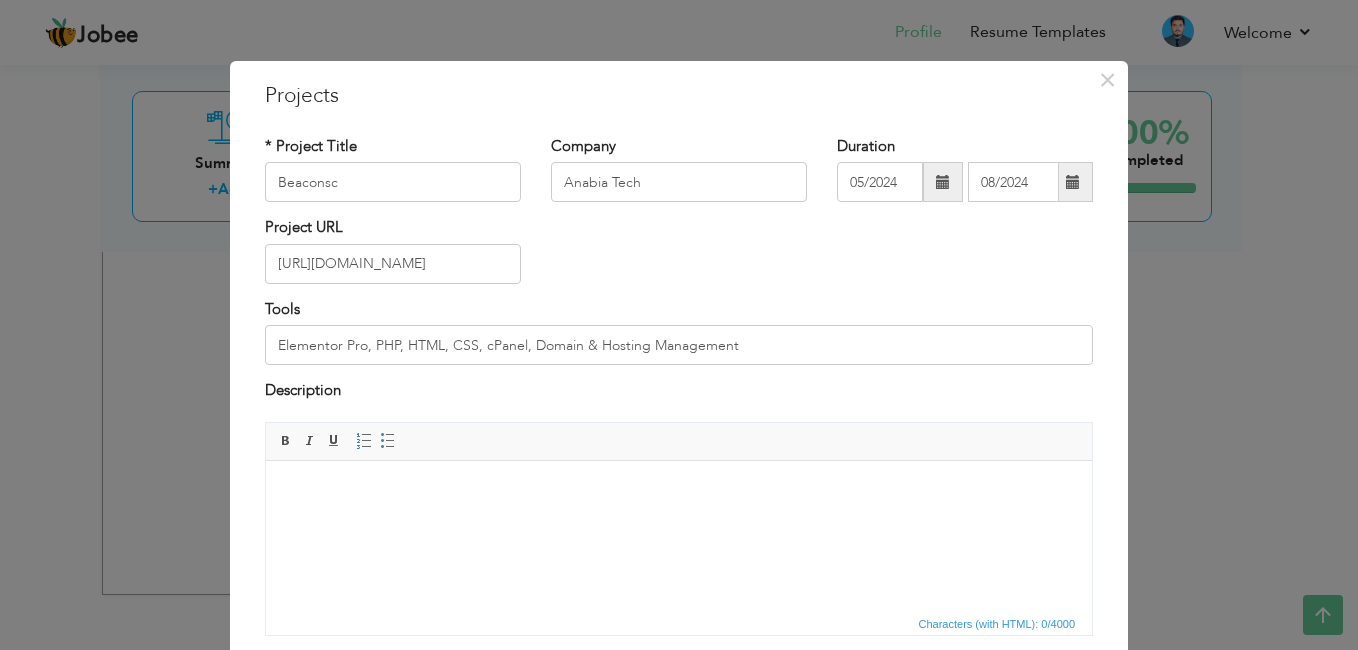 scroll, scrollTop: 0, scrollLeft: 0, axis: both 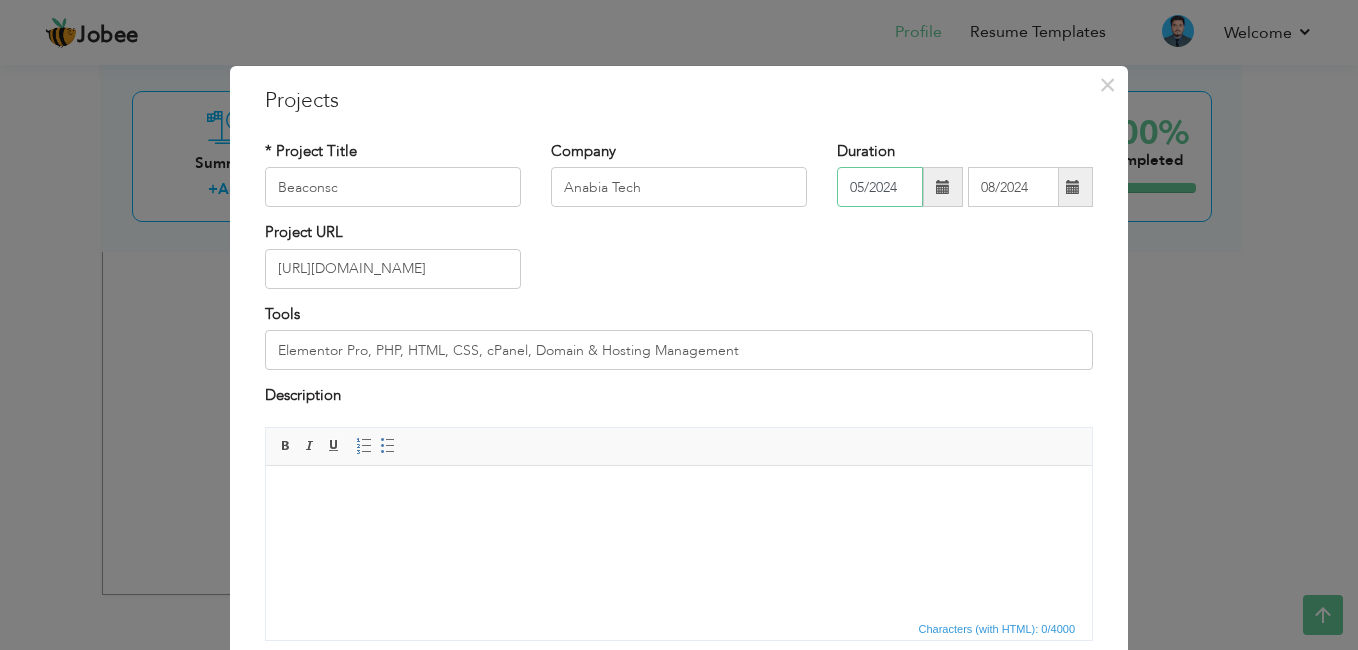 click on "05/2024" at bounding box center (880, 187) 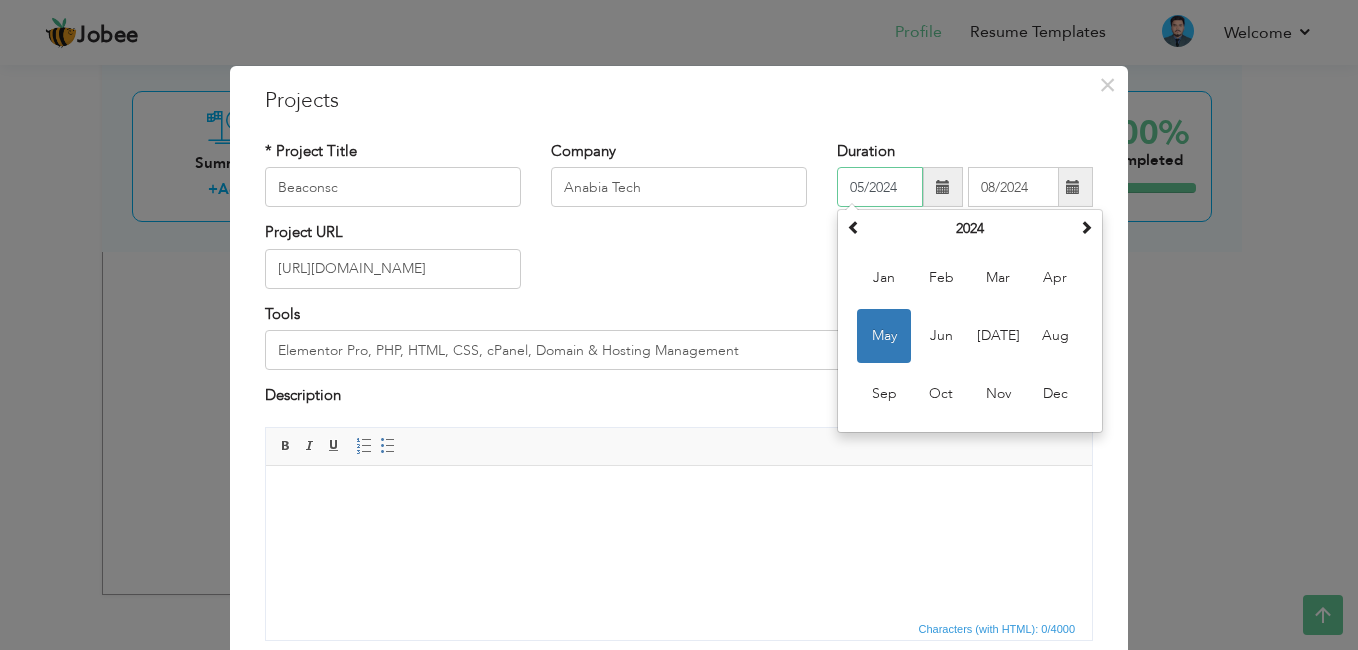 click on "05/2024" at bounding box center [880, 187] 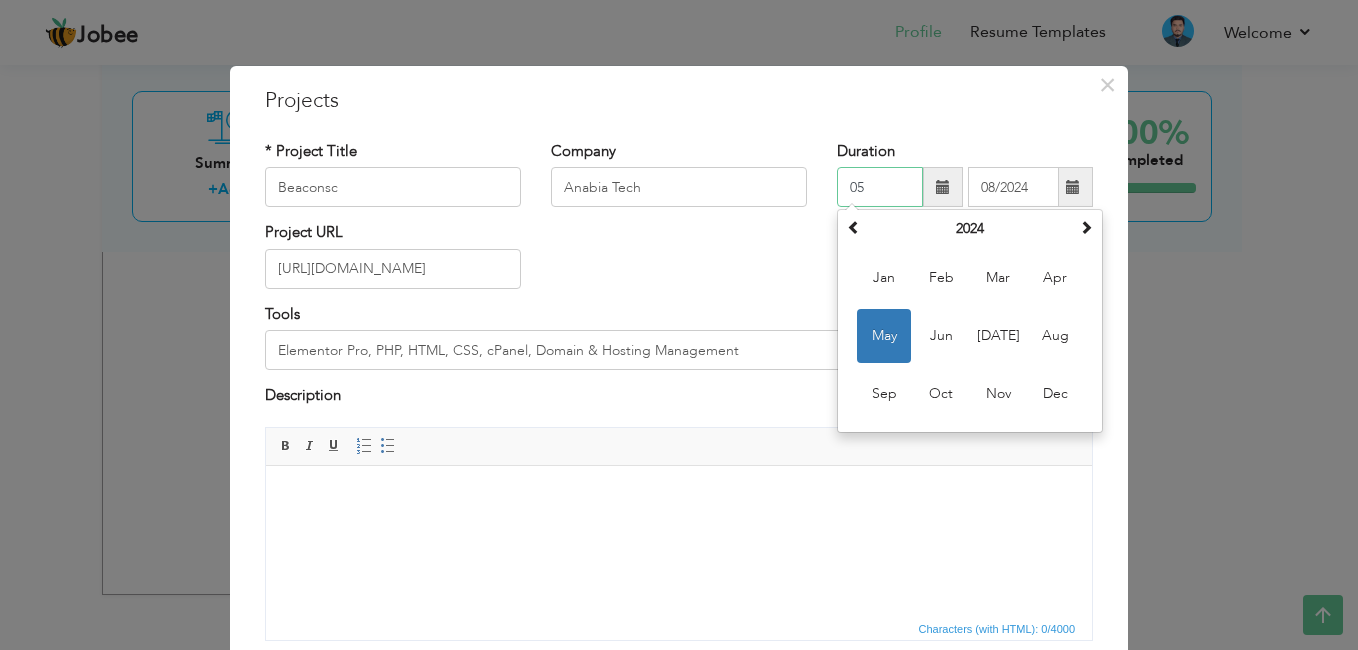 type on "0" 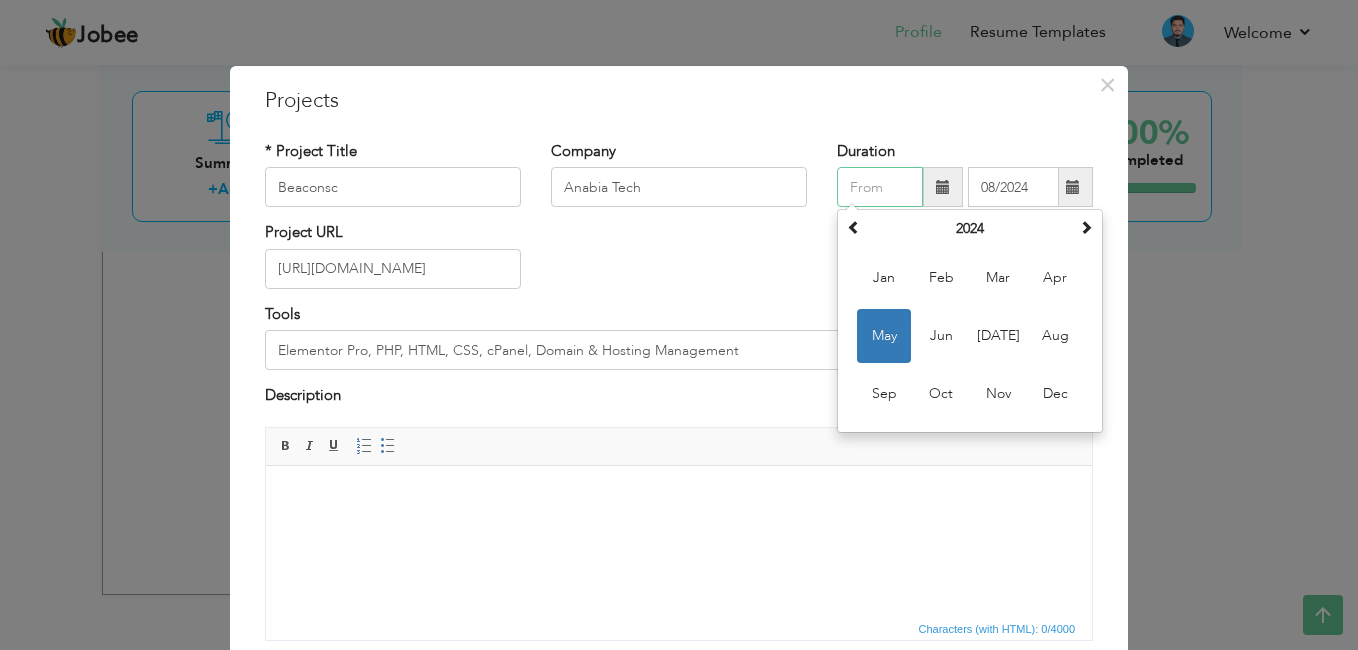 type 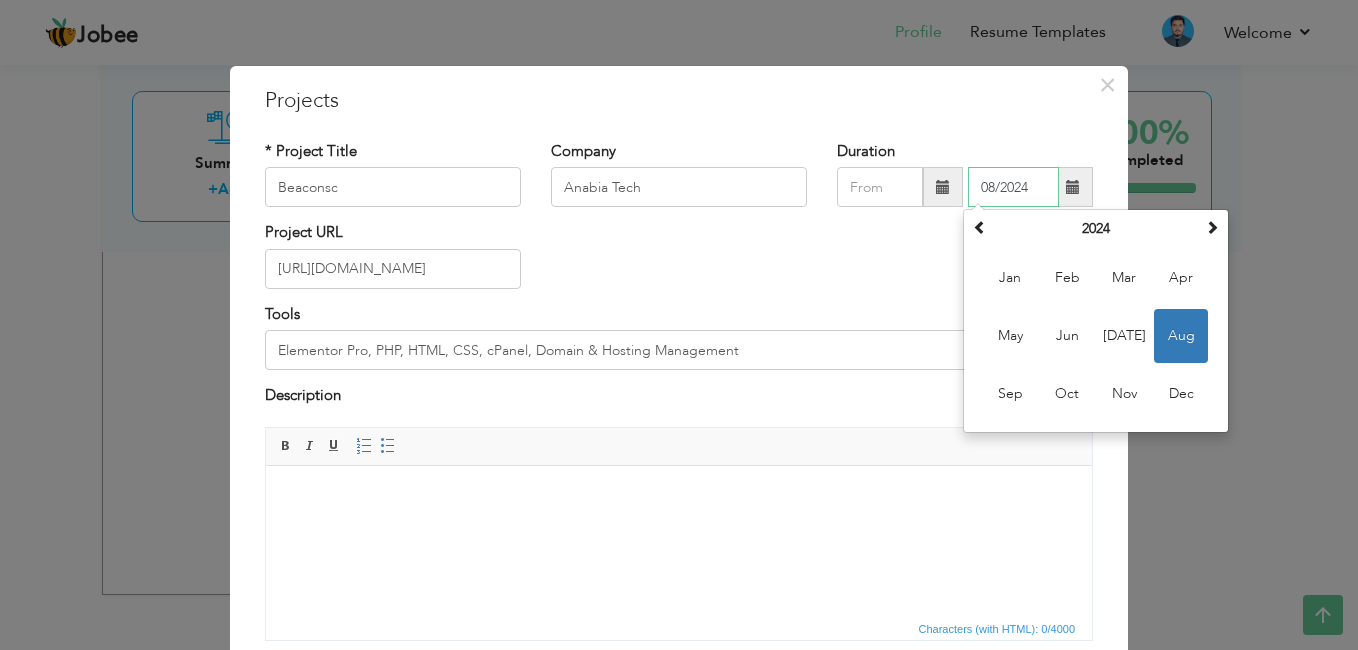 click on "08/2024" at bounding box center [1013, 187] 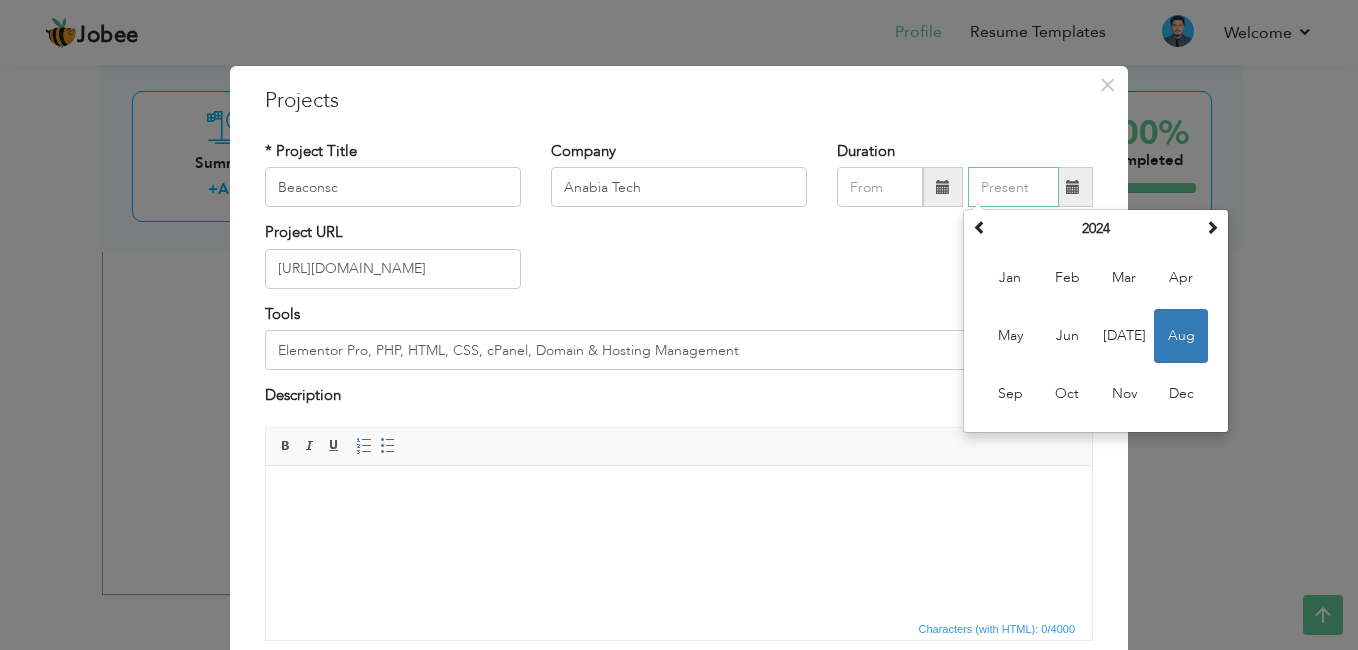 type 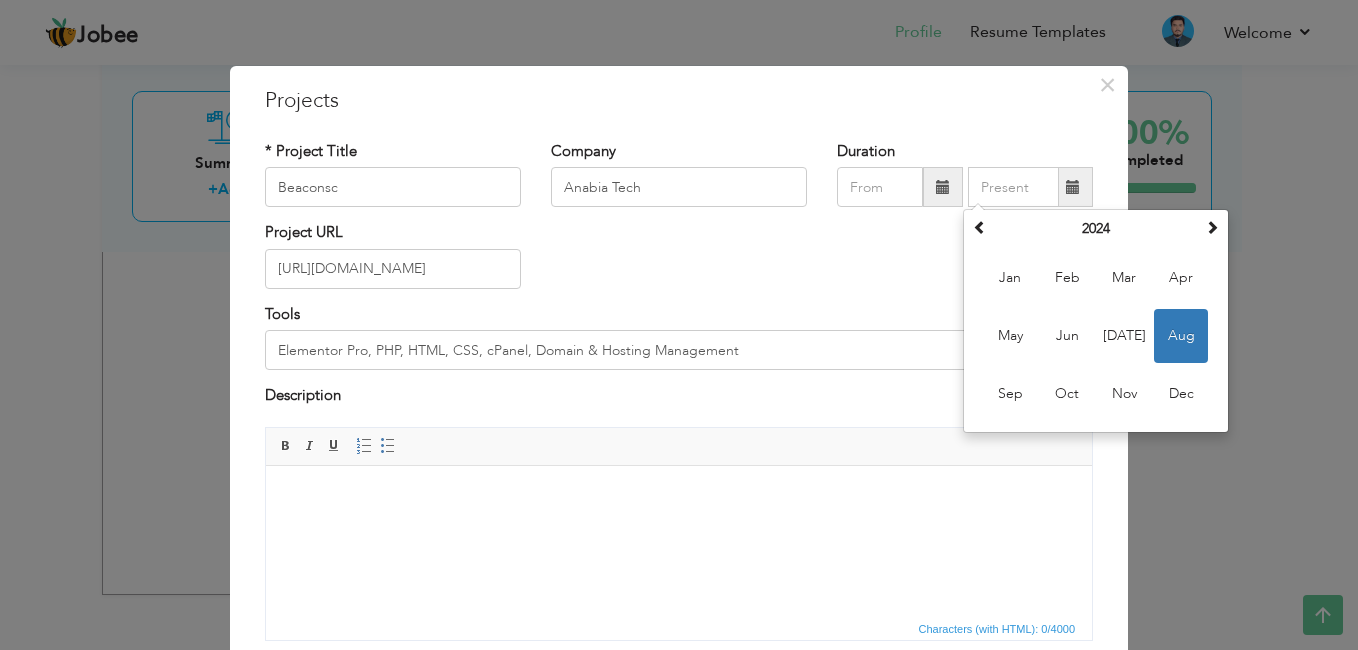 click on "Project URL
https://beaconsc.com/" at bounding box center [679, 262] 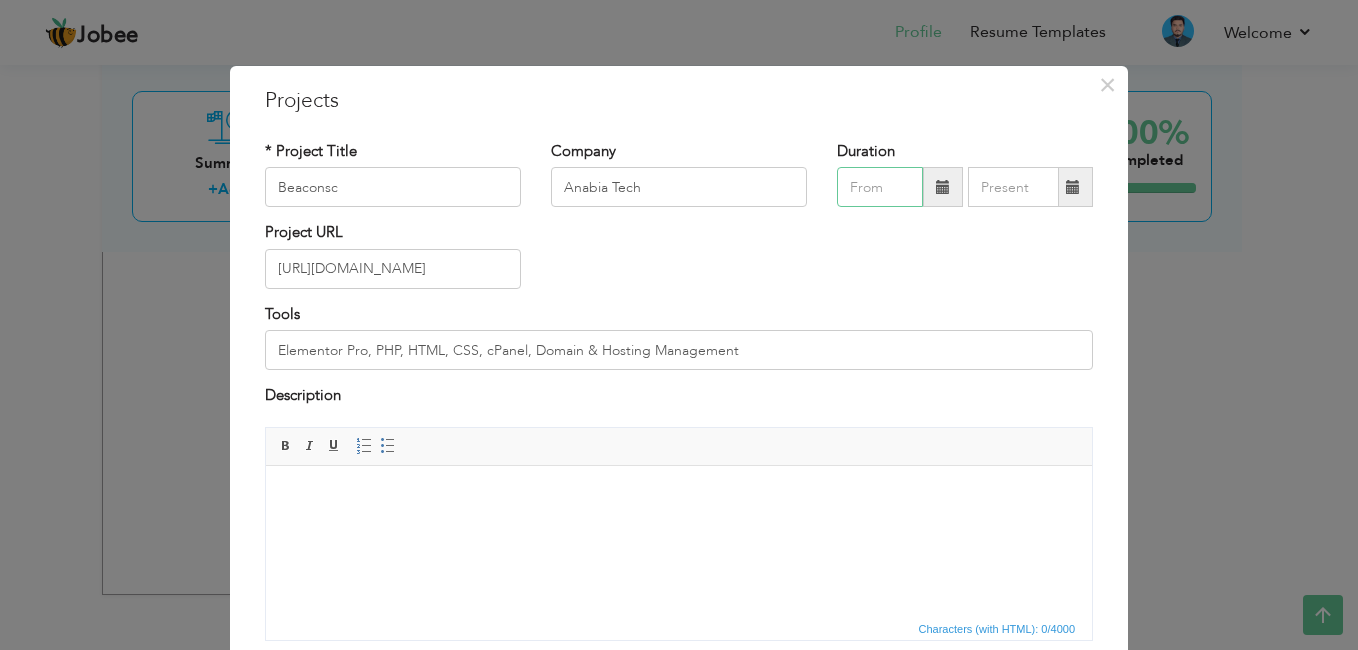 click at bounding box center [880, 187] 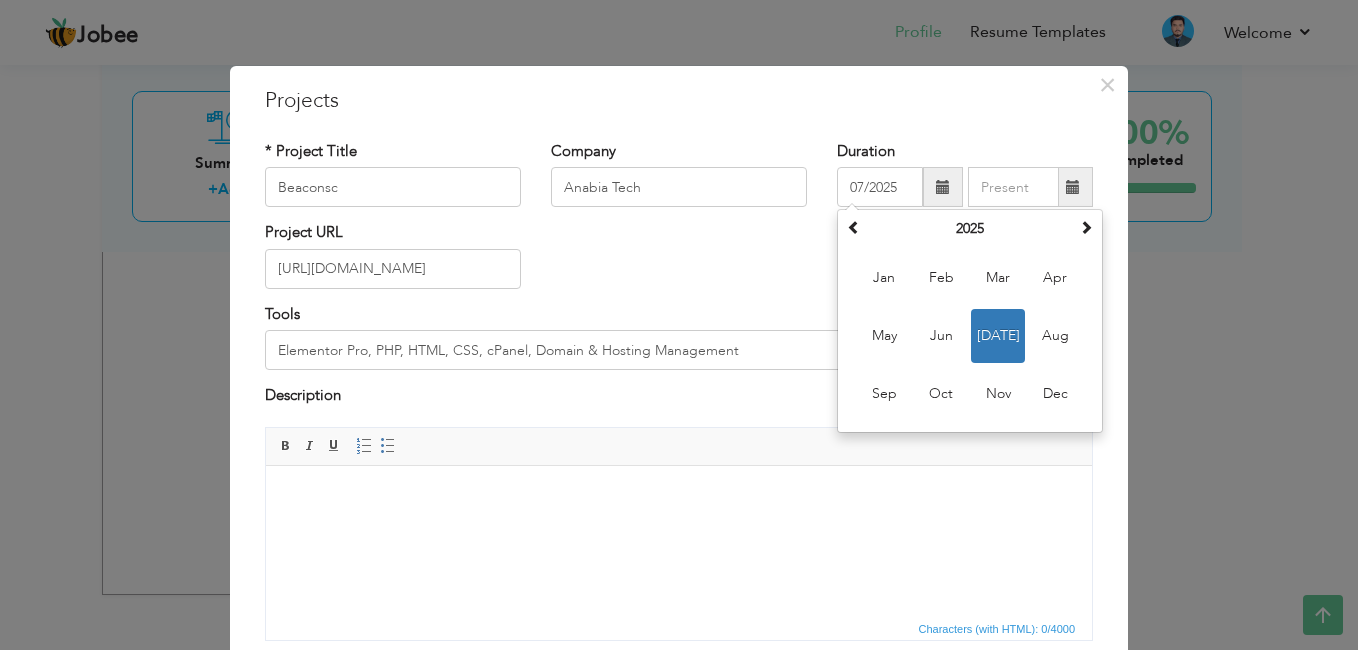 click on "Project URL
https://beaconsc.com/" at bounding box center (679, 262) 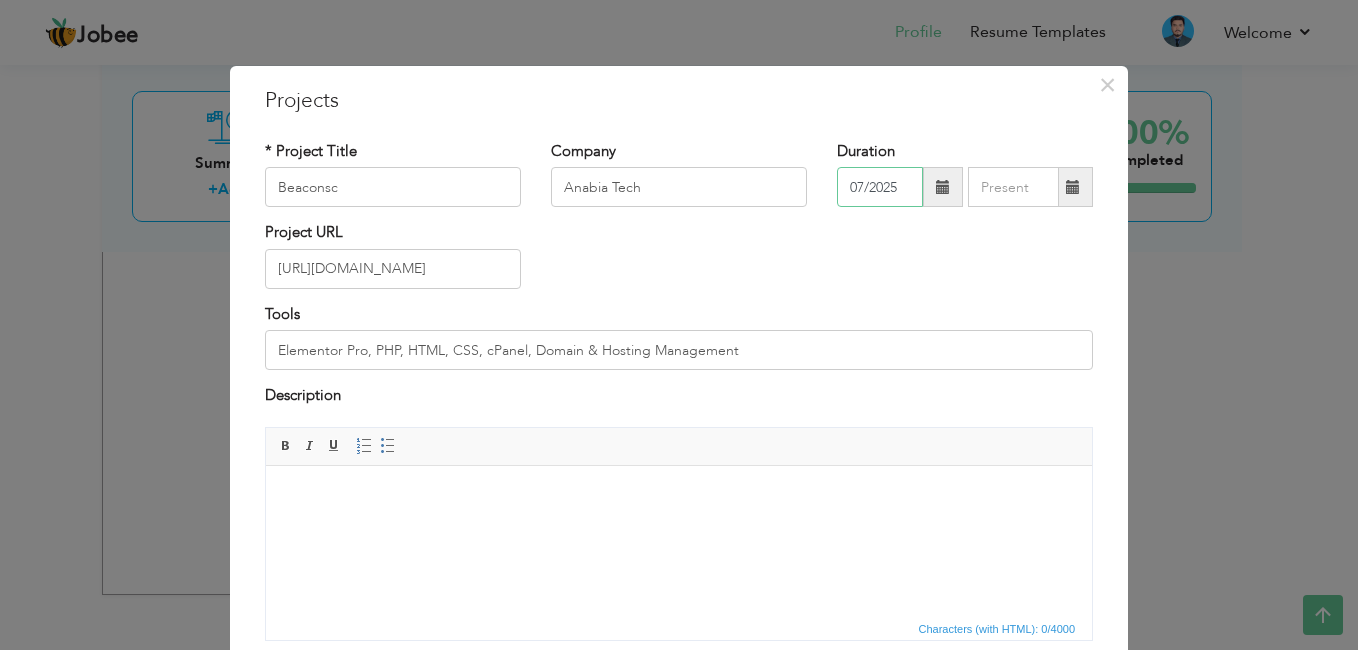 click on "07/2025" at bounding box center [880, 187] 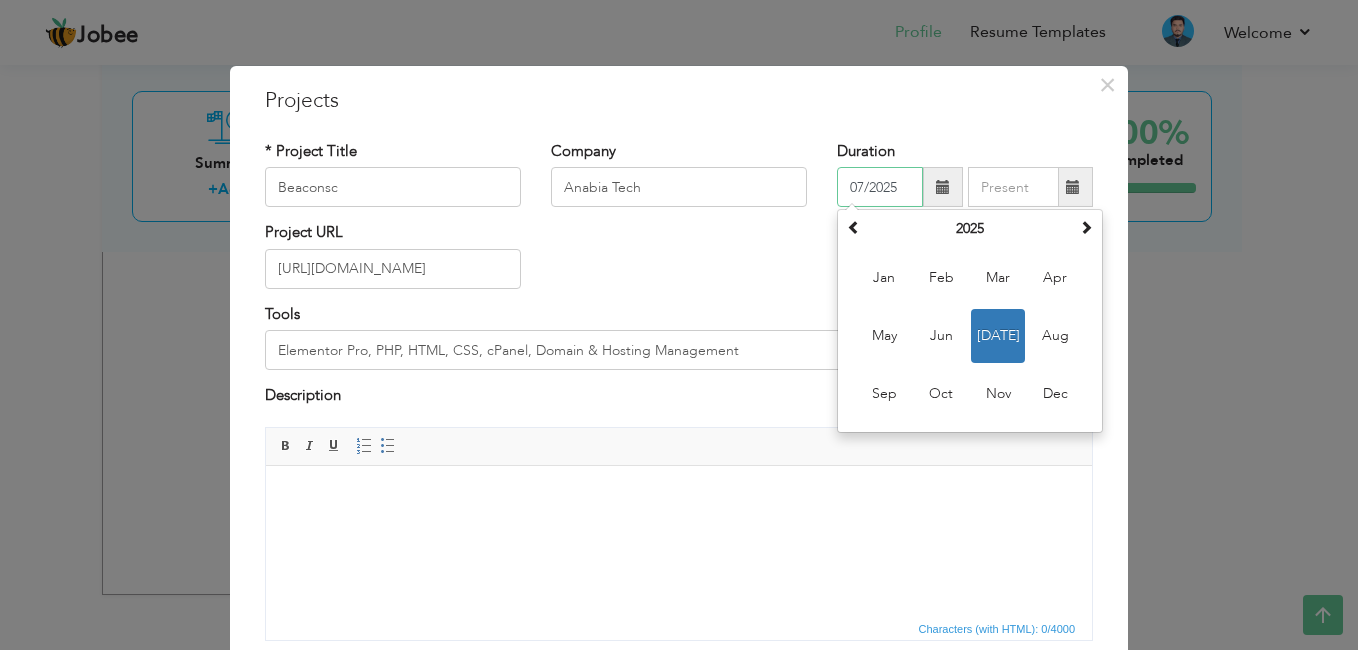 click on "Sep" at bounding box center [884, 394] 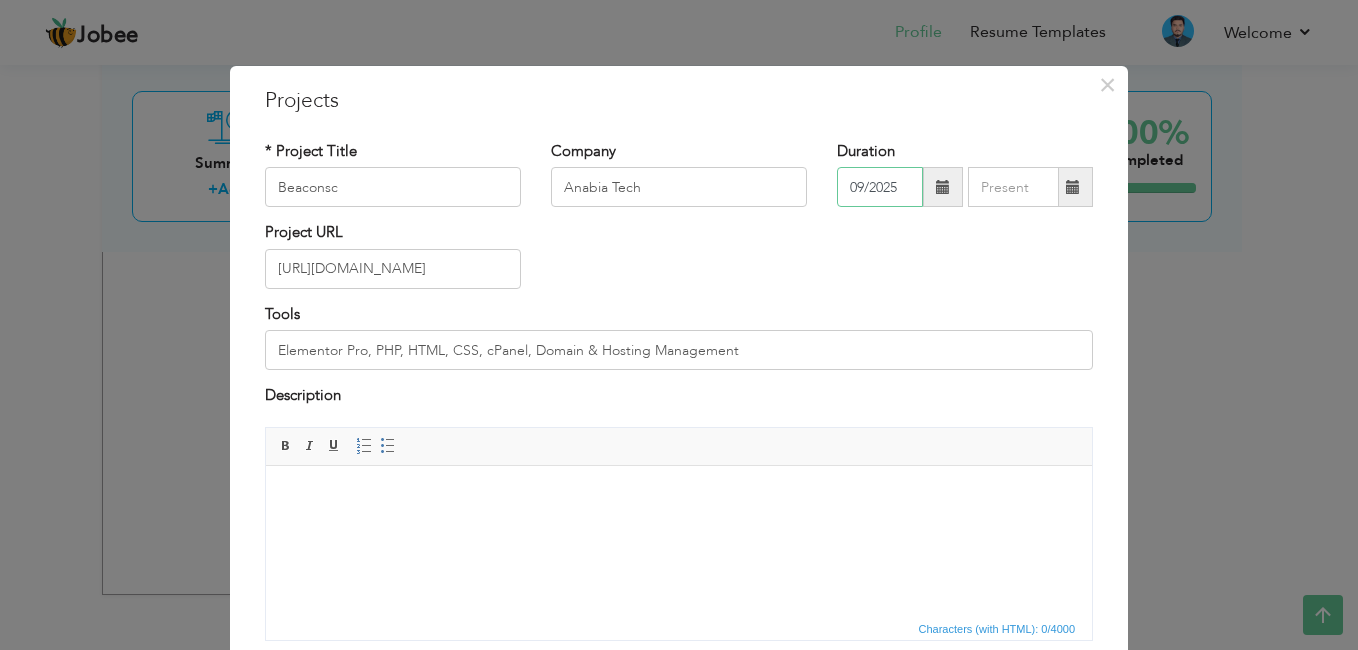 click on "09/2025" at bounding box center [880, 187] 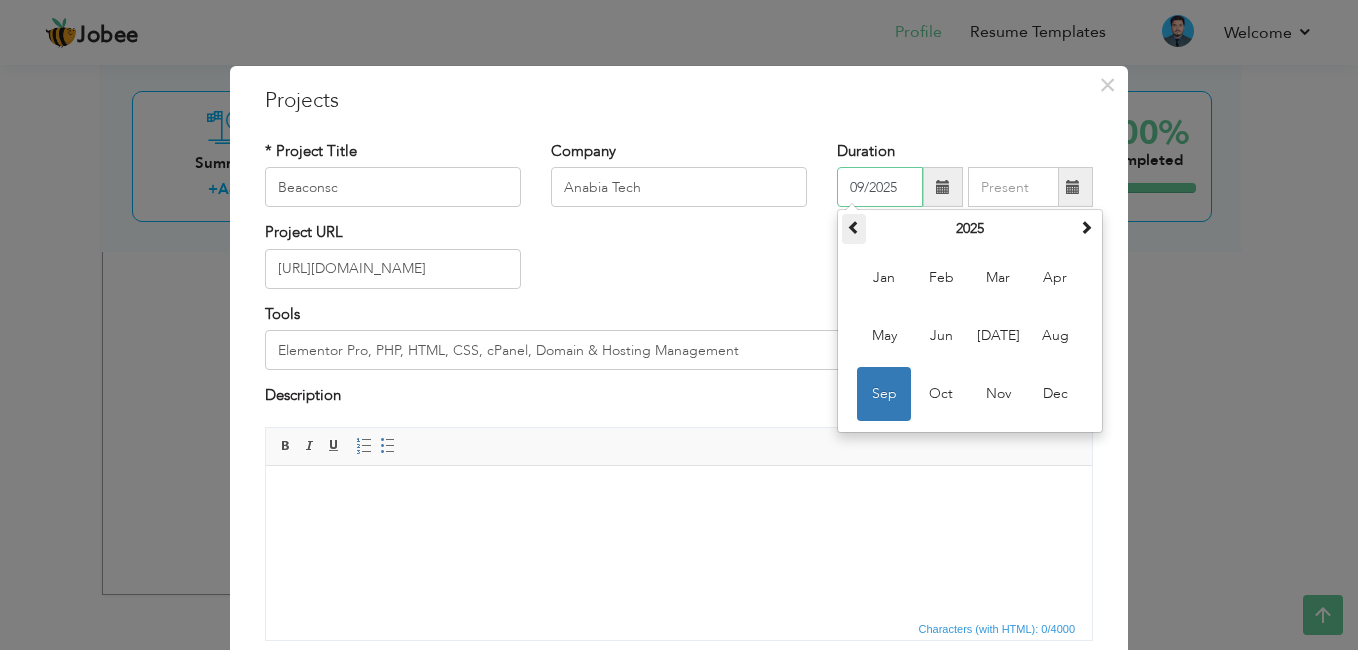 click at bounding box center (854, 227) 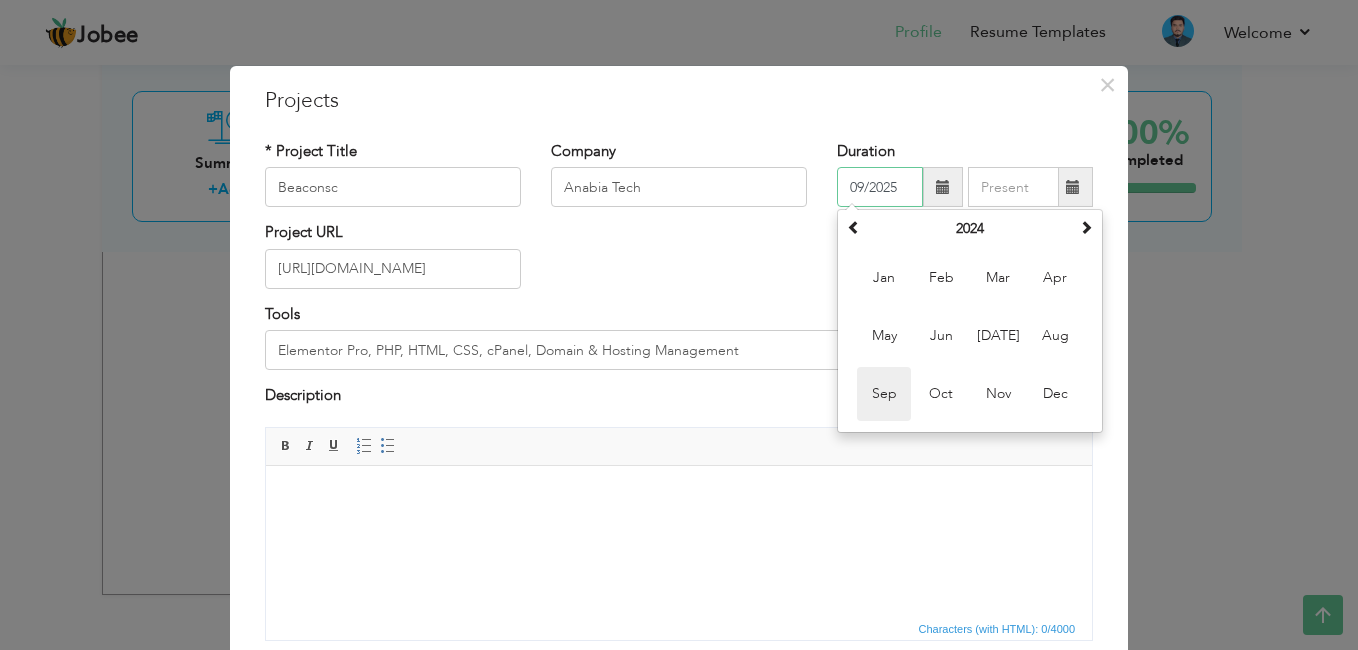 click on "Sep" at bounding box center (884, 394) 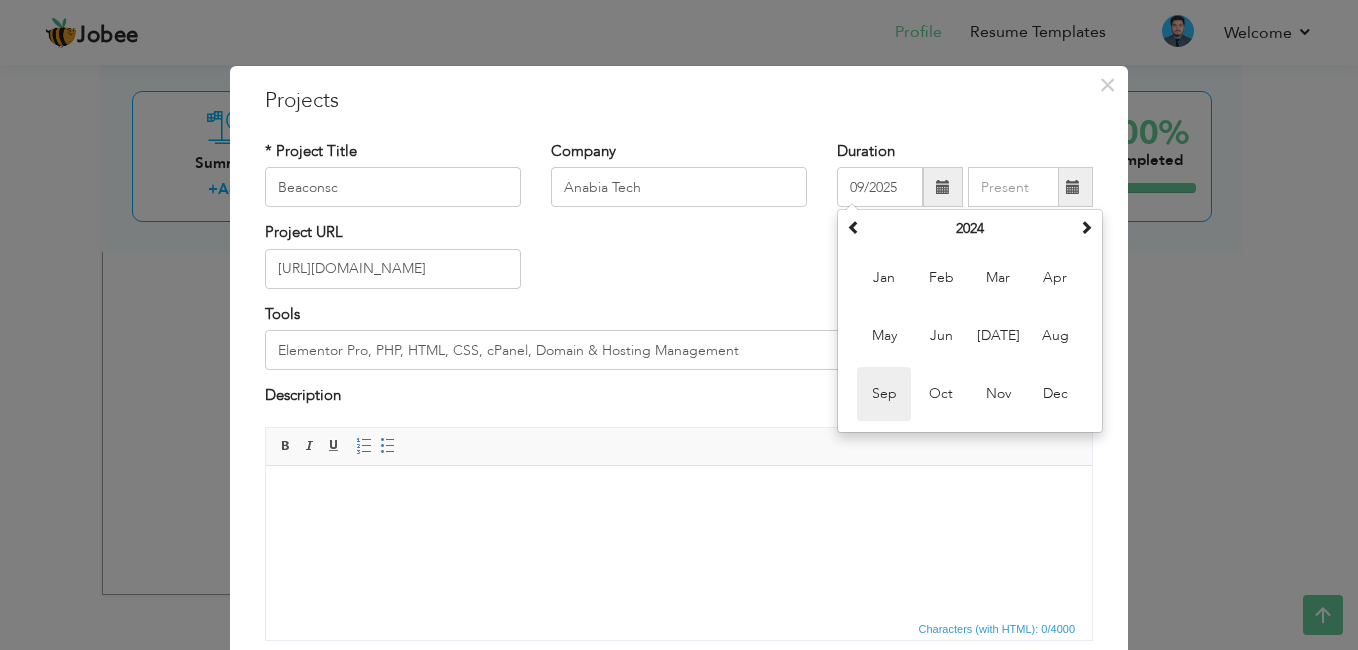 type on "09/2024" 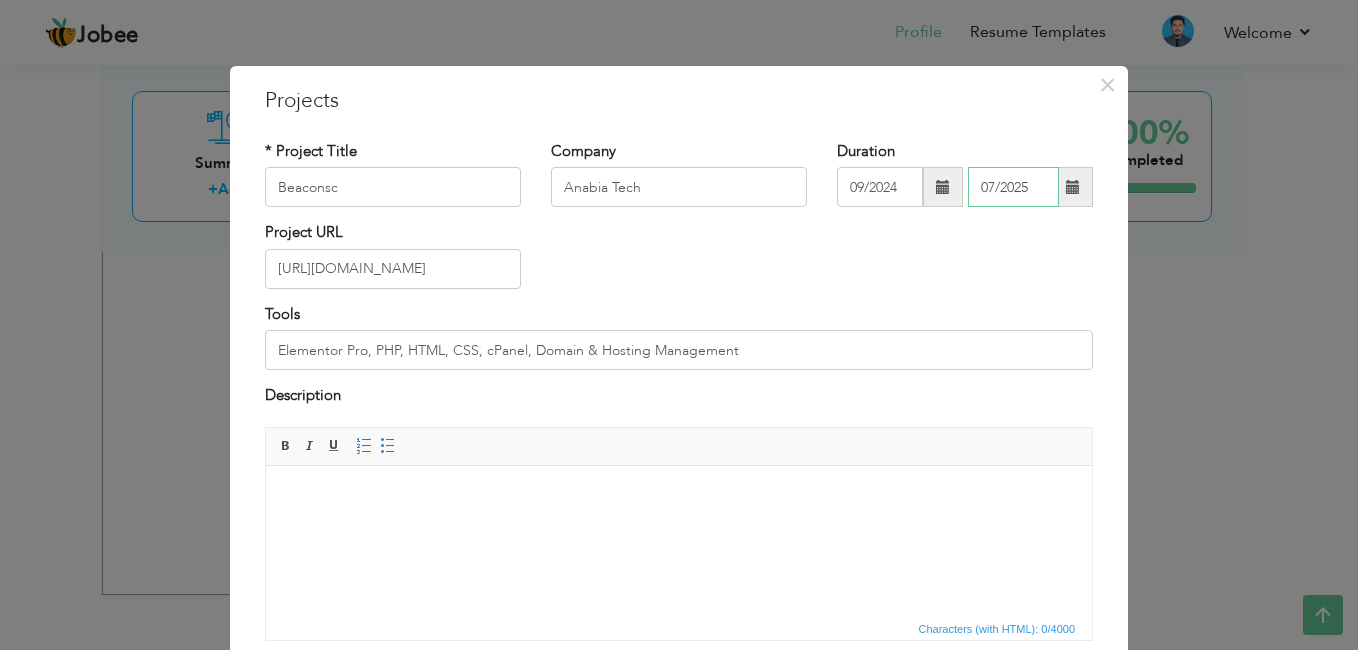 click on "07/2025" at bounding box center (1013, 187) 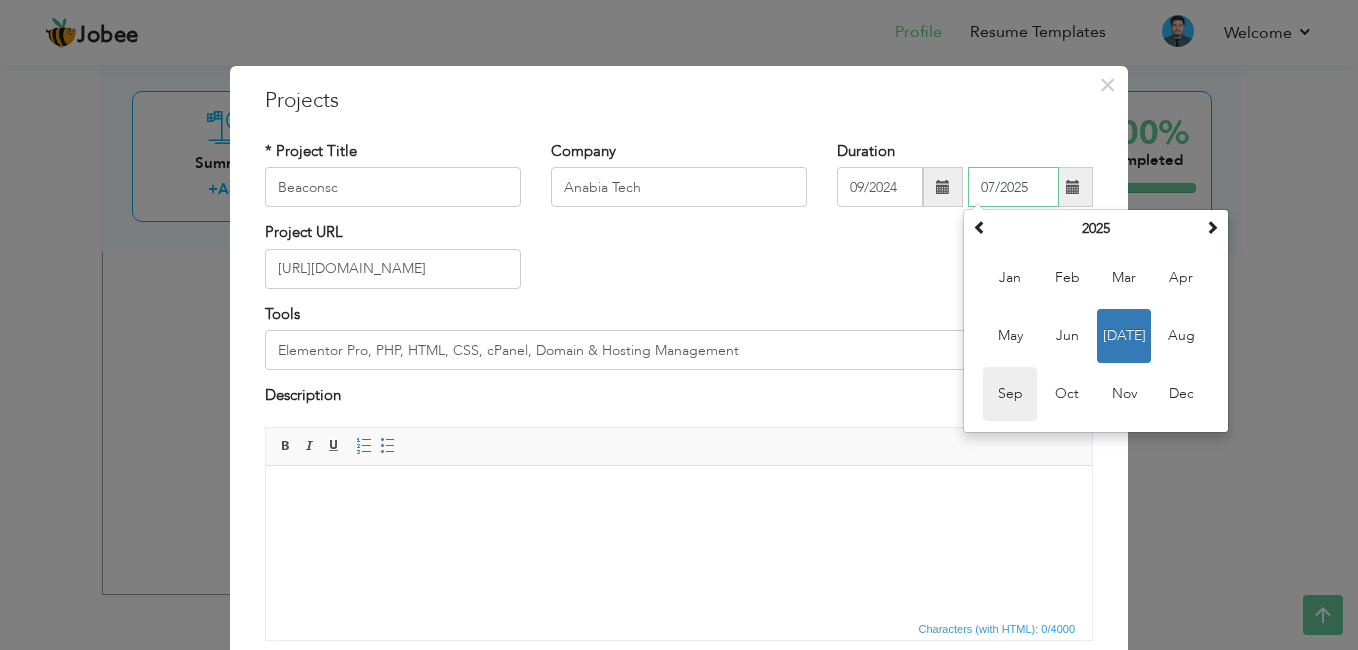 click on "Sep" at bounding box center (1010, 394) 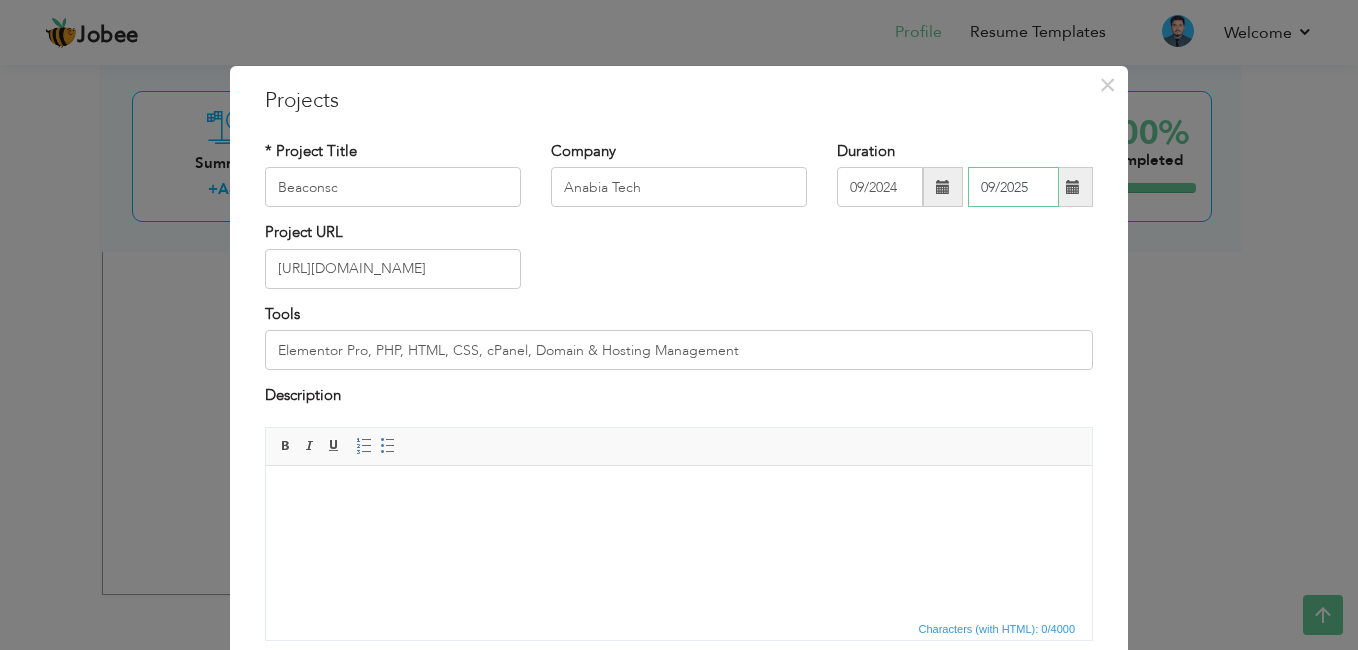 click on "09/2025" at bounding box center (1013, 187) 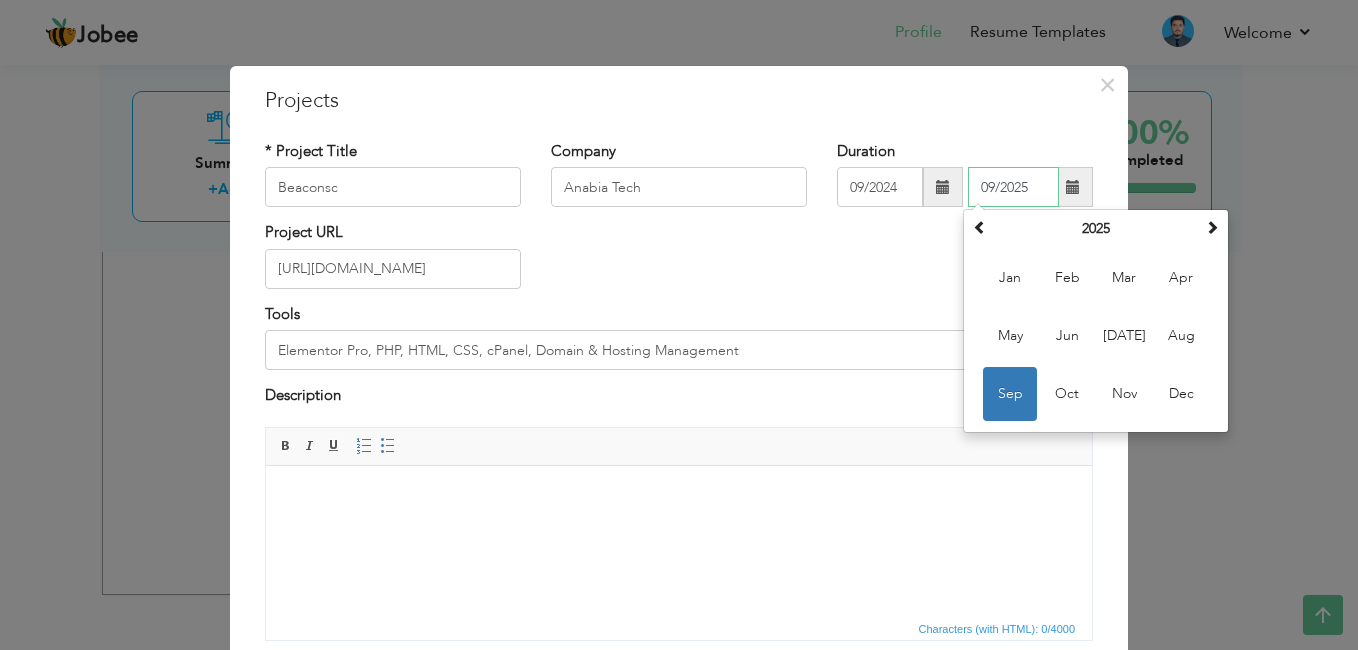 click on "09/2025" at bounding box center [1013, 187] 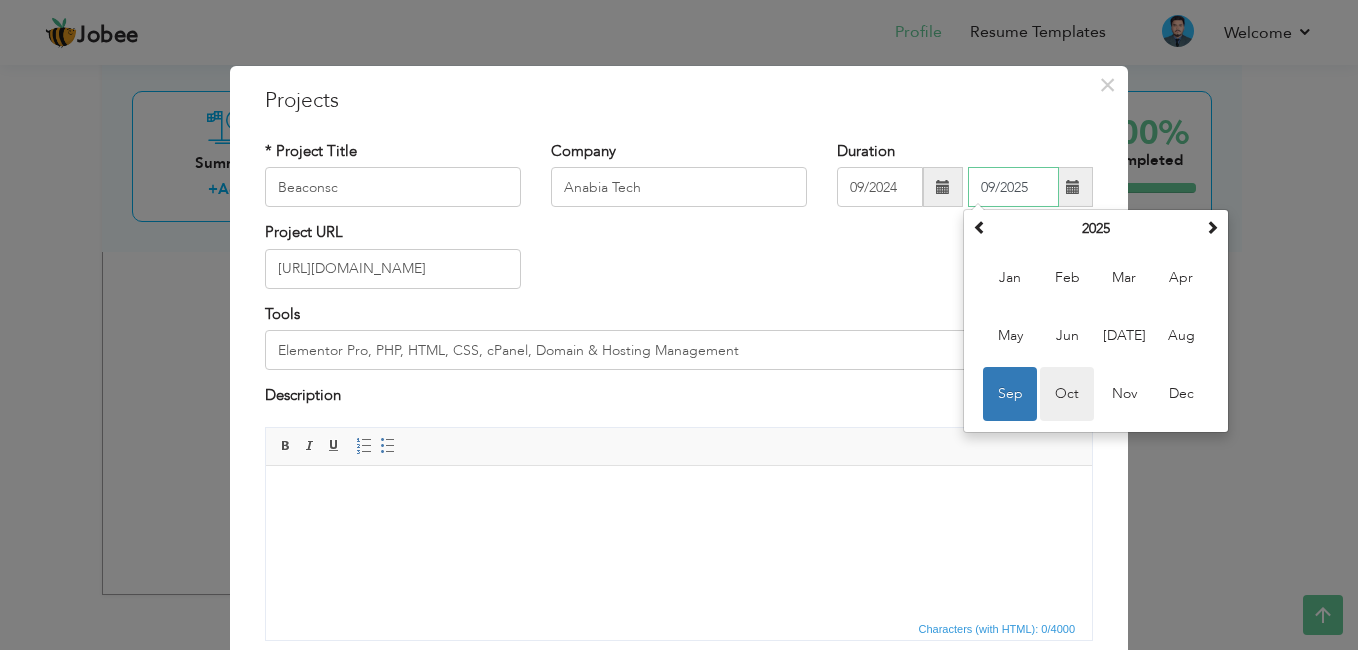 click on "Oct" at bounding box center (1067, 394) 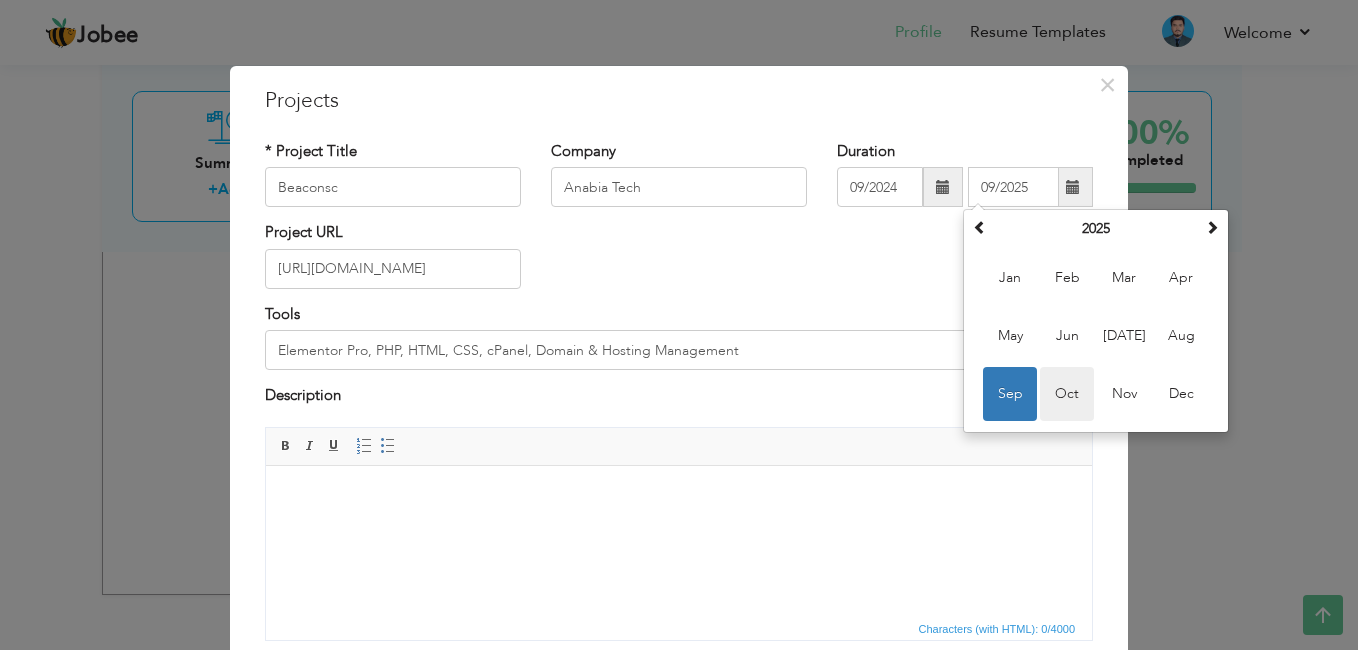 type on "10/2025" 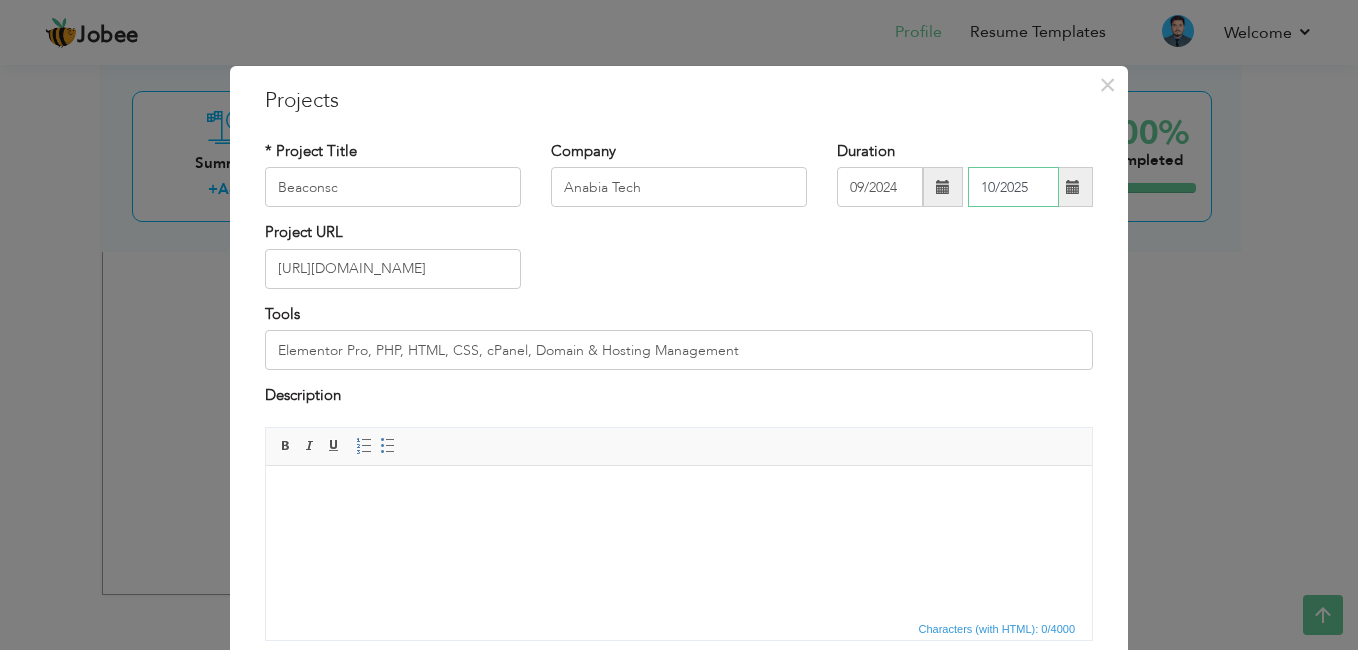click on "10/2025" at bounding box center (1013, 187) 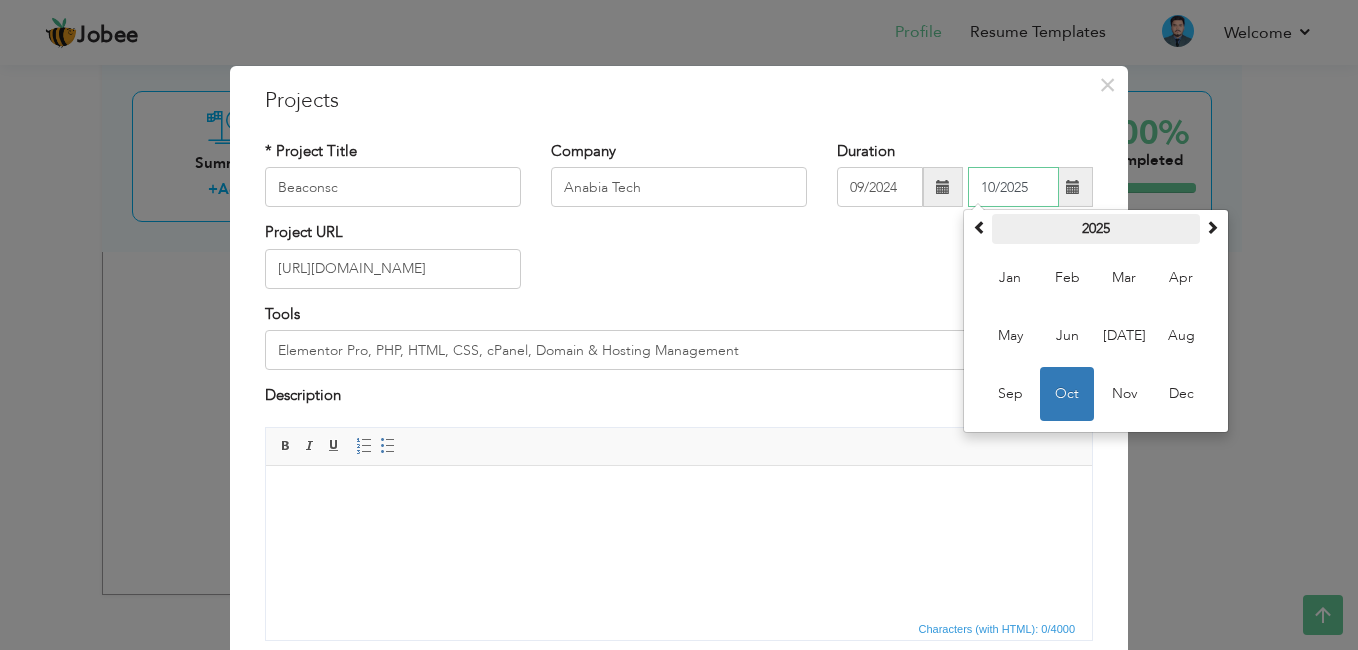click on "2025" at bounding box center (1096, 229) 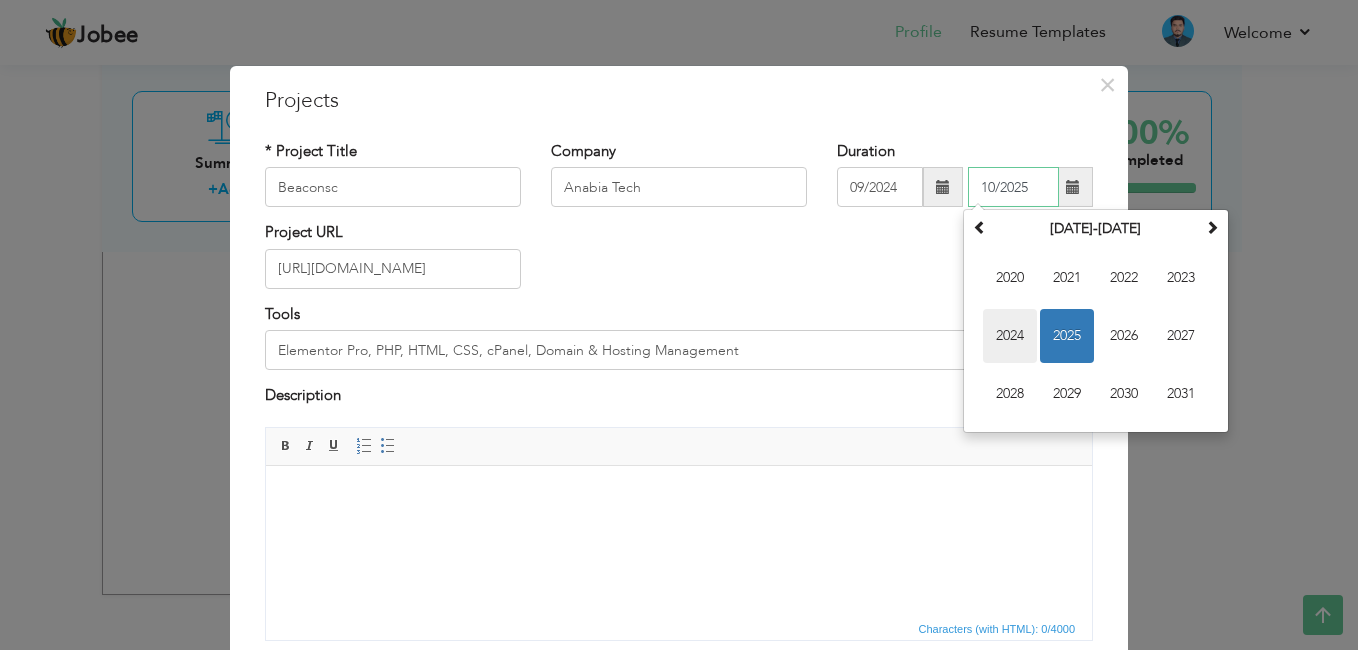 click on "2024" at bounding box center [1010, 336] 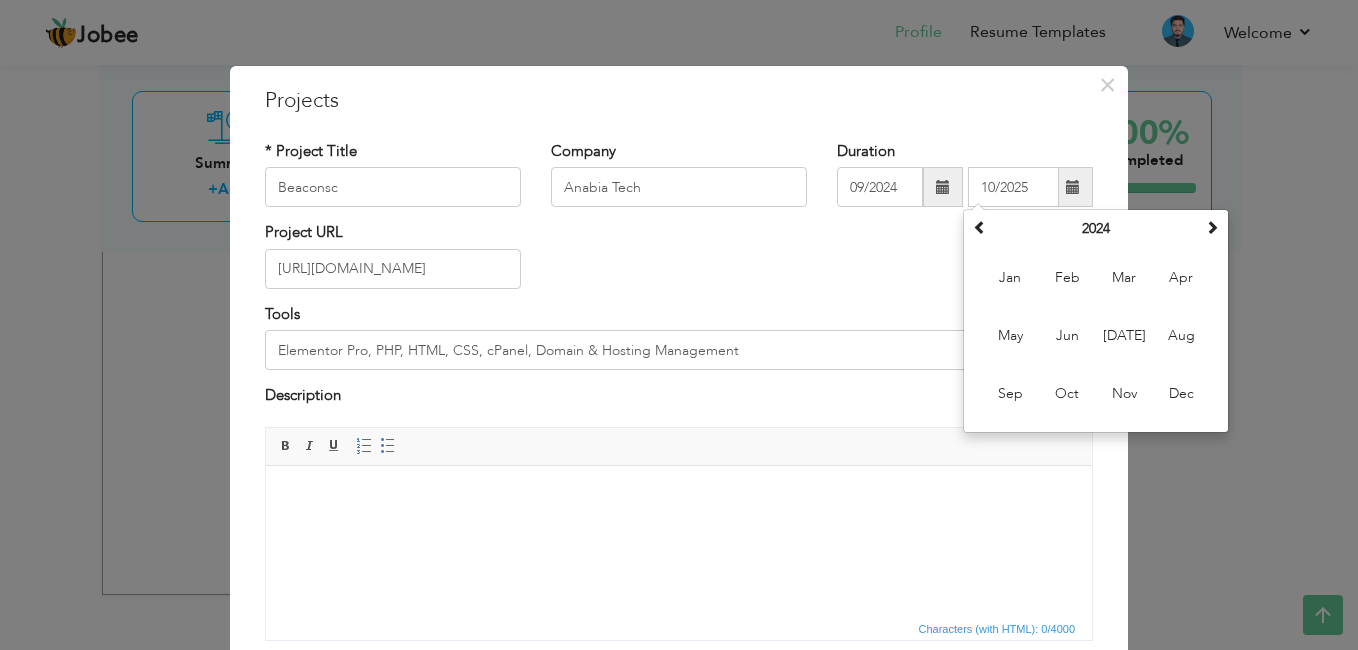 click on "Project URL
https://beaconsc.com/" at bounding box center [679, 262] 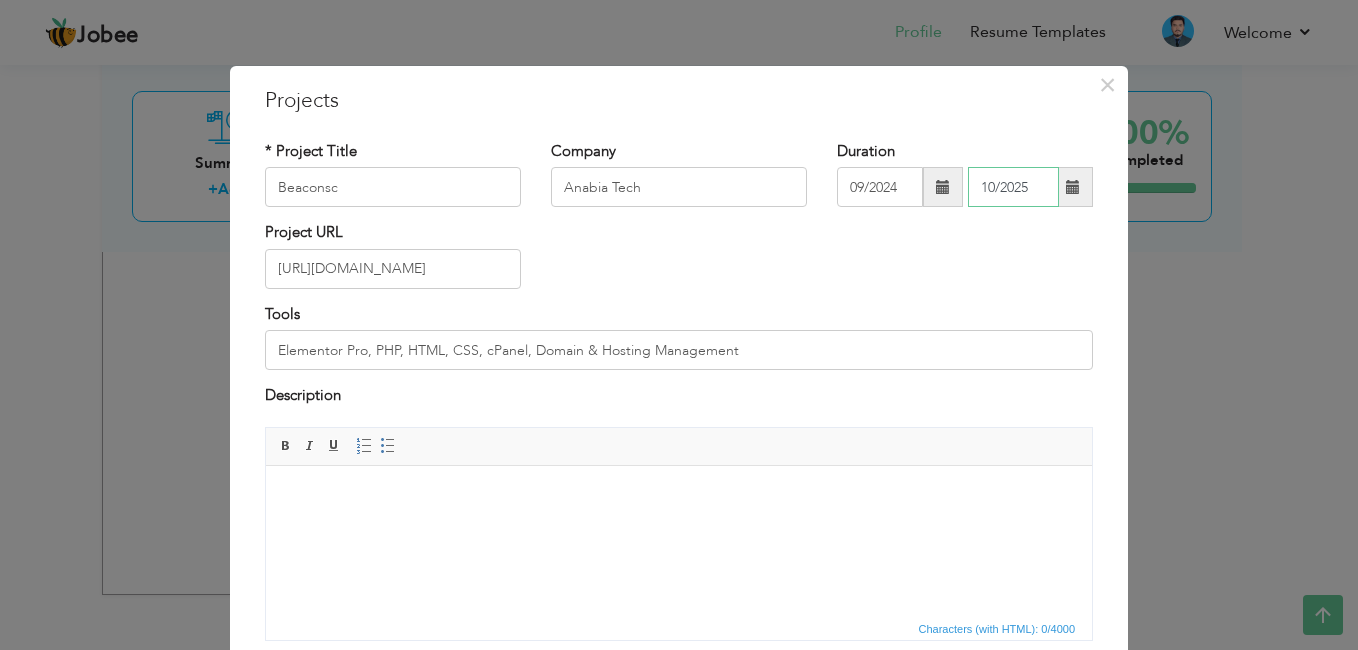 click on "10/2025" at bounding box center (1013, 187) 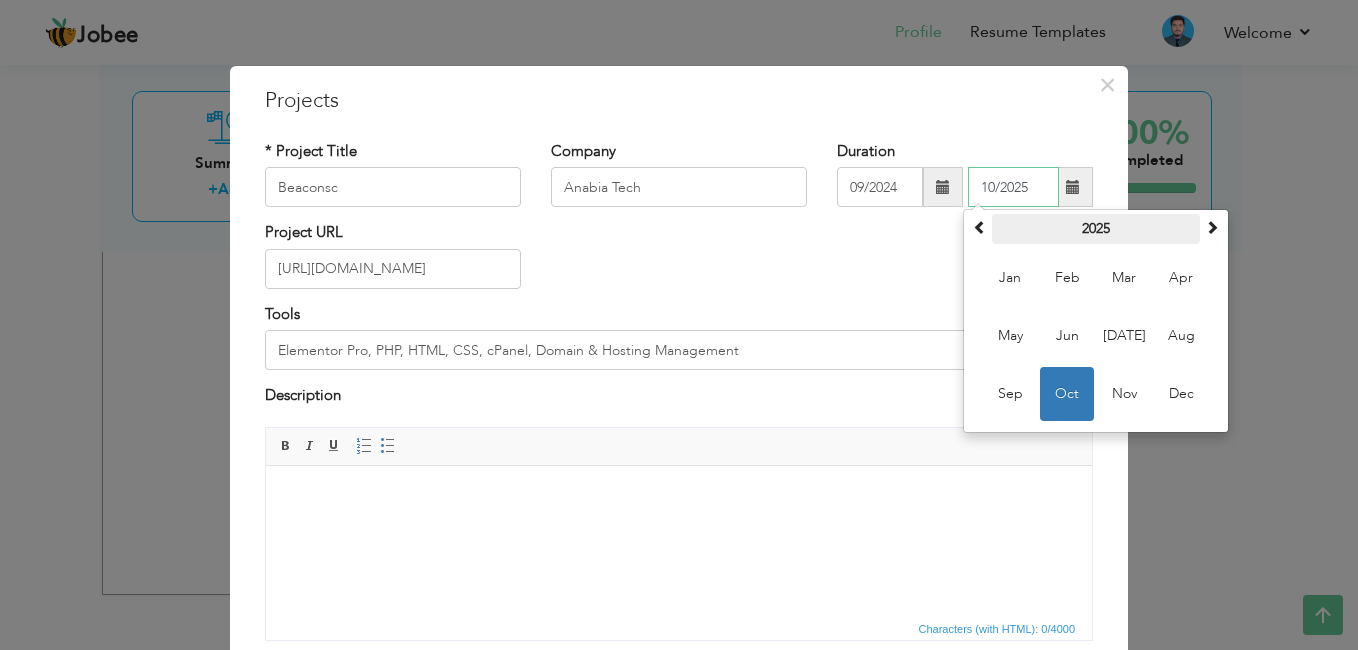 click on "2025" at bounding box center (1096, 229) 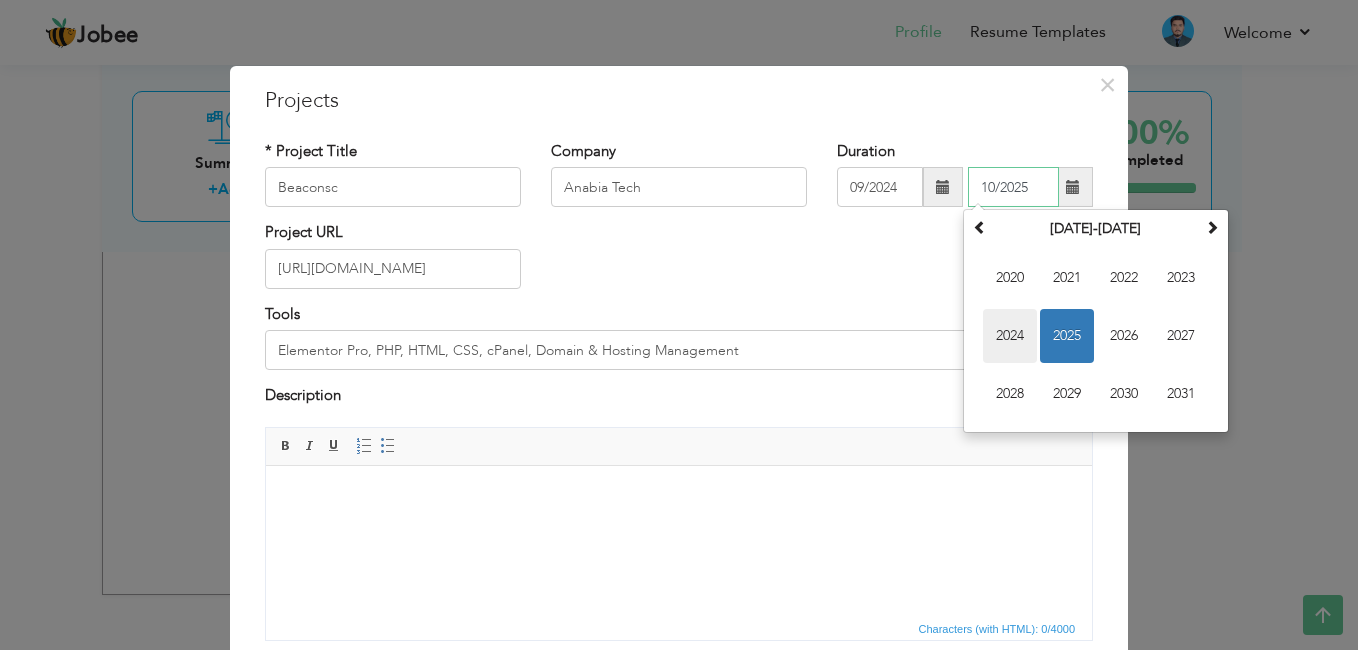 click on "2024" at bounding box center [1010, 336] 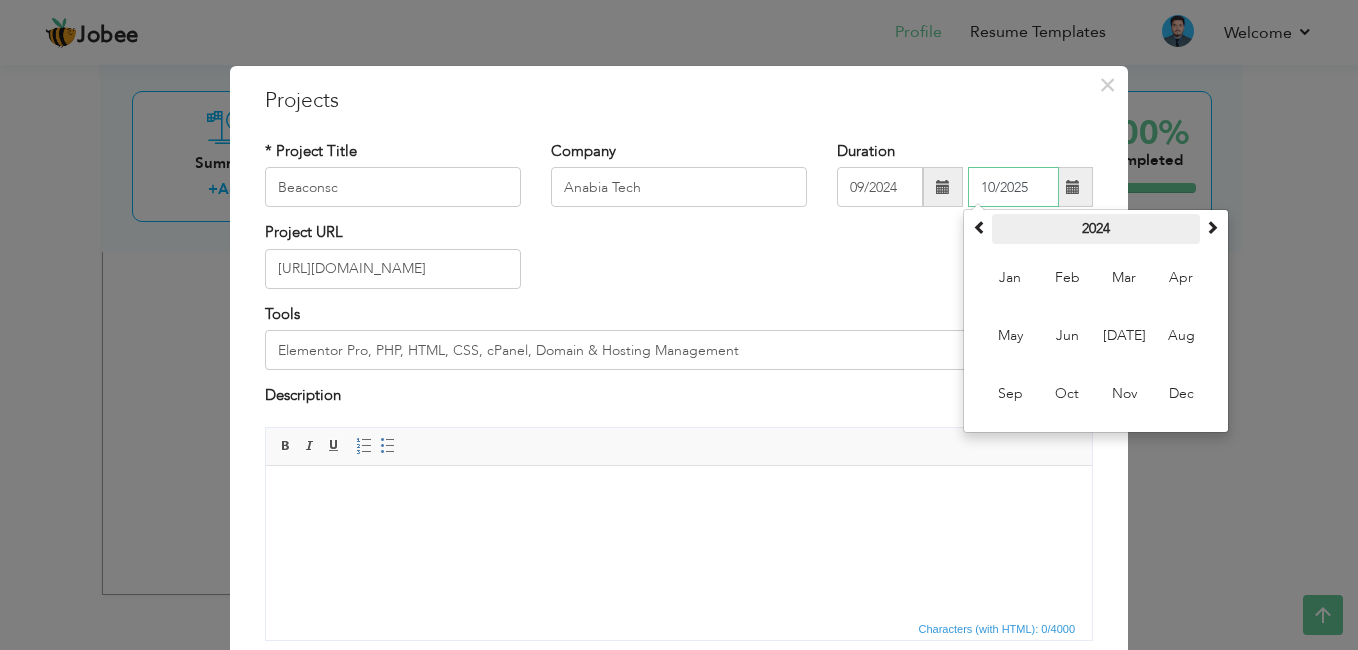 click on "2024" at bounding box center [1096, 229] 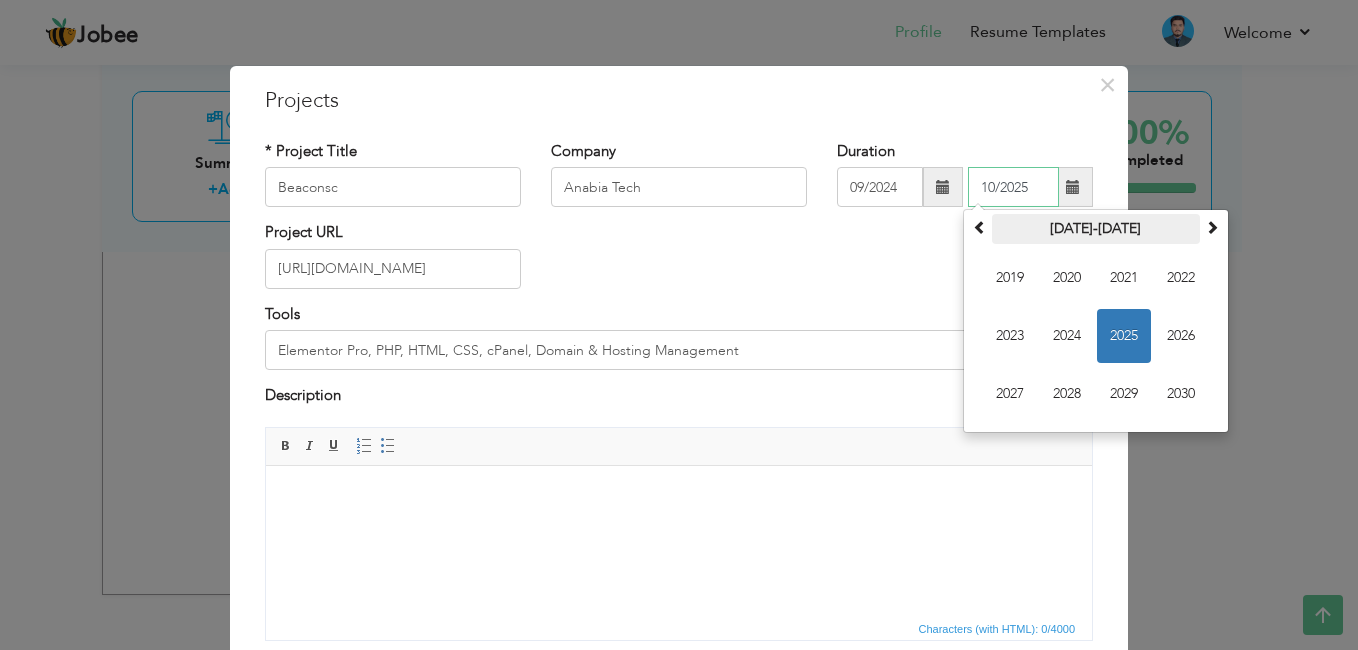 click on "2019-2030" at bounding box center (1096, 229) 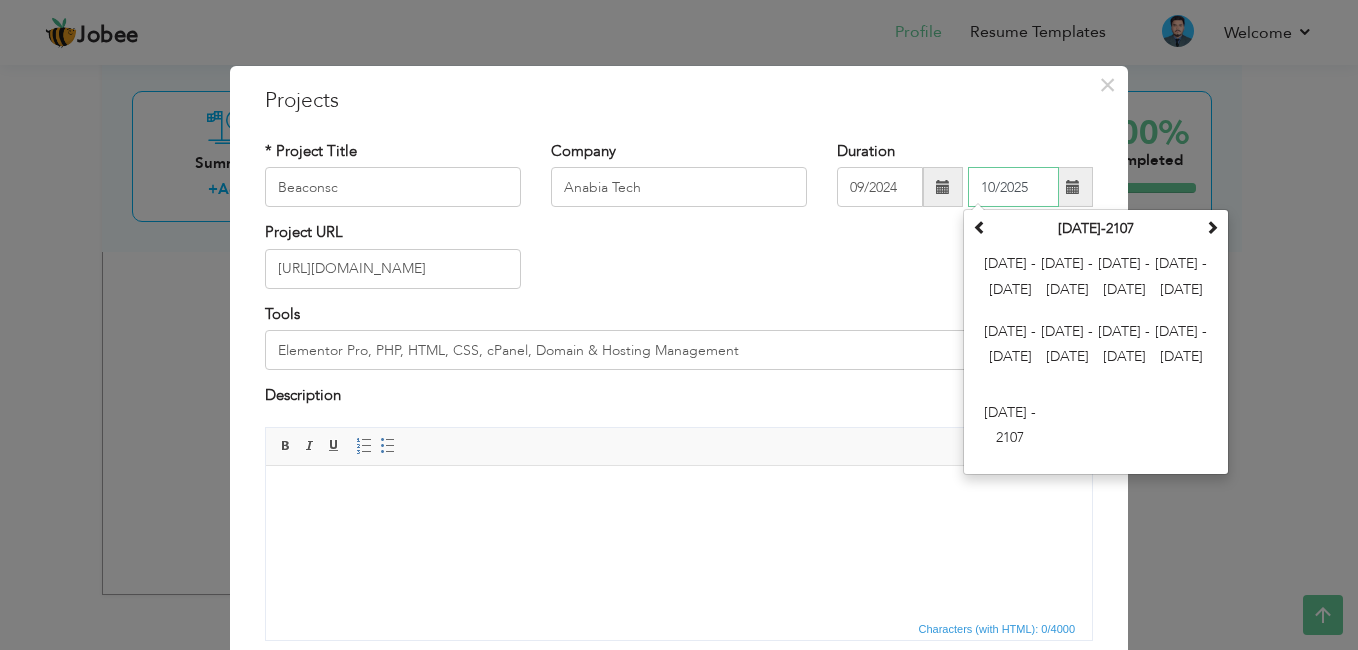 click on "2000-2107" at bounding box center (1096, 229) 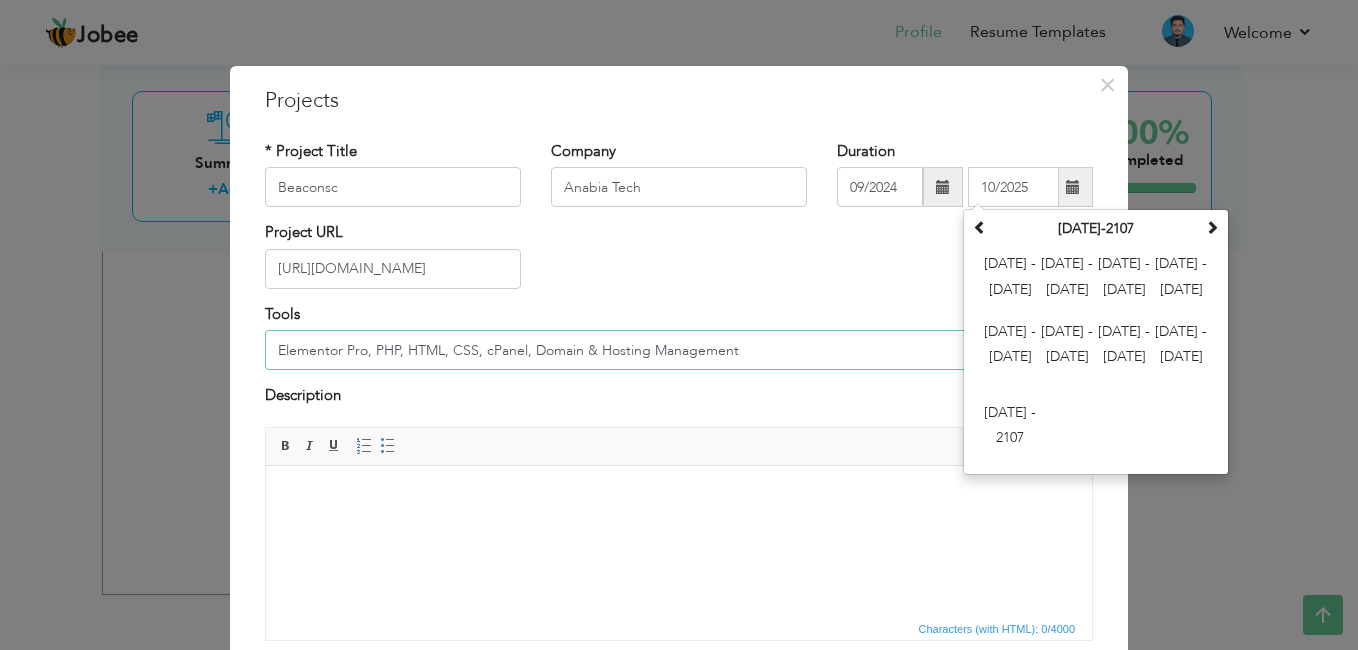 drag, startPoint x: 894, startPoint y: 331, endPoint x: 920, endPoint y: 332, distance: 26.019224 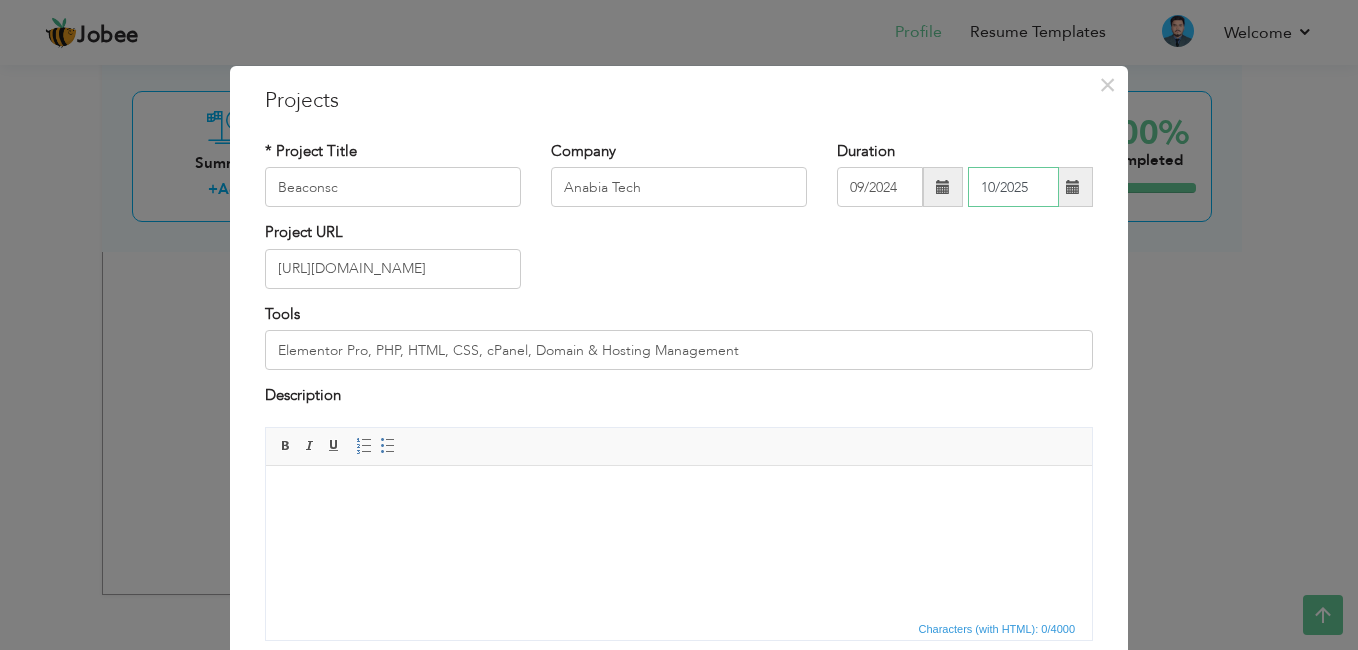 click on "10/2025" at bounding box center (1013, 187) 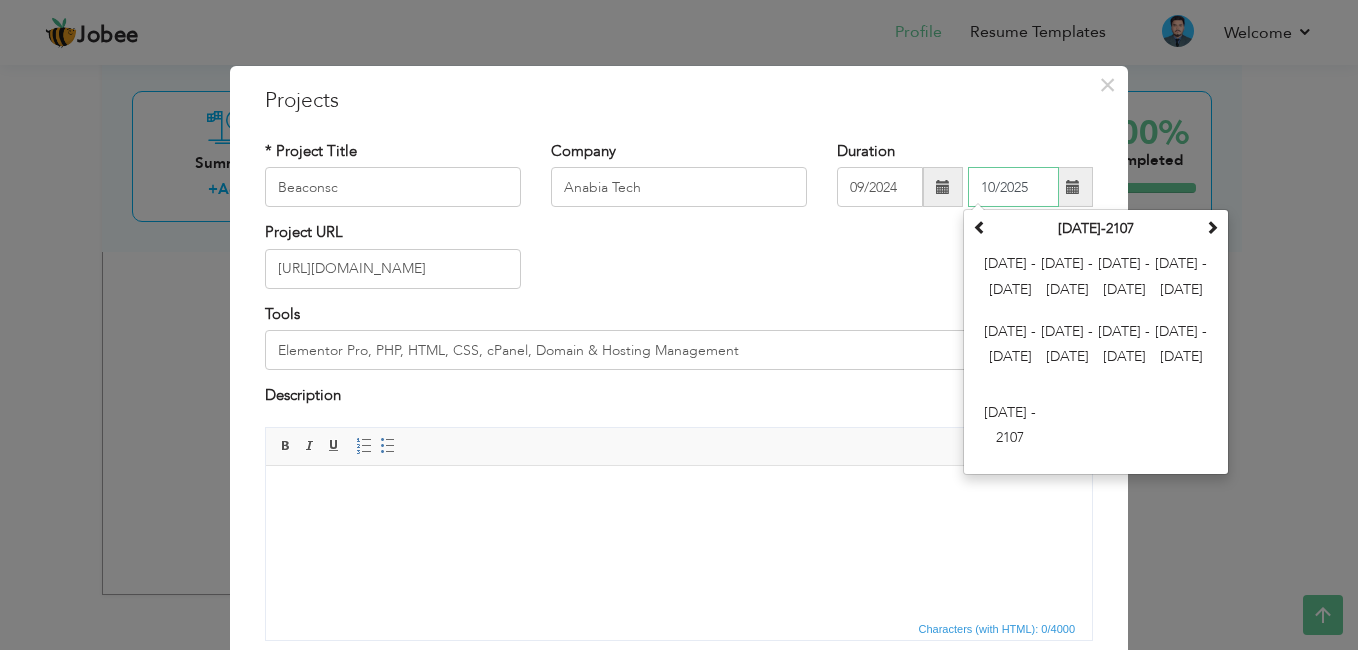 click on "10/2025" at bounding box center [1013, 187] 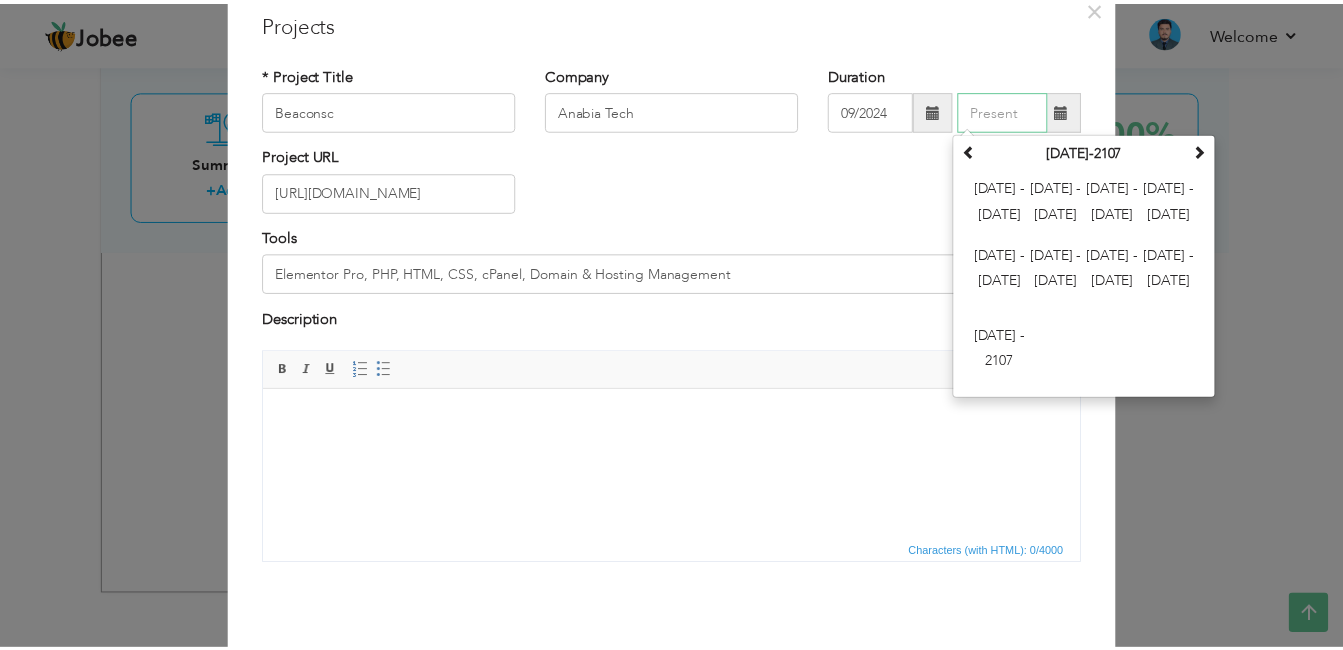 scroll, scrollTop: 153, scrollLeft: 0, axis: vertical 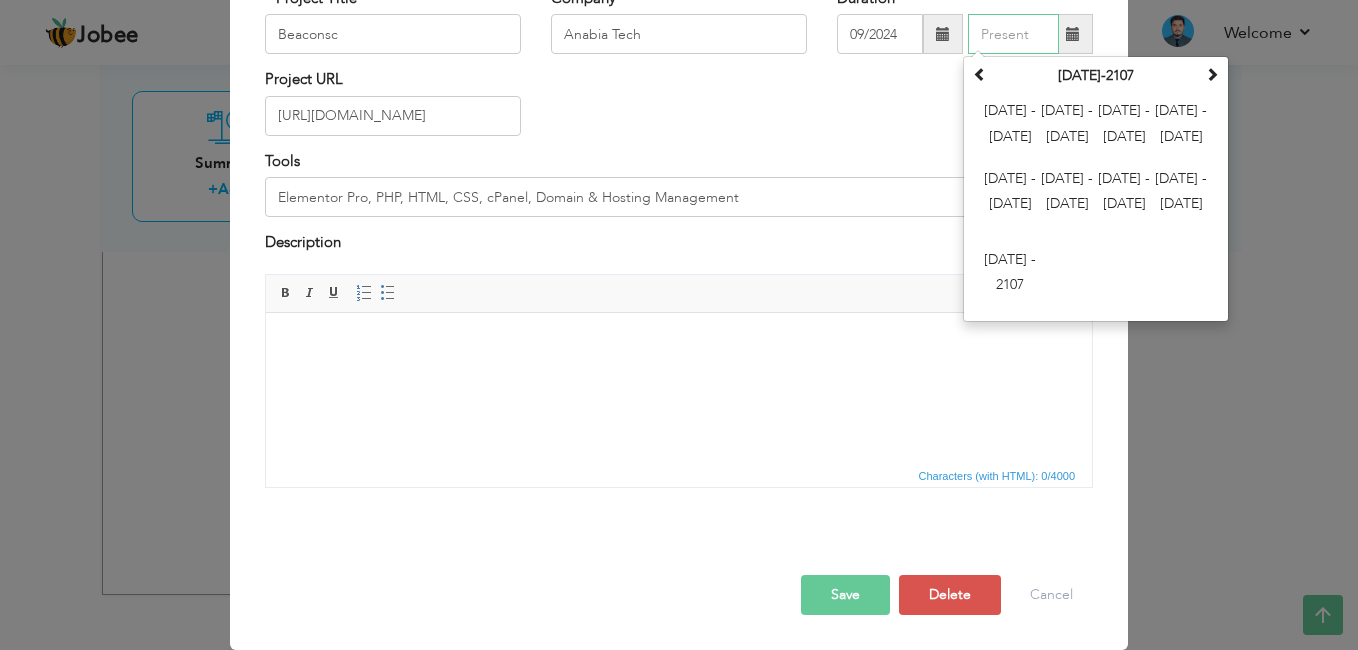 type 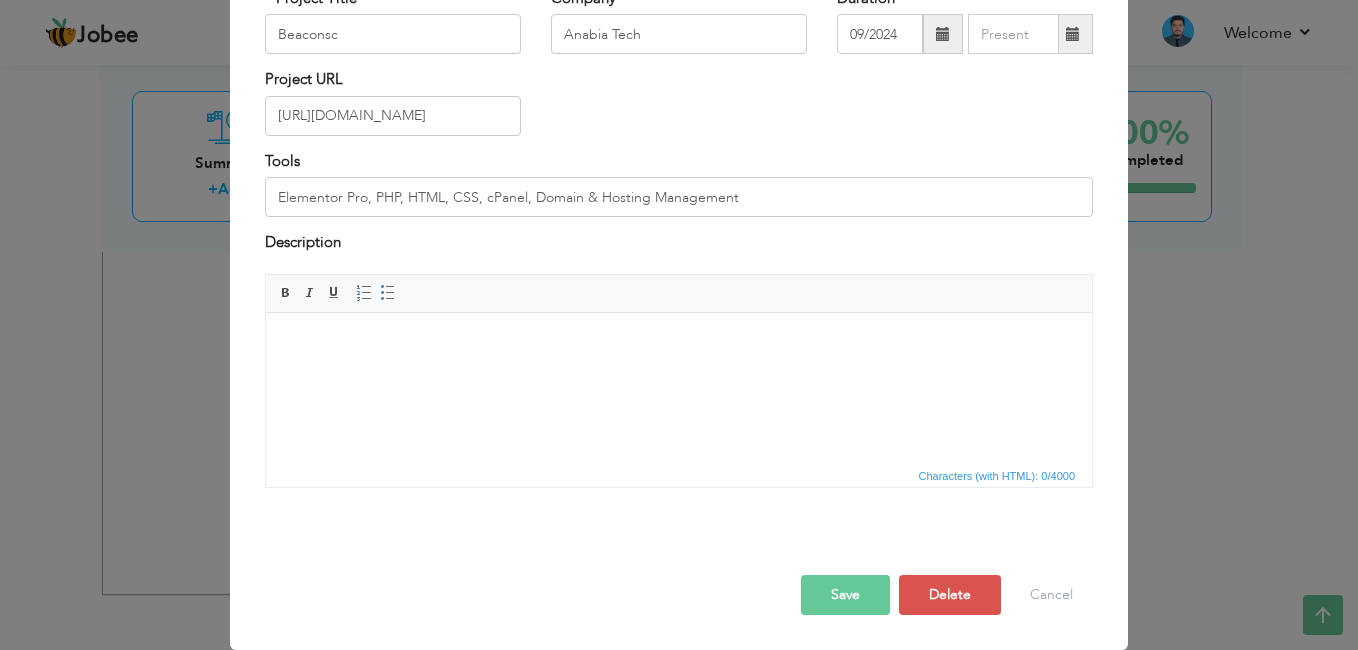 click on "Save" at bounding box center [845, 595] 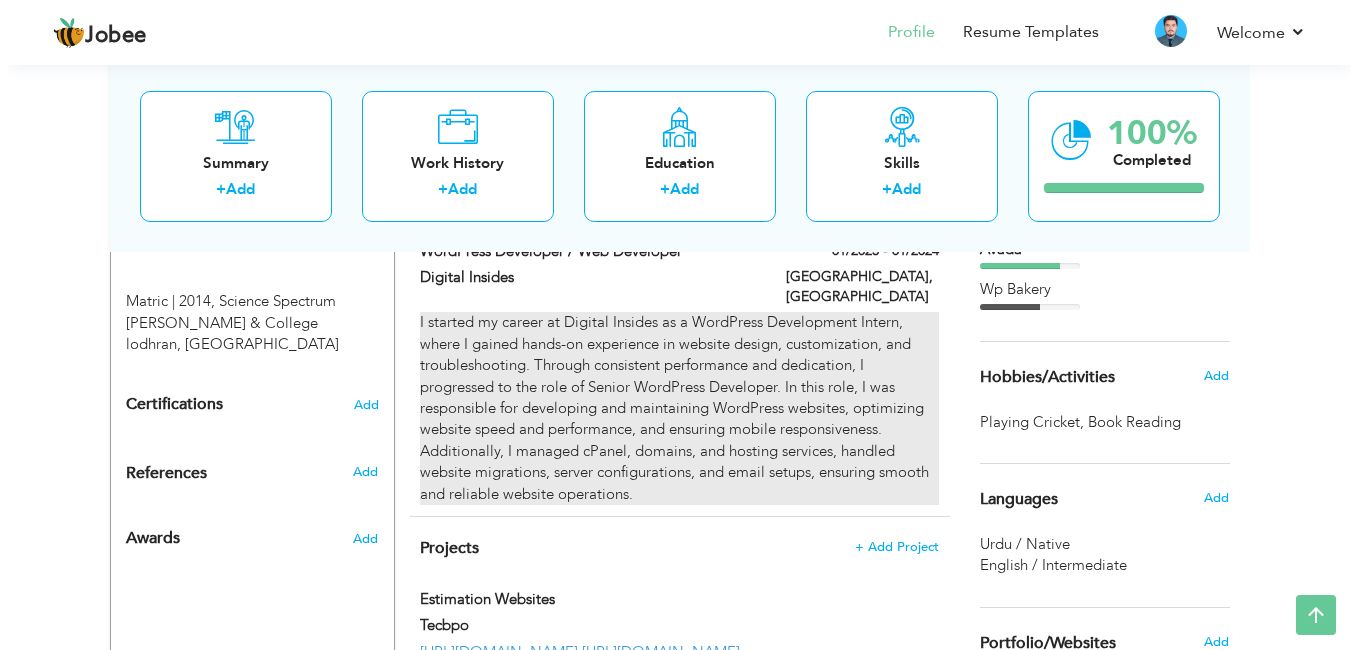 scroll, scrollTop: 1076, scrollLeft: 0, axis: vertical 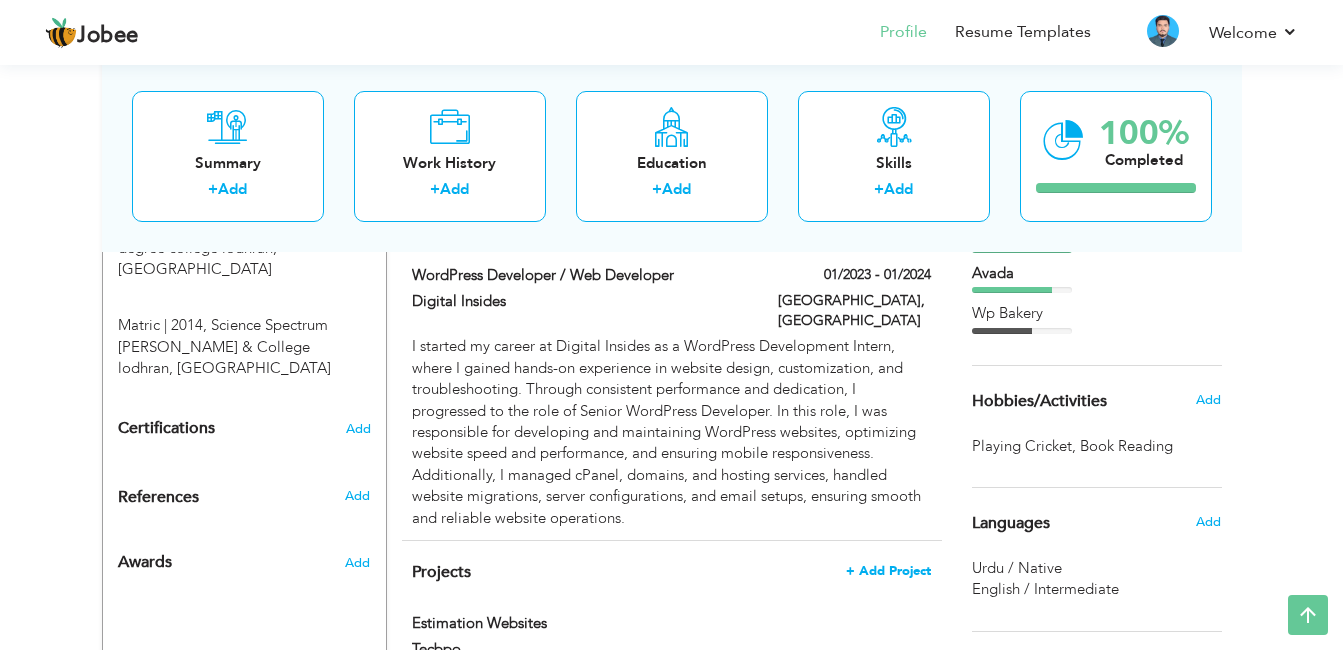 click on "+ Add Project" at bounding box center [888, 571] 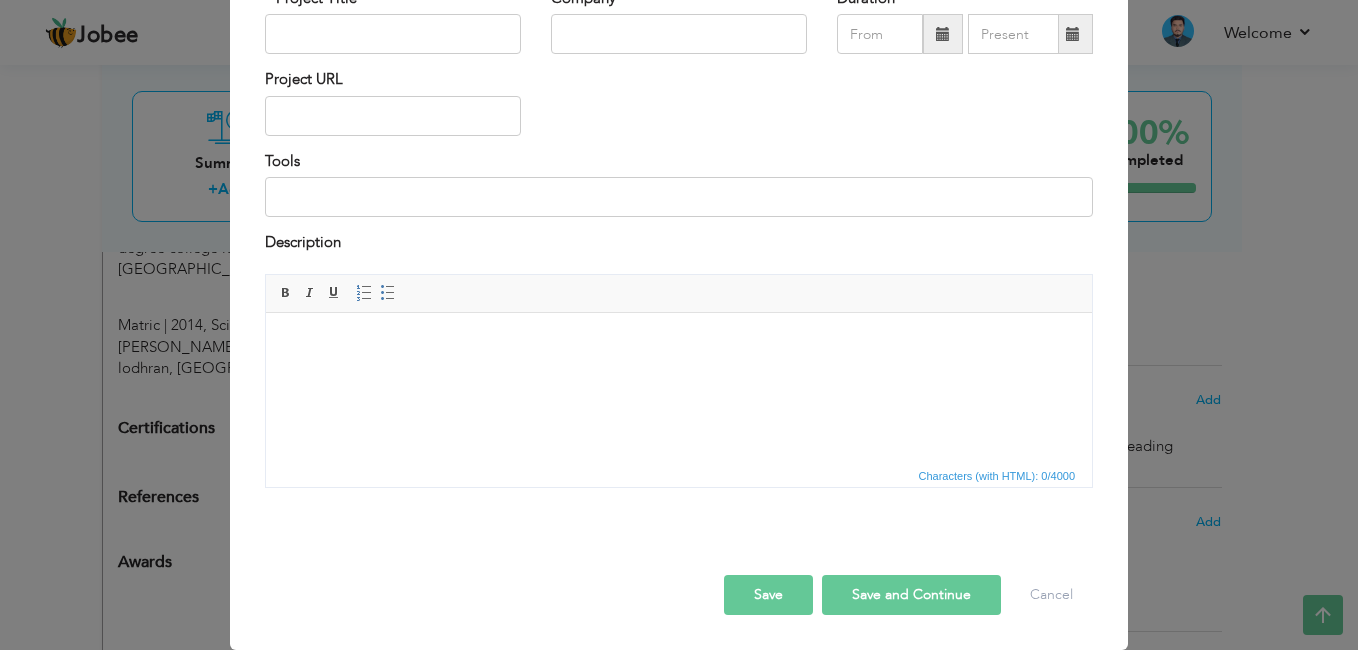 scroll, scrollTop: 0, scrollLeft: 0, axis: both 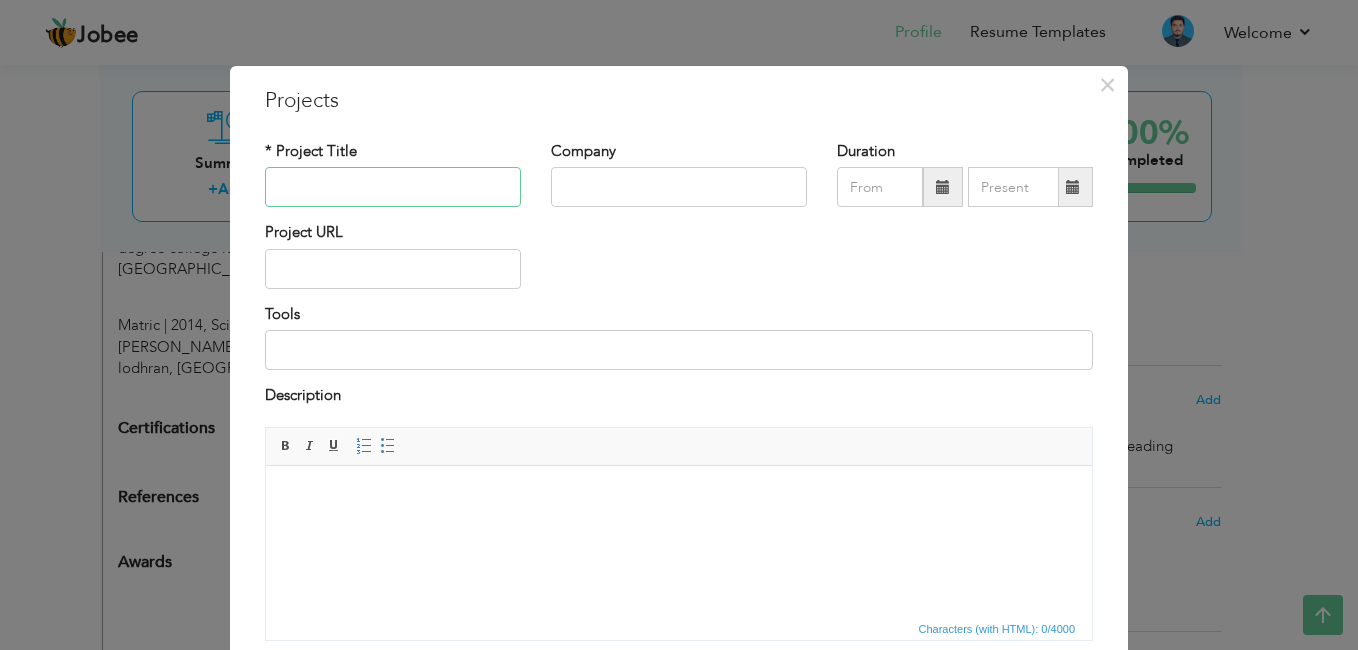 paste on "[URL][DOMAIN_NAME]" 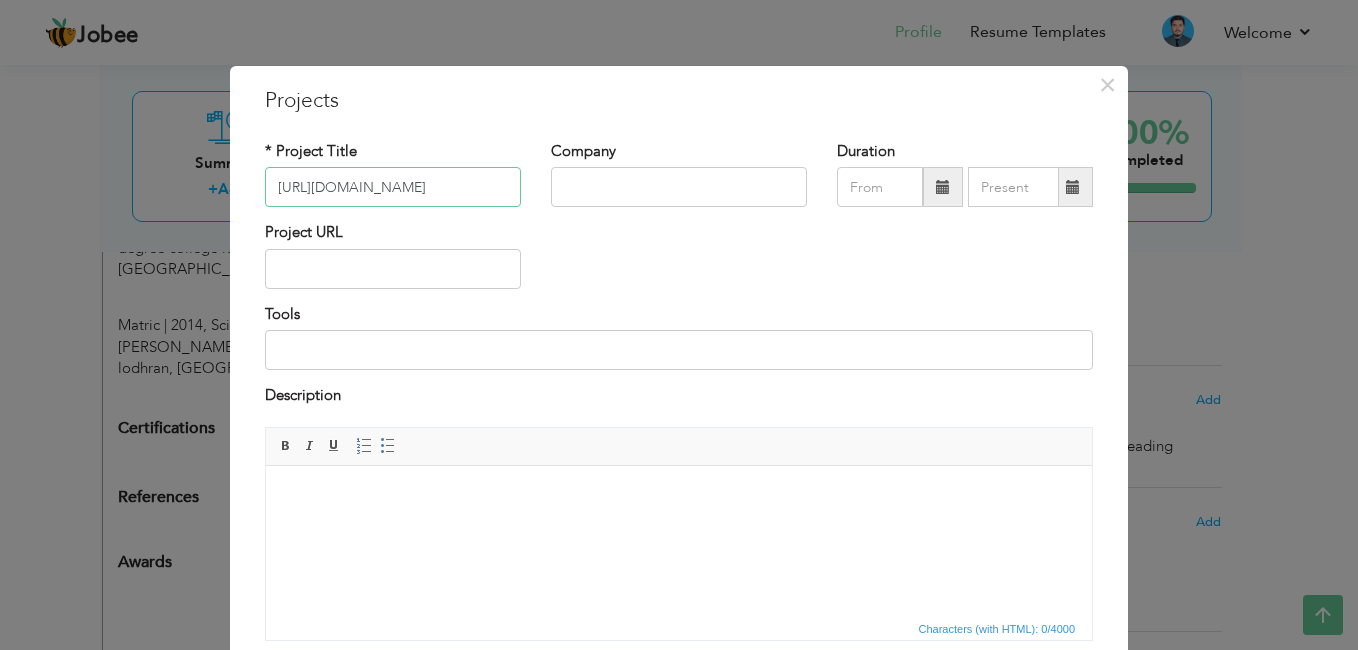 drag, startPoint x: 348, startPoint y: 186, endPoint x: 96, endPoint y: 251, distance: 260.24796 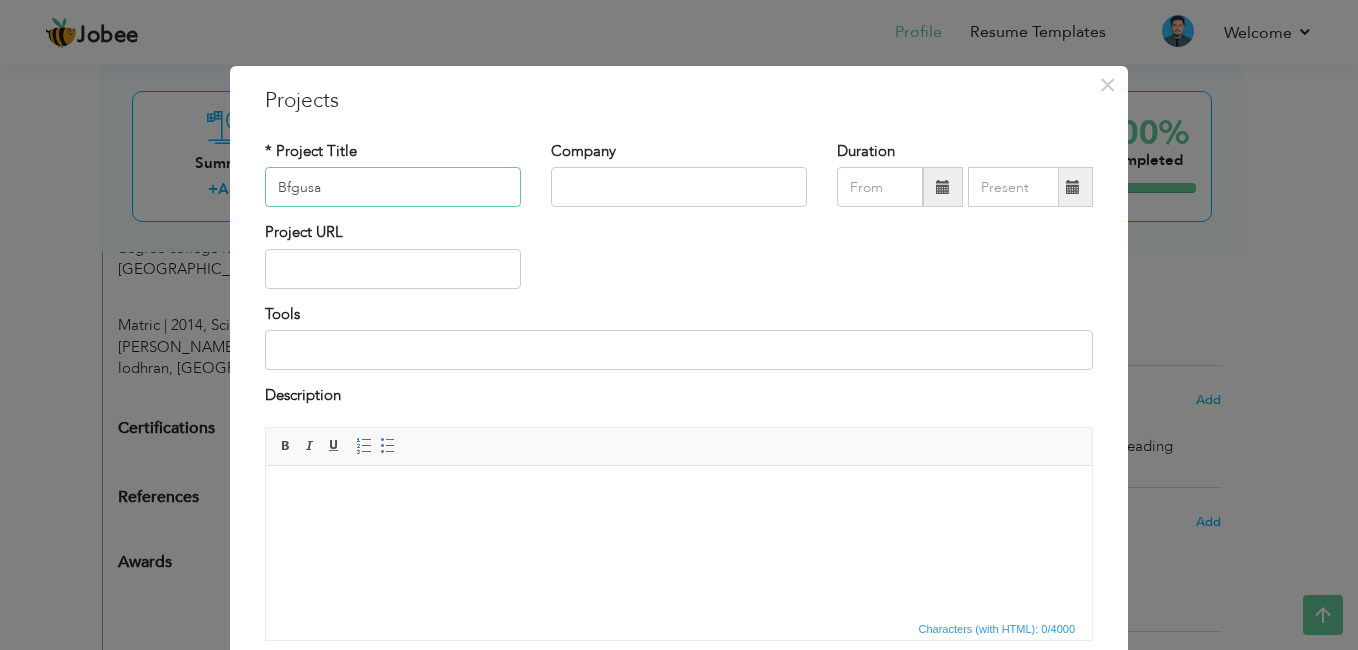 type on "Bfgusa" 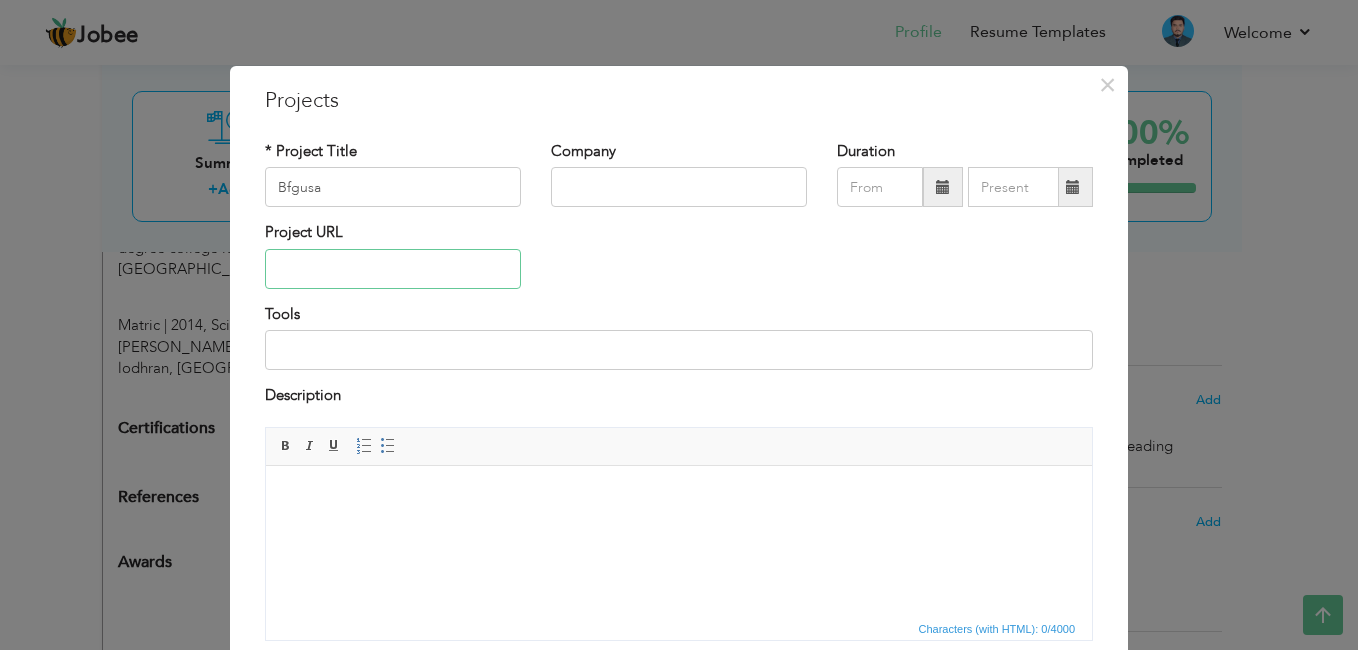 click at bounding box center [393, 269] 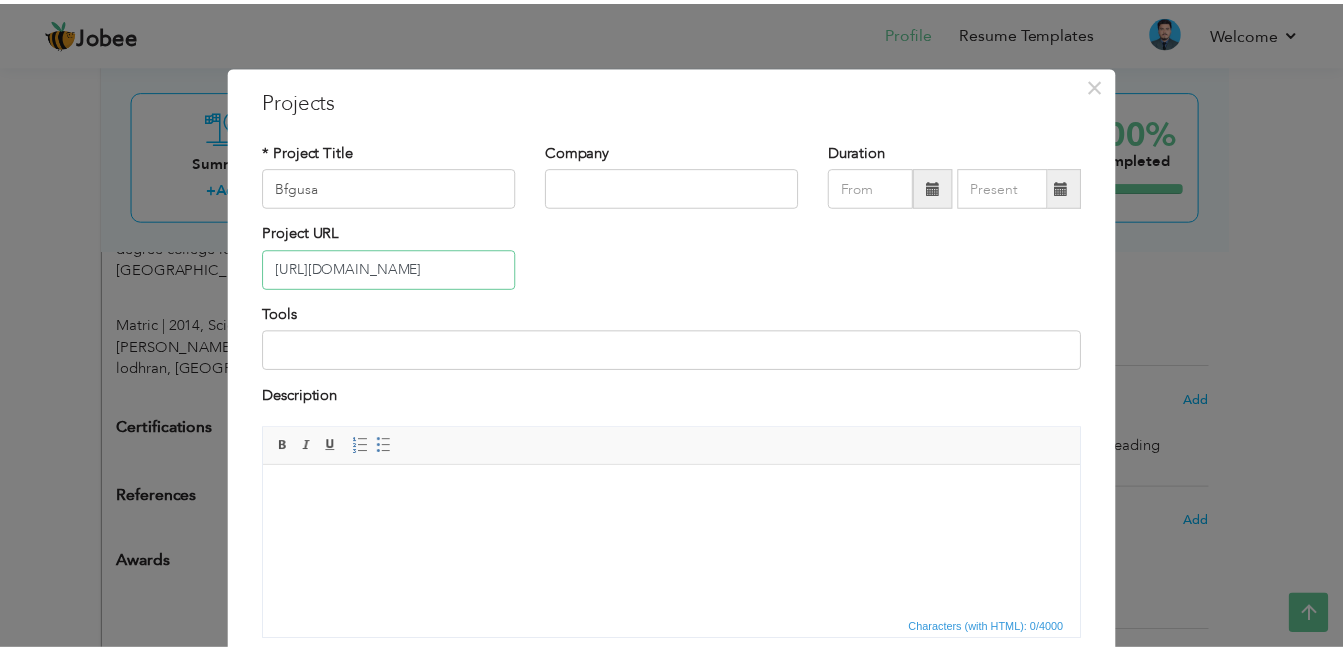 scroll, scrollTop: 153, scrollLeft: 0, axis: vertical 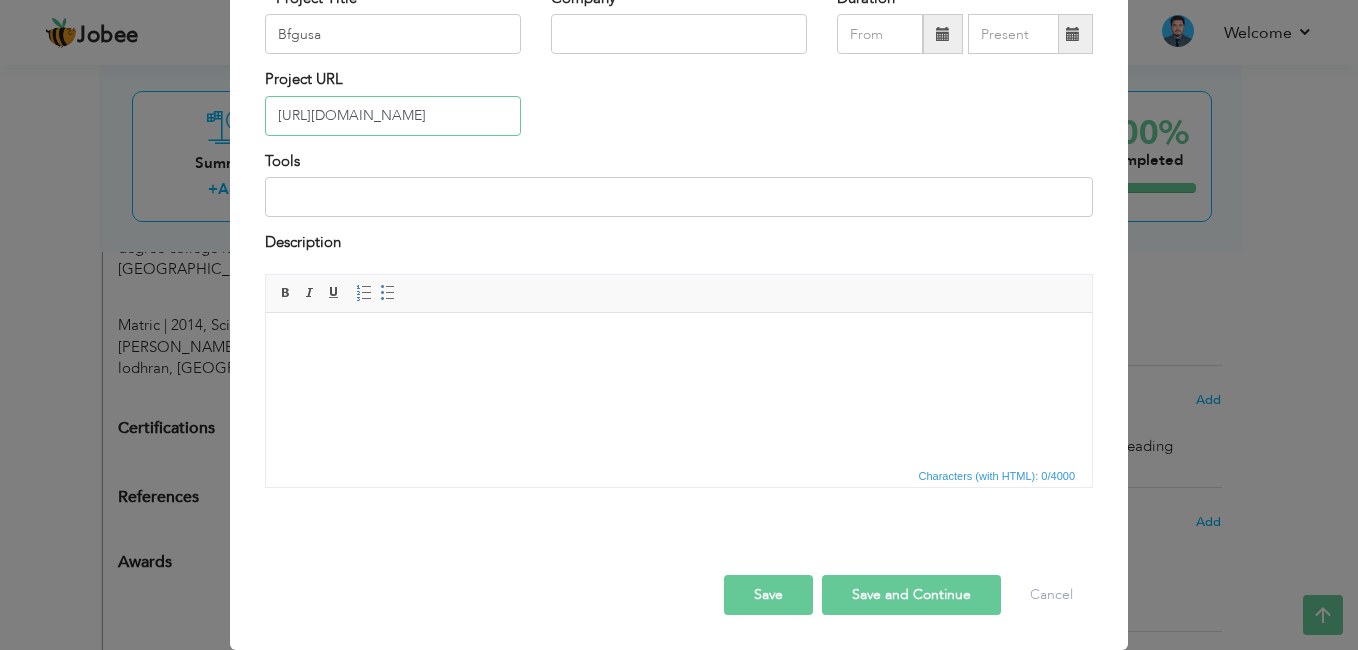 type on "[URL][DOMAIN_NAME]" 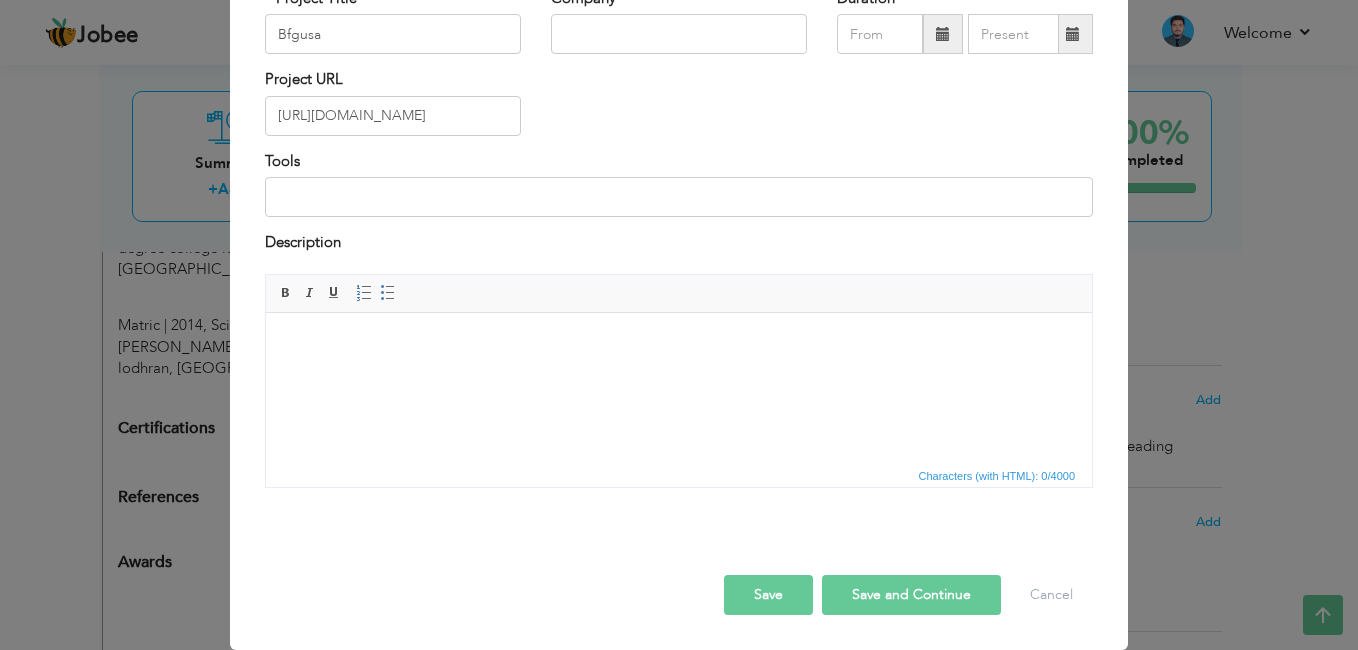 click on "Save" at bounding box center (768, 595) 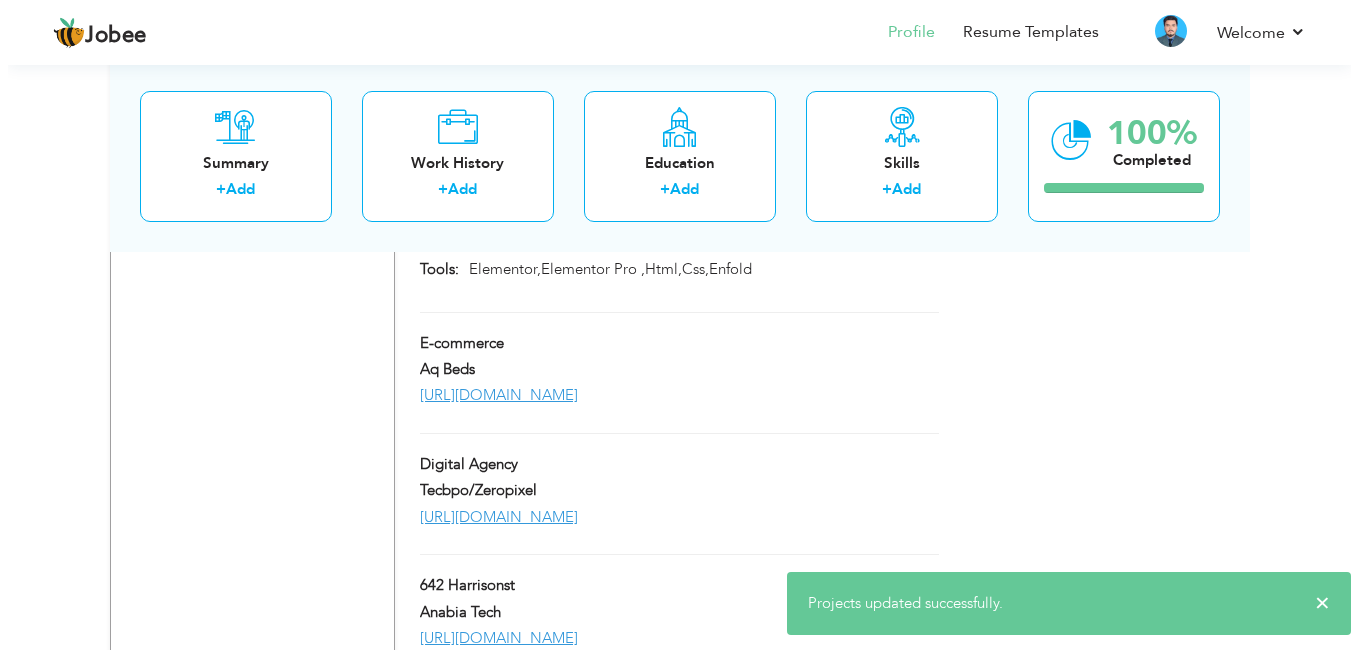 scroll, scrollTop: 1876, scrollLeft: 0, axis: vertical 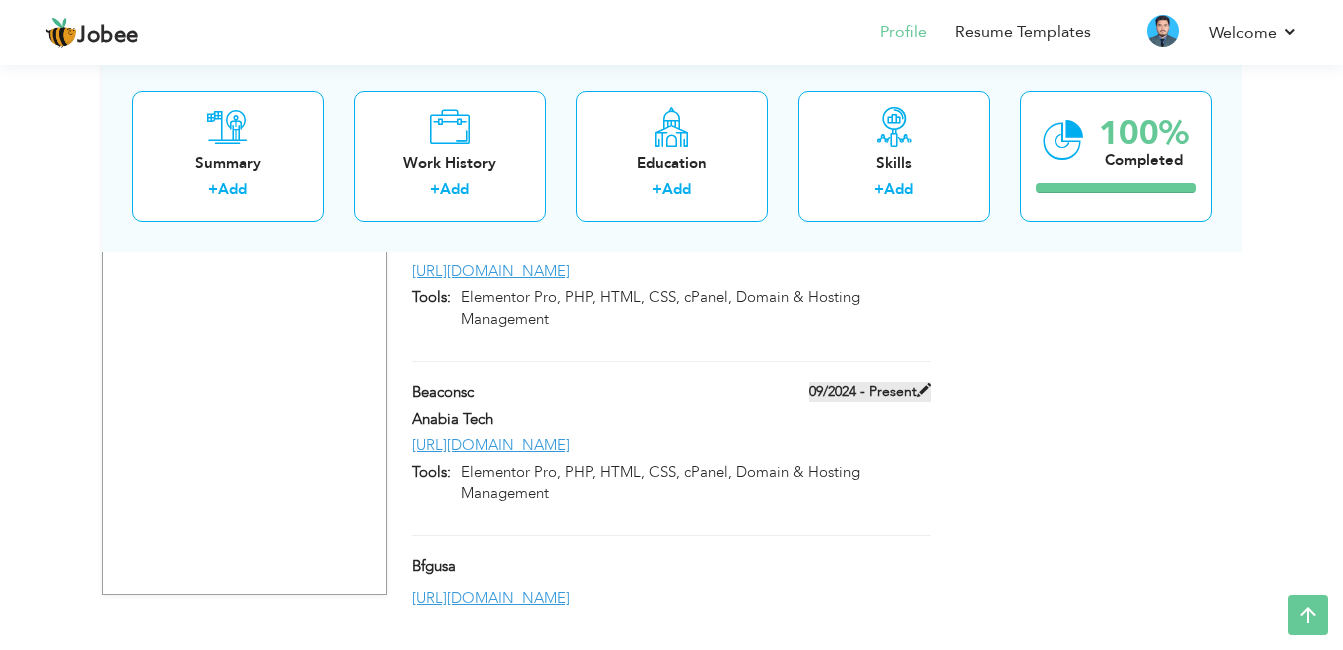 click at bounding box center (924, 390) 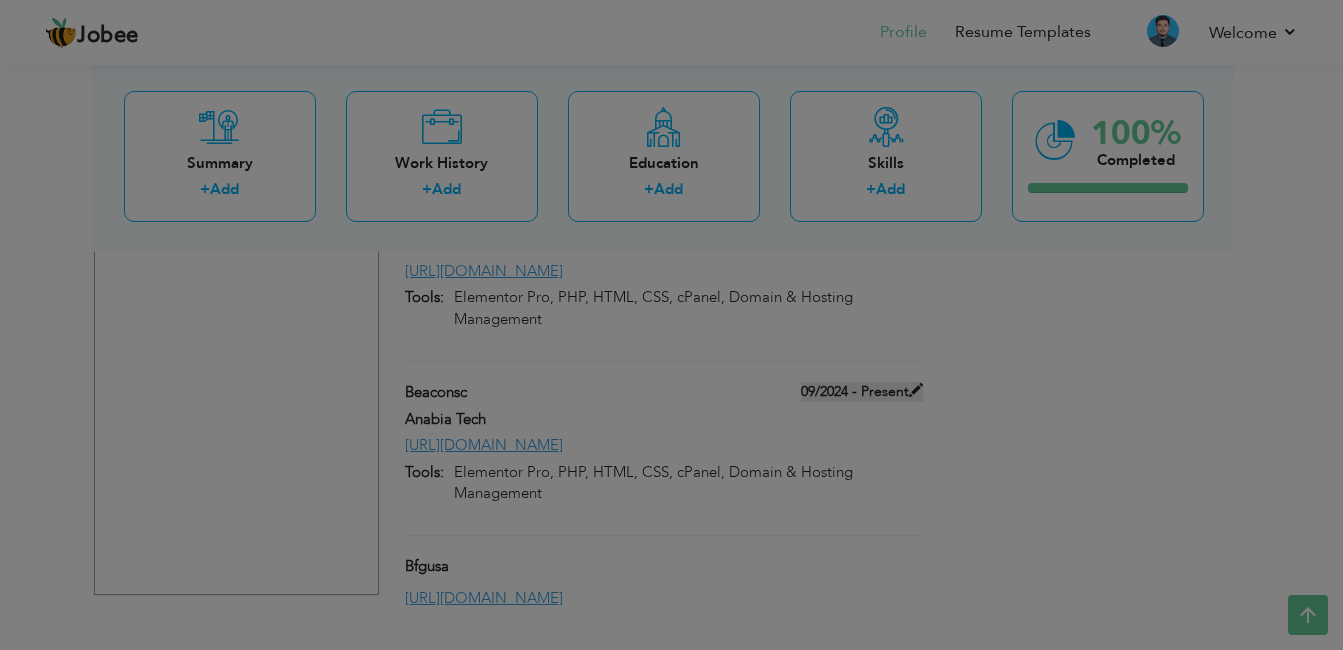type on "Beaconsc" 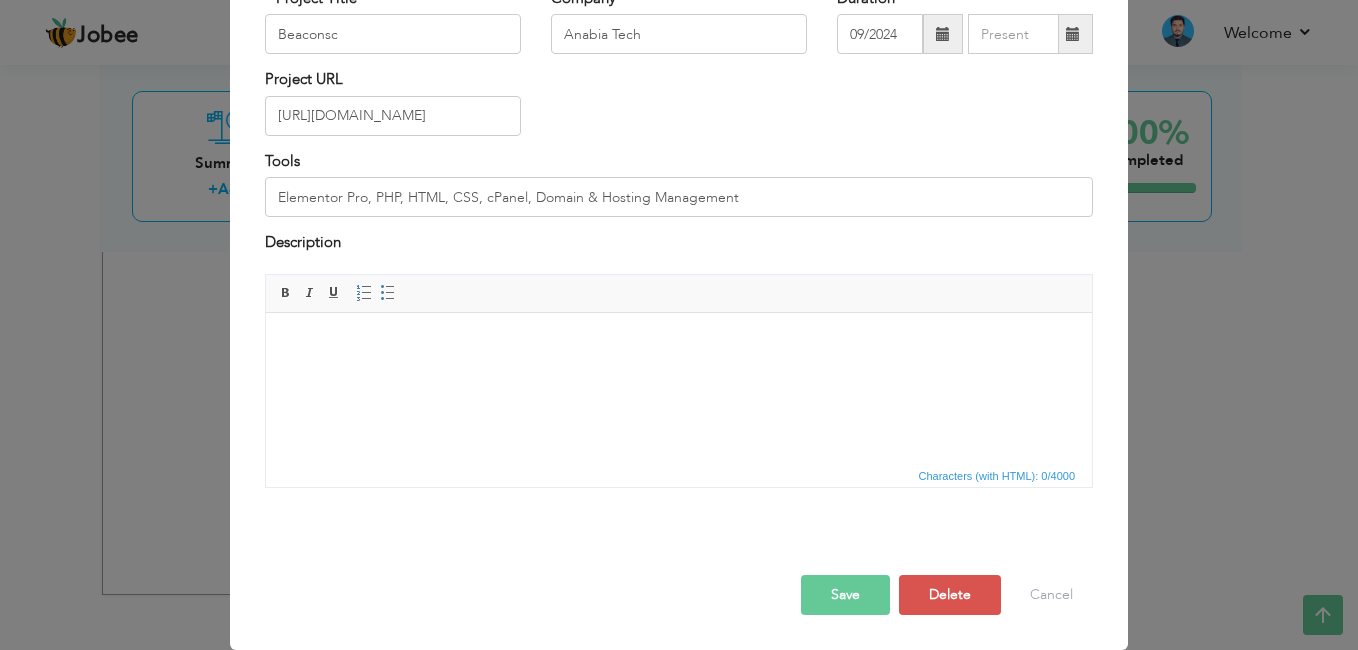 scroll, scrollTop: 0, scrollLeft: 0, axis: both 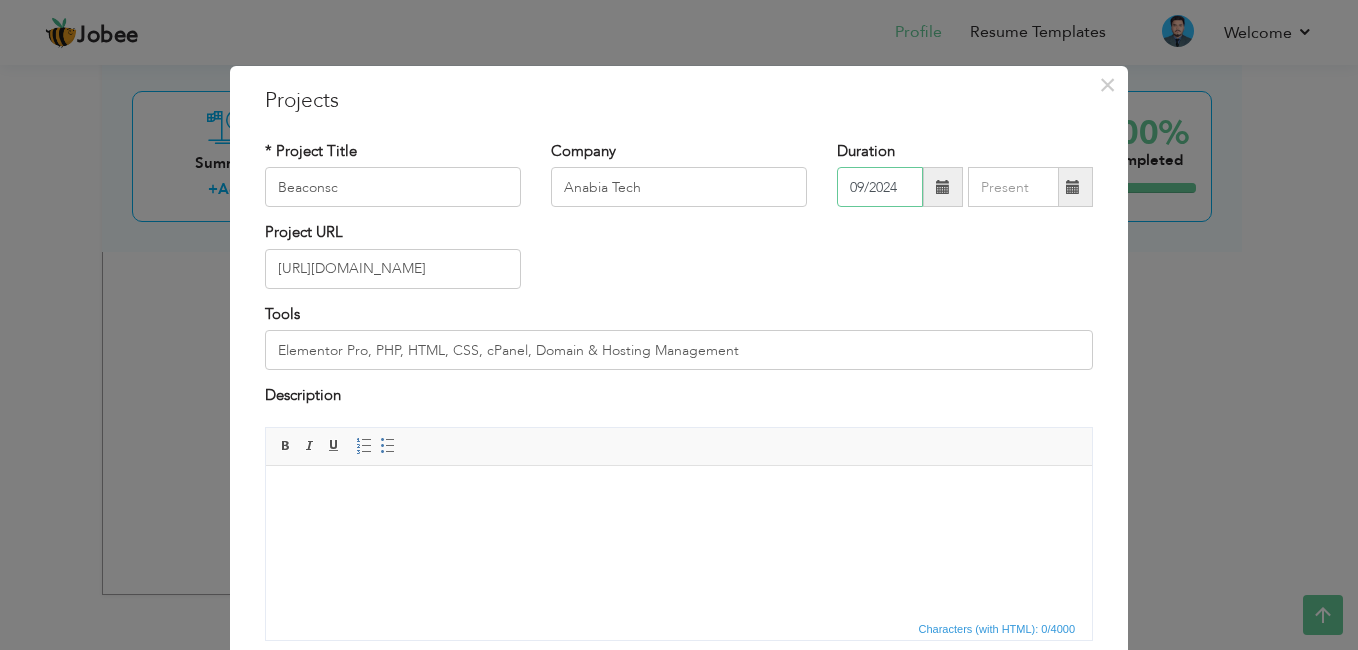 click on "09/2024" at bounding box center [880, 187] 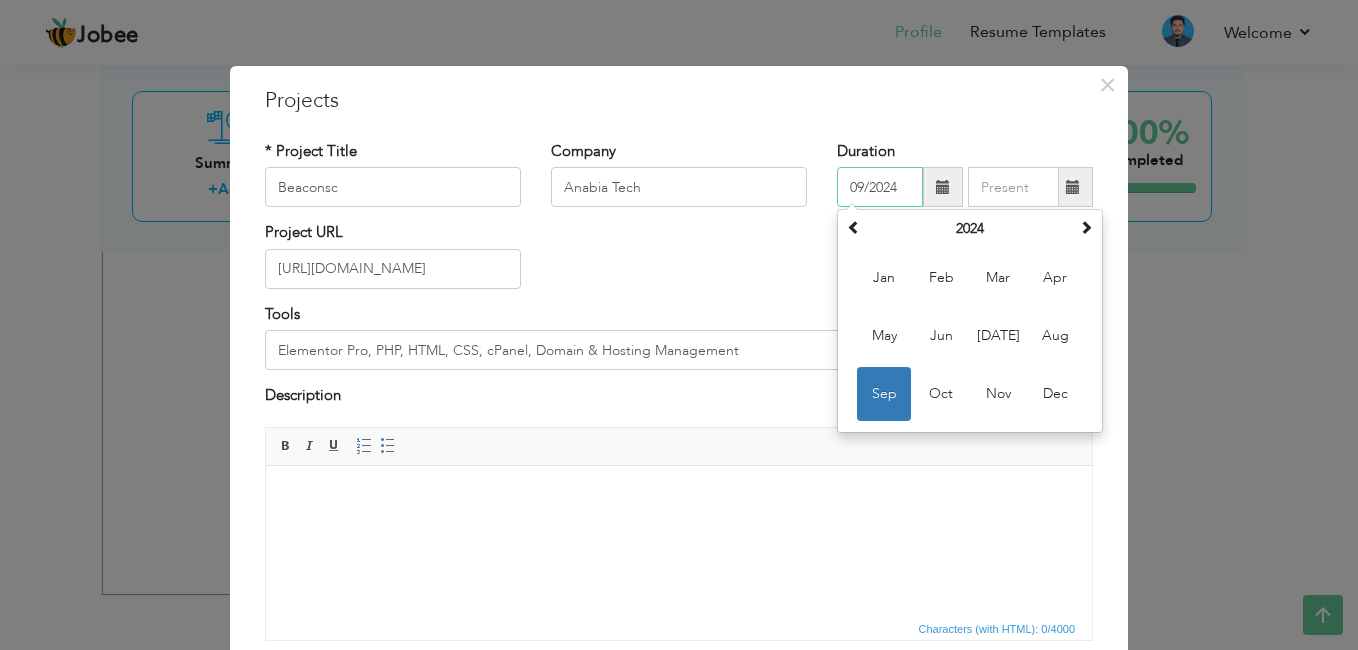 click on "09/2024" at bounding box center [880, 187] 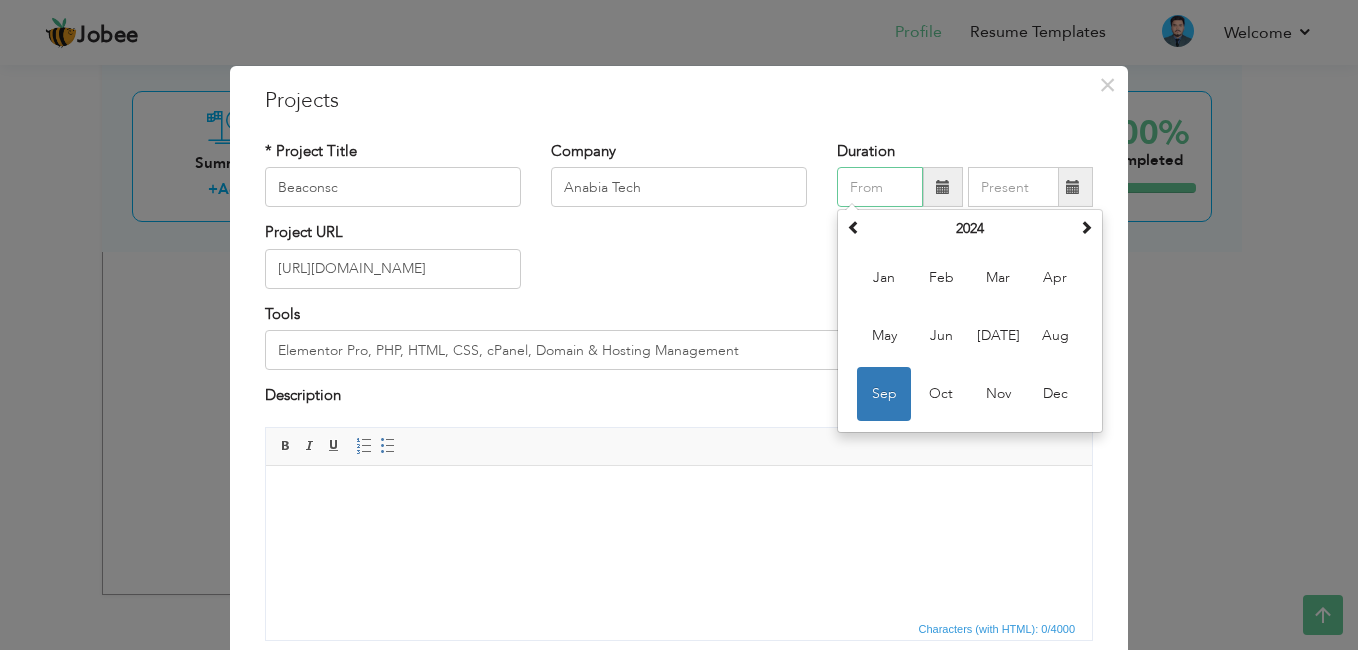 type 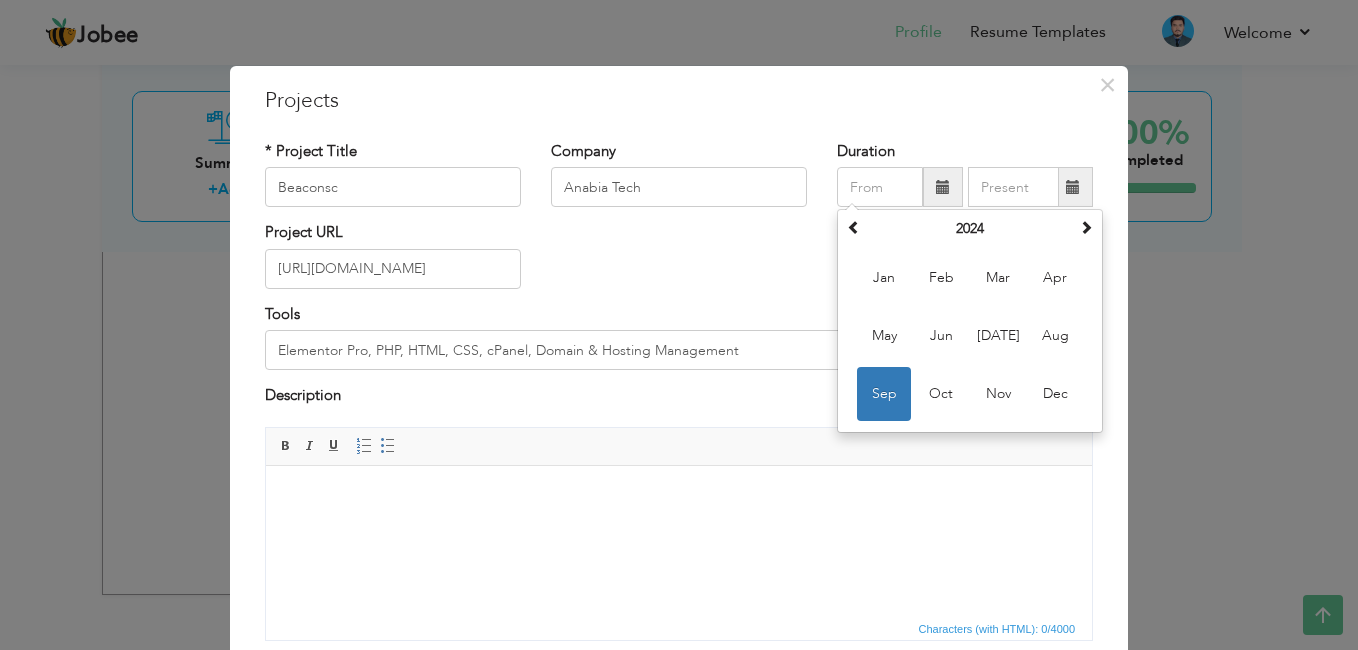click on "Project URL
https://beaconsc.com/" at bounding box center (679, 262) 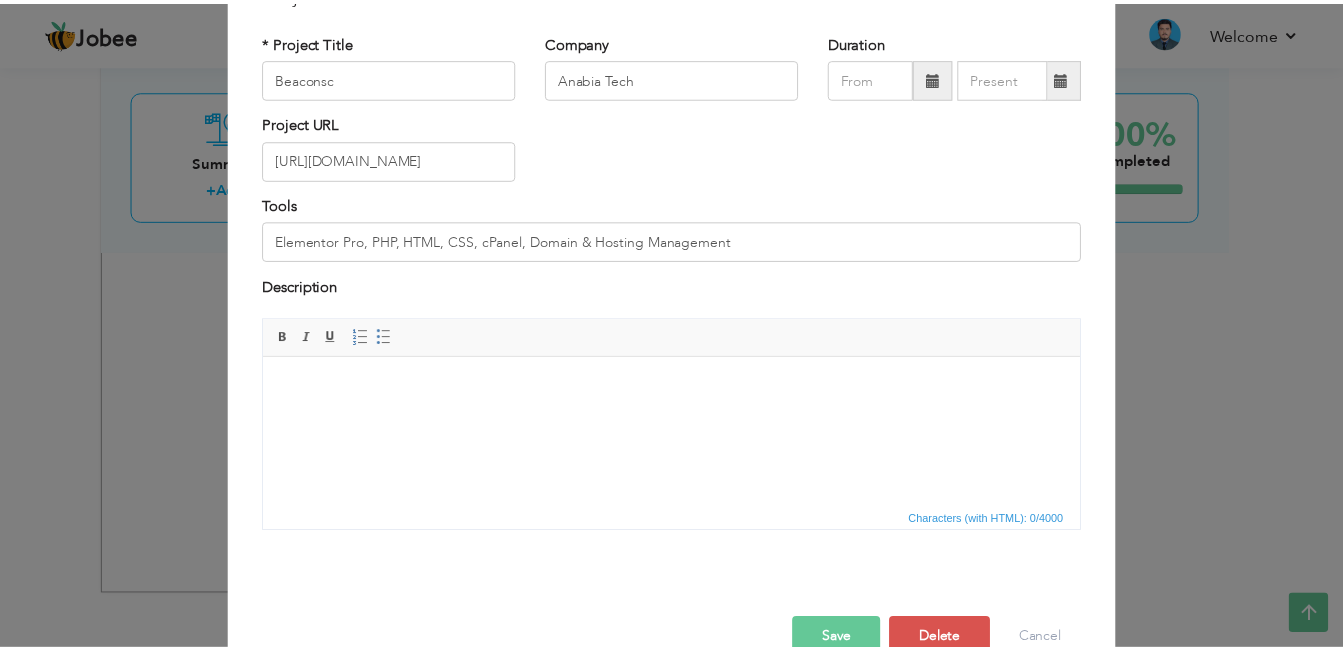 scroll, scrollTop: 153, scrollLeft: 0, axis: vertical 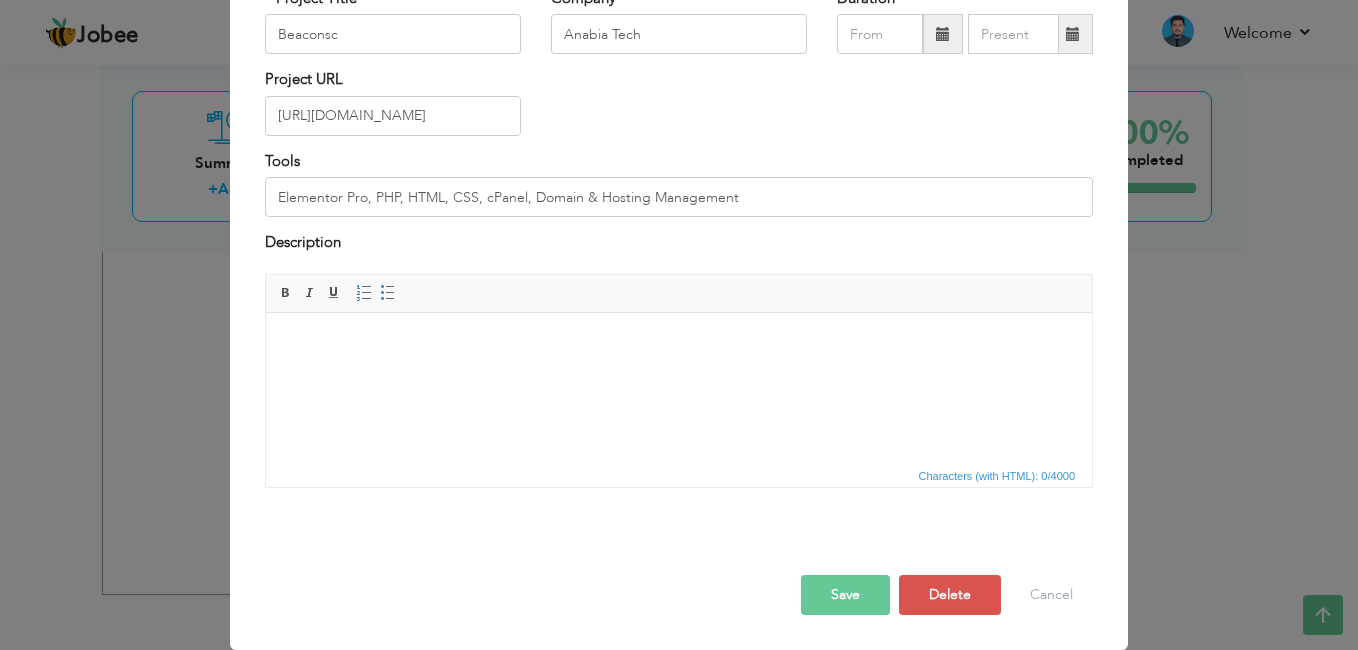click on "Save" at bounding box center (845, 595) 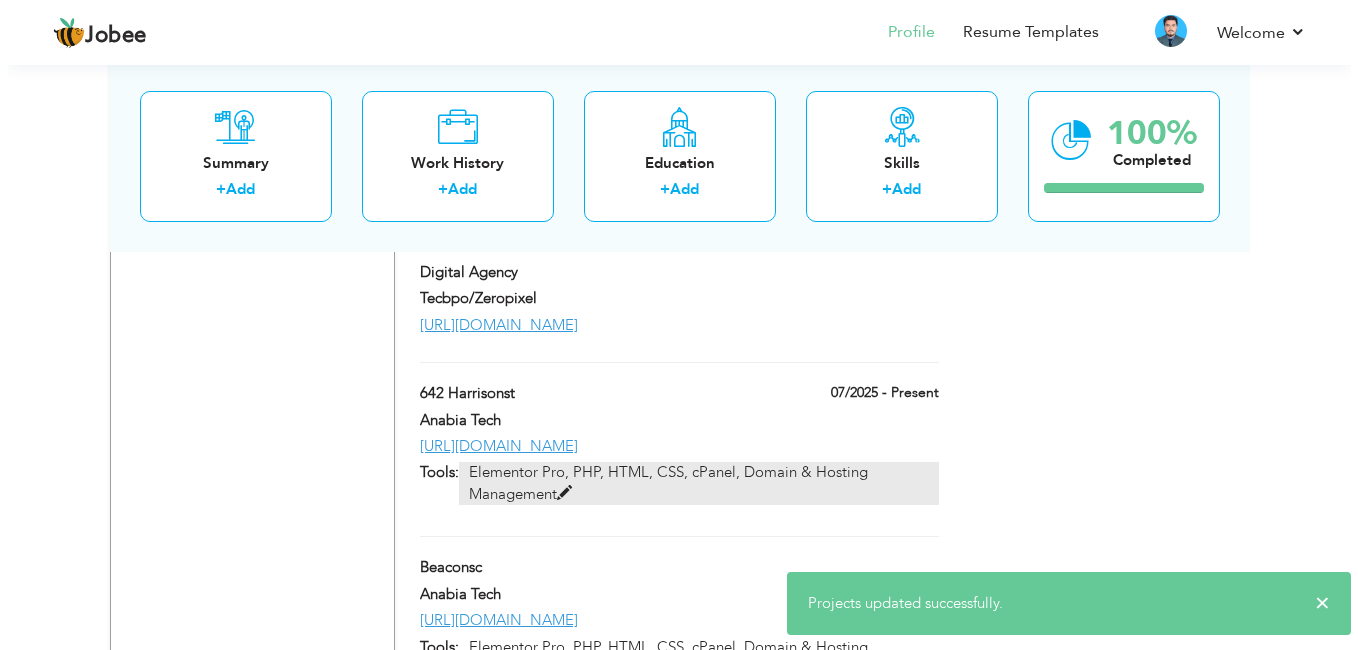 scroll, scrollTop: 1676, scrollLeft: 0, axis: vertical 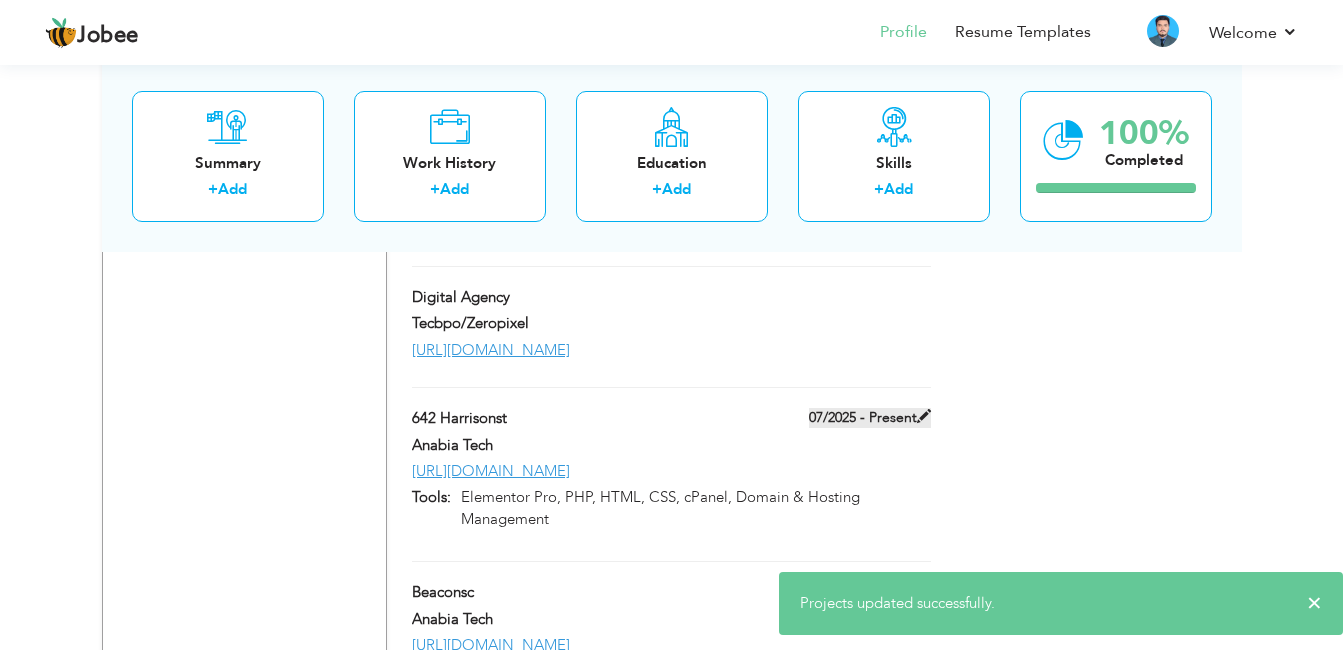 click on "07/2025 -  Present" at bounding box center [870, 418] 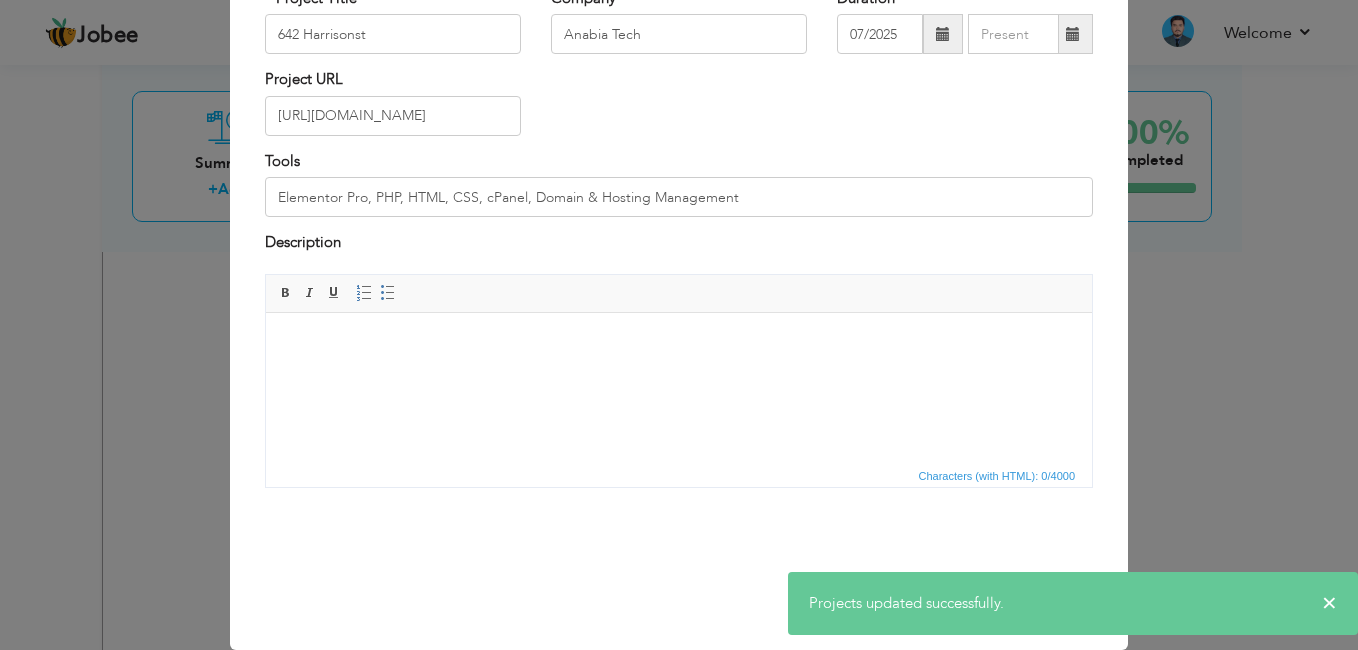 scroll, scrollTop: 0, scrollLeft: 0, axis: both 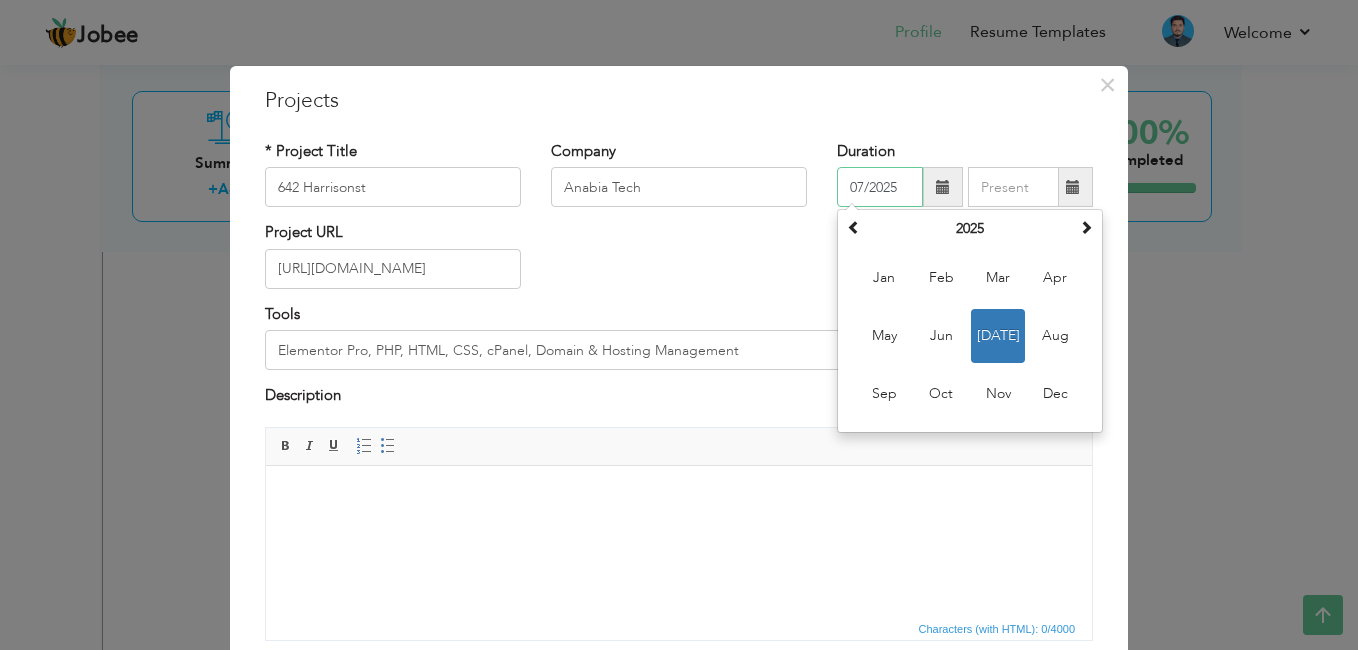 click on "07/2025" at bounding box center (880, 187) 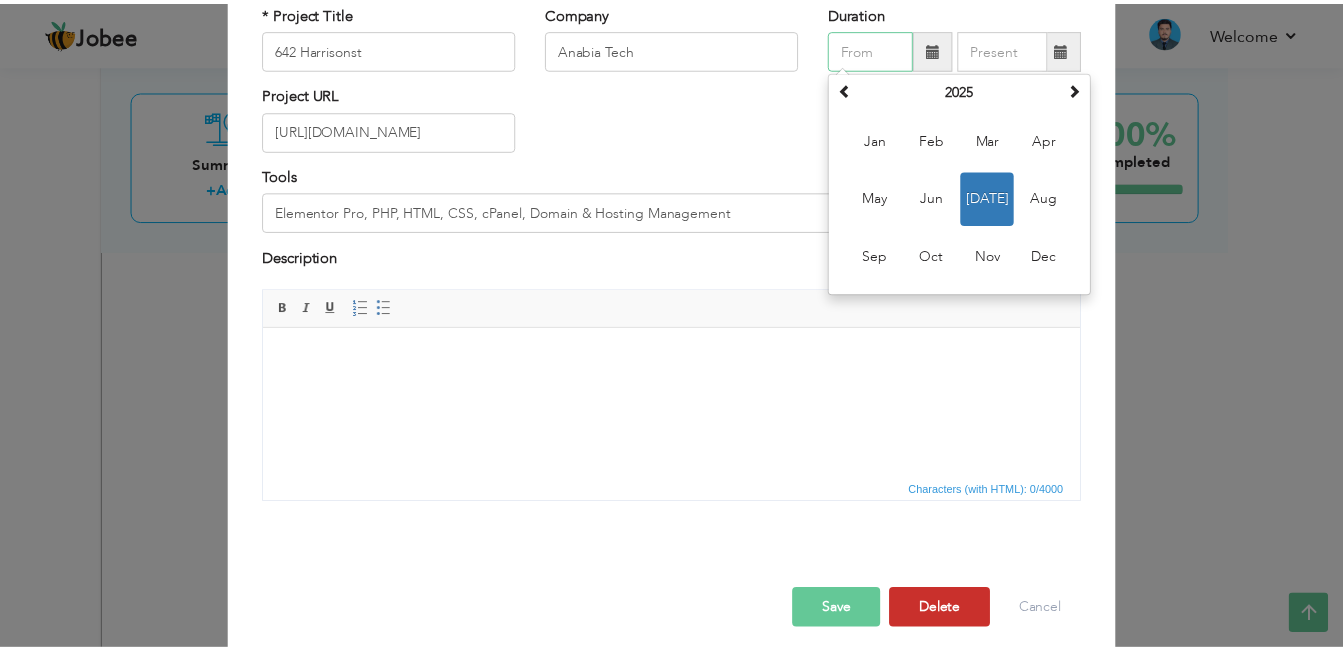 scroll, scrollTop: 153, scrollLeft: 0, axis: vertical 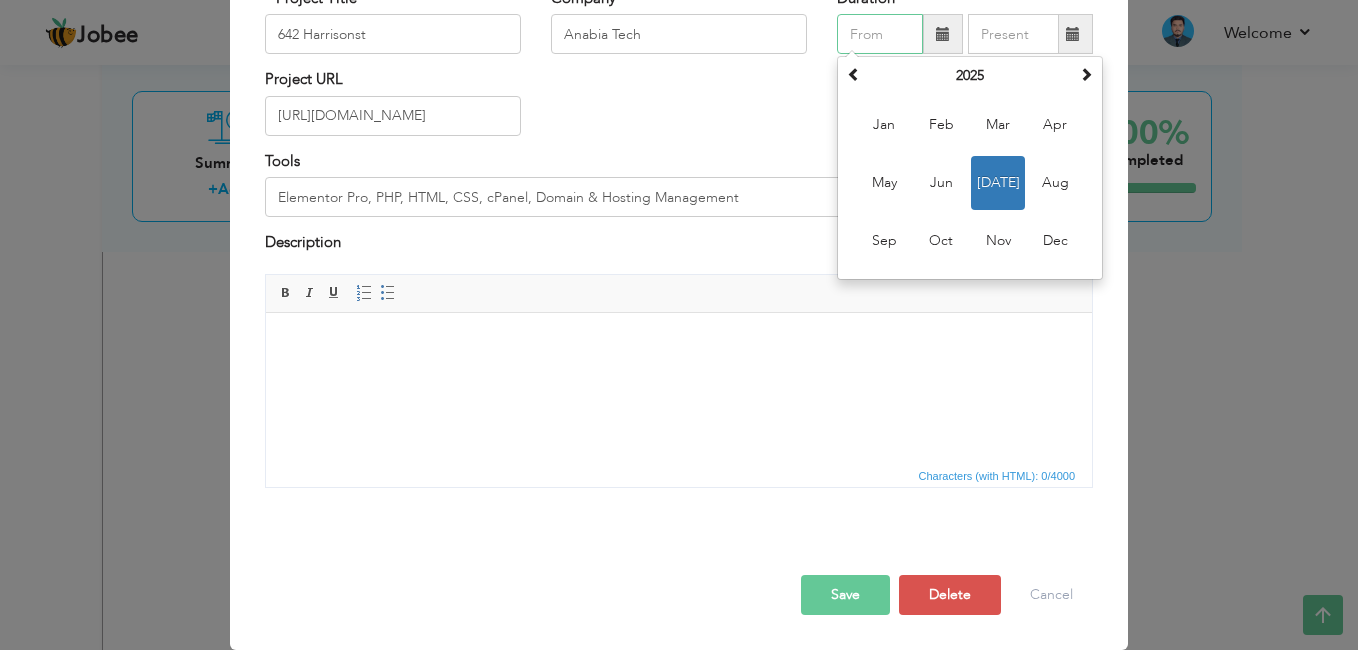 type 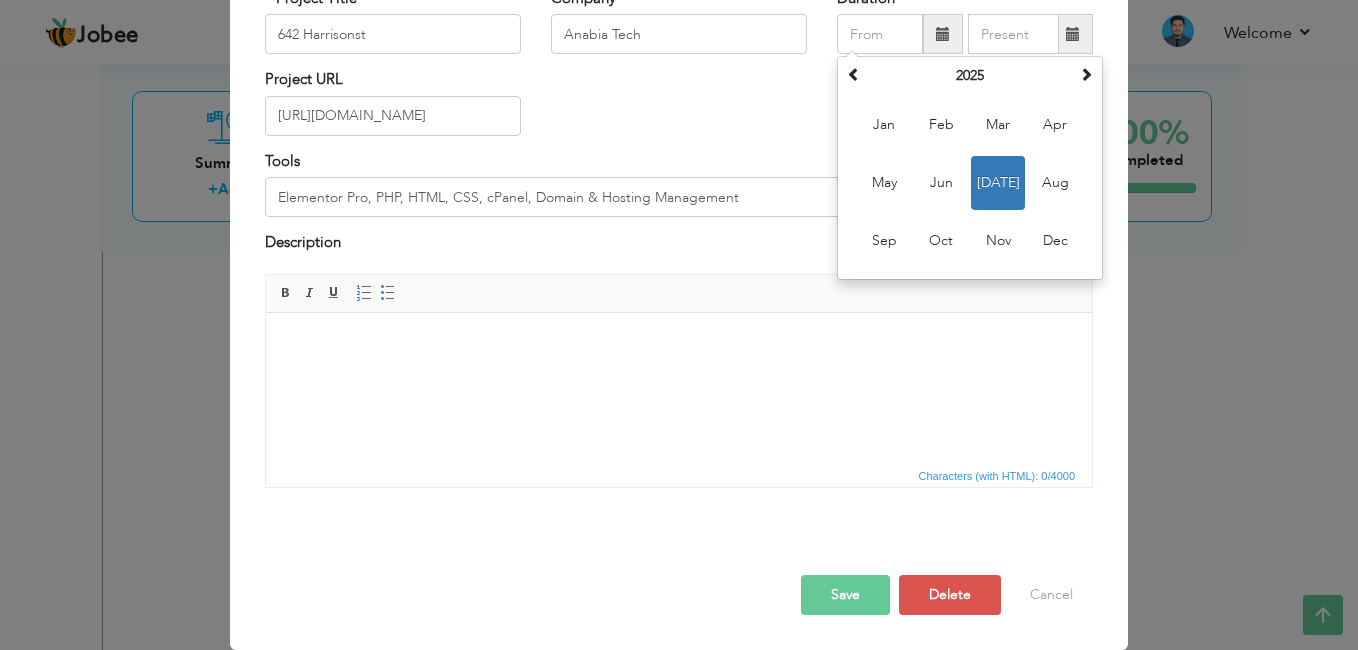 click on "Save" at bounding box center (845, 595) 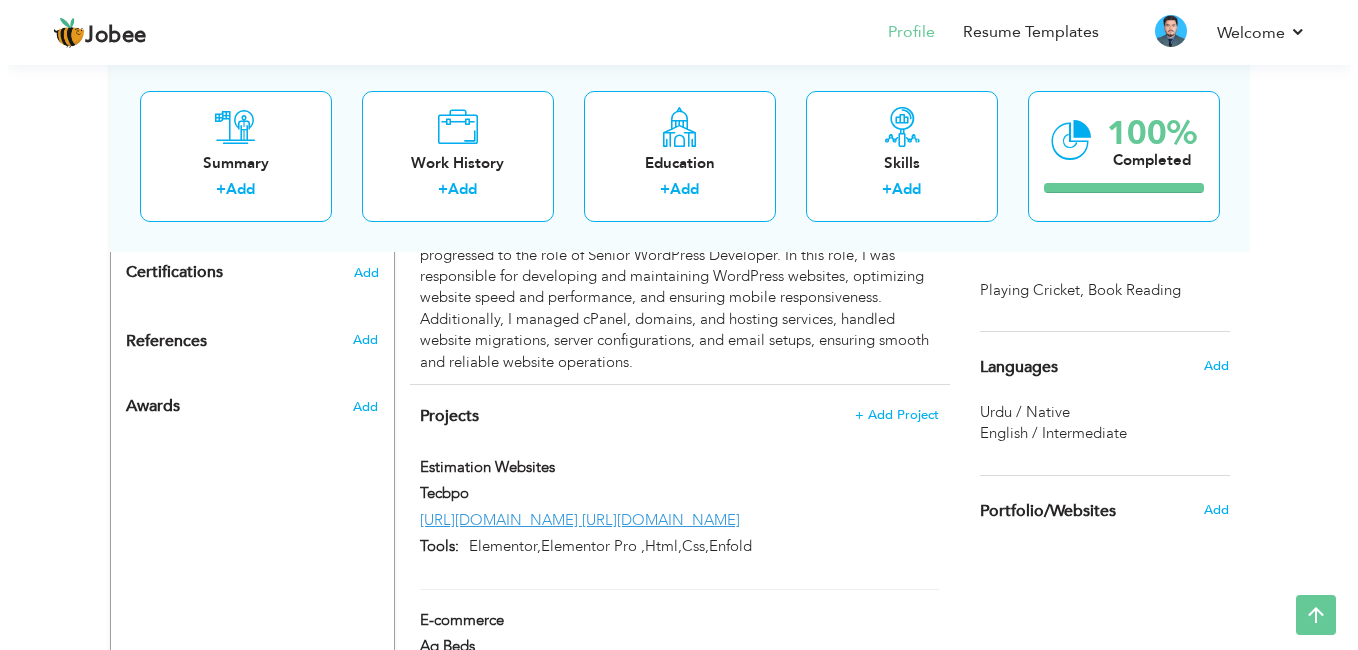 scroll, scrollTop: 1276, scrollLeft: 0, axis: vertical 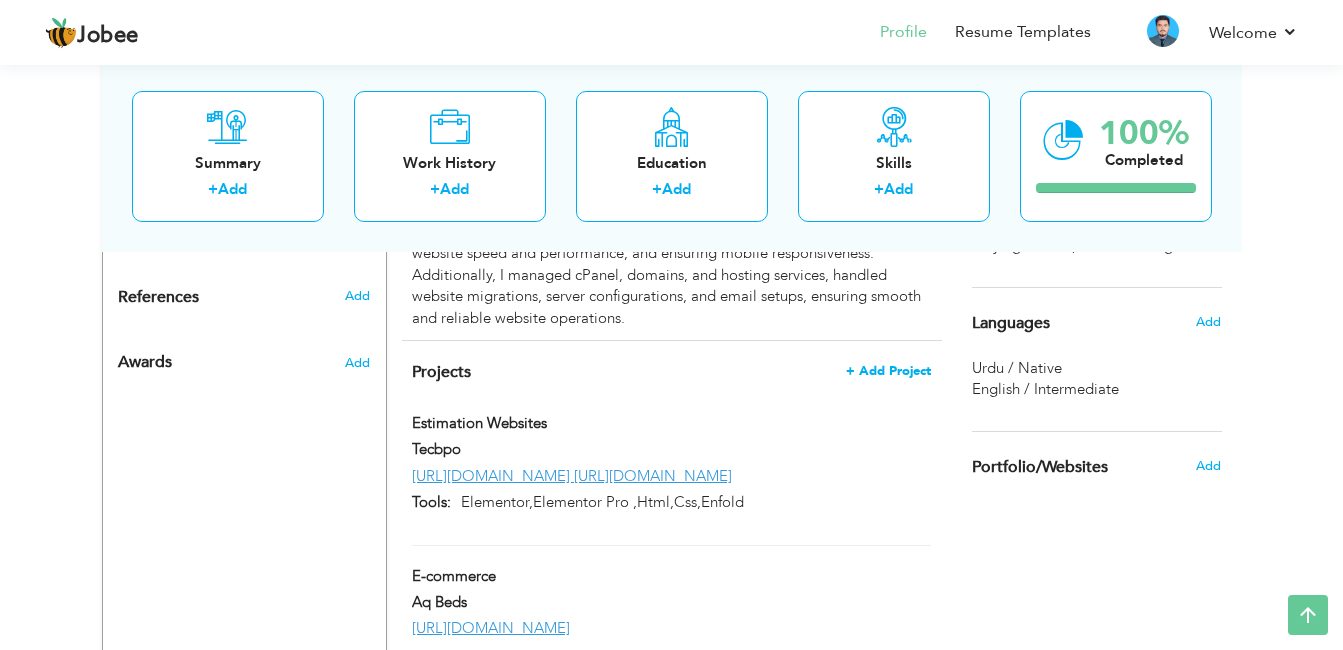 click on "+ Add Project" at bounding box center [888, 371] 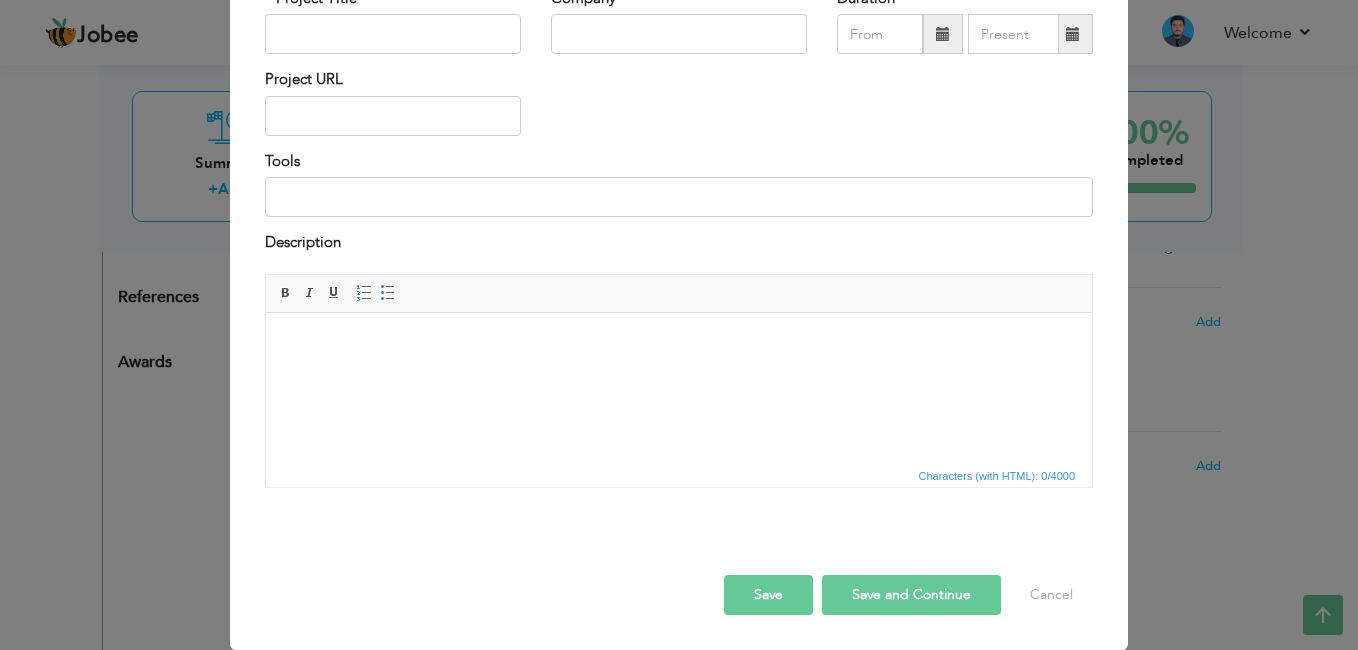 scroll, scrollTop: 0, scrollLeft: 0, axis: both 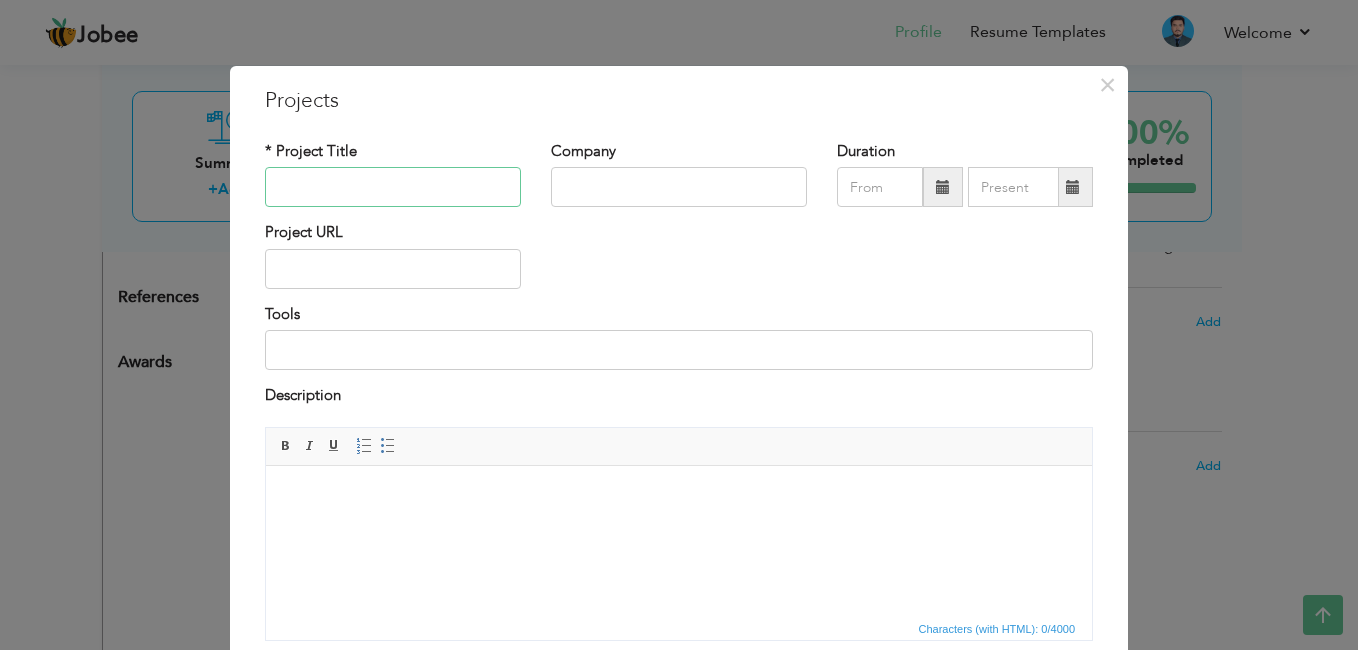 paste on "[URL][DOMAIN_NAME]" 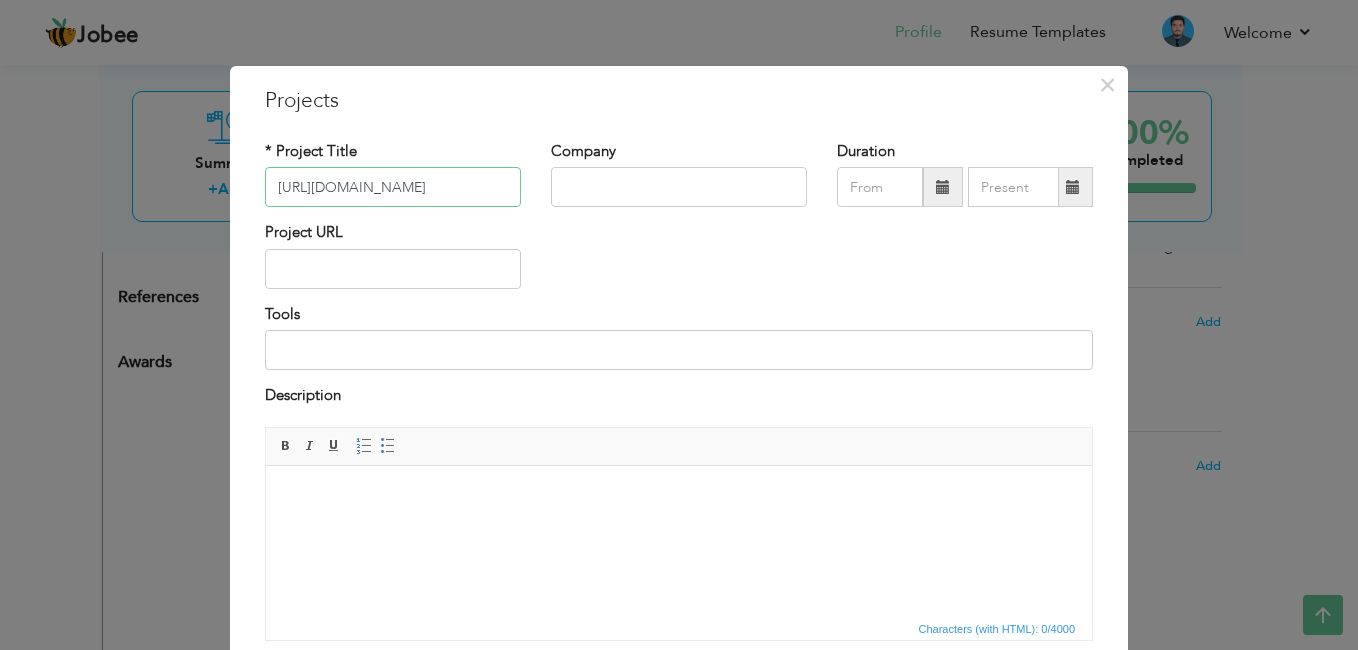 drag, startPoint x: 314, startPoint y: 187, endPoint x: 168, endPoint y: 184, distance: 146.03082 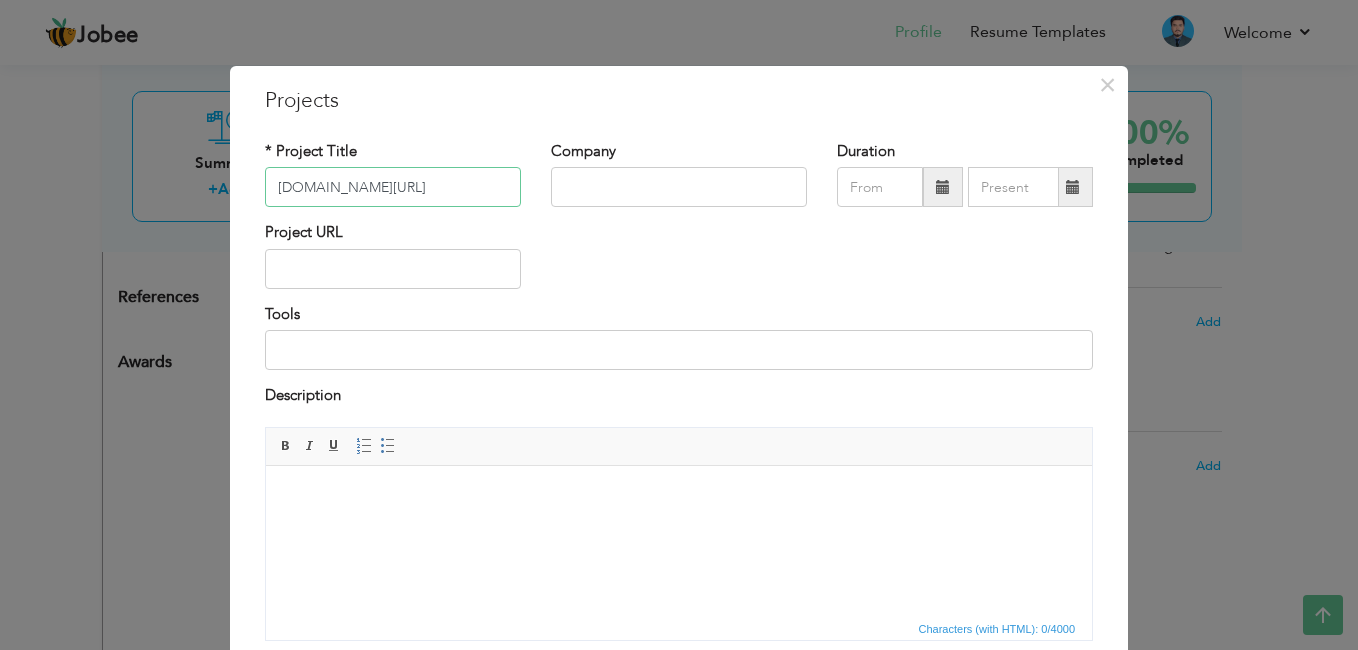 click on "aloetherapeutics.com/" at bounding box center [393, 187] 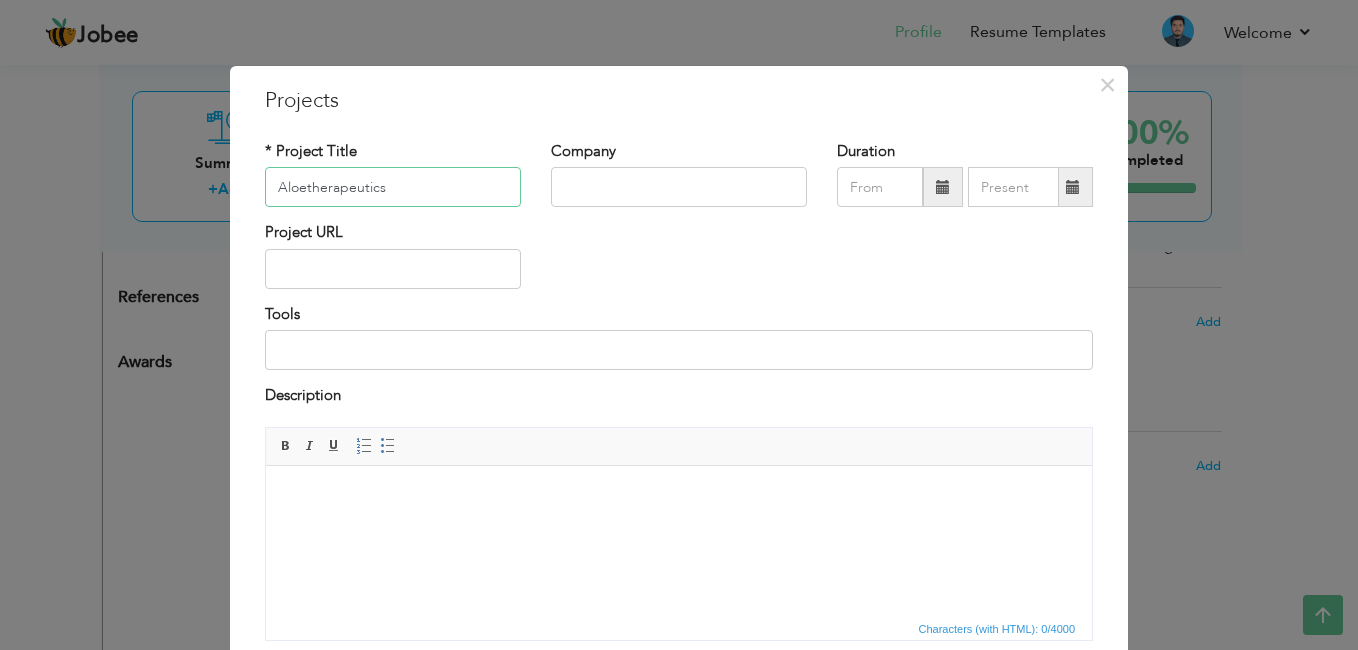 type on "Aloetherapeutics" 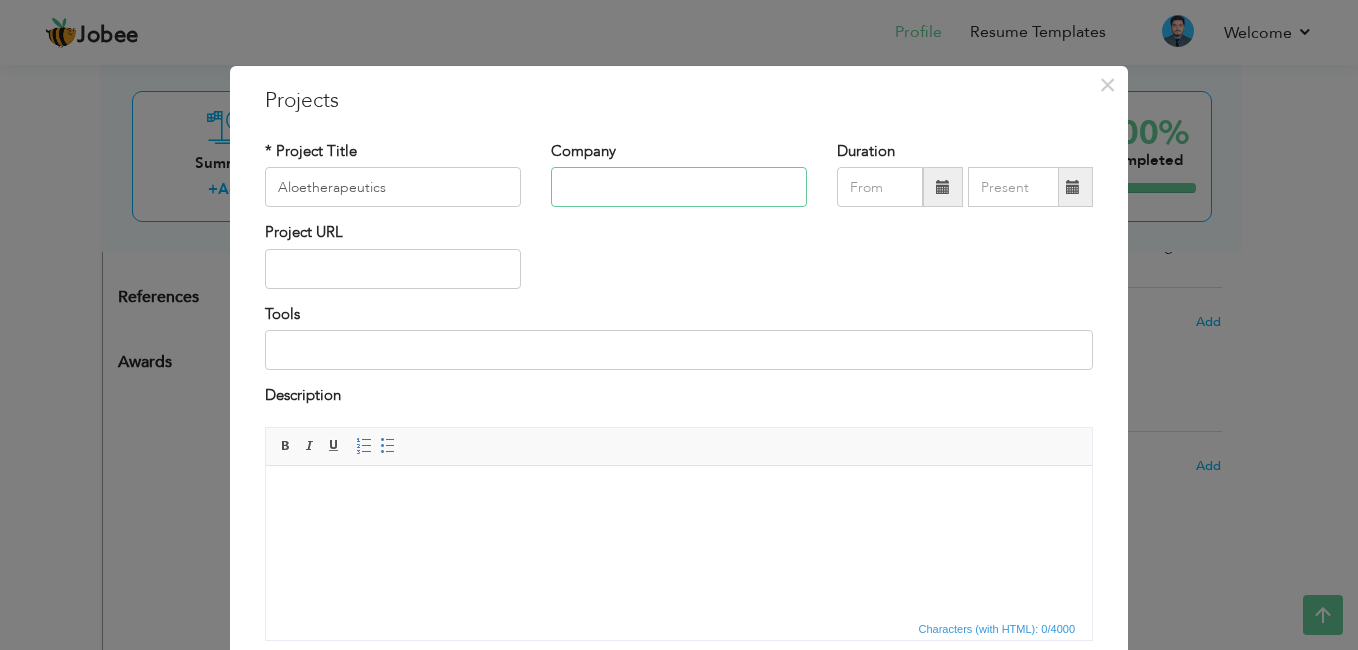 drag, startPoint x: 581, startPoint y: 168, endPoint x: 567, endPoint y: 198, distance: 33.105892 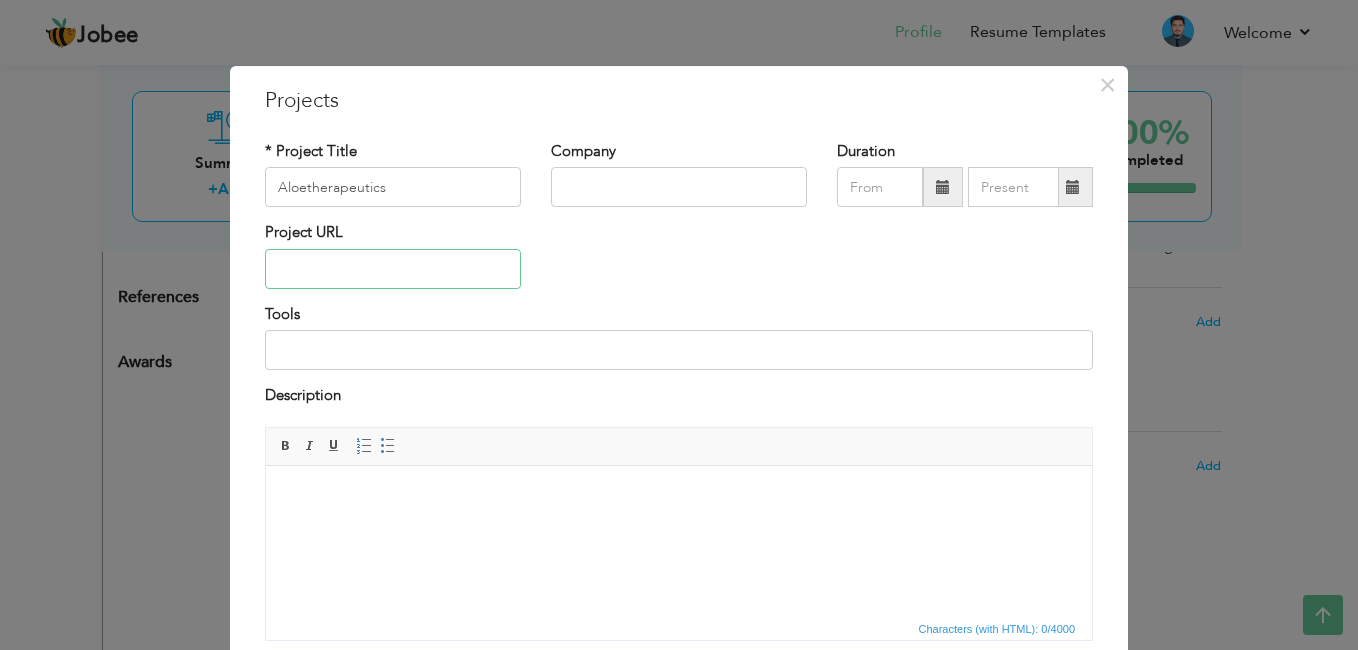 click at bounding box center [393, 269] 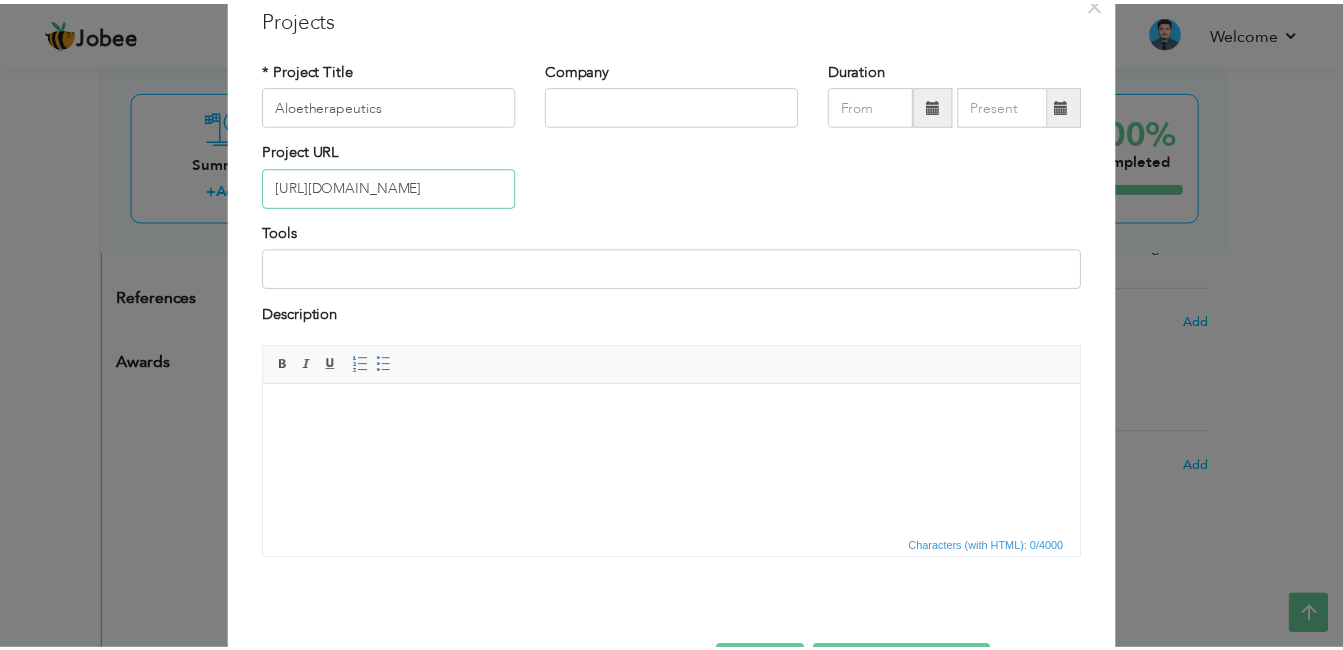 scroll, scrollTop: 153, scrollLeft: 0, axis: vertical 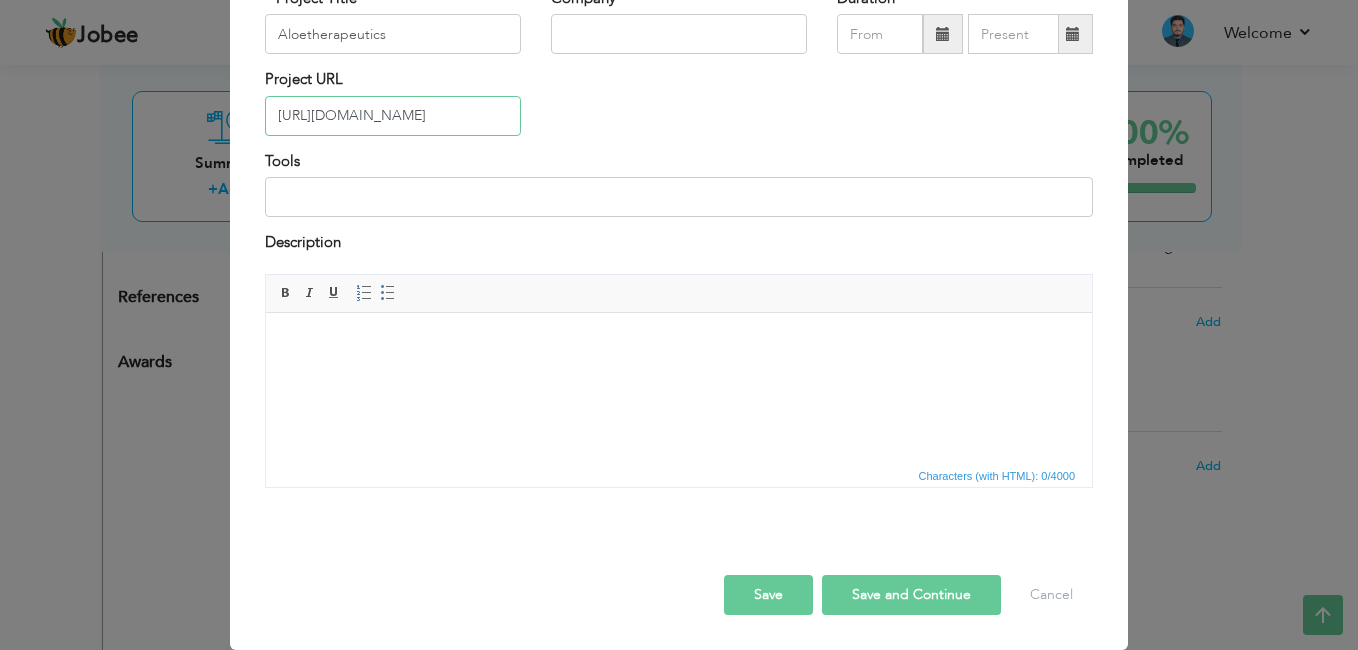 type on "[URL][DOMAIN_NAME]" 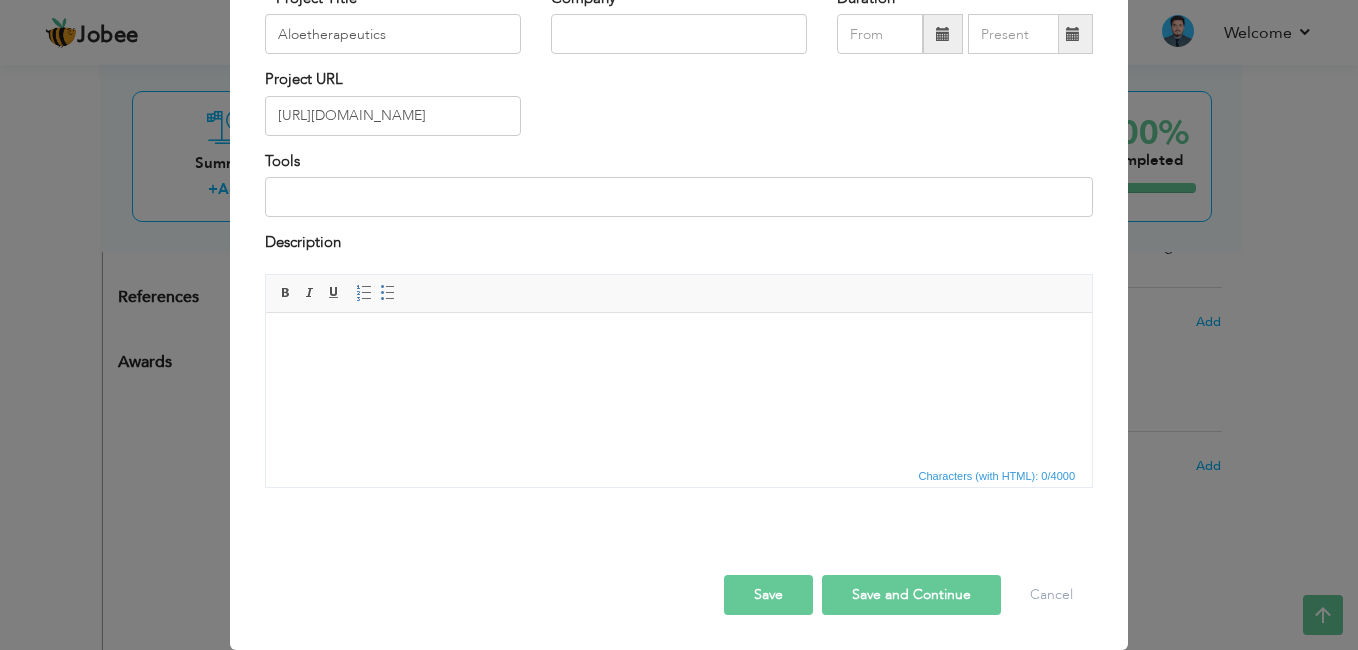 click on "Save" at bounding box center (768, 595) 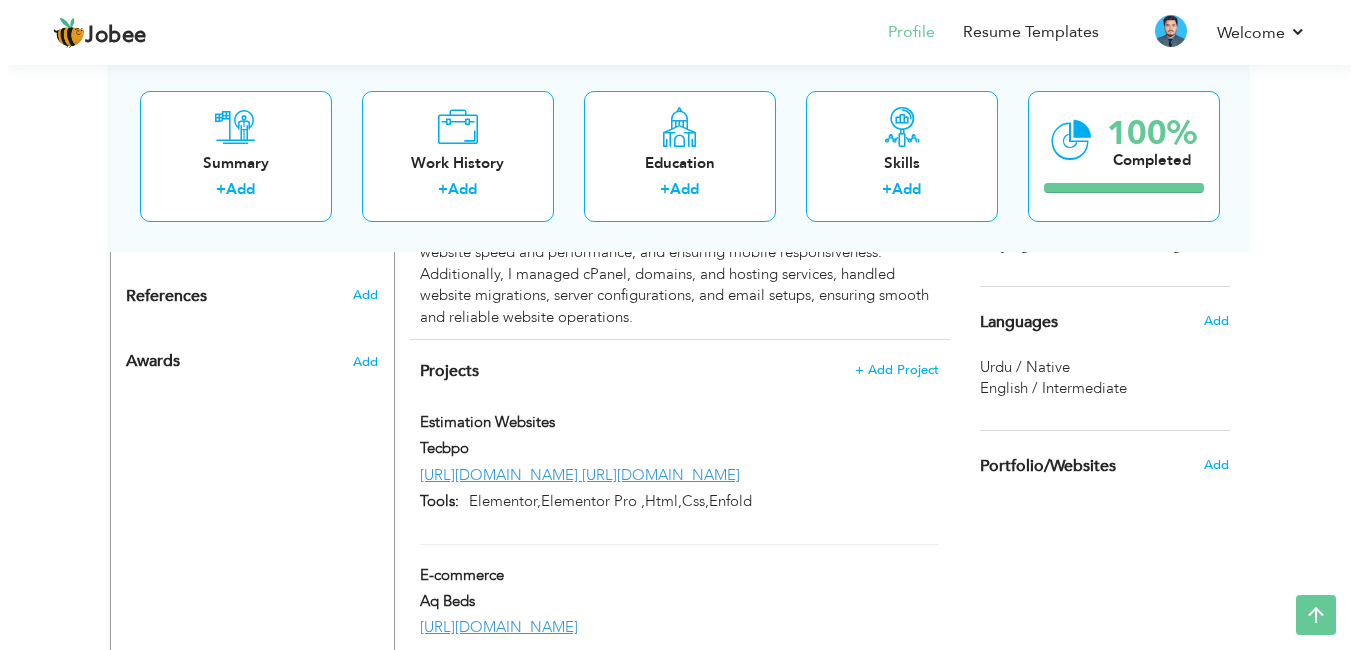scroll, scrollTop: 1276, scrollLeft: 0, axis: vertical 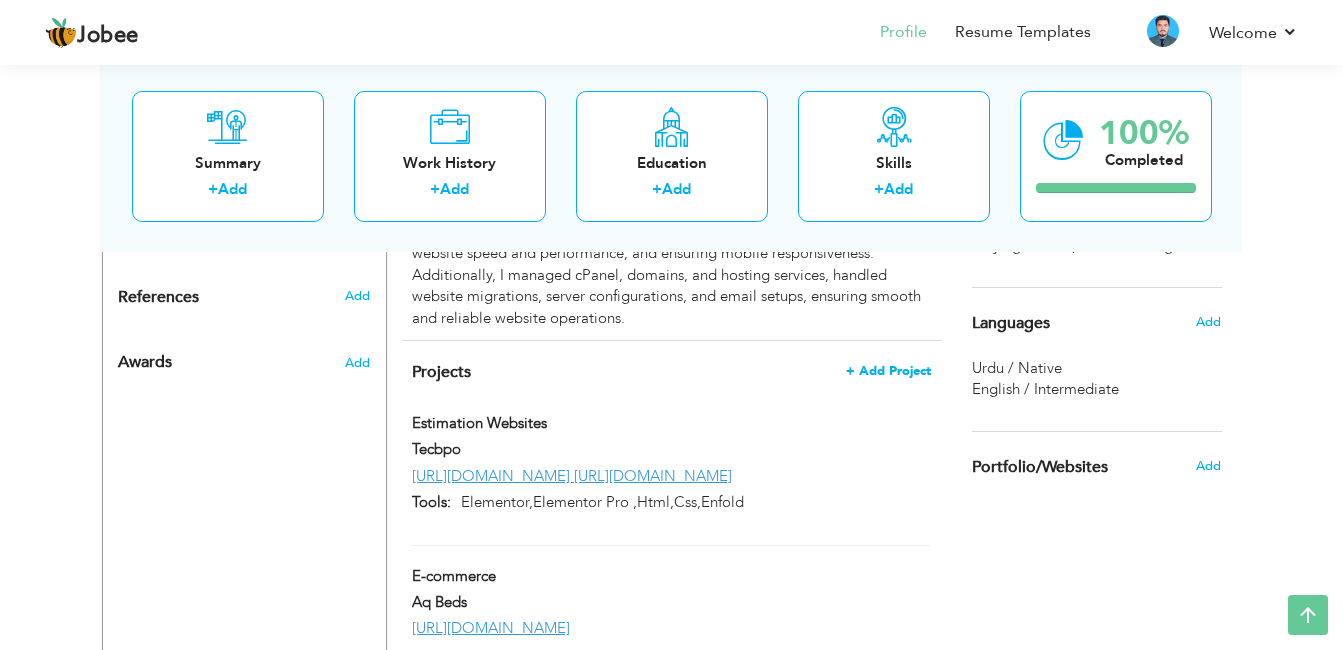 click on "+ Add Project" at bounding box center (888, 371) 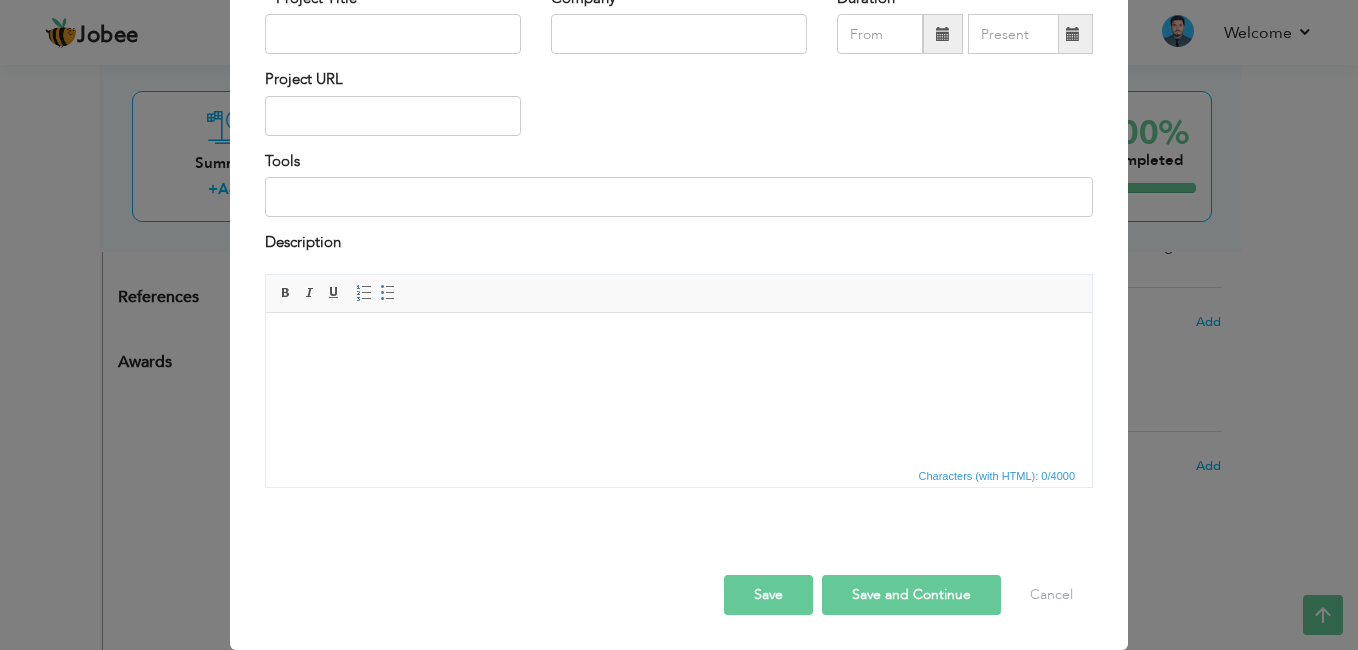 scroll, scrollTop: 0, scrollLeft: 0, axis: both 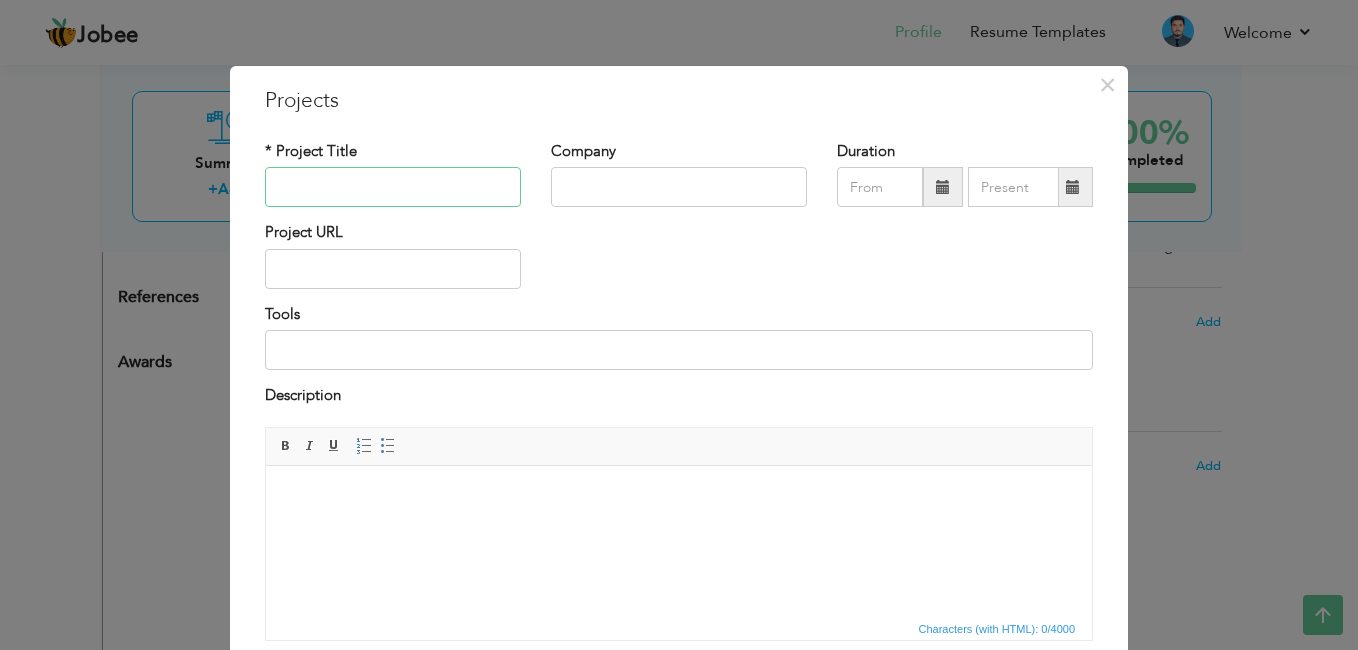 paste on "[URL][DOMAIN_NAME]" 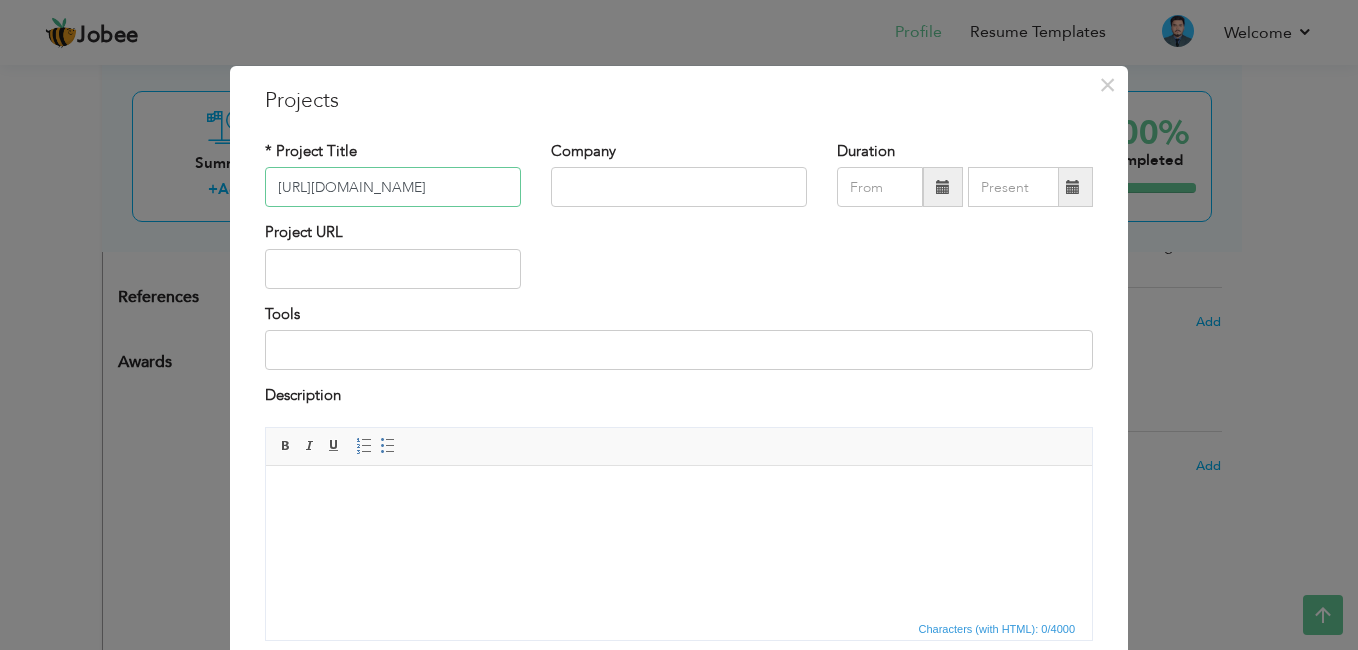 drag, startPoint x: 315, startPoint y: 181, endPoint x: 191, endPoint y: 180, distance: 124.004036 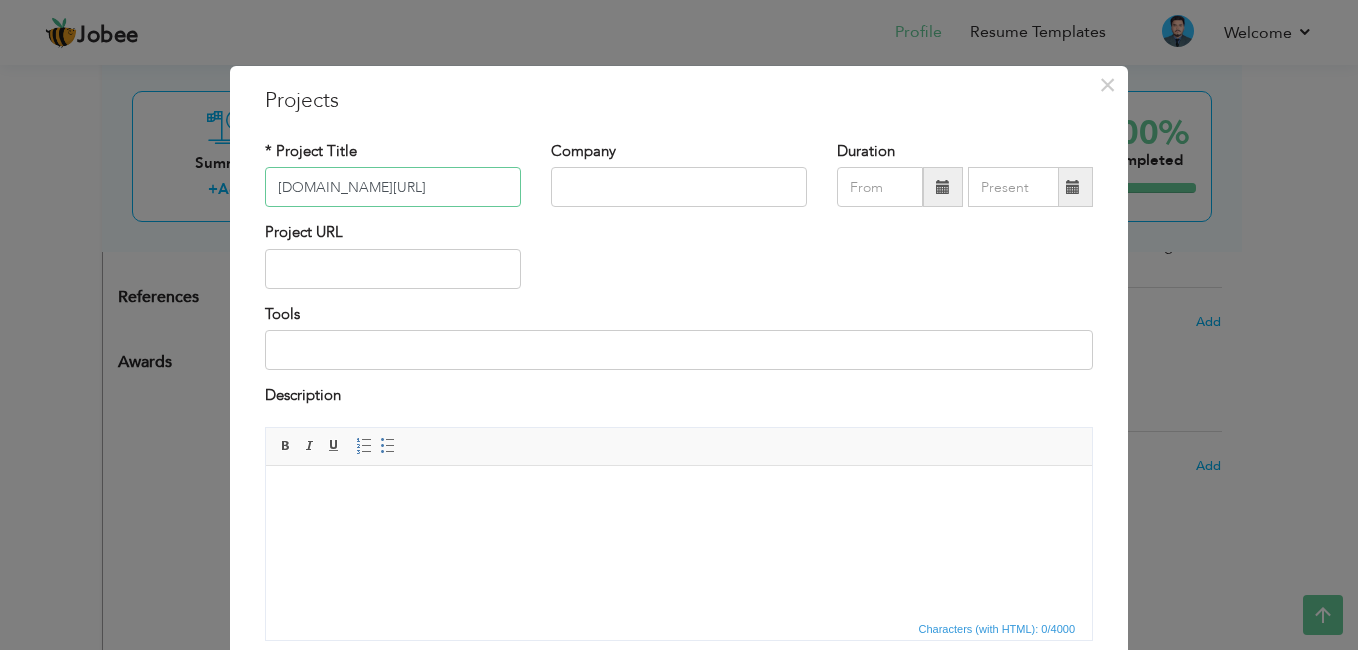 click on "healthcorum.com/" at bounding box center (393, 187) 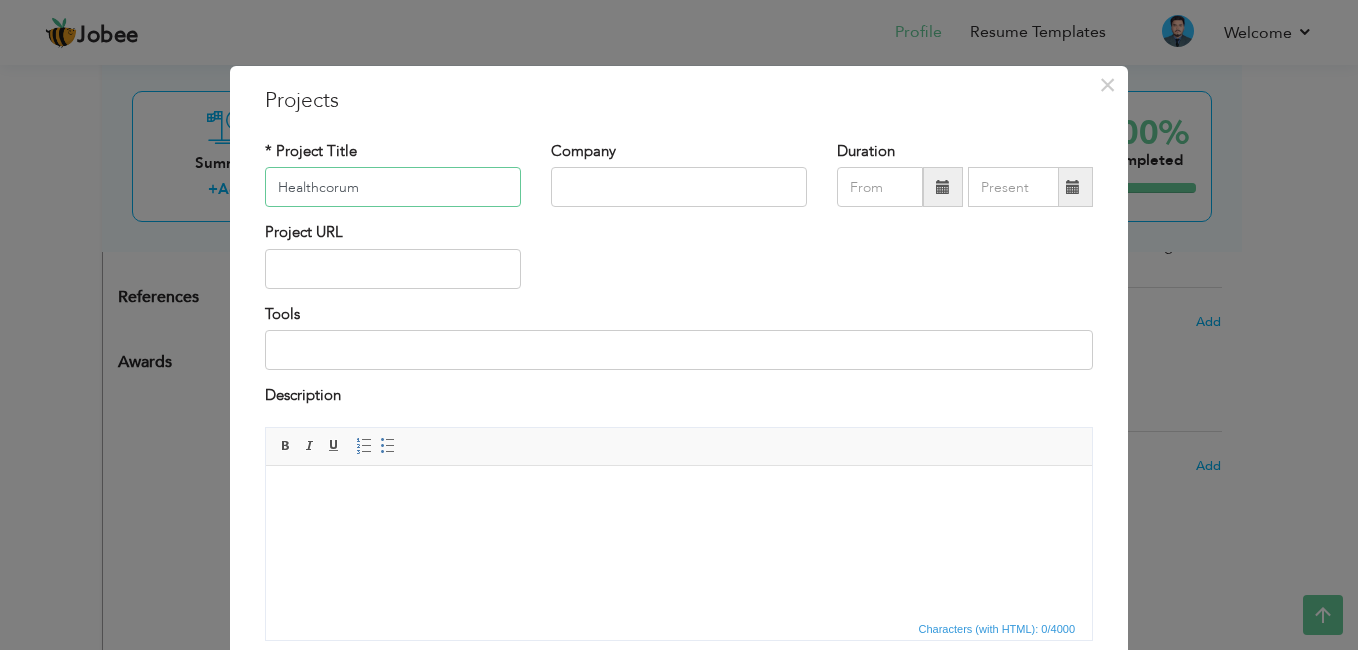 type on "Healthcorum" 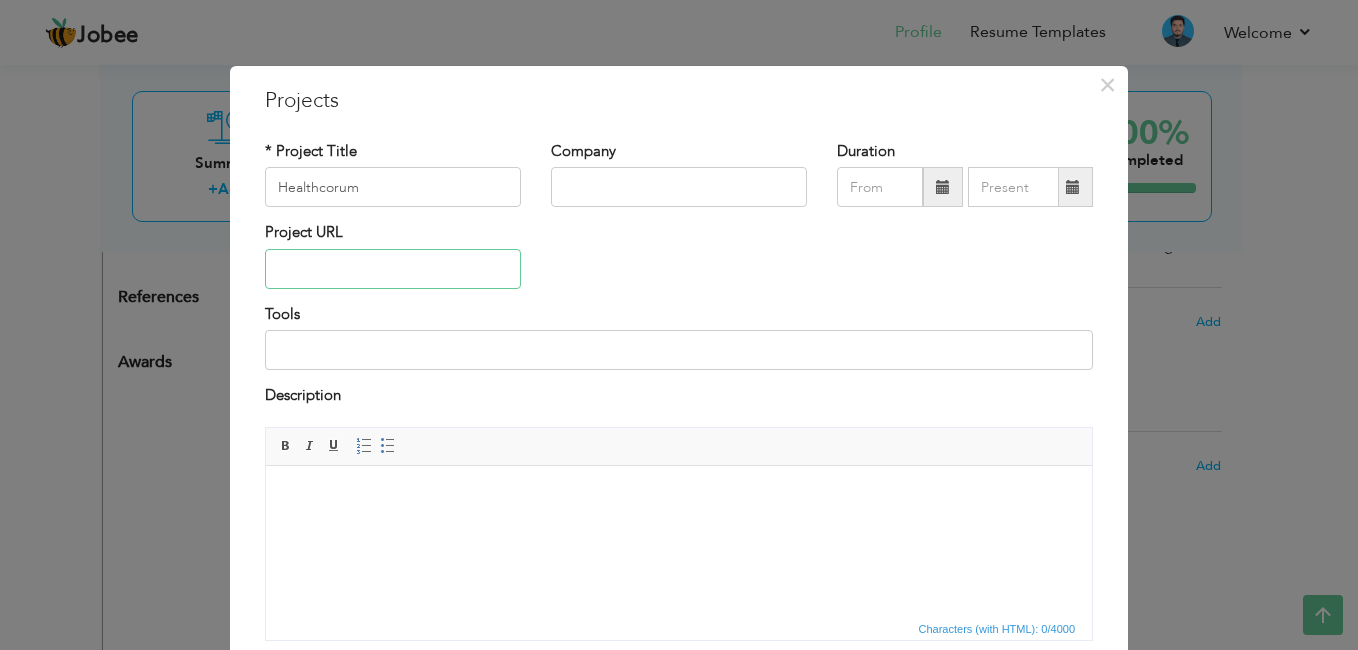 click at bounding box center (393, 269) 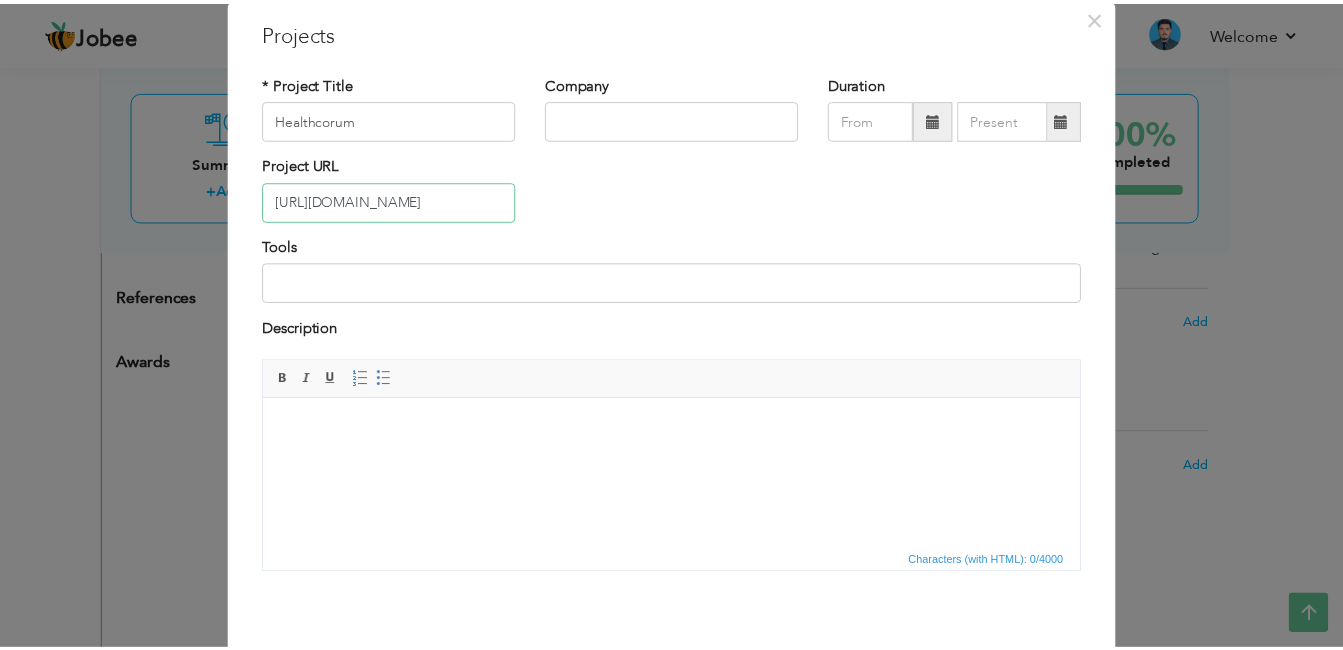 scroll, scrollTop: 153, scrollLeft: 0, axis: vertical 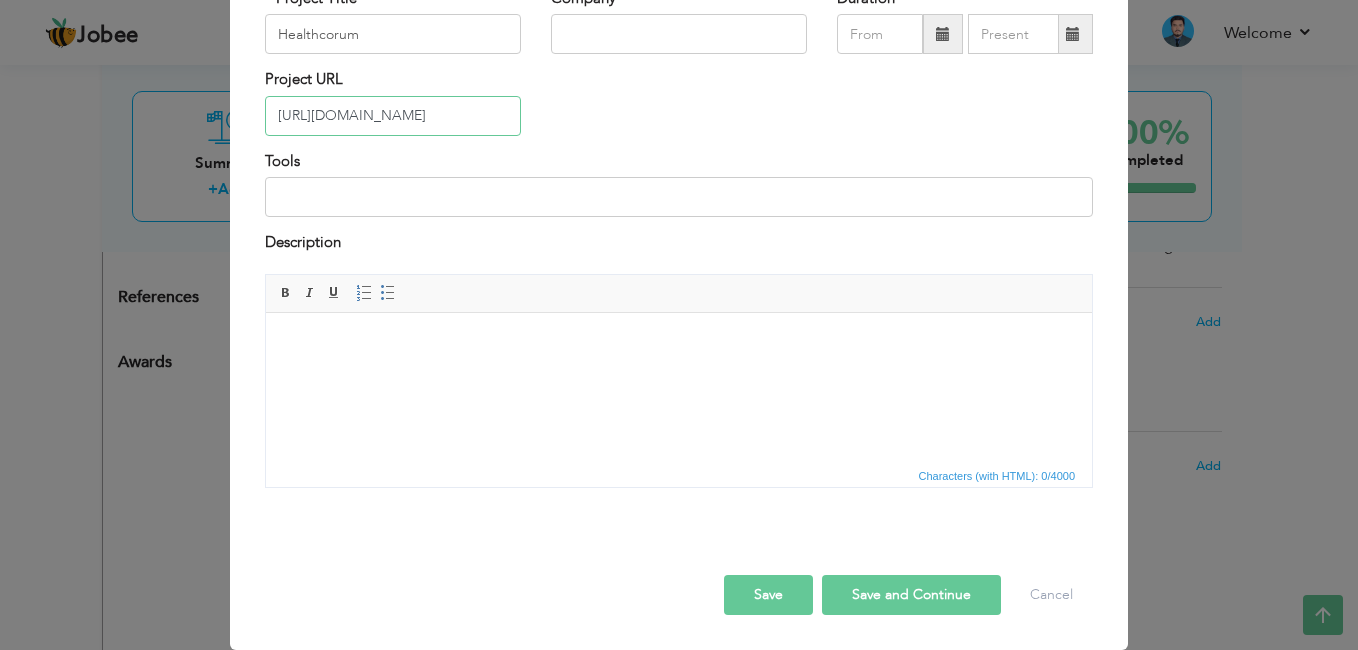type on "[URL][DOMAIN_NAME]" 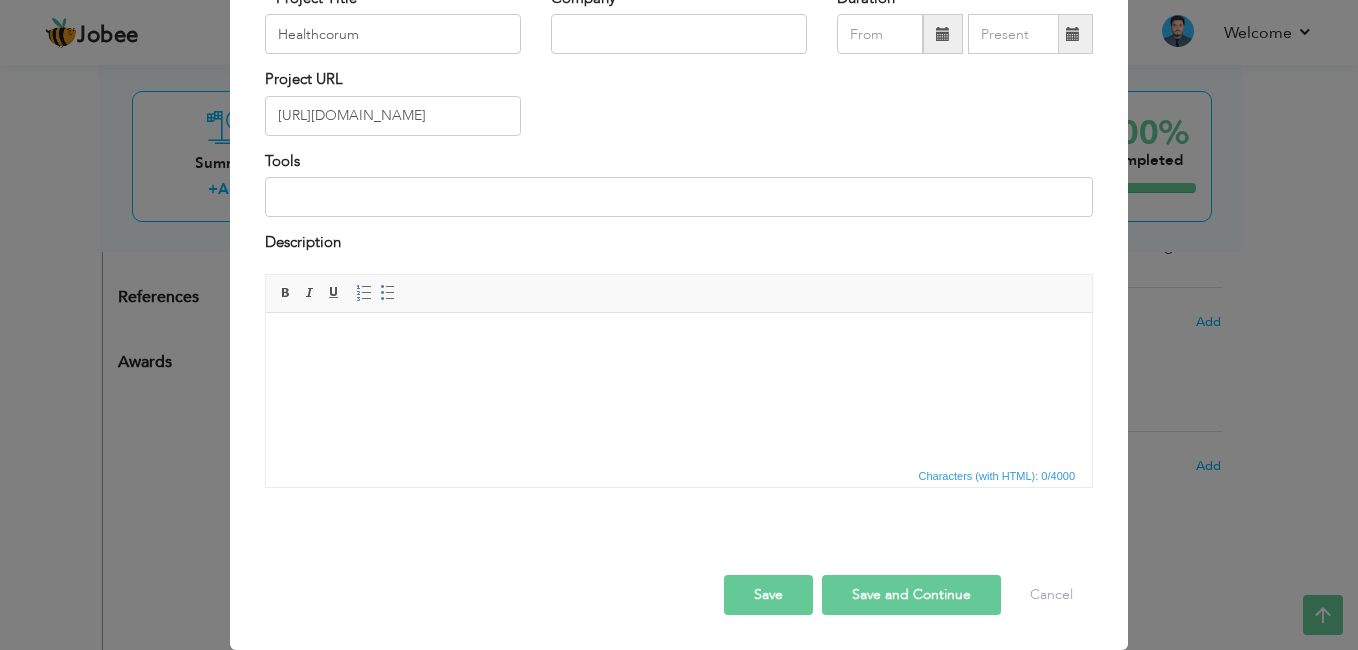 click on "Save" at bounding box center [768, 595] 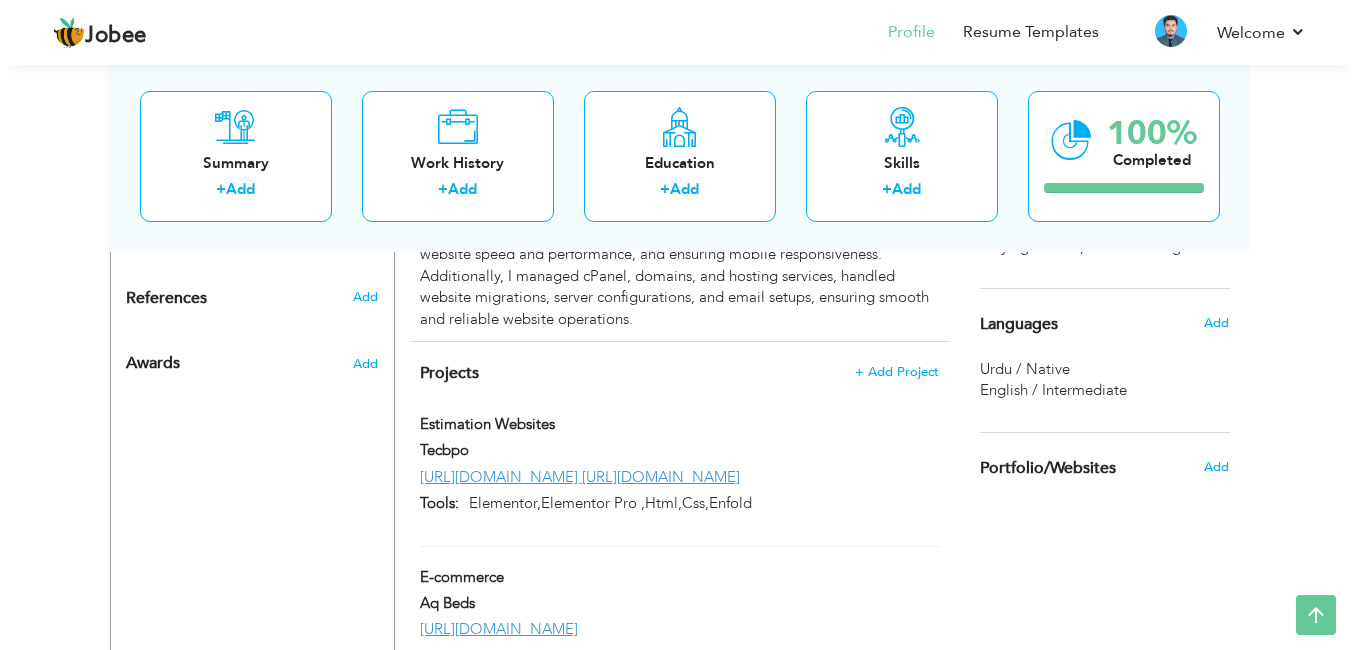 scroll, scrollTop: 1175, scrollLeft: 0, axis: vertical 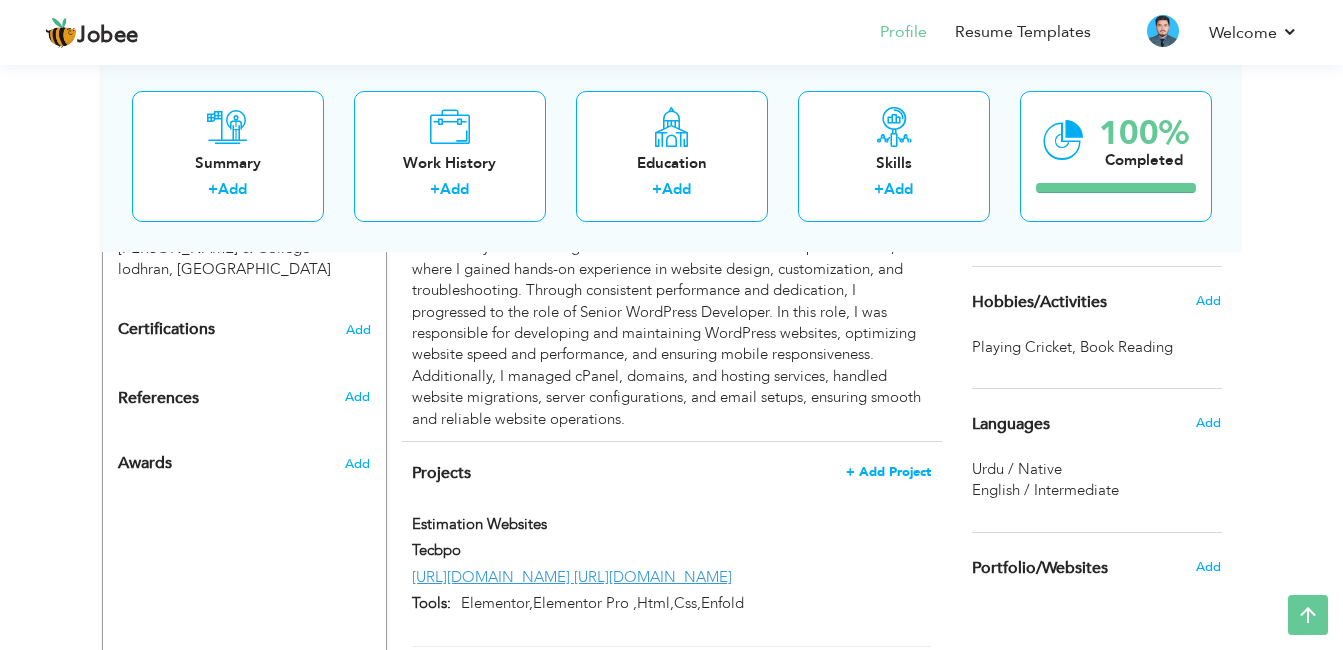 click on "+ Add Project" at bounding box center [888, 472] 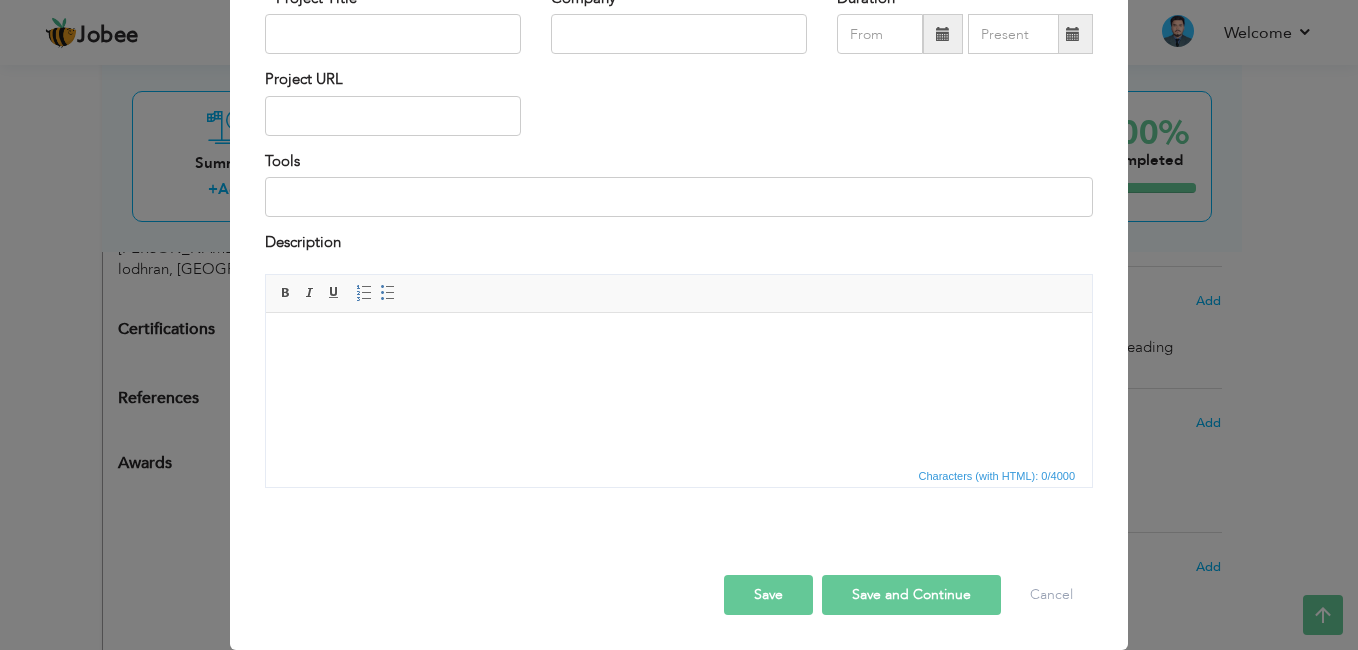 scroll, scrollTop: 0, scrollLeft: 0, axis: both 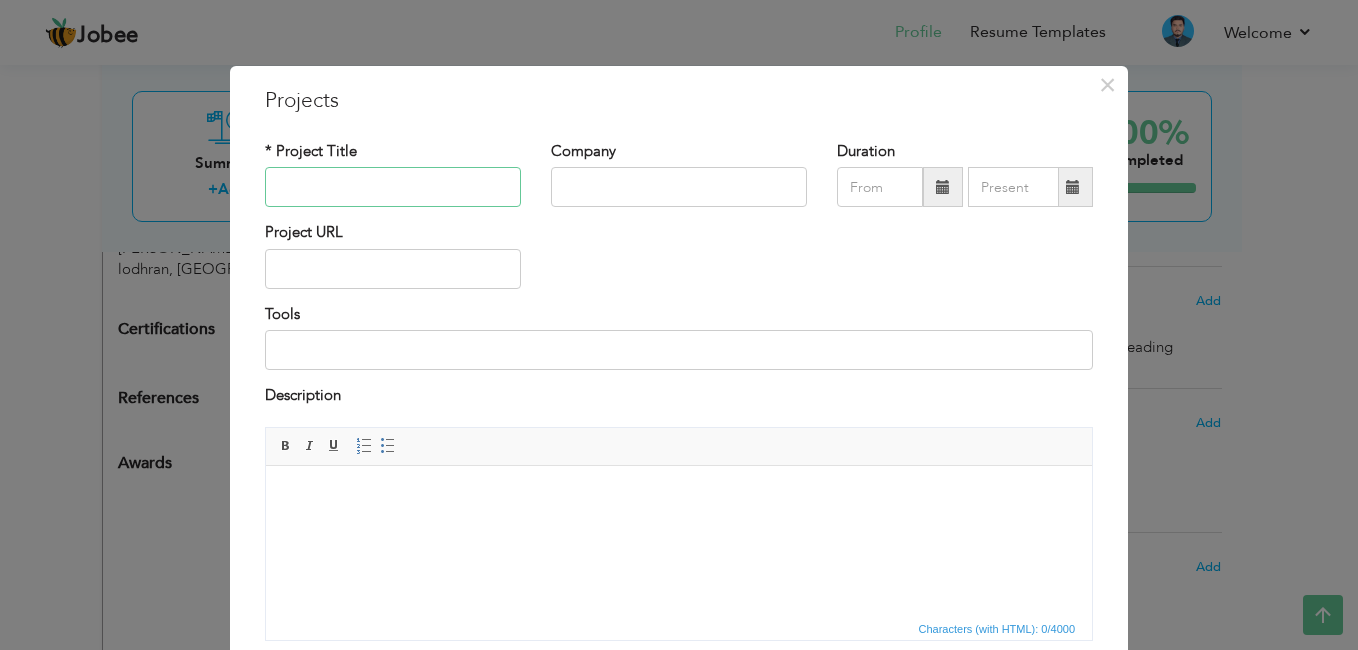 paste on "[URL][DOMAIN_NAME]" 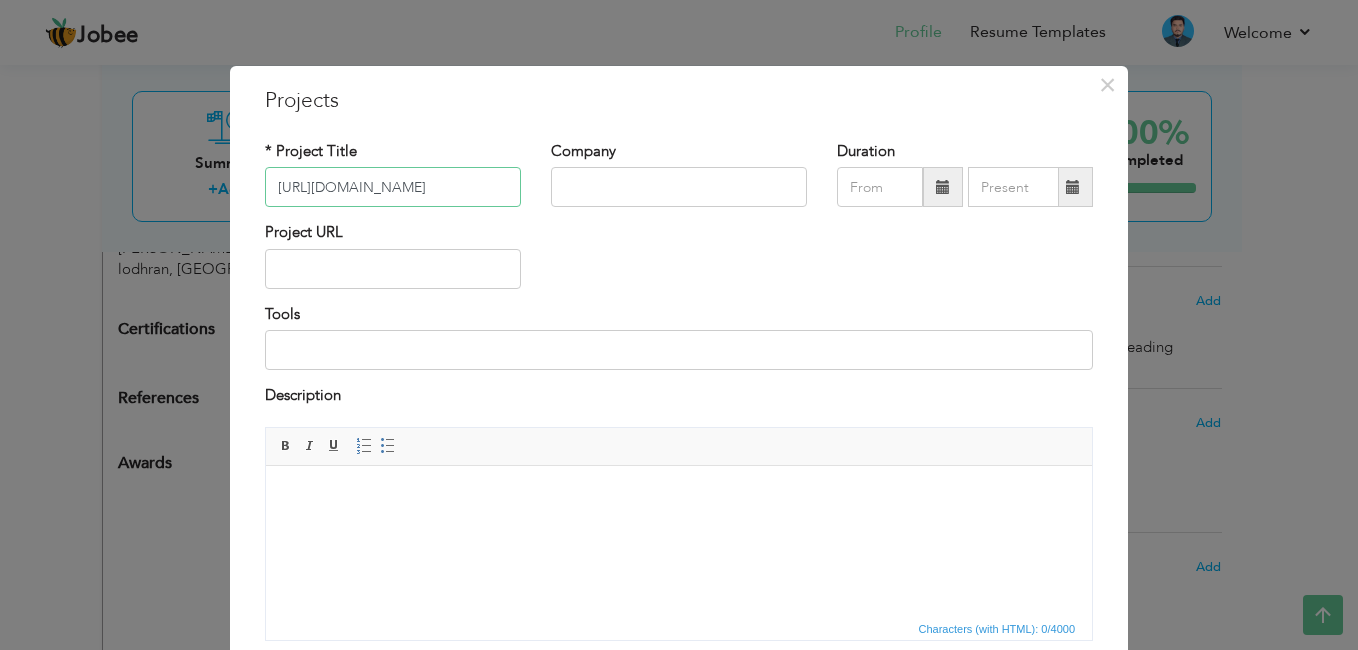 drag, startPoint x: 317, startPoint y: 185, endPoint x: 111, endPoint y: 223, distance: 209.47554 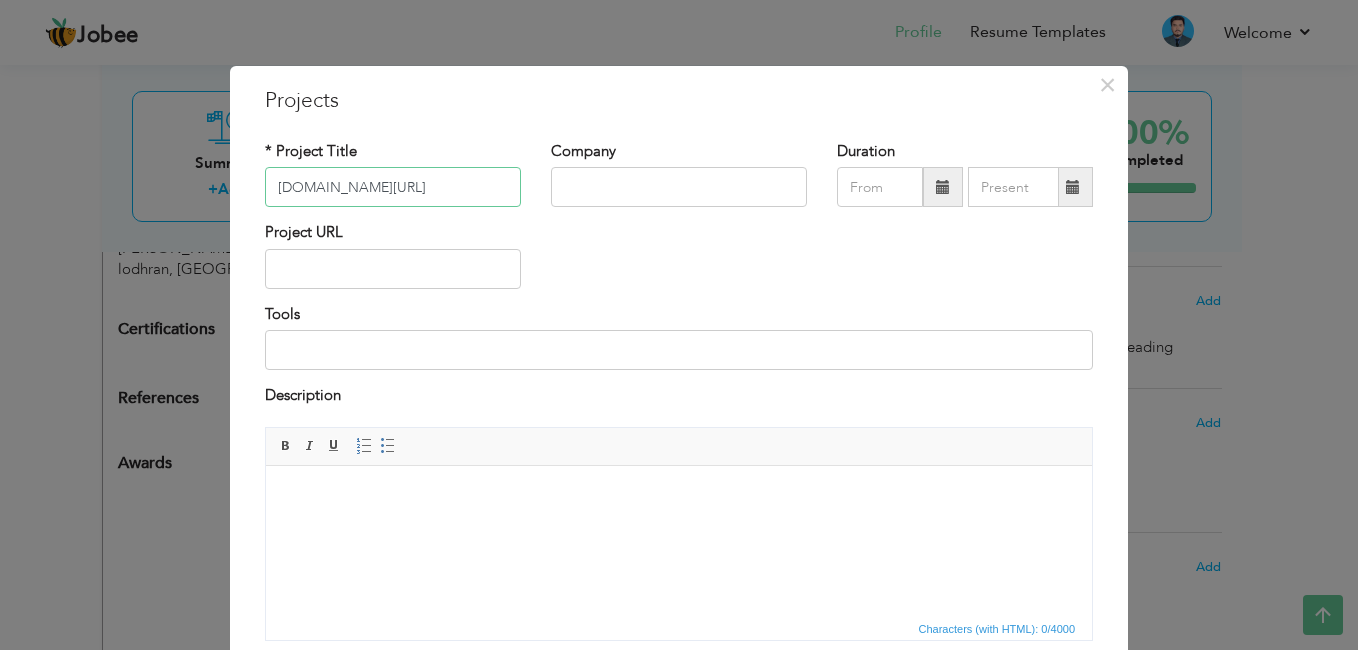 drag, startPoint x: 318, startPoint y: 184, endPoint x: 579, endPoint y: 174, distance: 261.1915 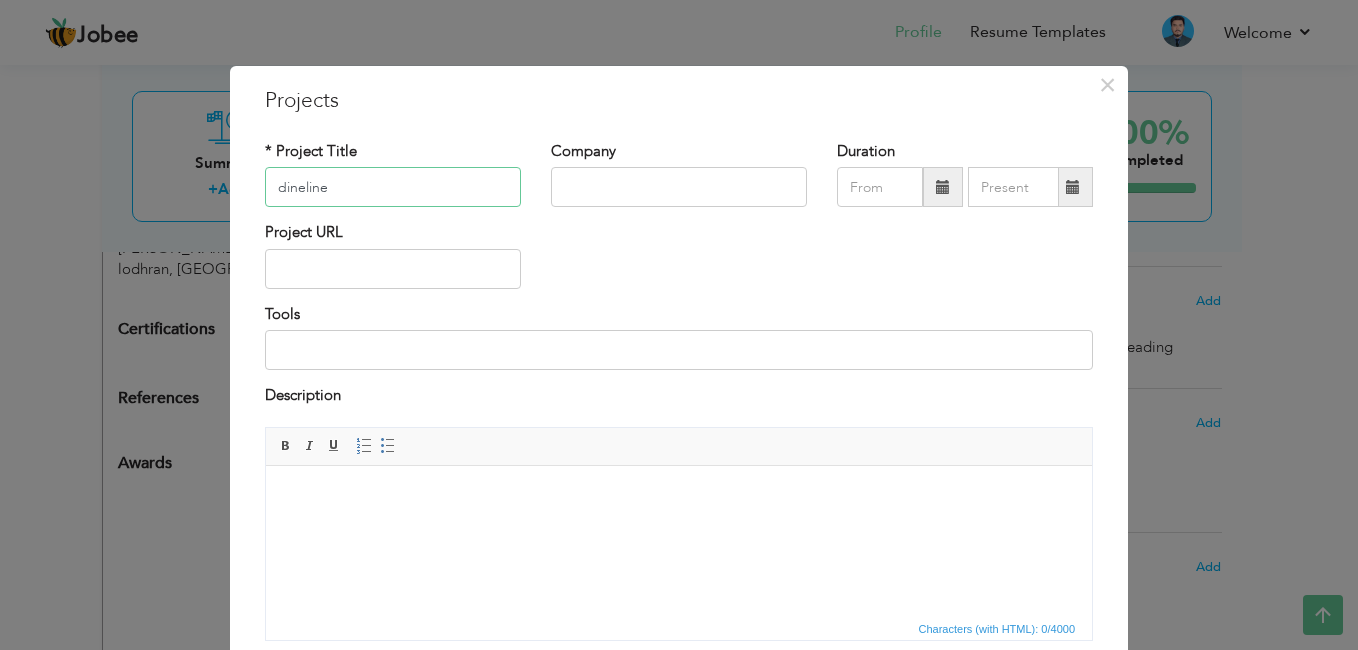 click on "dineline" at bounding box center (393, 187) 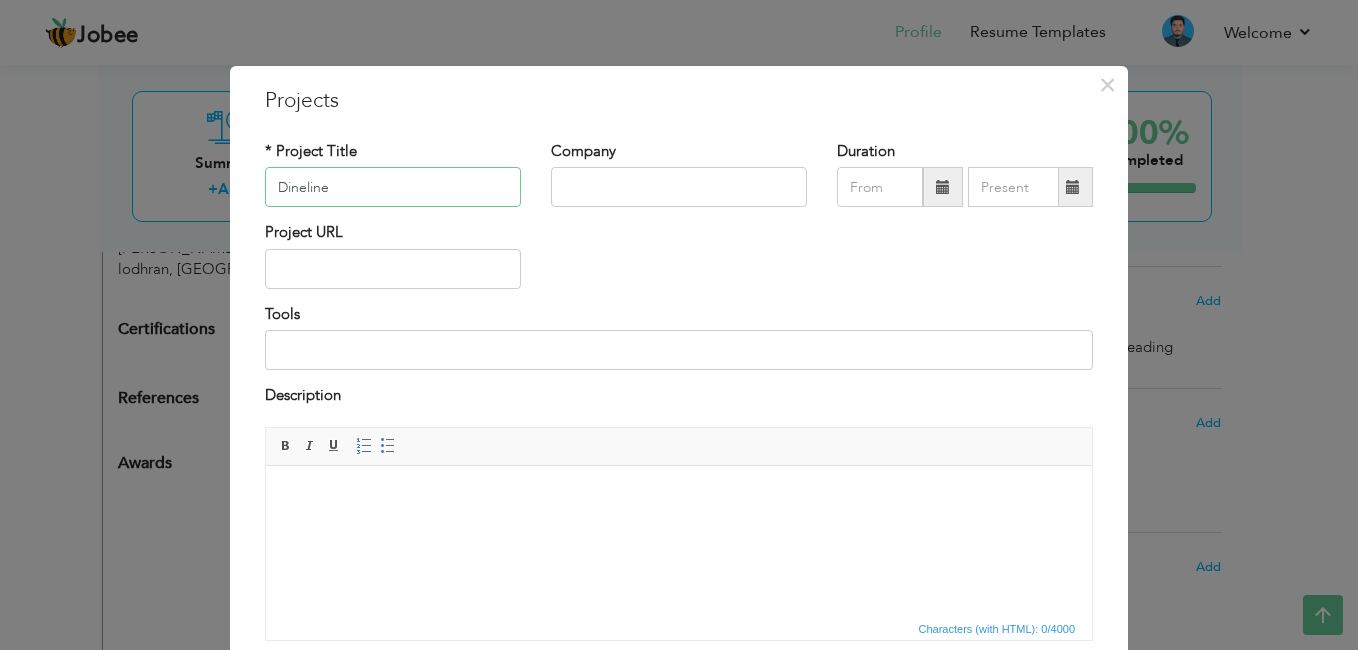 type on "Dineline" 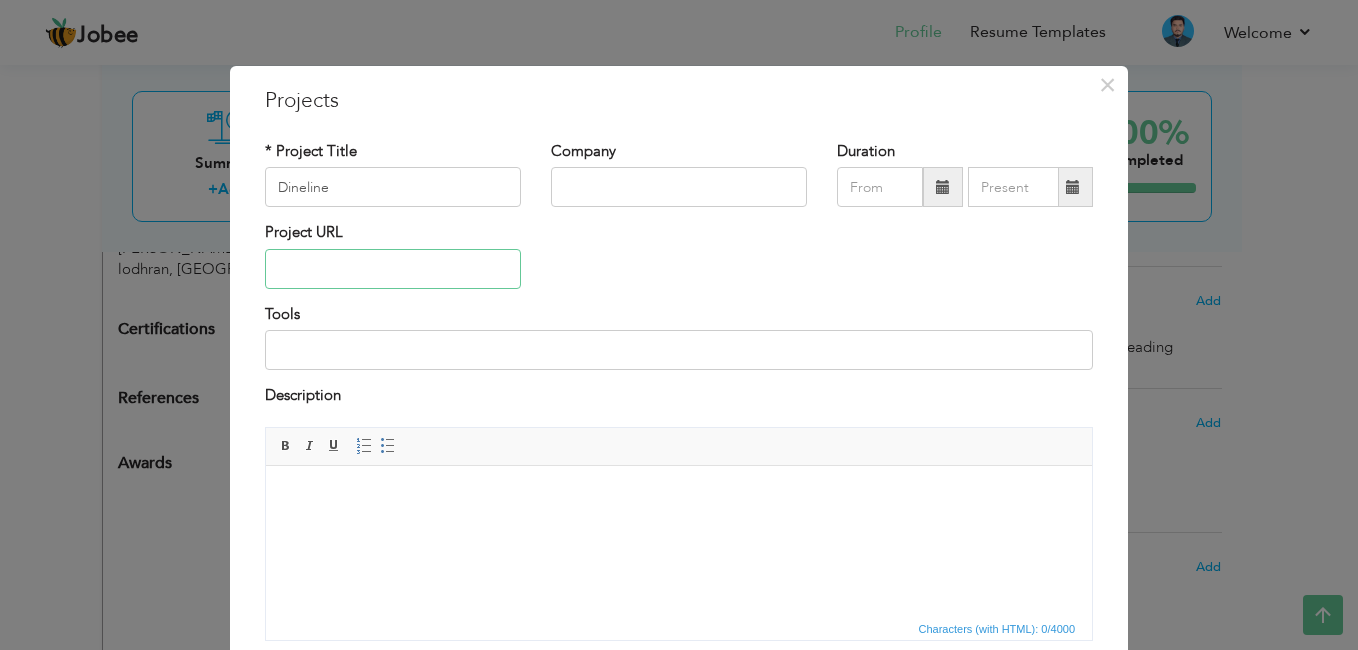 click at bounding box center [393, 269] 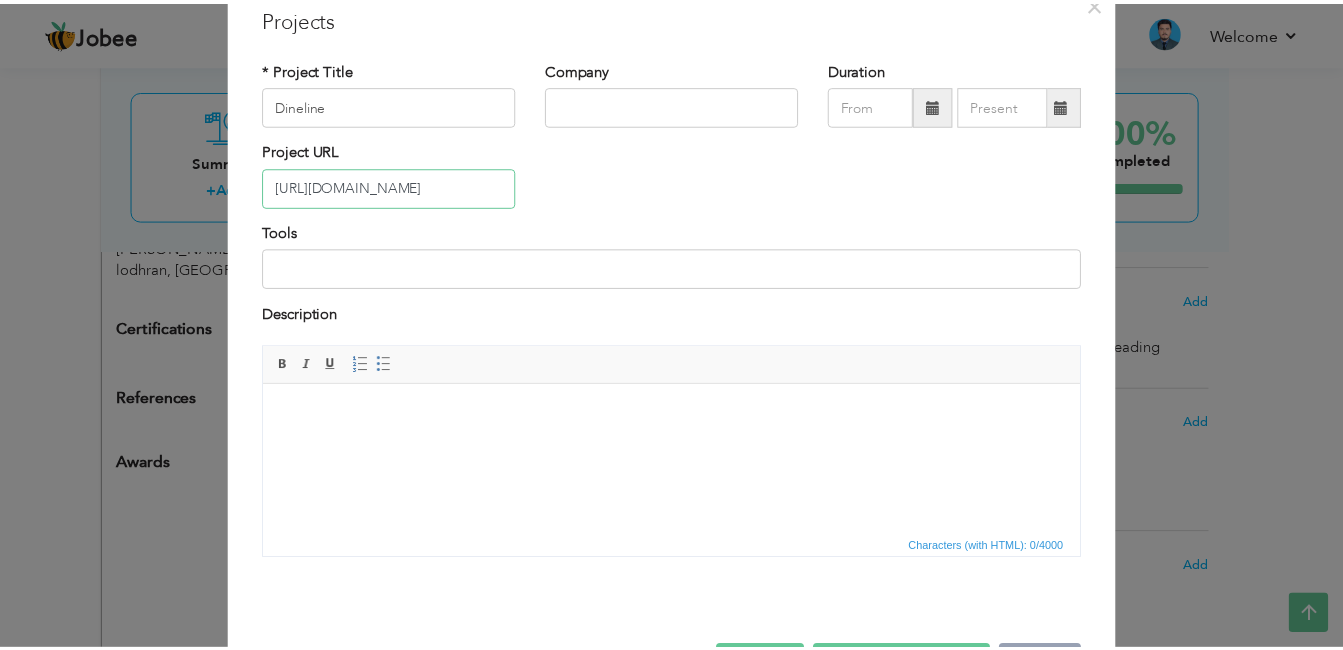 scroll, scrollTop: 153, scrollLeft: 0, axis: vertical 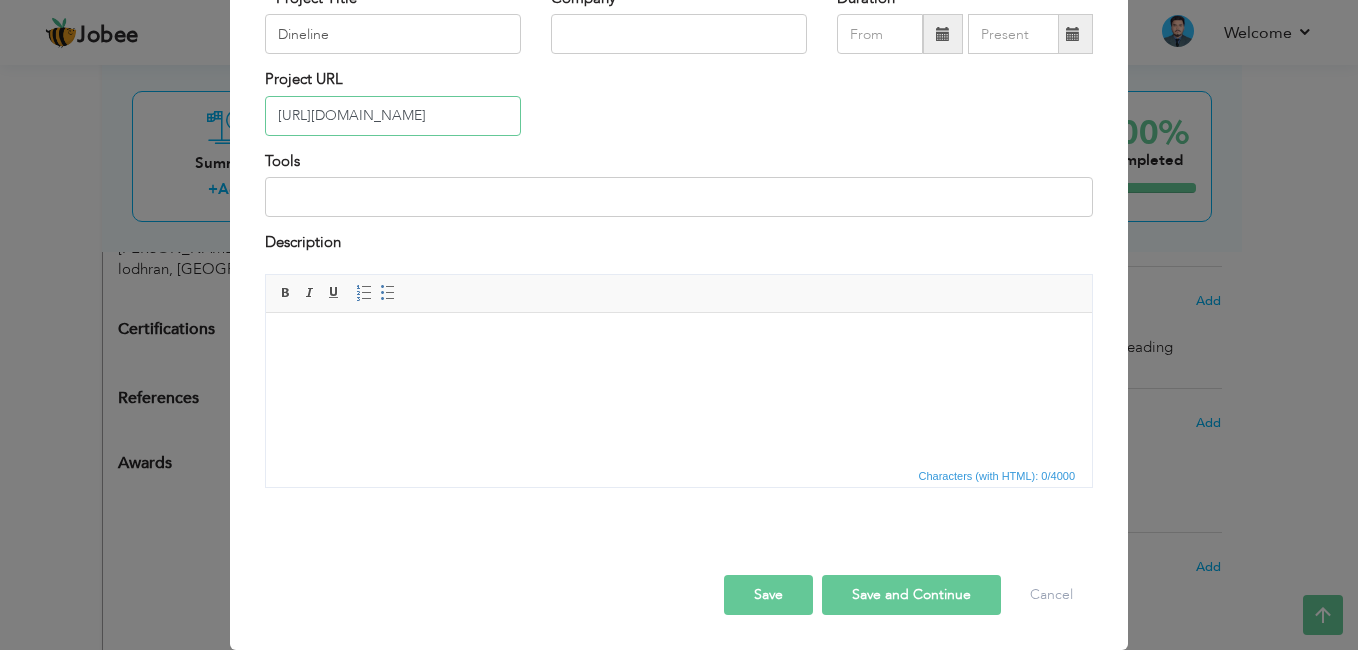 type on "[URL][DOMAIN_NAME]" 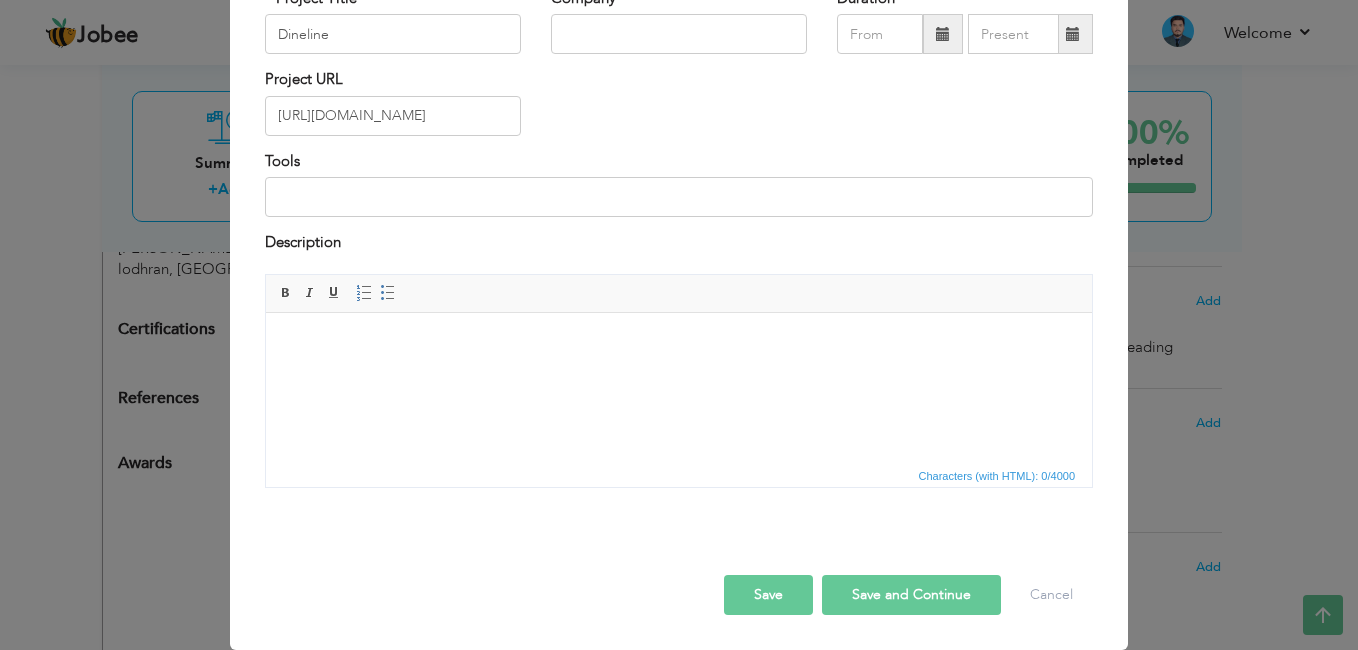 click on "Save" at bounding box center (768, 595) 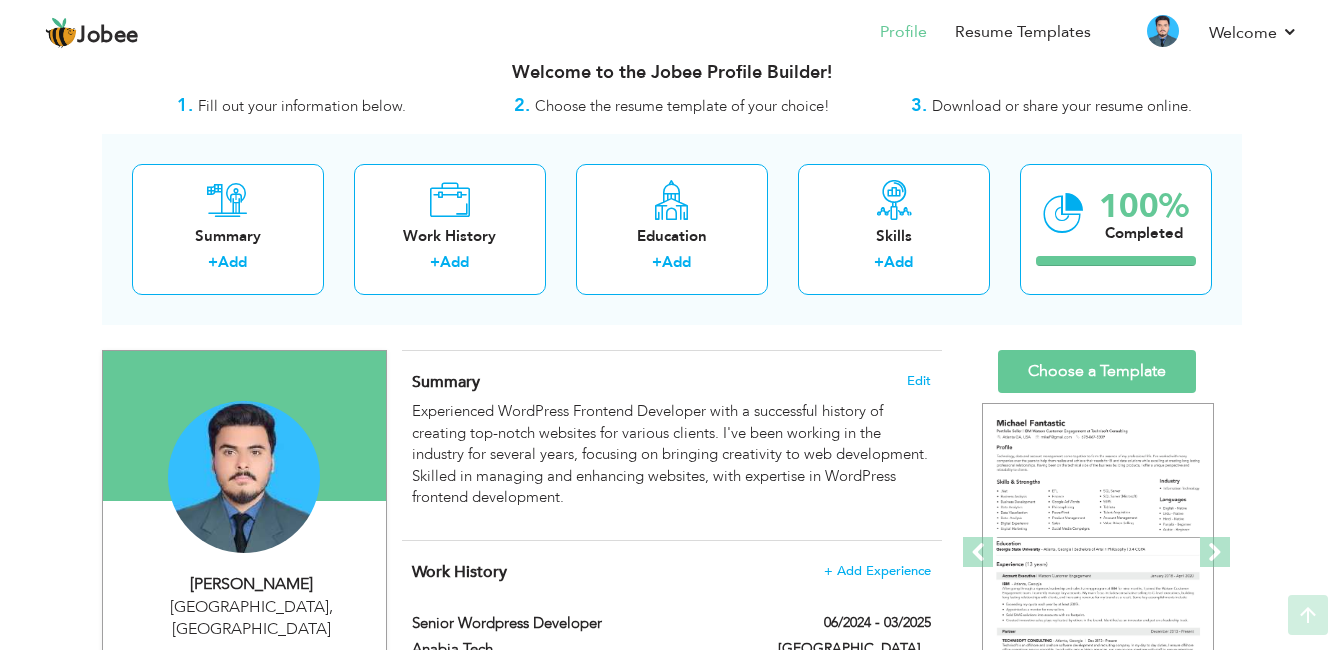 scroll, scrollTop: 0, scrollLeft: 0, axis: both 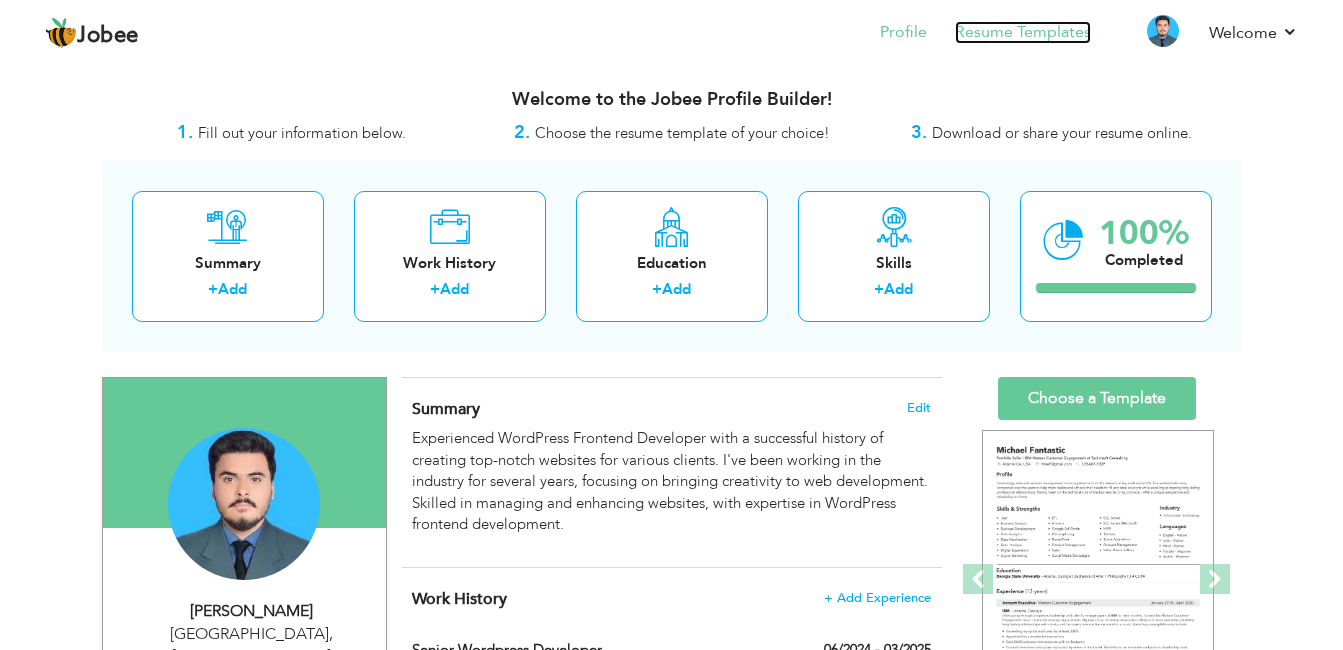 click on "Resume Templates" at bounding box center [1023, 32] 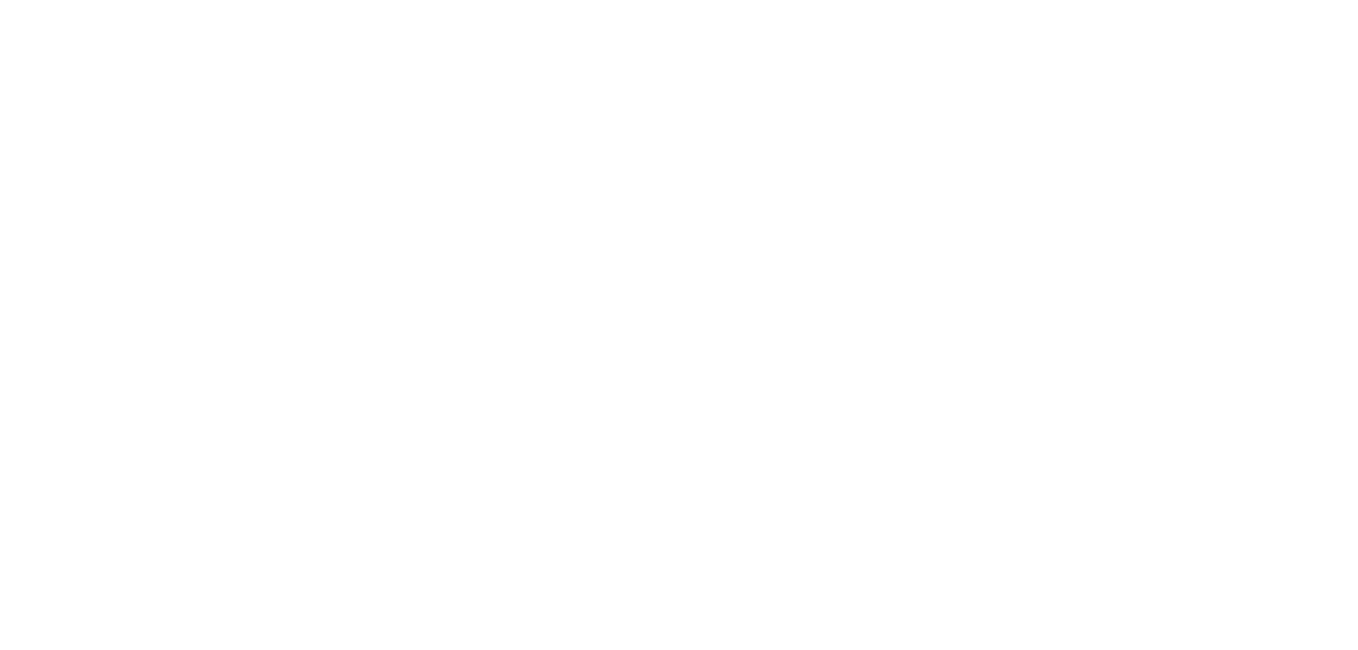 scroll, scrollTop: 0, scrollLeft: 0, axis: both 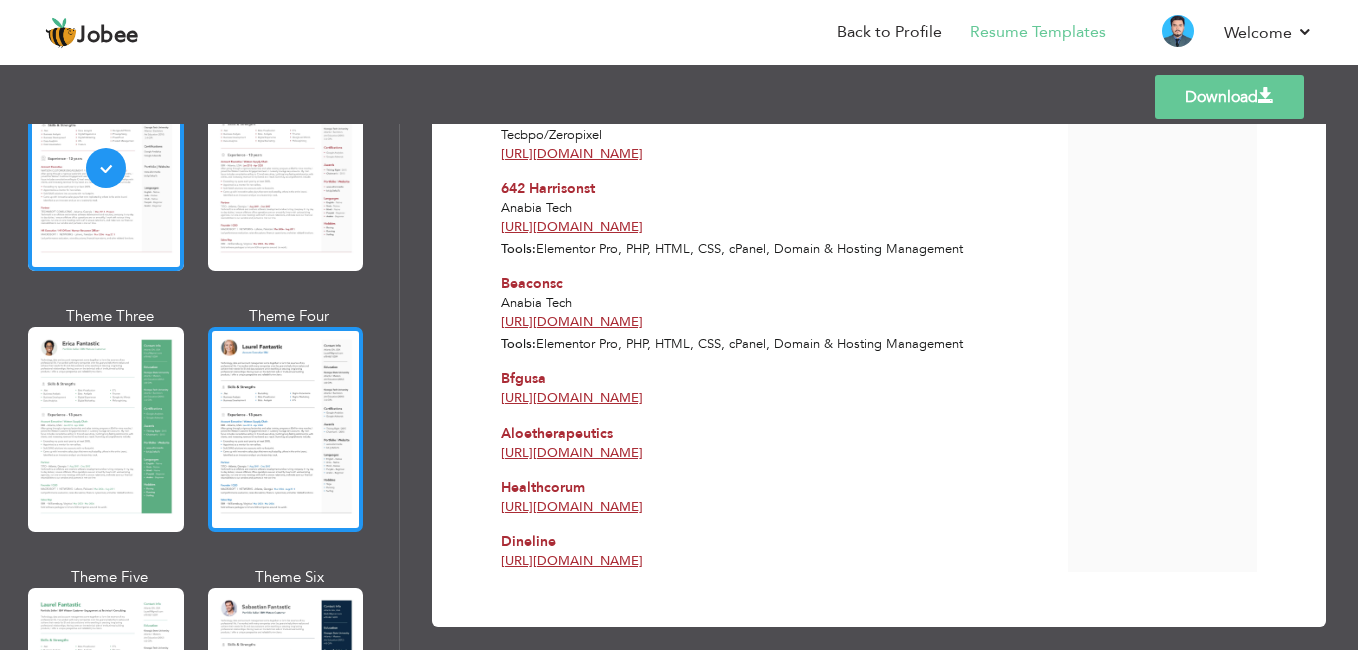 click at bounding box center (286, 429) 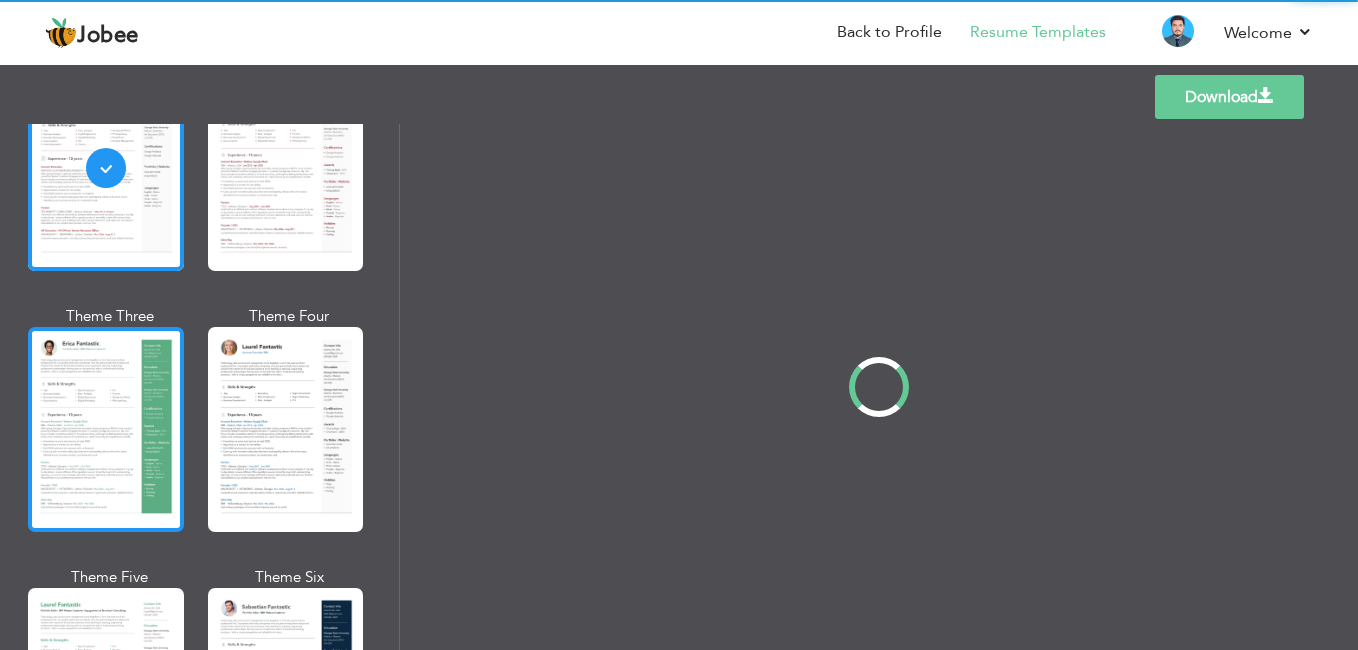scroll, scrollTop: 0, scrollLeft: 0, axis: both 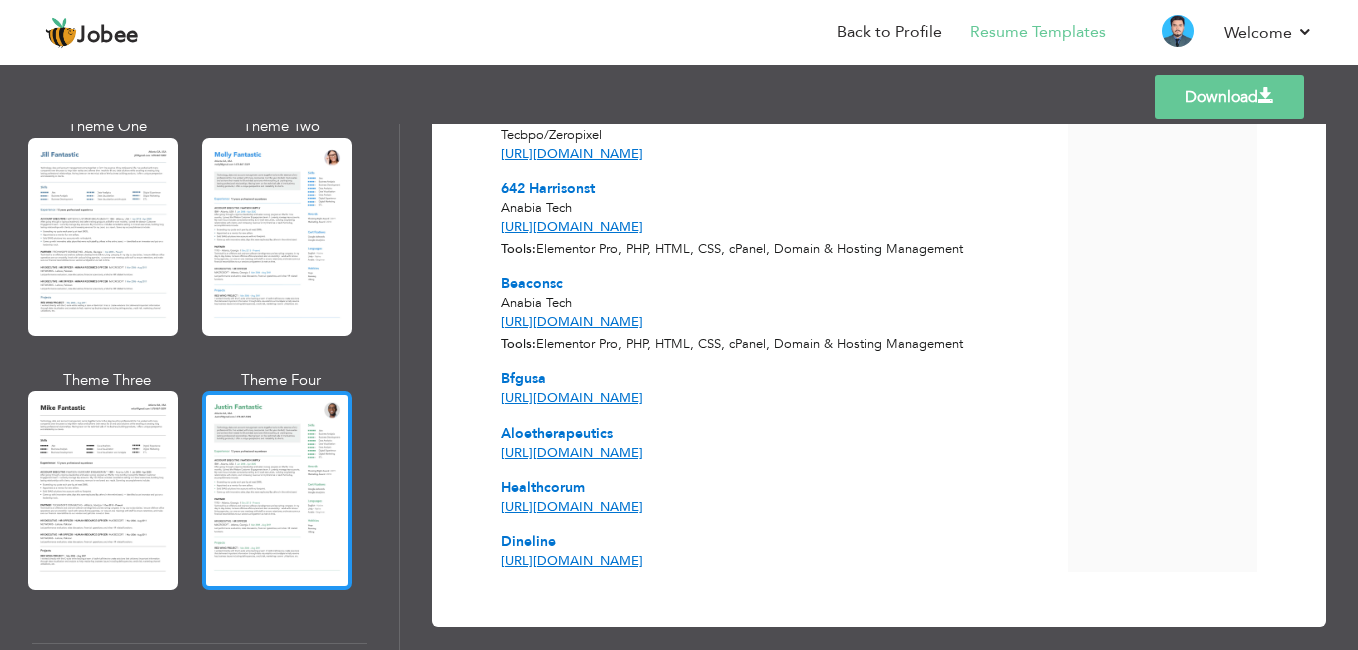 click at bounding box center (277, 490) 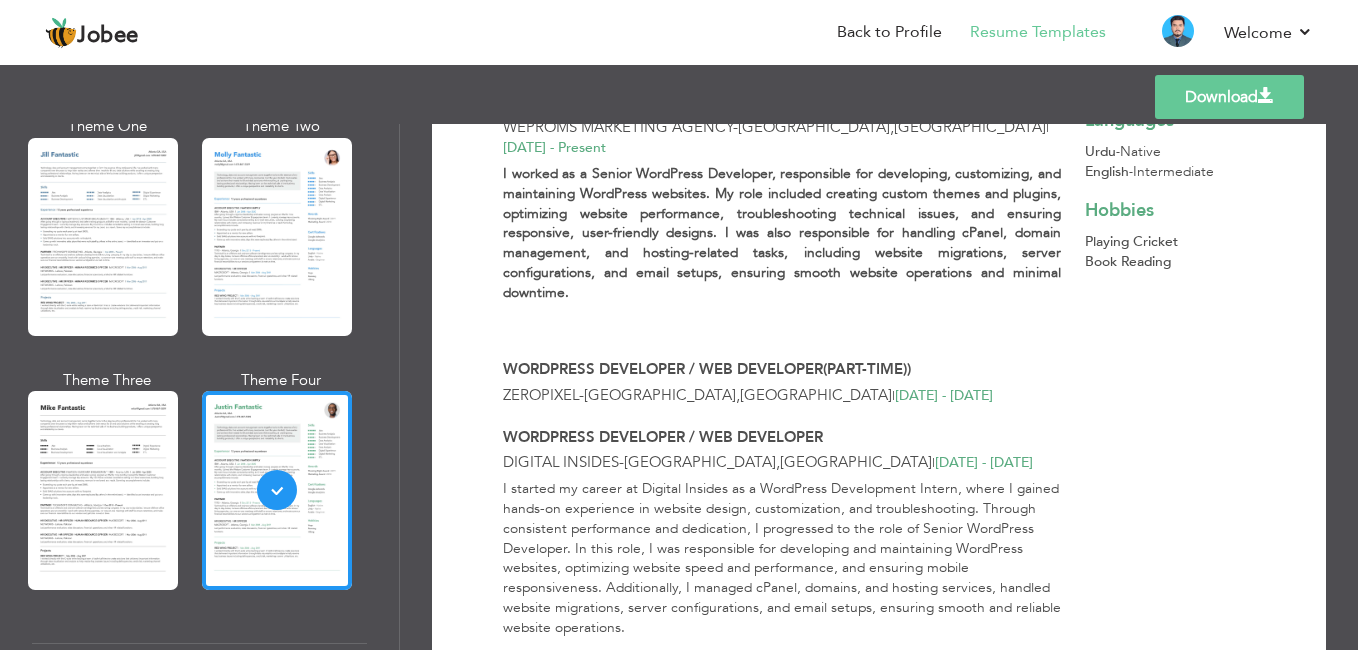 scroll, scrollTop: 600, scrollLeft: 0, axis: vertical 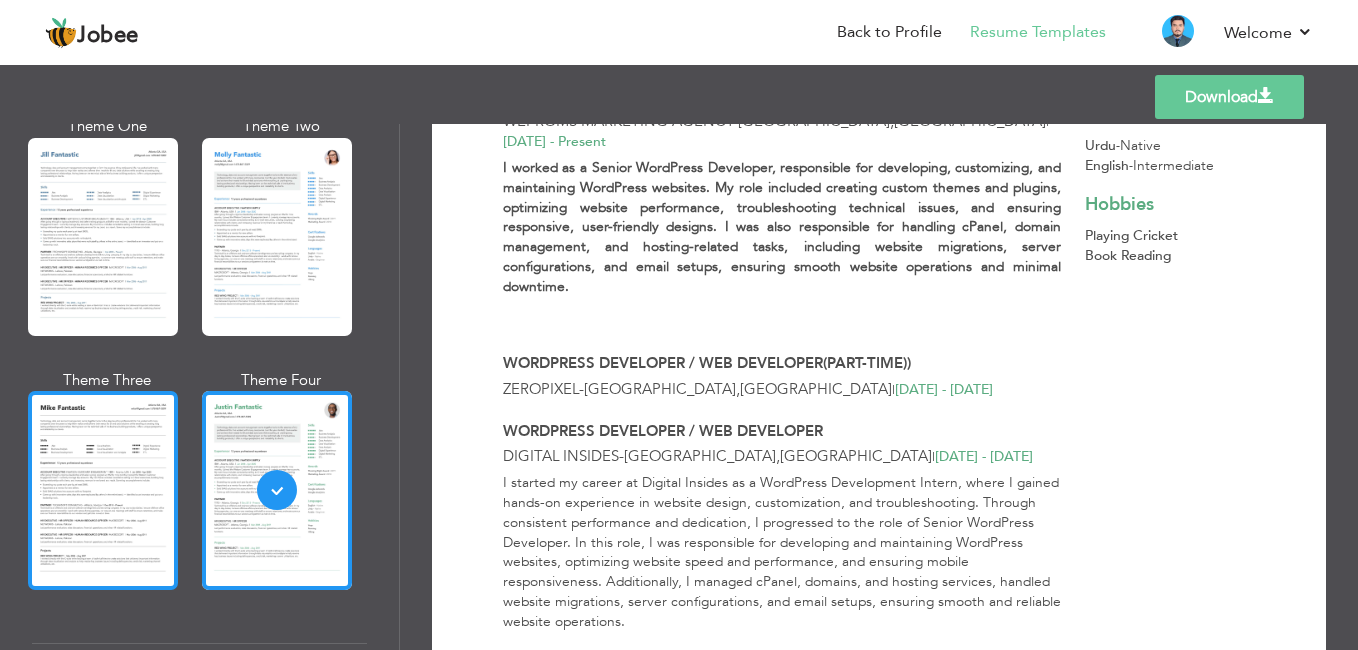 click at bounding box center (103, 490) 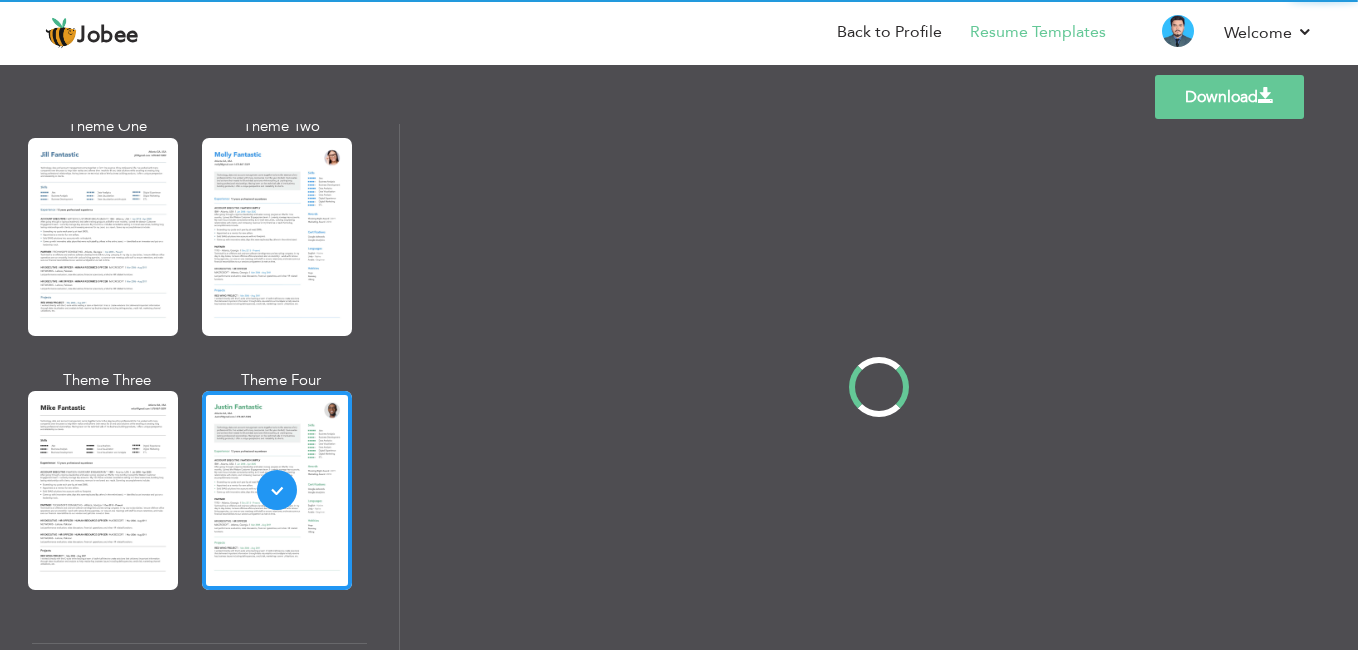 scroll, scrollTop: 0, scrollLeft: 0, axis: both 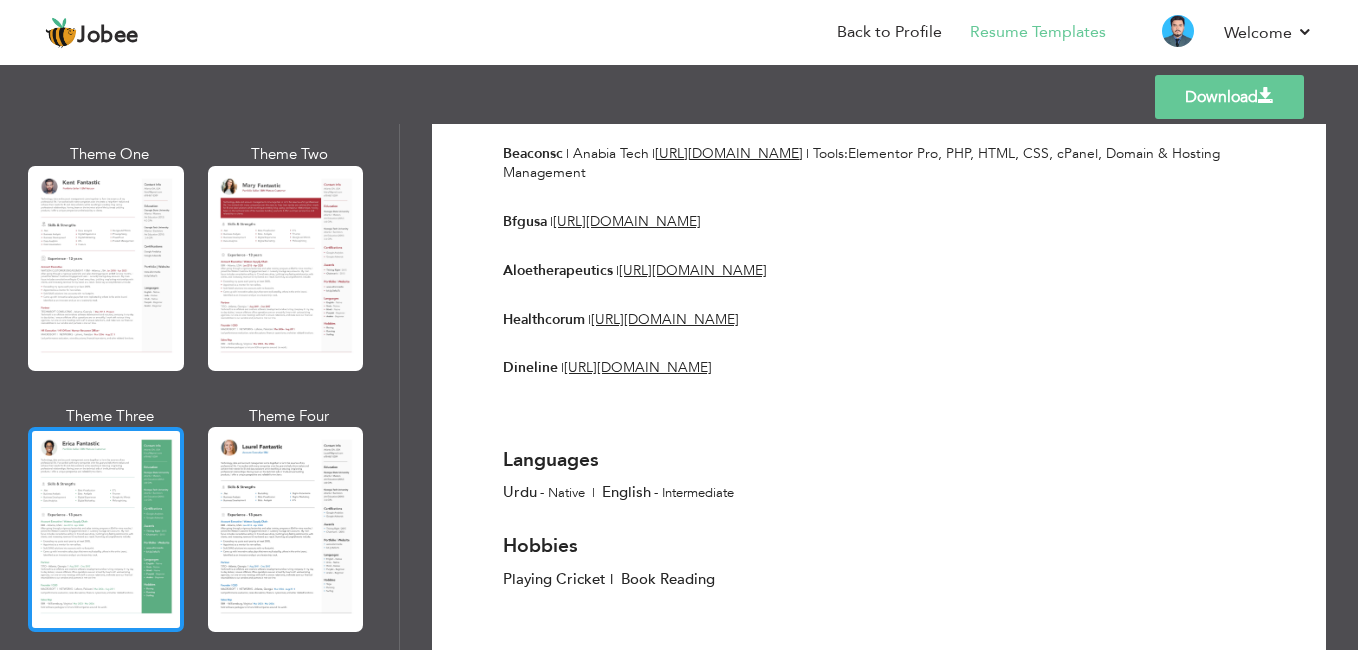click at bounding box center (106, 529) 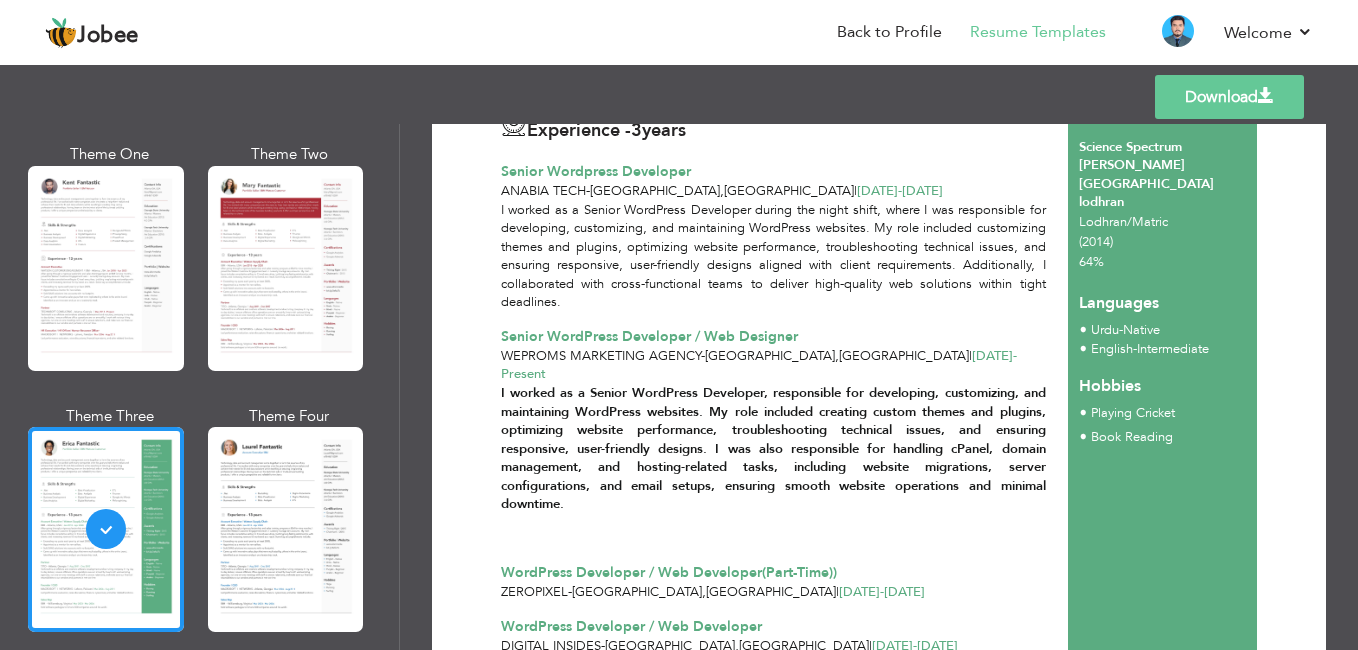 scroll, scrollTop: 75, scrollLeft: 0, axis: vertical 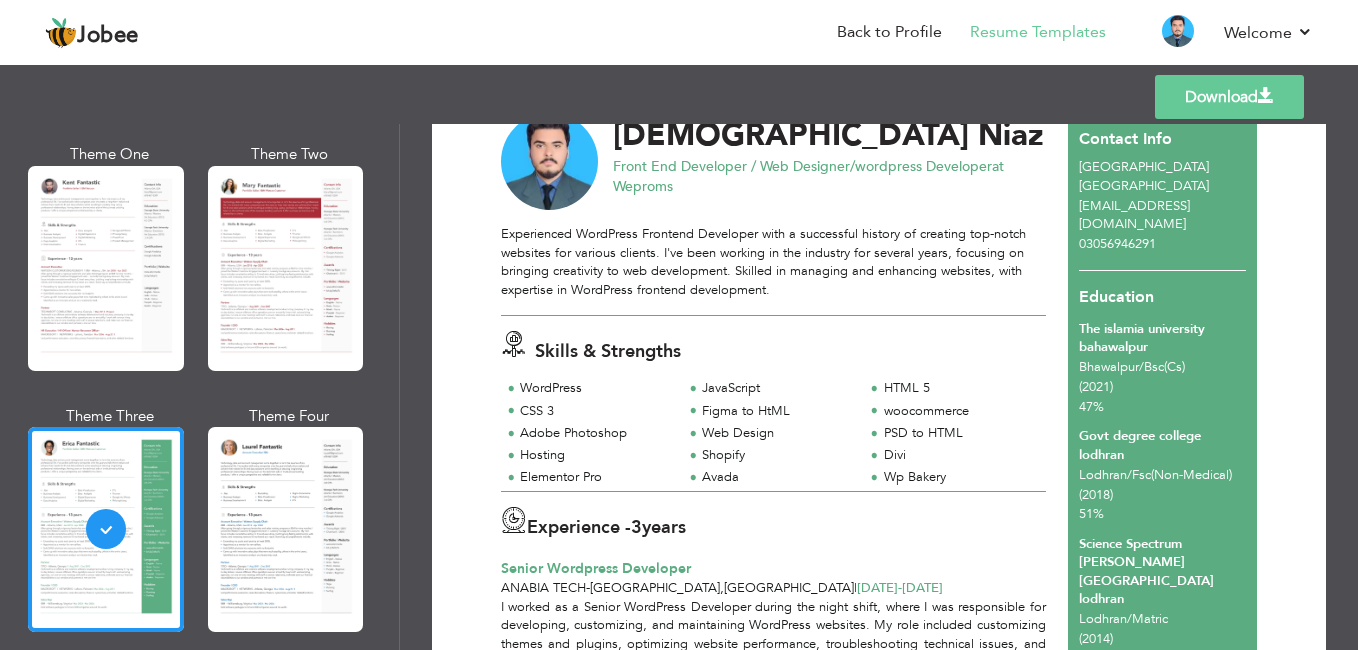 click on "Download" at bounding box center [1229, 97] 